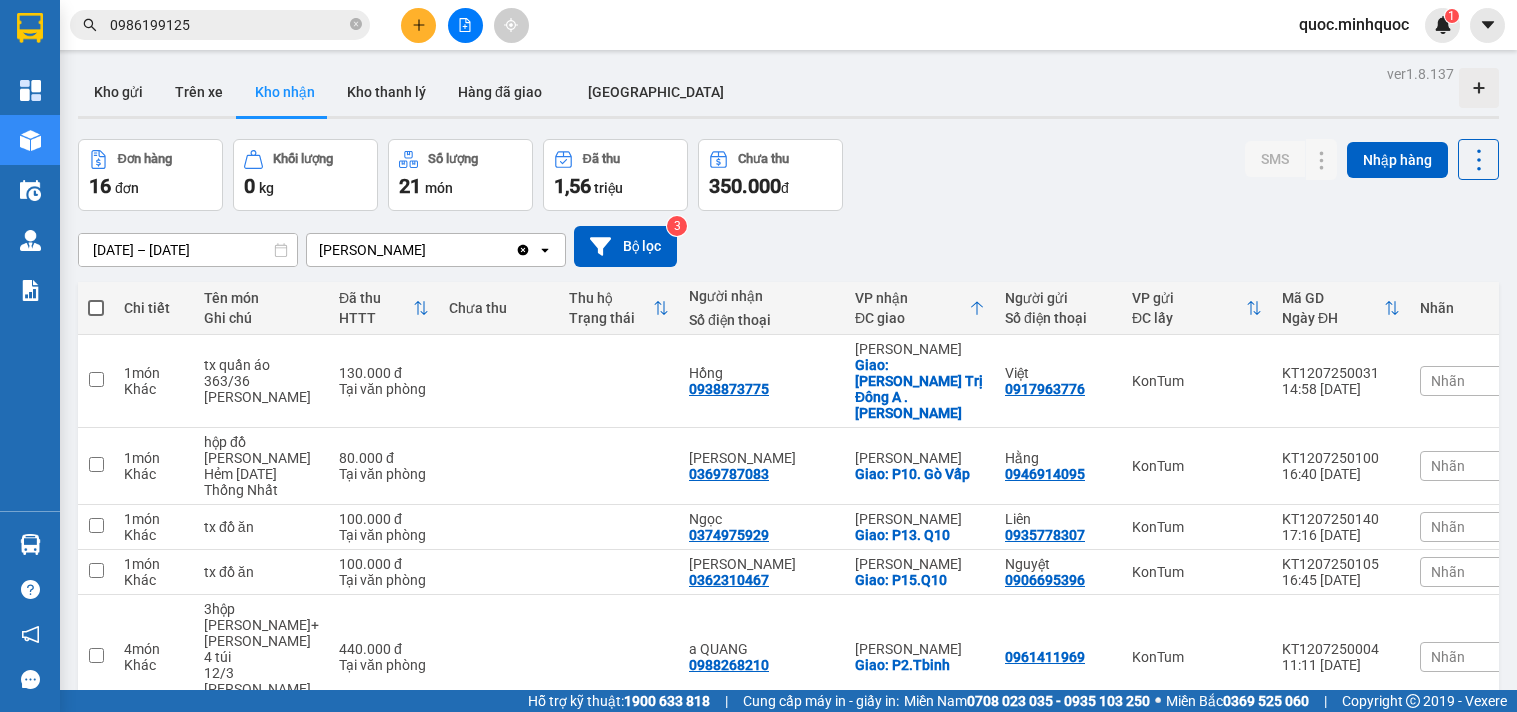 scroll, scrollTop: 0, scrollLeft: 0, axis: both 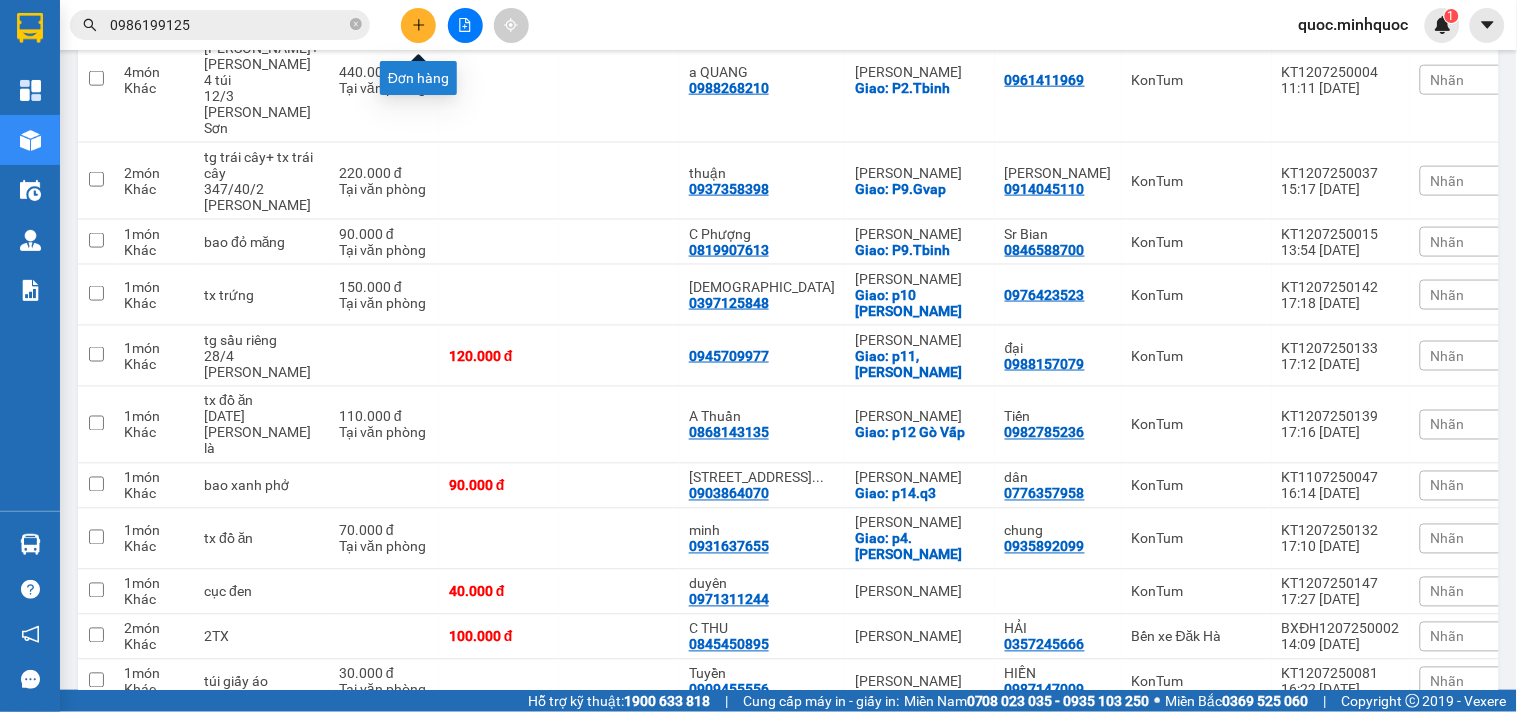 click at bounding box center [418, 25] 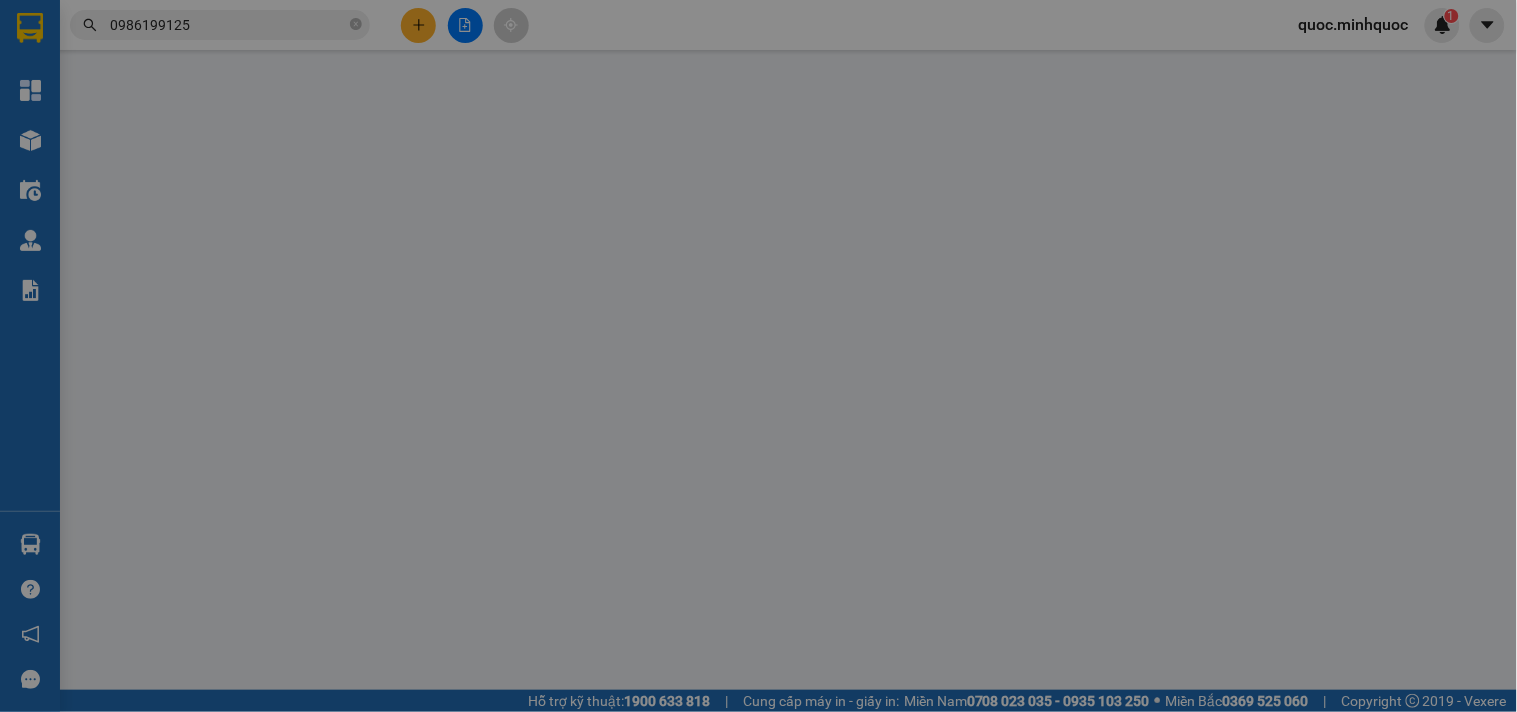scroll, scrollTop: 0, scrollLeft: 0, axis: both 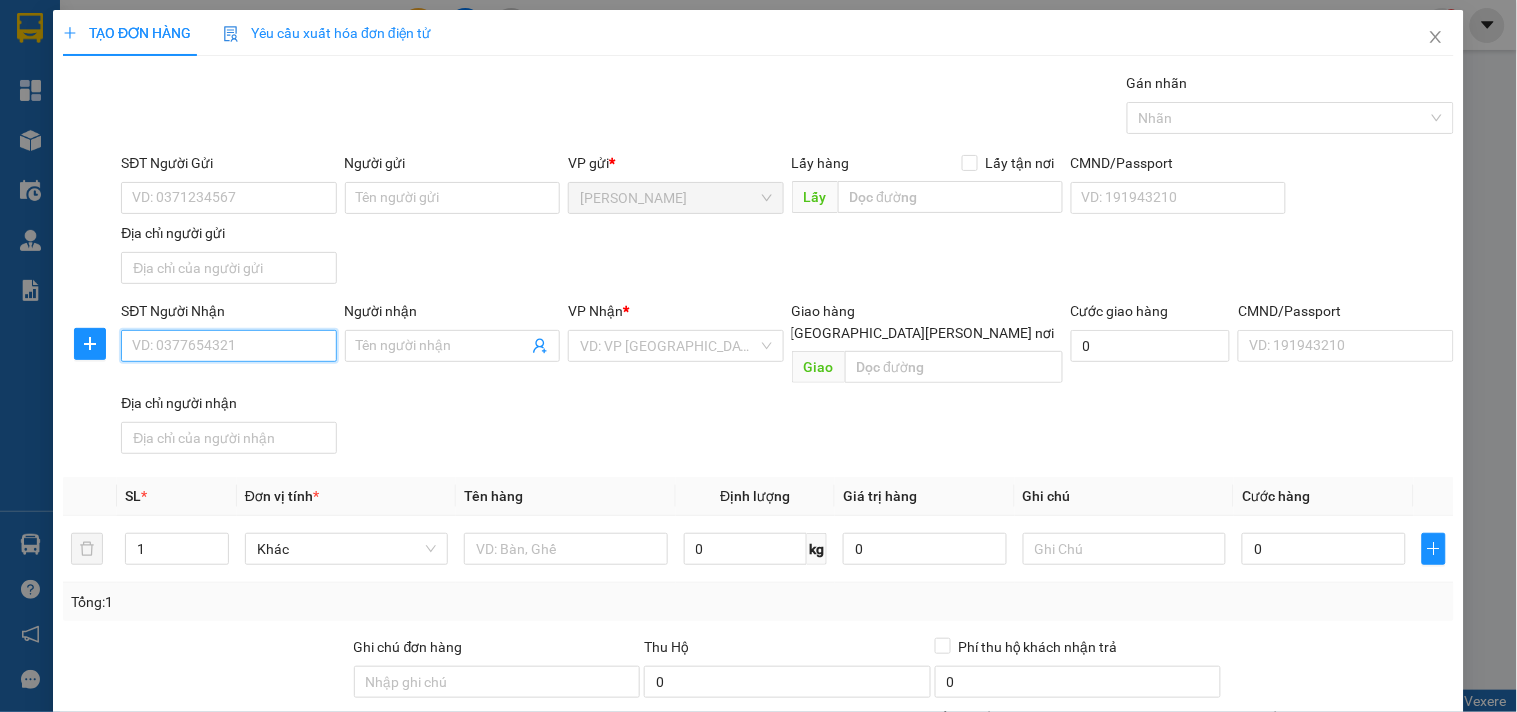 click on "SĐT Người Nhận" at bounding box center (228, 346) 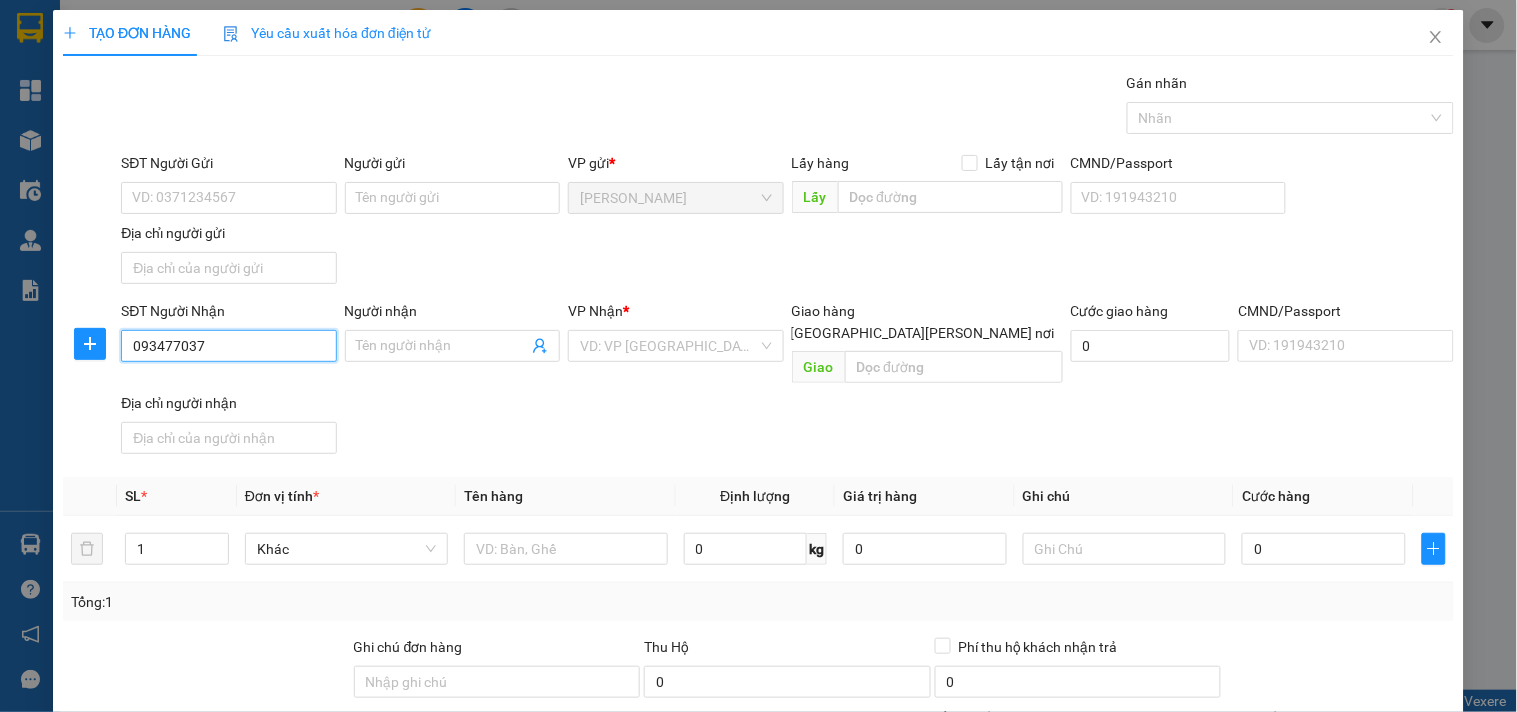 type on "0934770377" 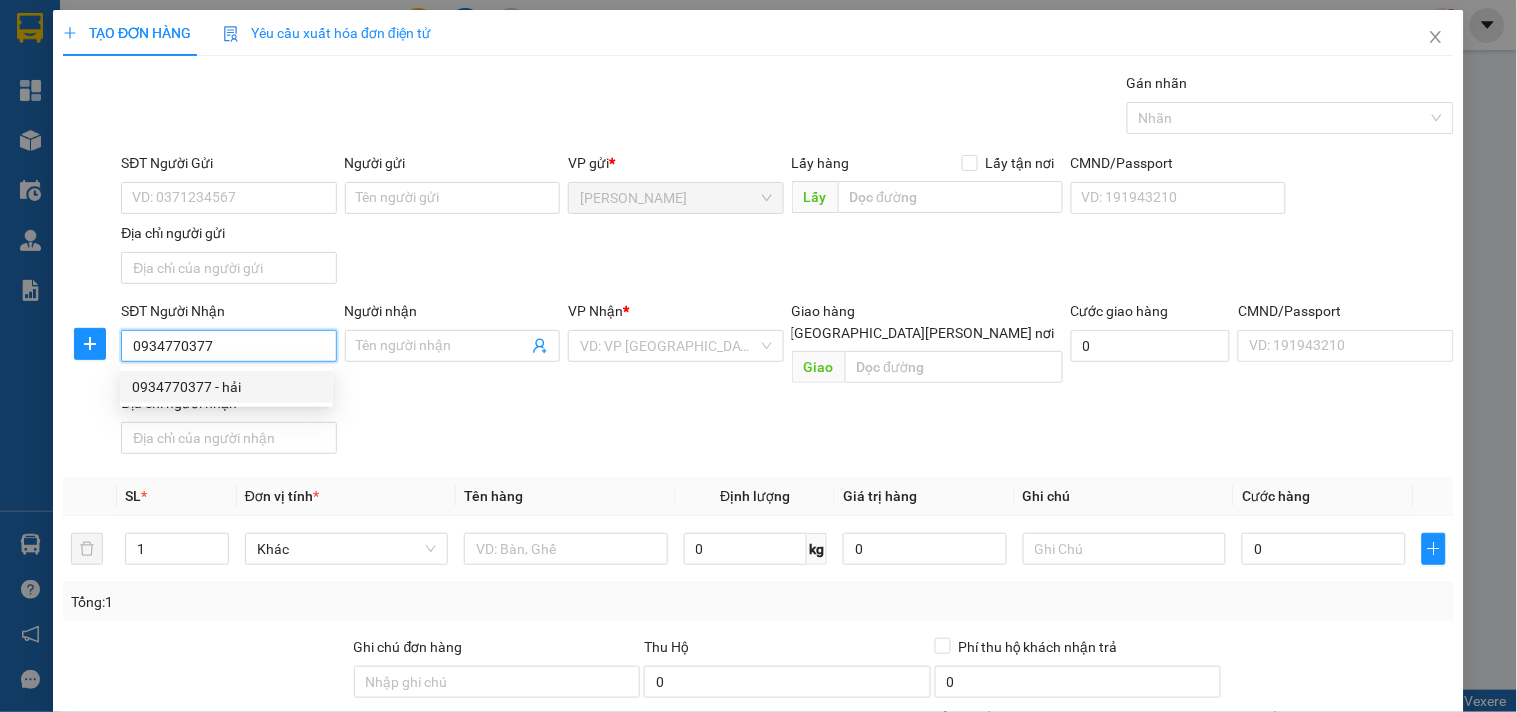 click on "0934770377 - hải" at bounding box center (226, 387) 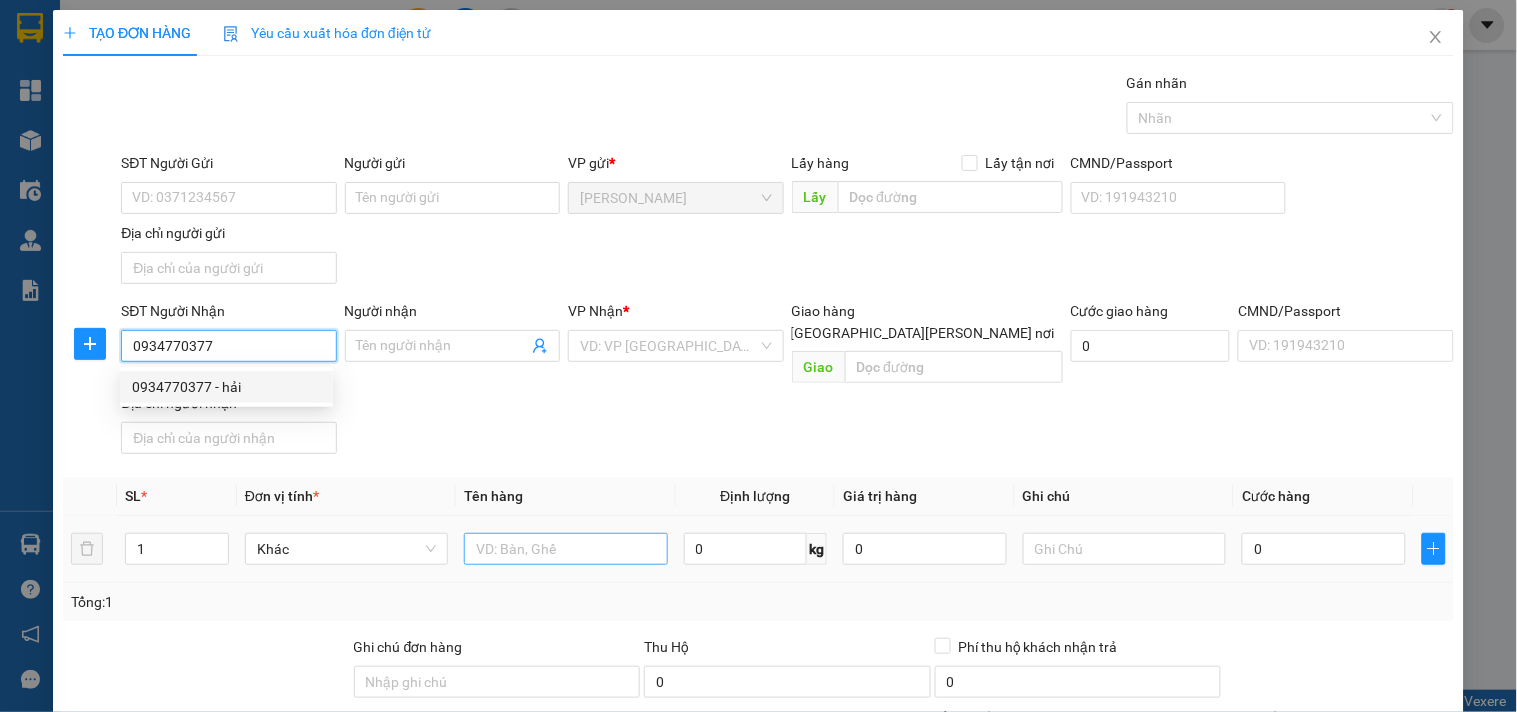 type on "hải" 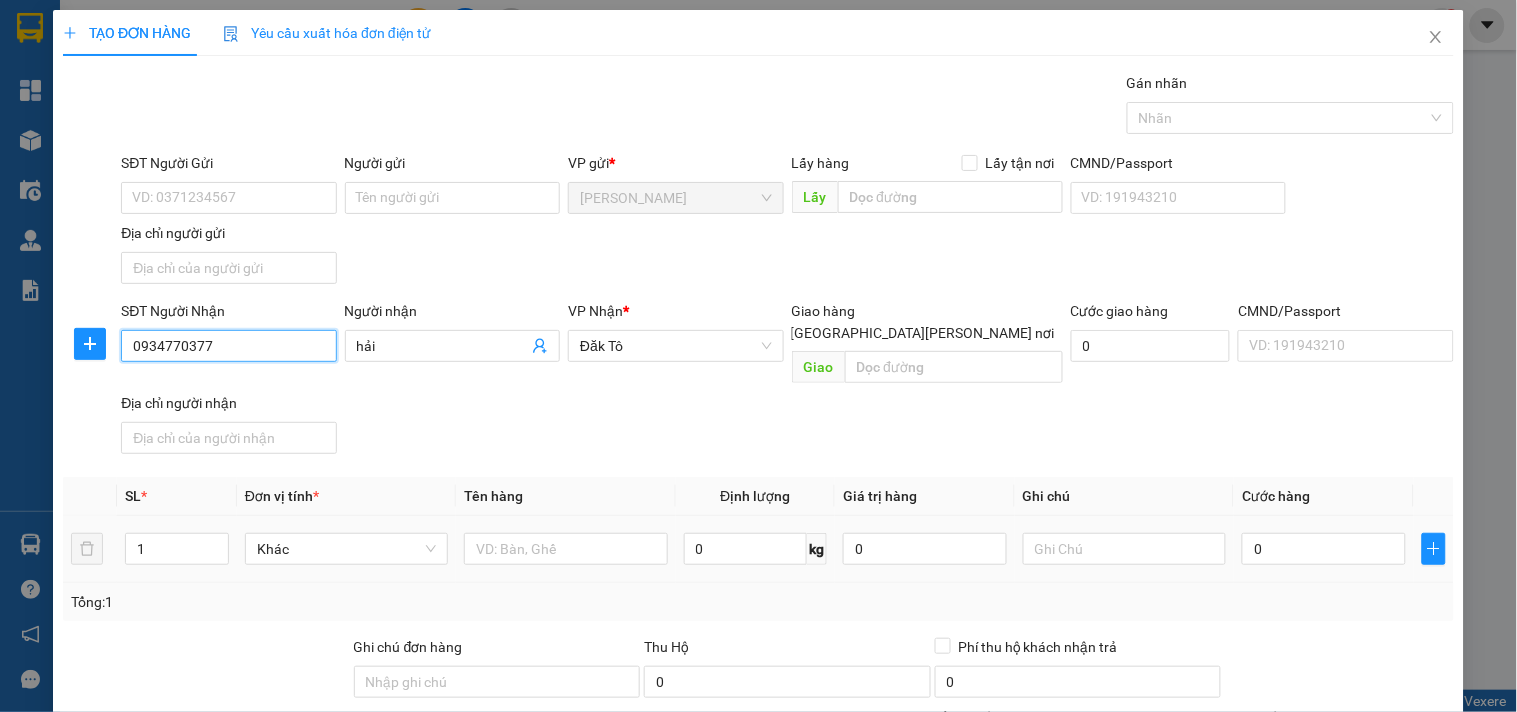 type on "0934770377" 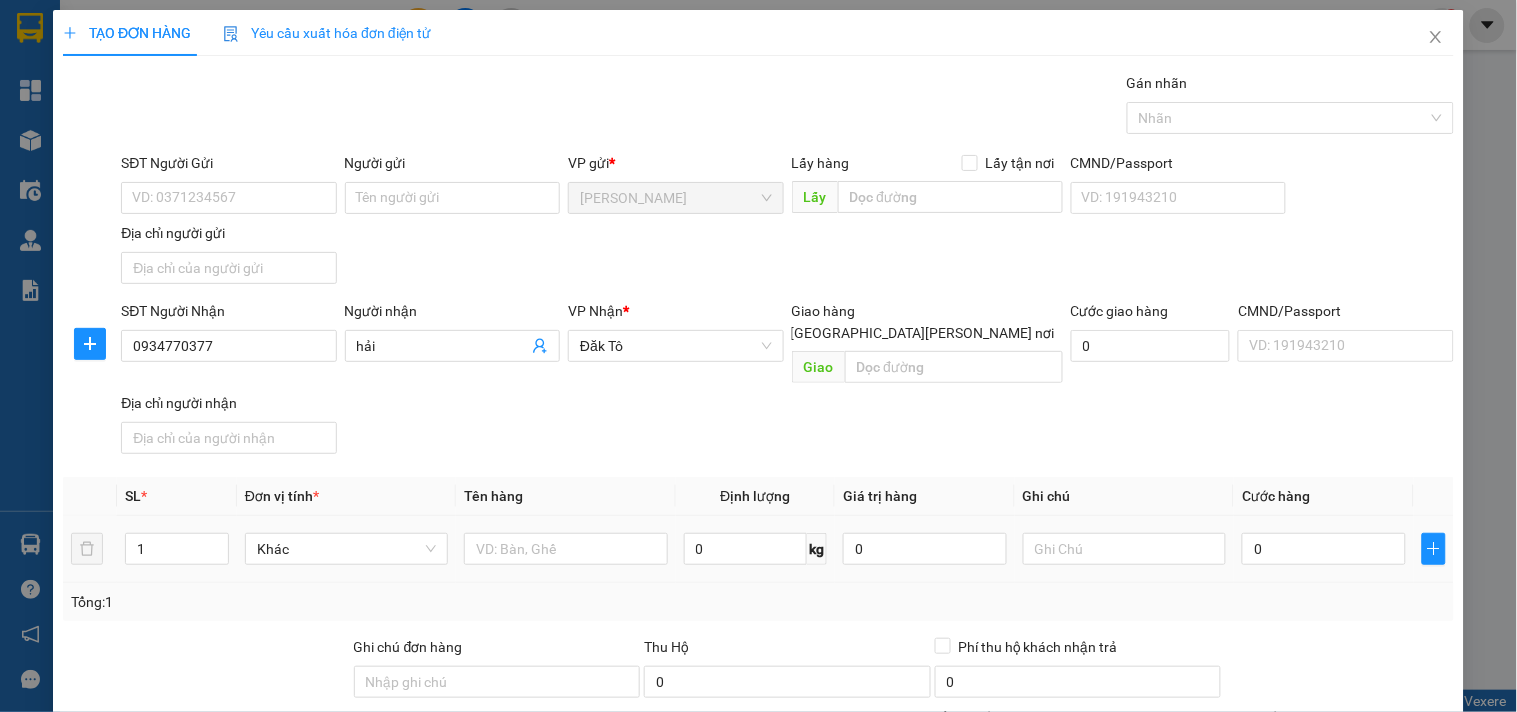 click at bounding box center [565, 549] 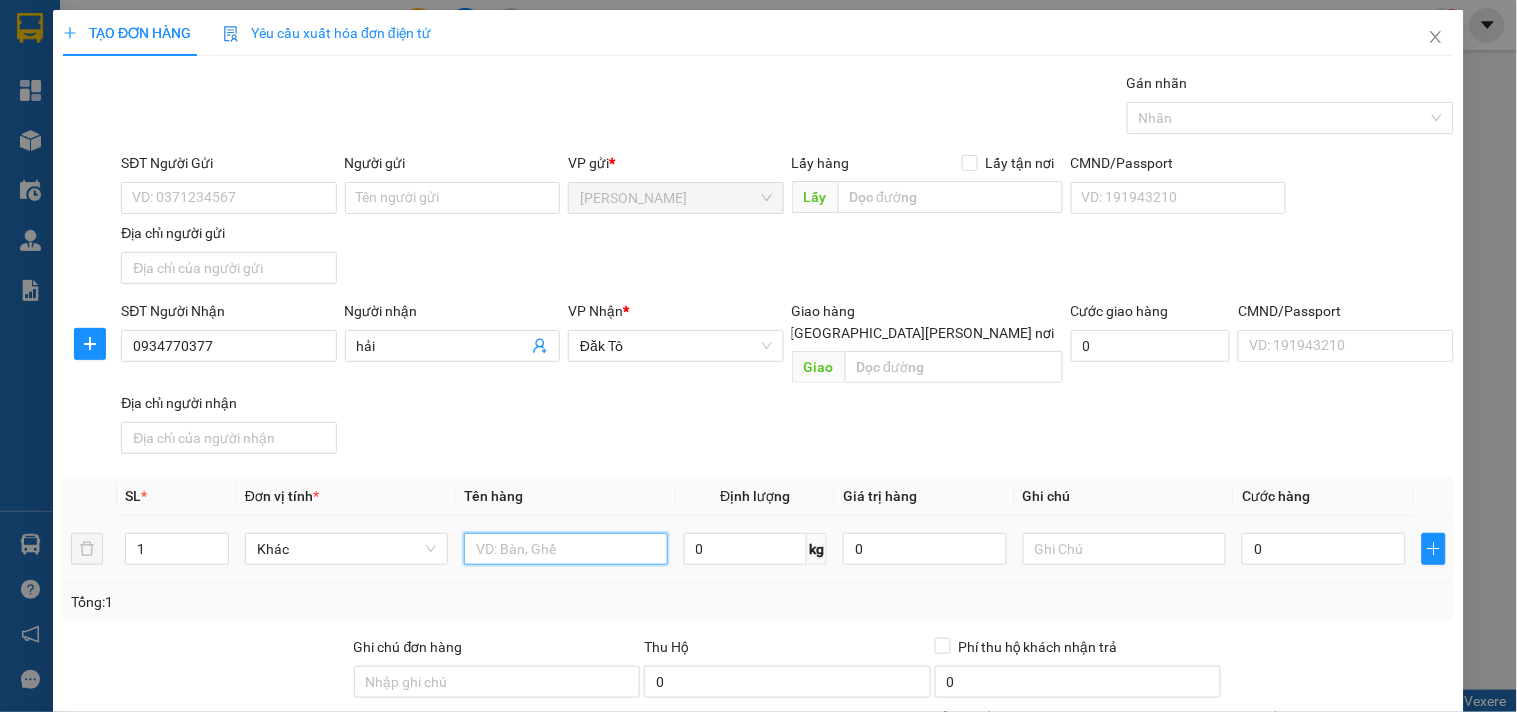 click at bounding box center [565, 549] 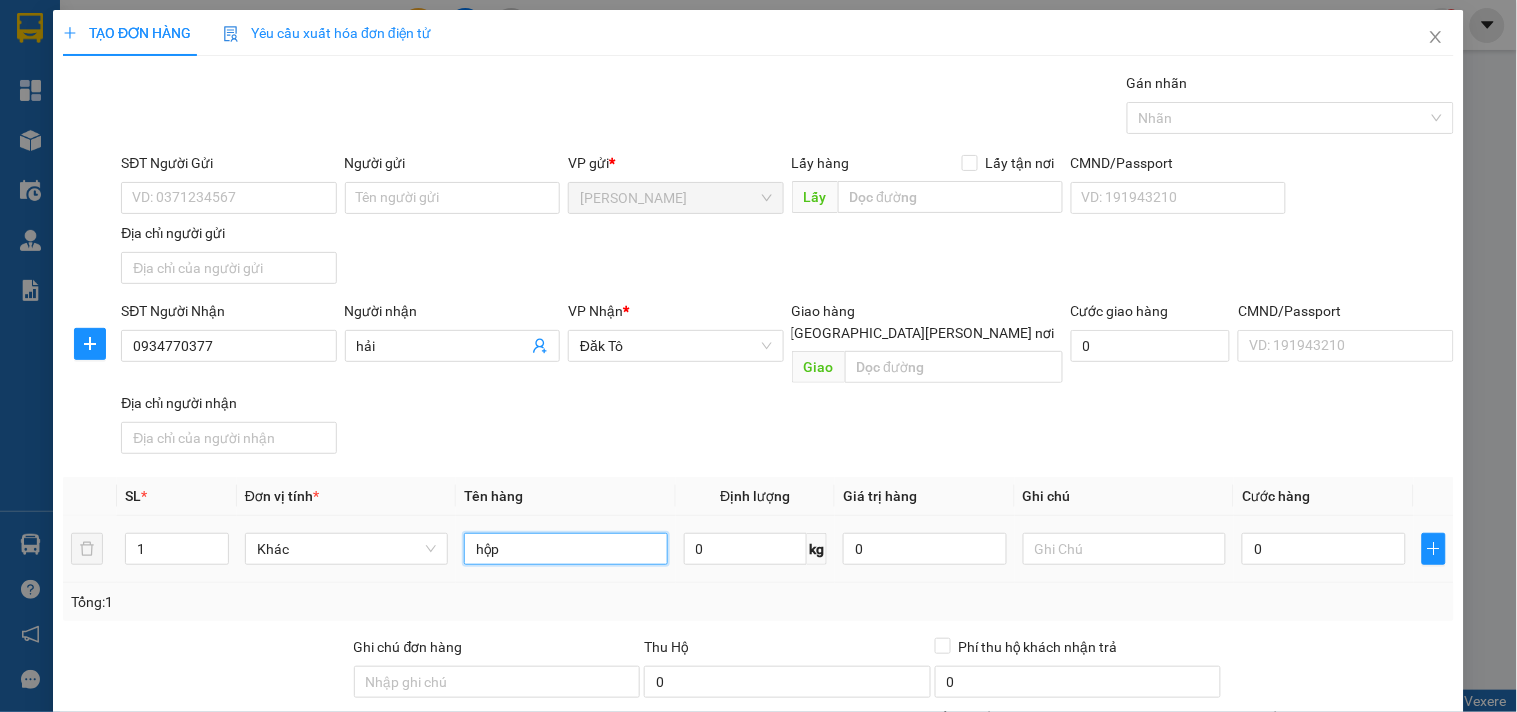 type on "hộp" 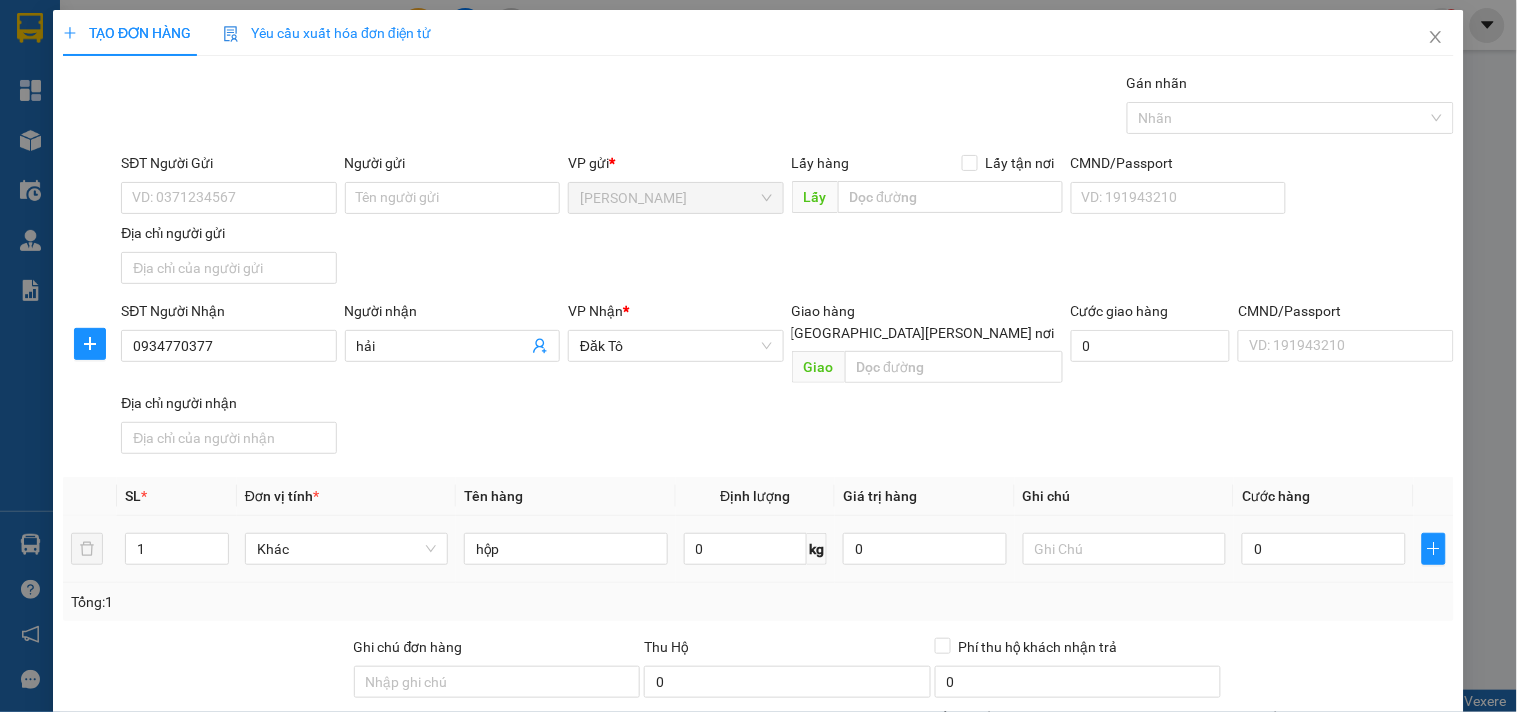 click on "0" at bounding box center [1324, 549] 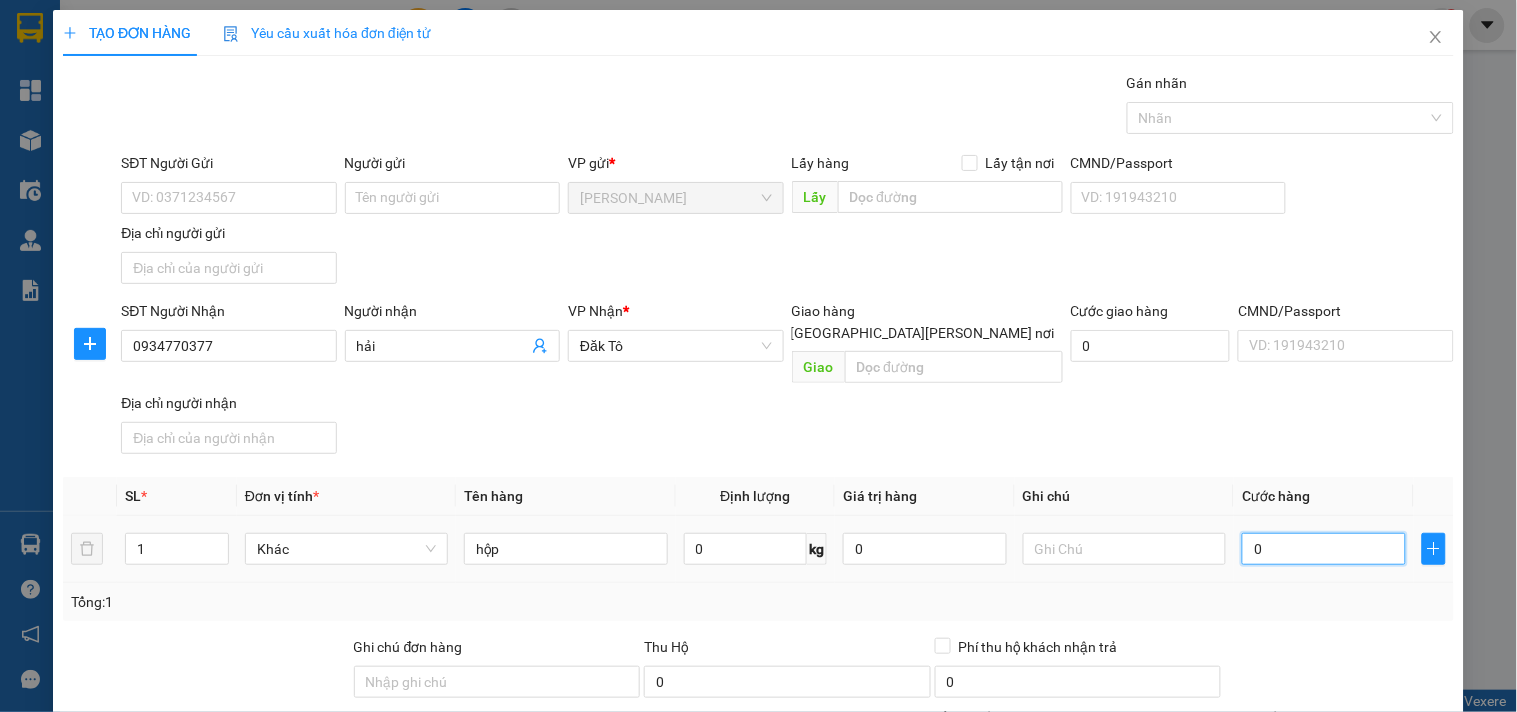 click on "0" at bounding box center (1324, 549) 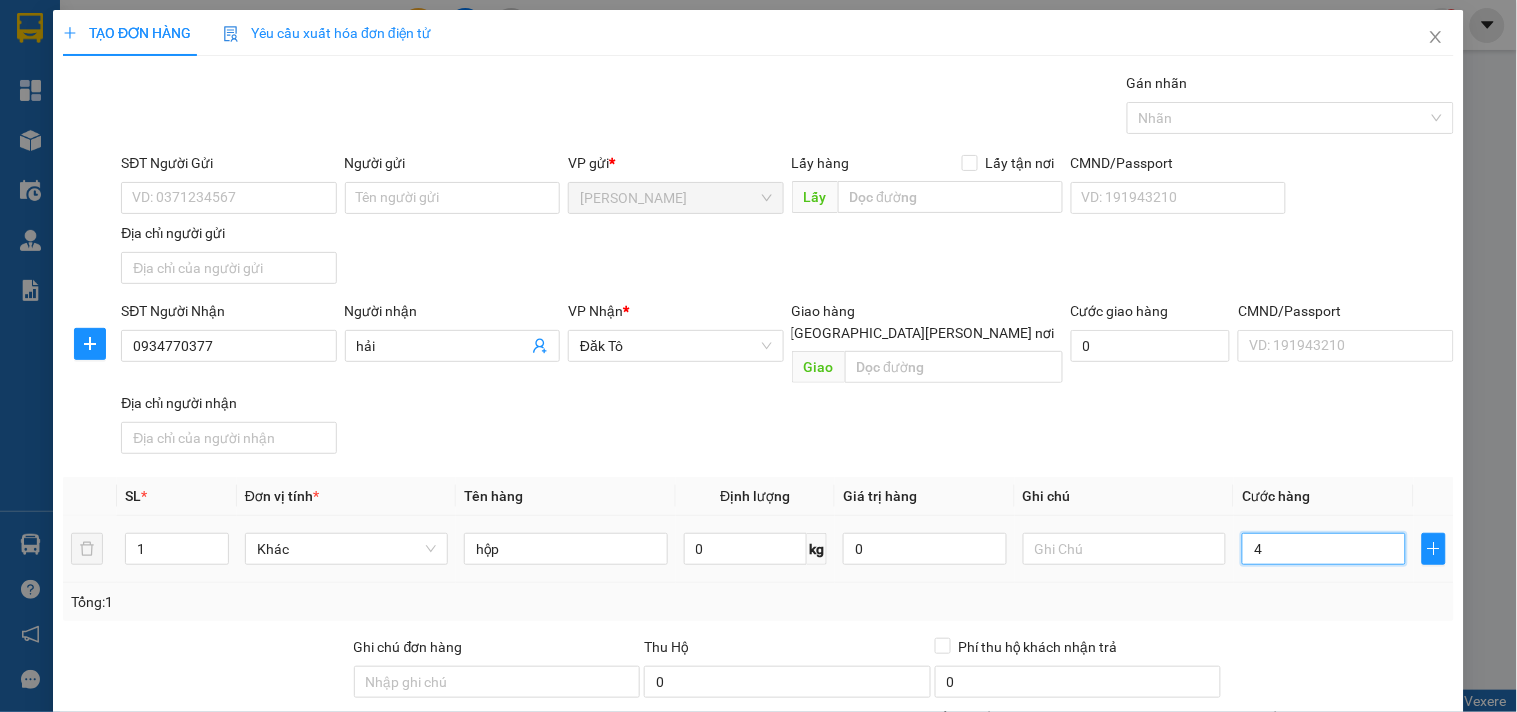 type on "40" 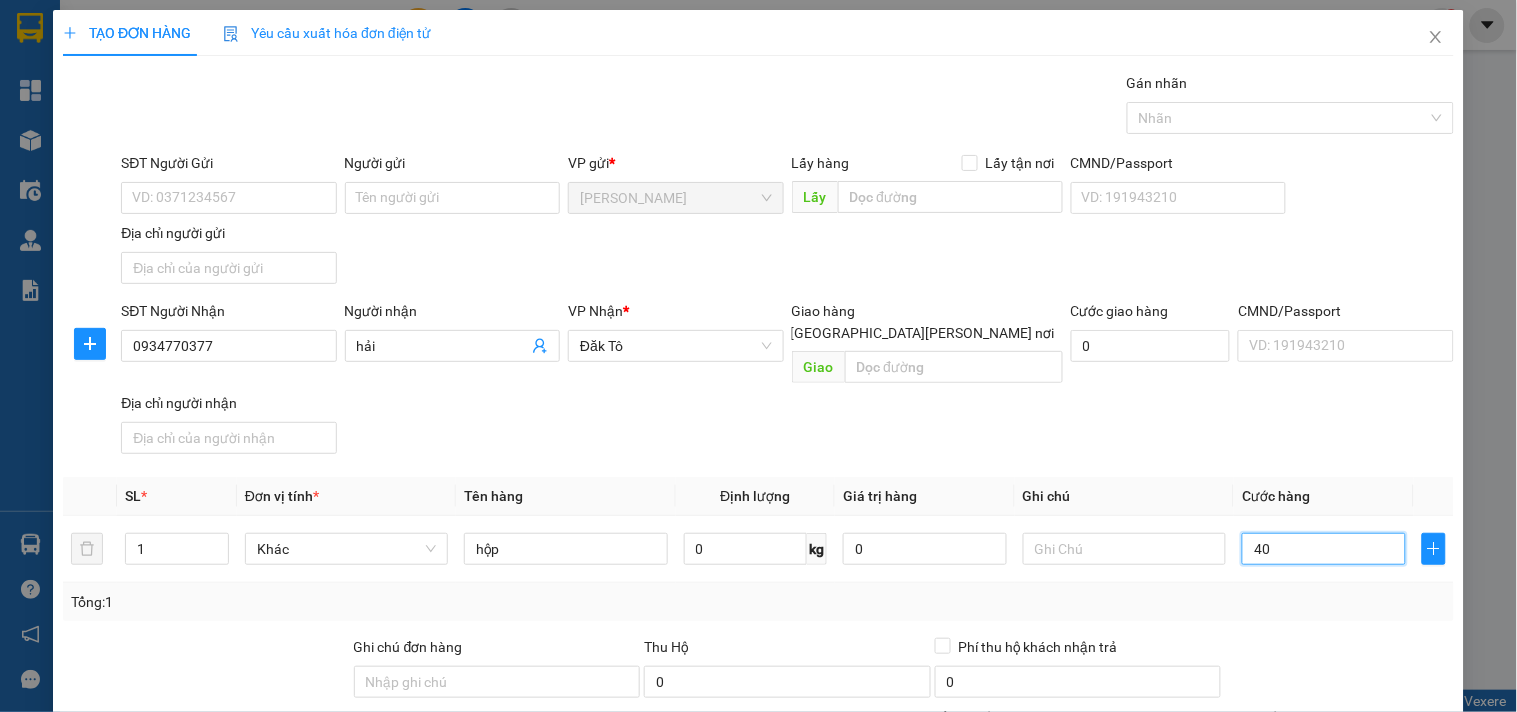 scroll, scrollTop: 167, scrollLeft: 0, axis: vertical 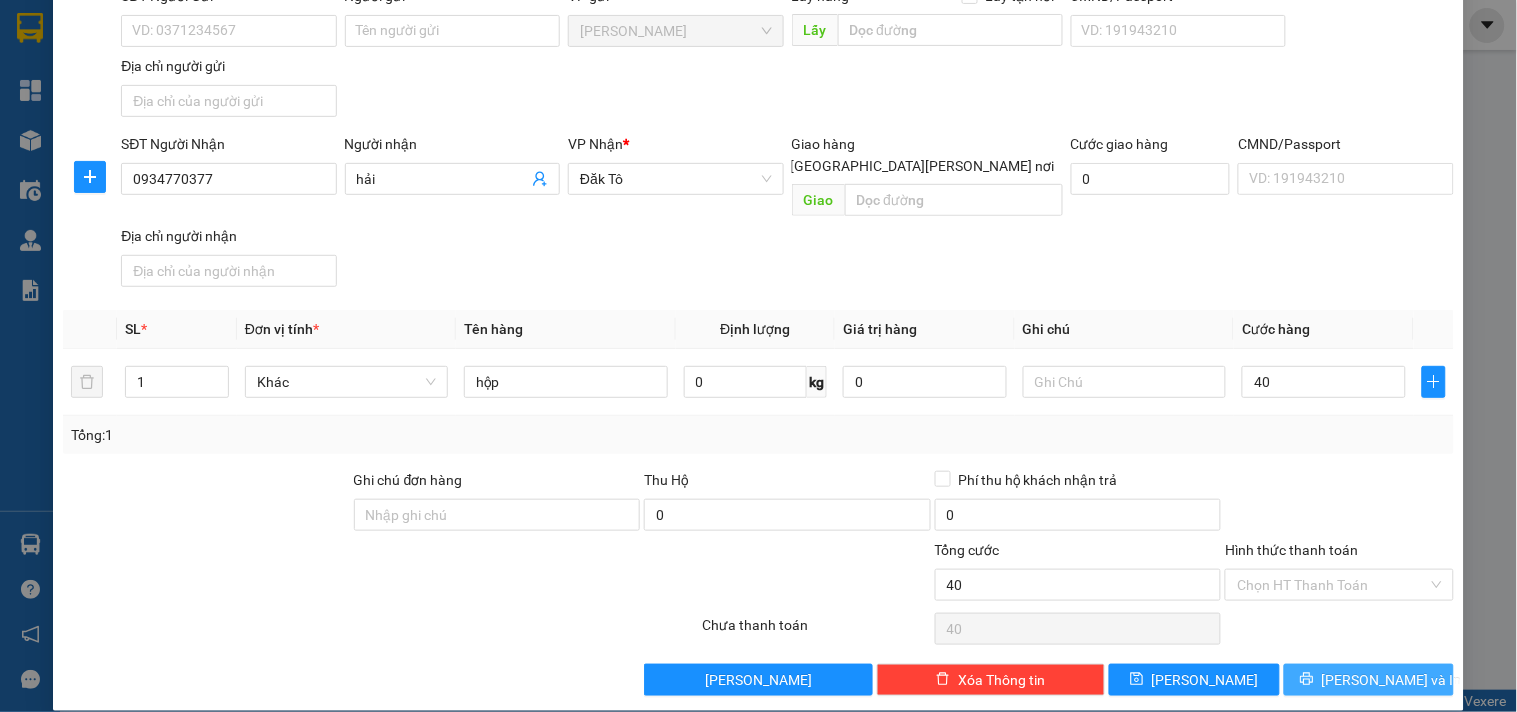 type on "40.000" 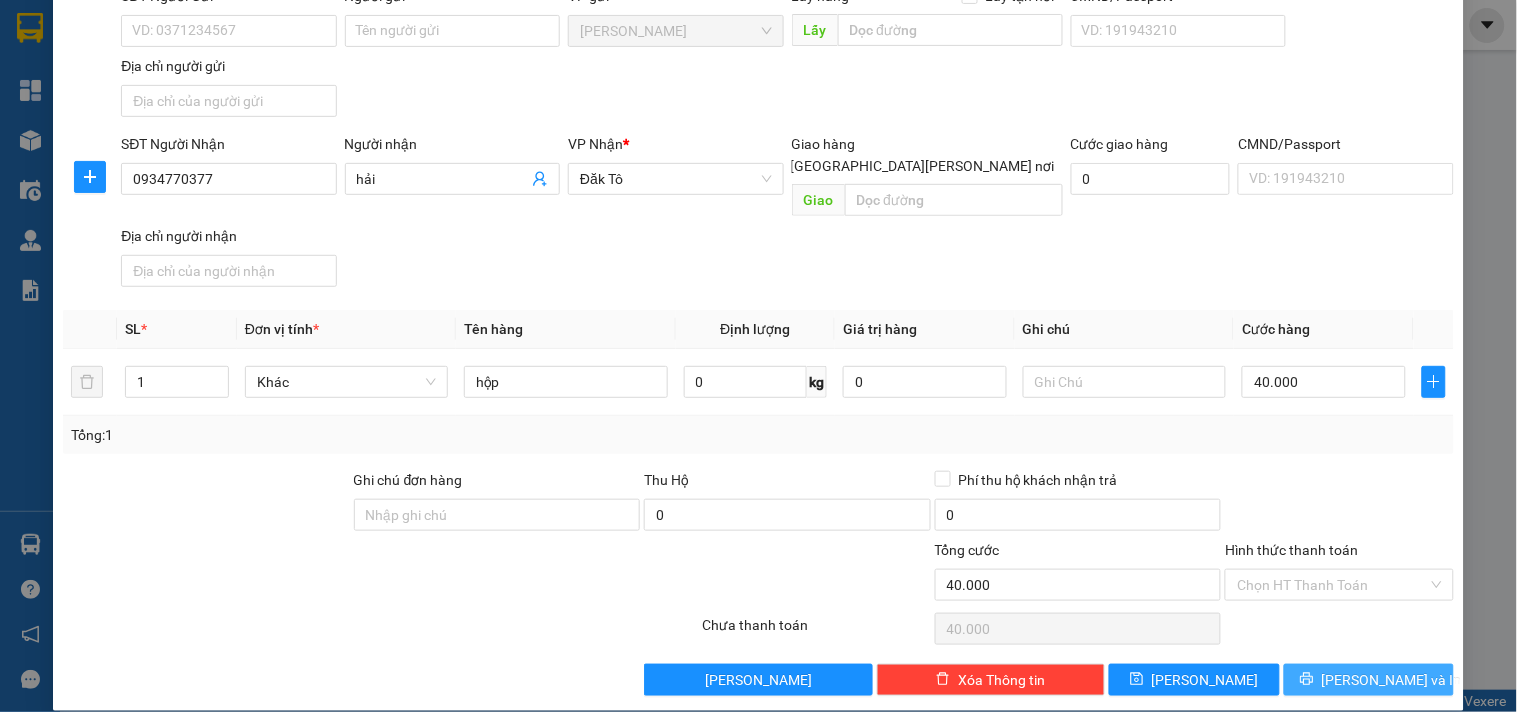 click on "[PERSON_NAME] và In" at bounding box center (1392, 680) 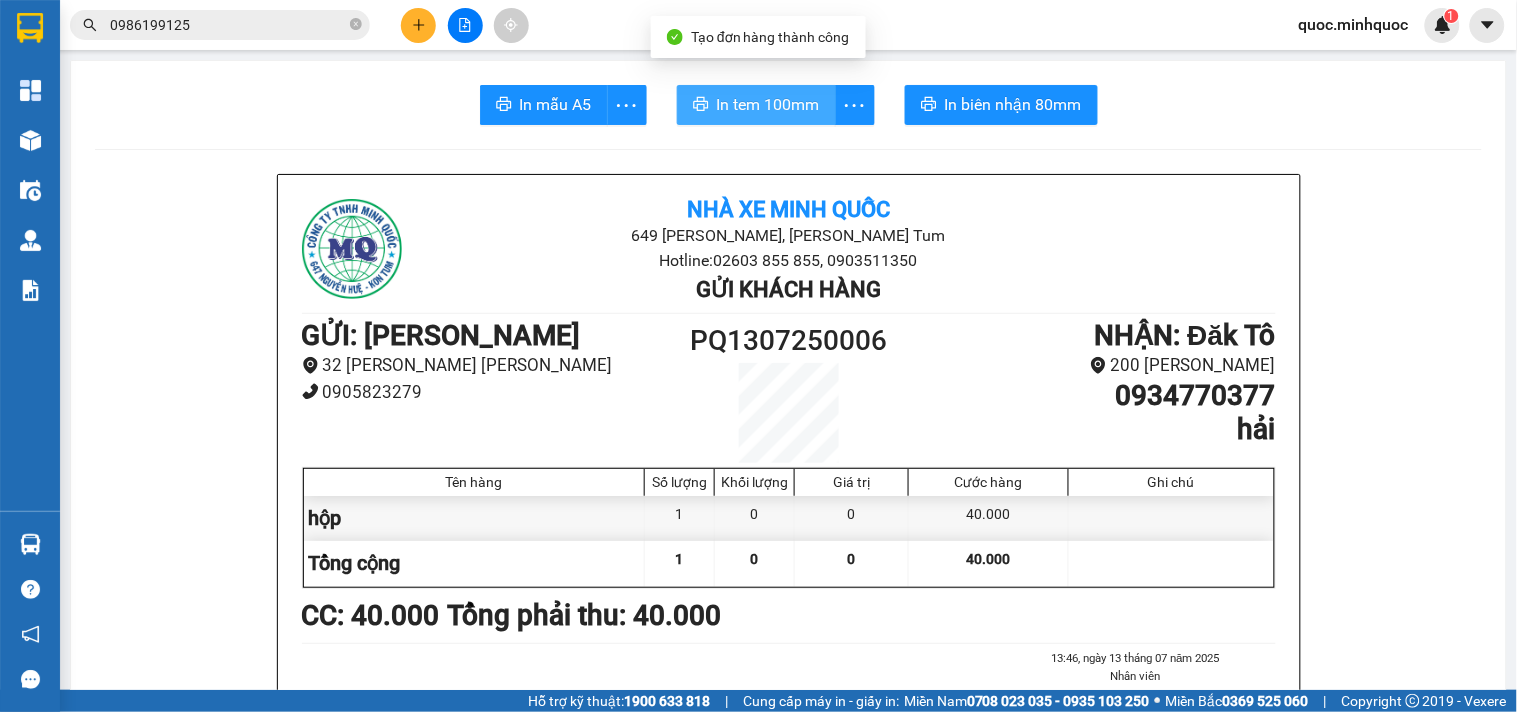 click on "In tem 100mm" at bounding box center [756, 105] 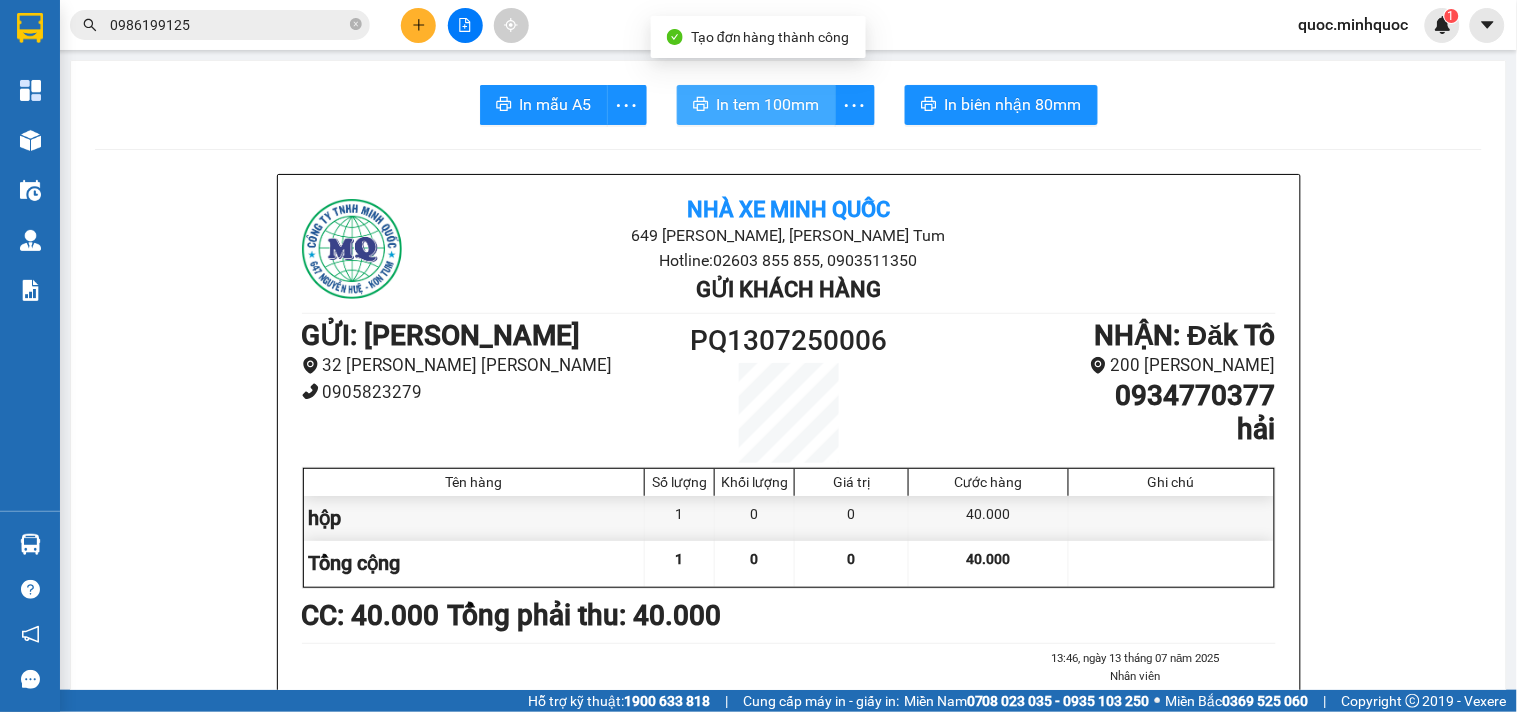 scroll, scrollTop: 0, scrollLeft: 0, axis: both 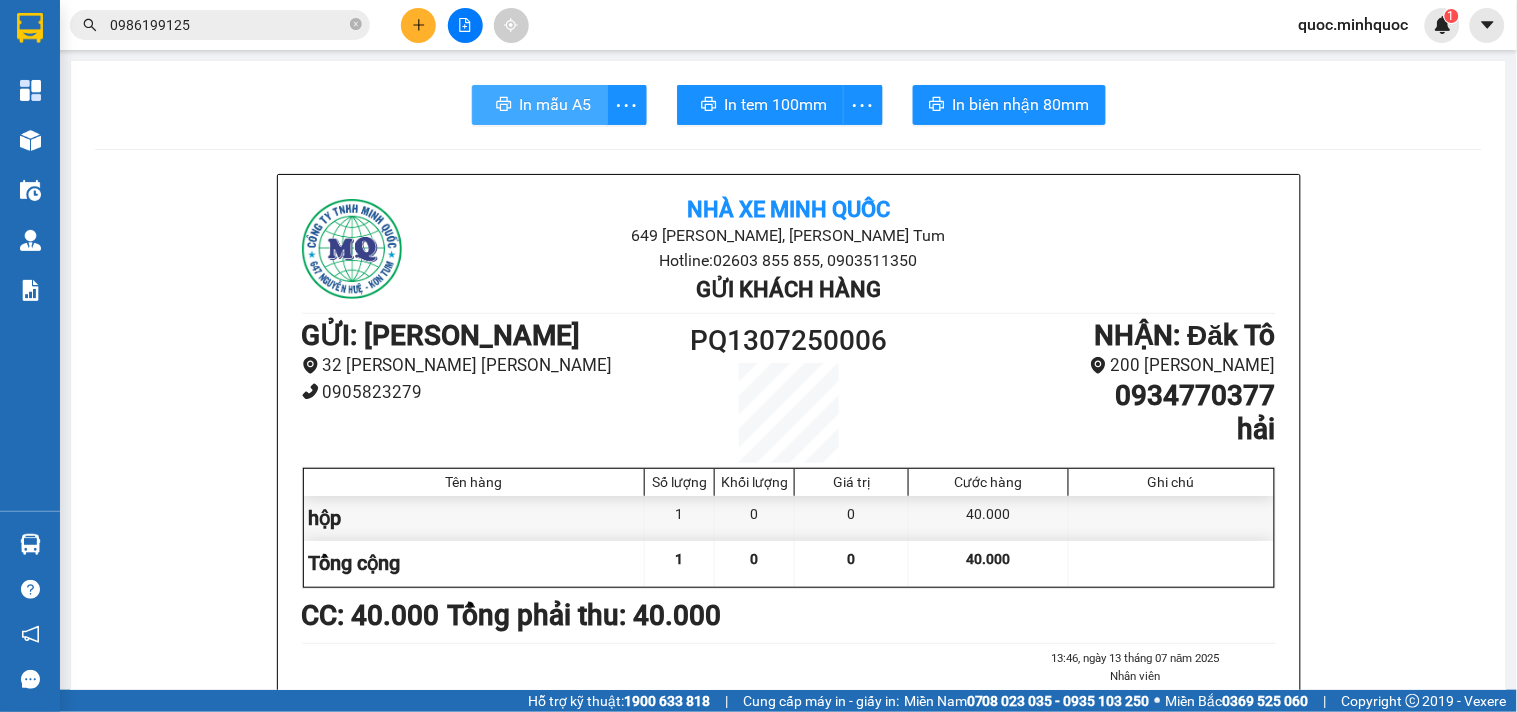 click on "In mẫu A5" at bounding box center [556, 104] 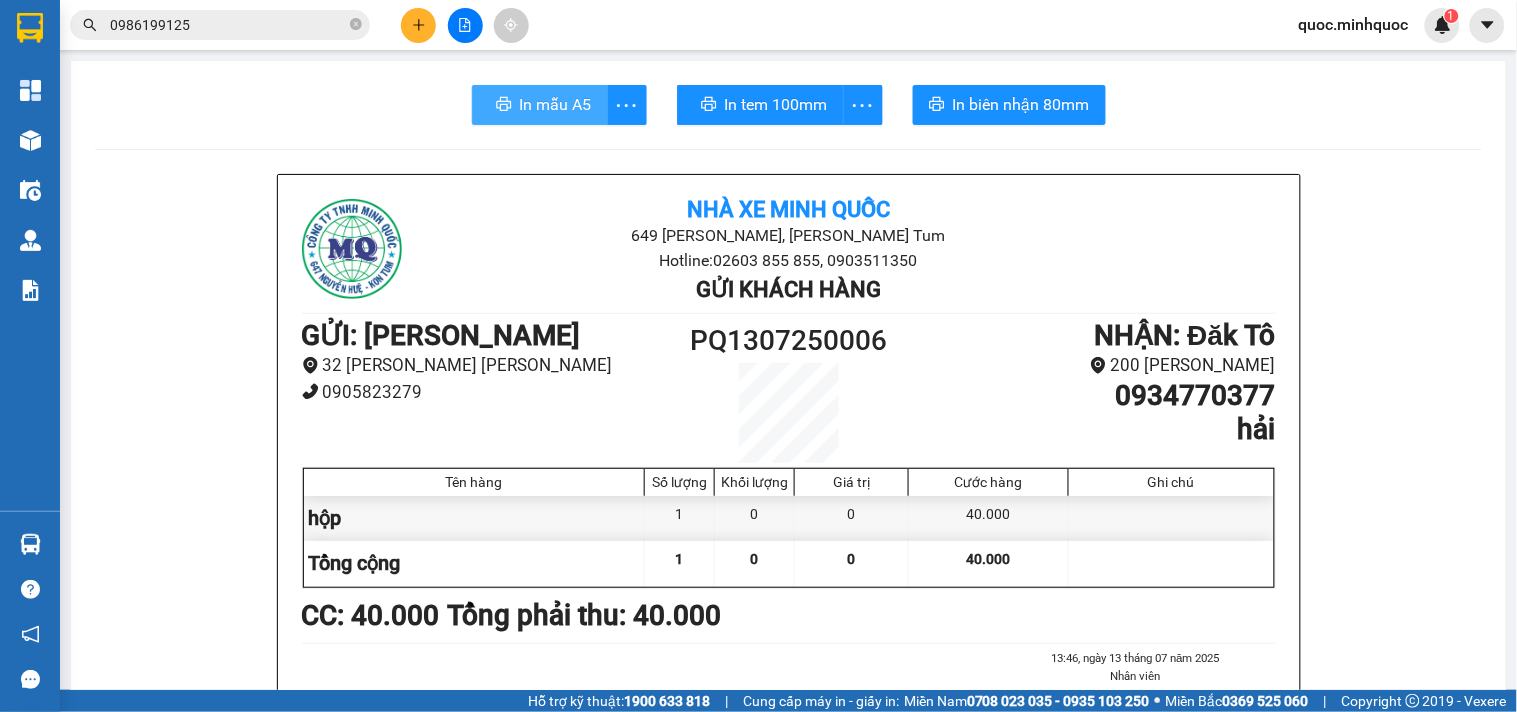 scroll, scrollTop: 0, scrollLeft: 0, axis: both 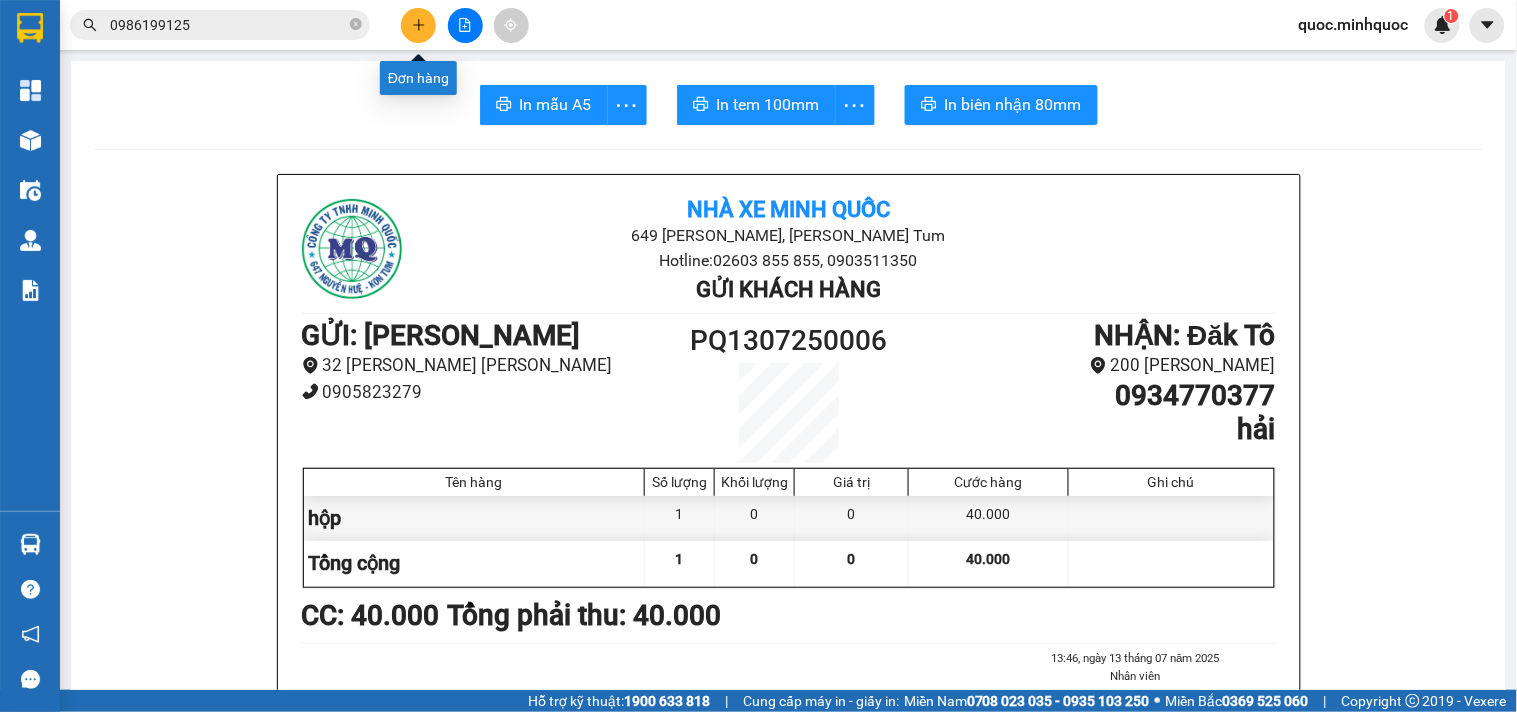 click 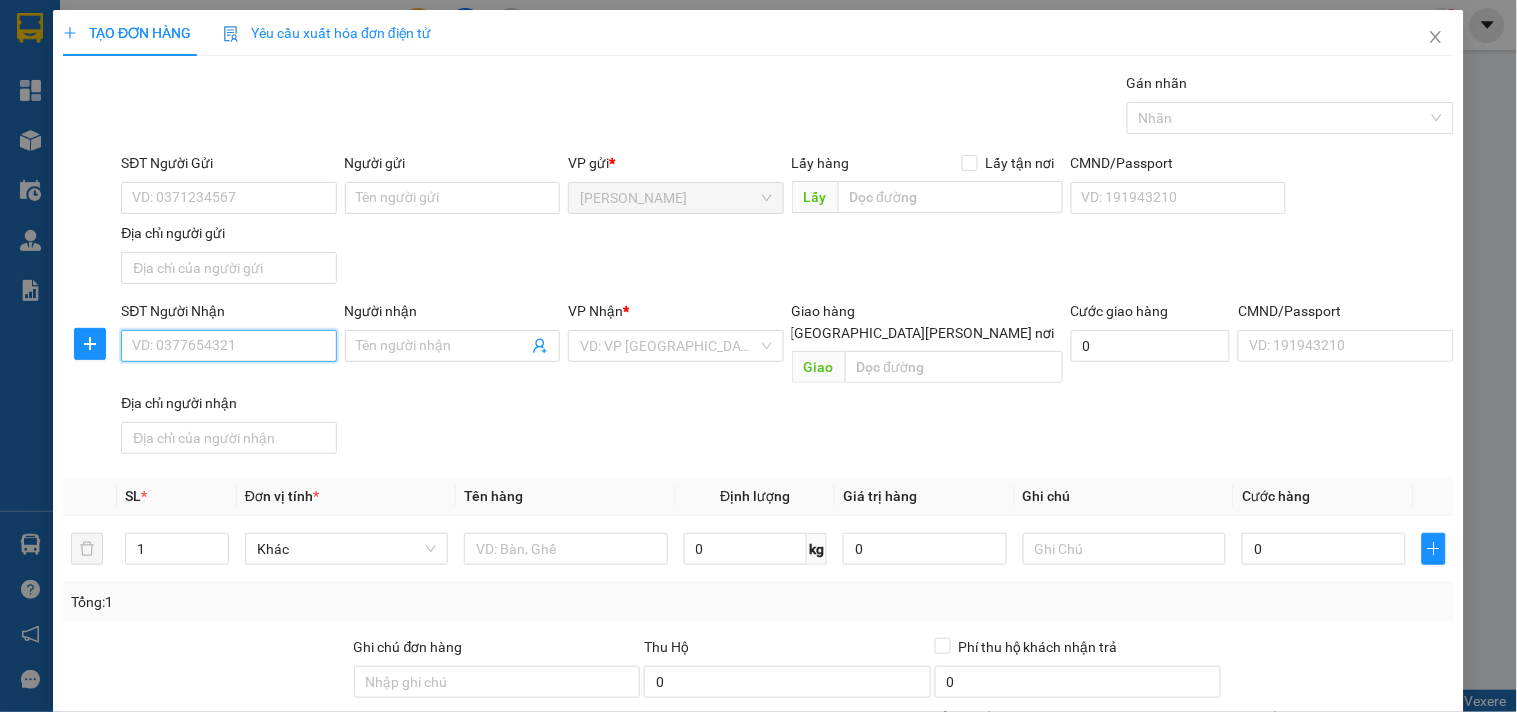 click on "SĐT Người Nhận" at bounding box center (228, 346) 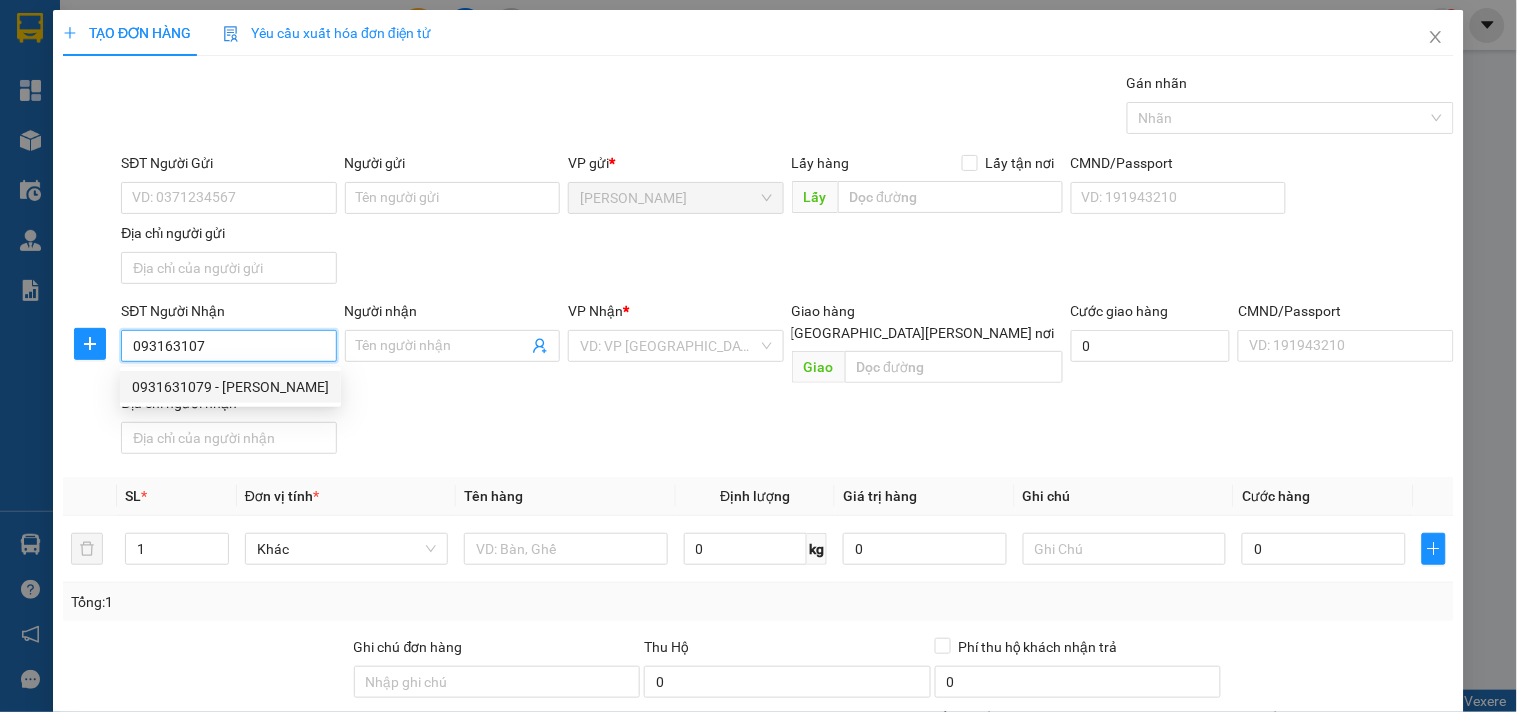 click on "0931631079 - khang" at bounding box center [230, 387] 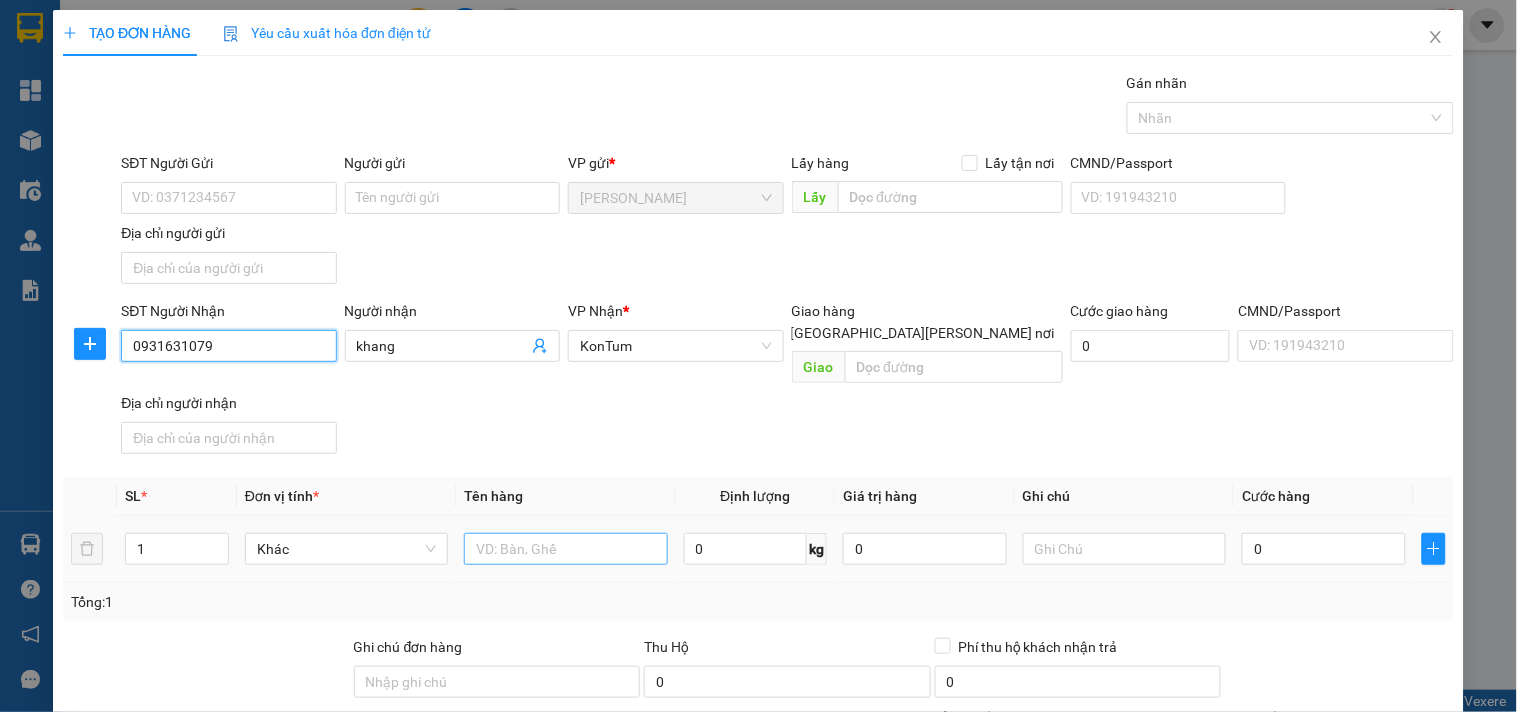 type on "0931631079" 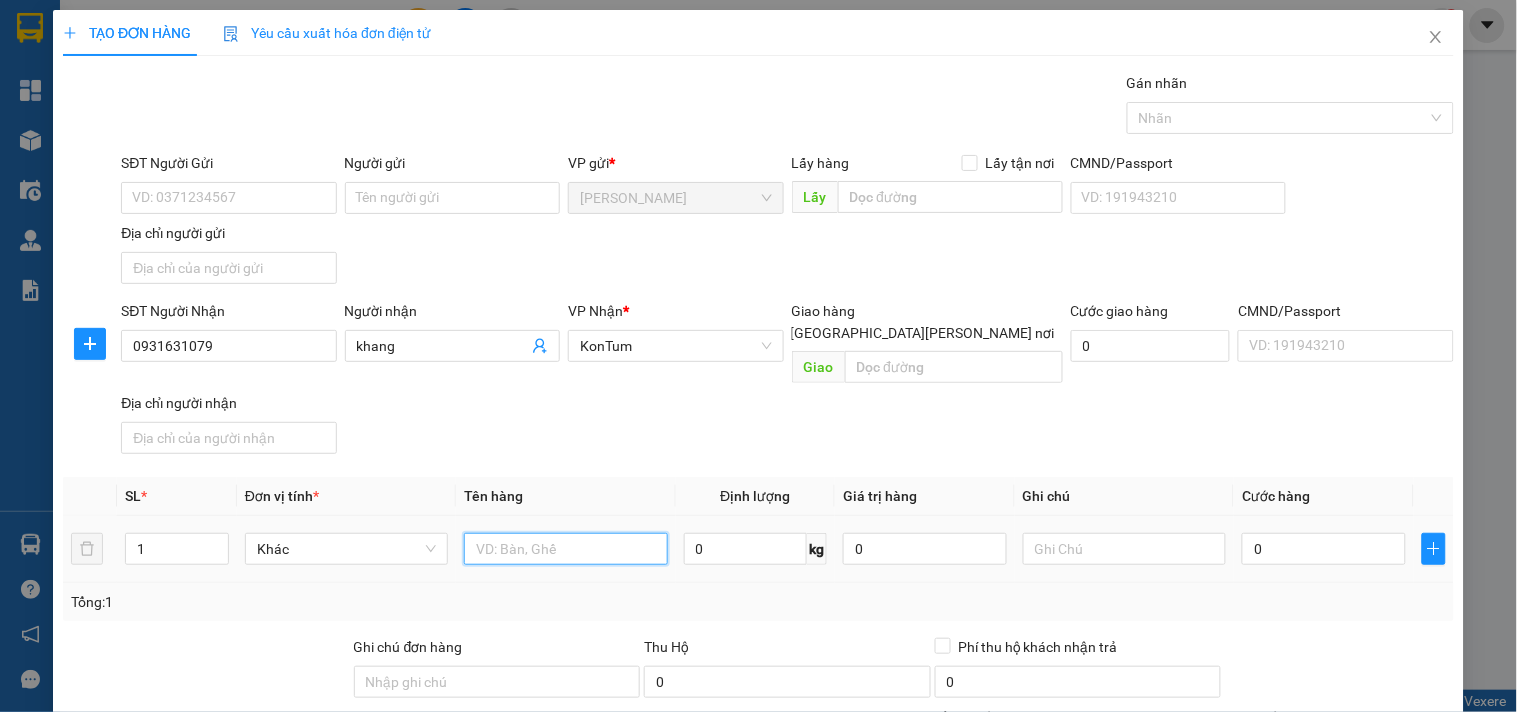 click at bounding box center (565, 549) 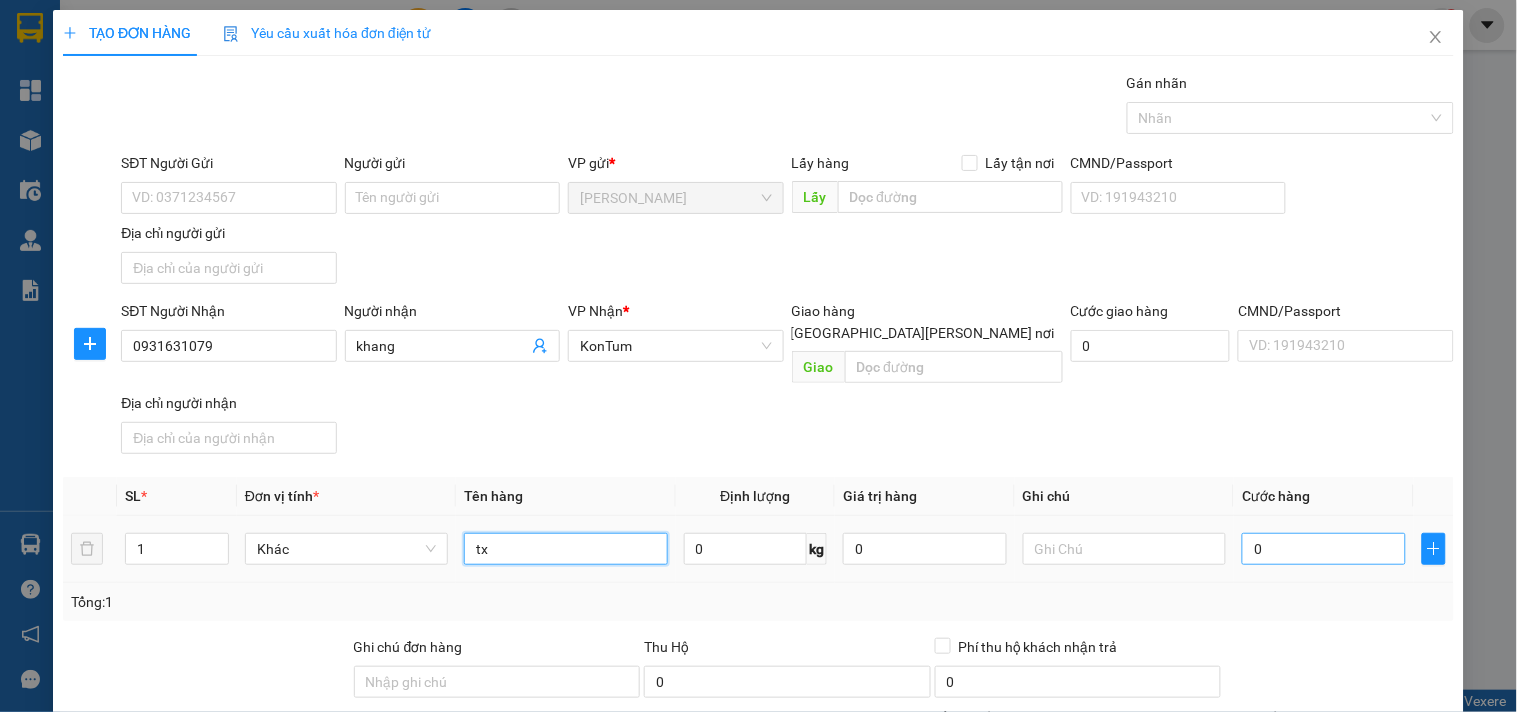type on "tx" 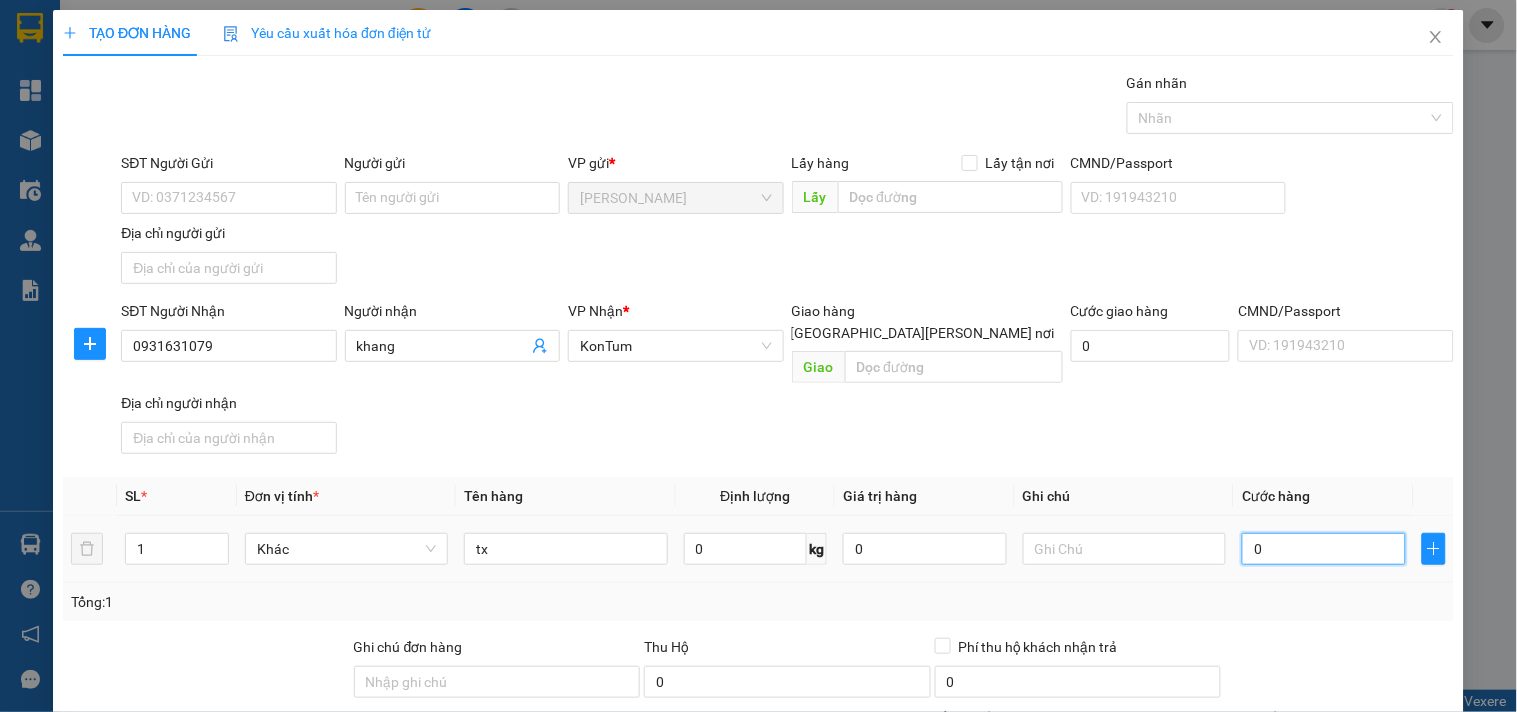 click on "0" at bounding box center [1324, 549] 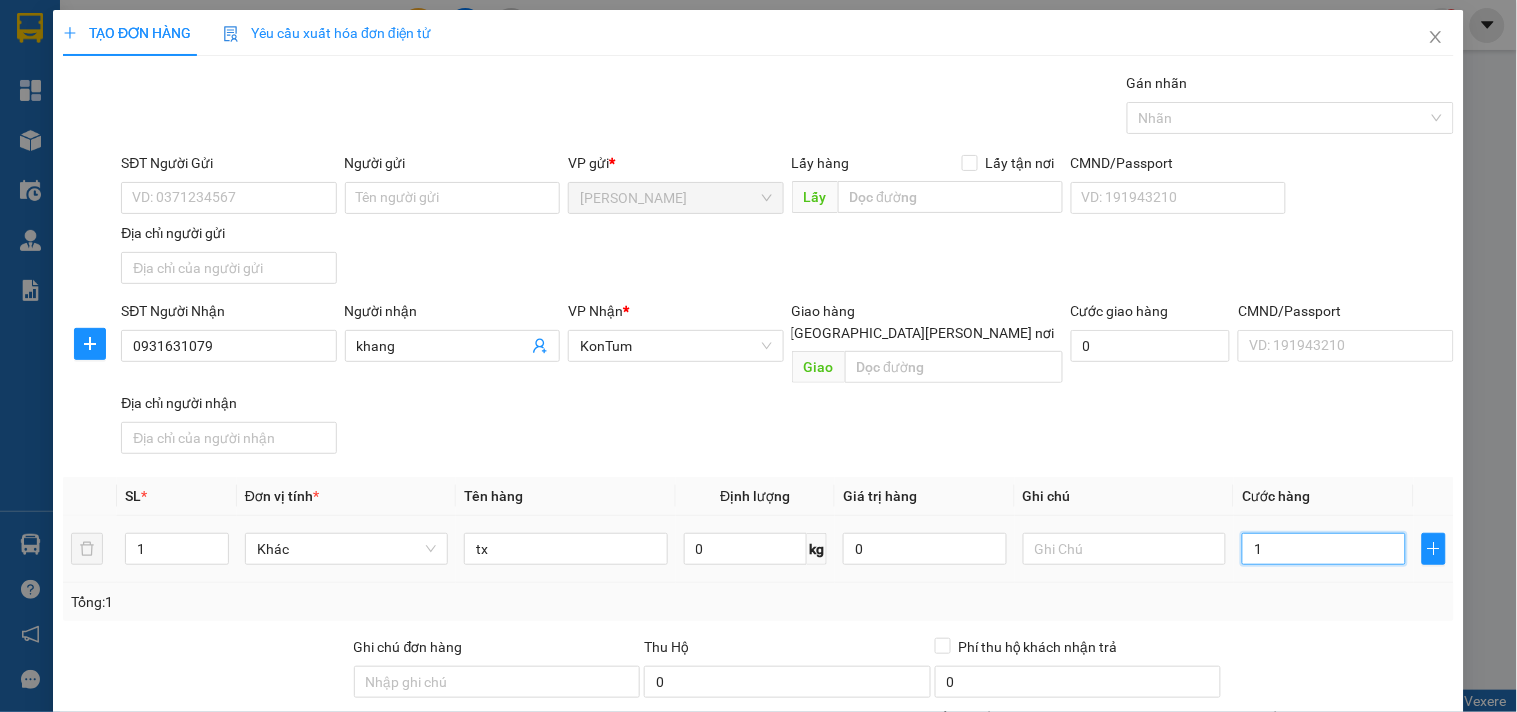 type on "10" 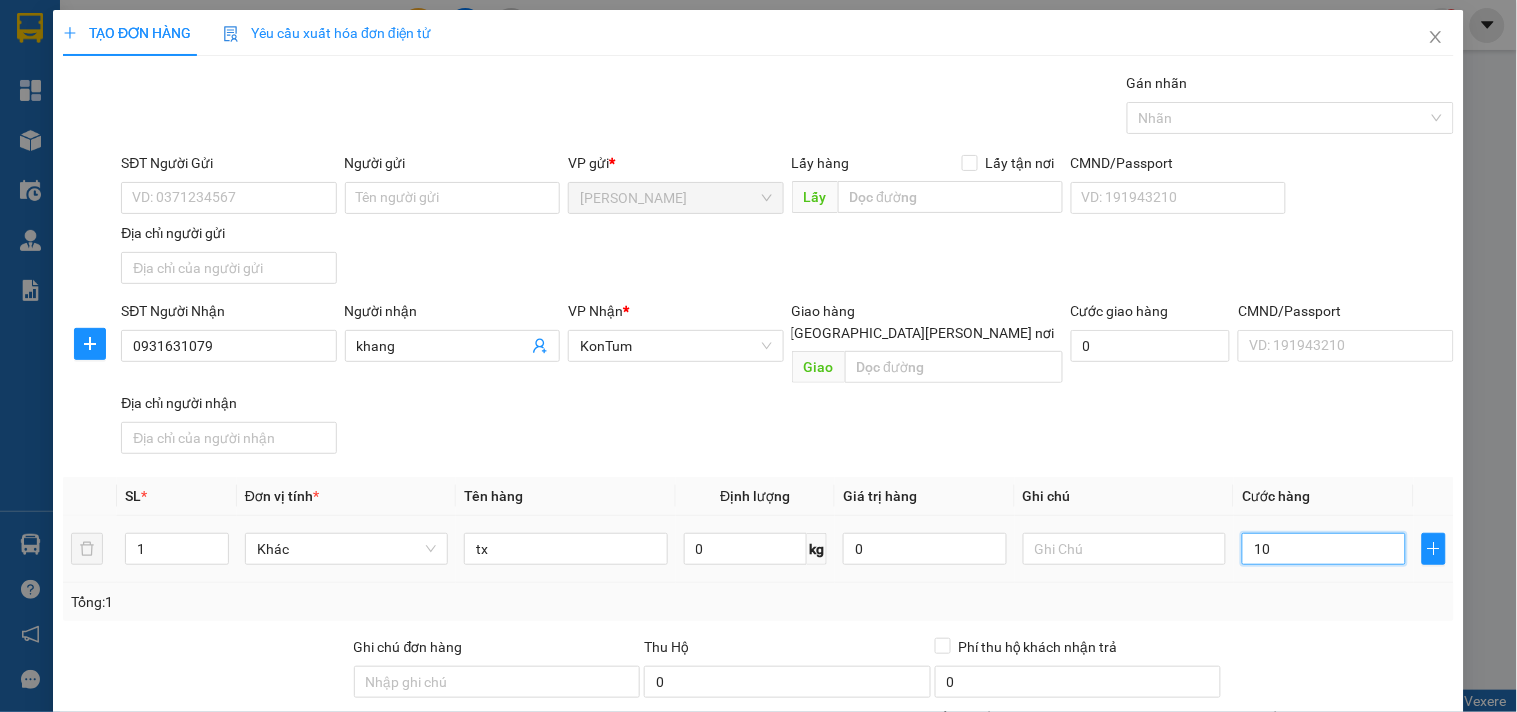 type on "100" 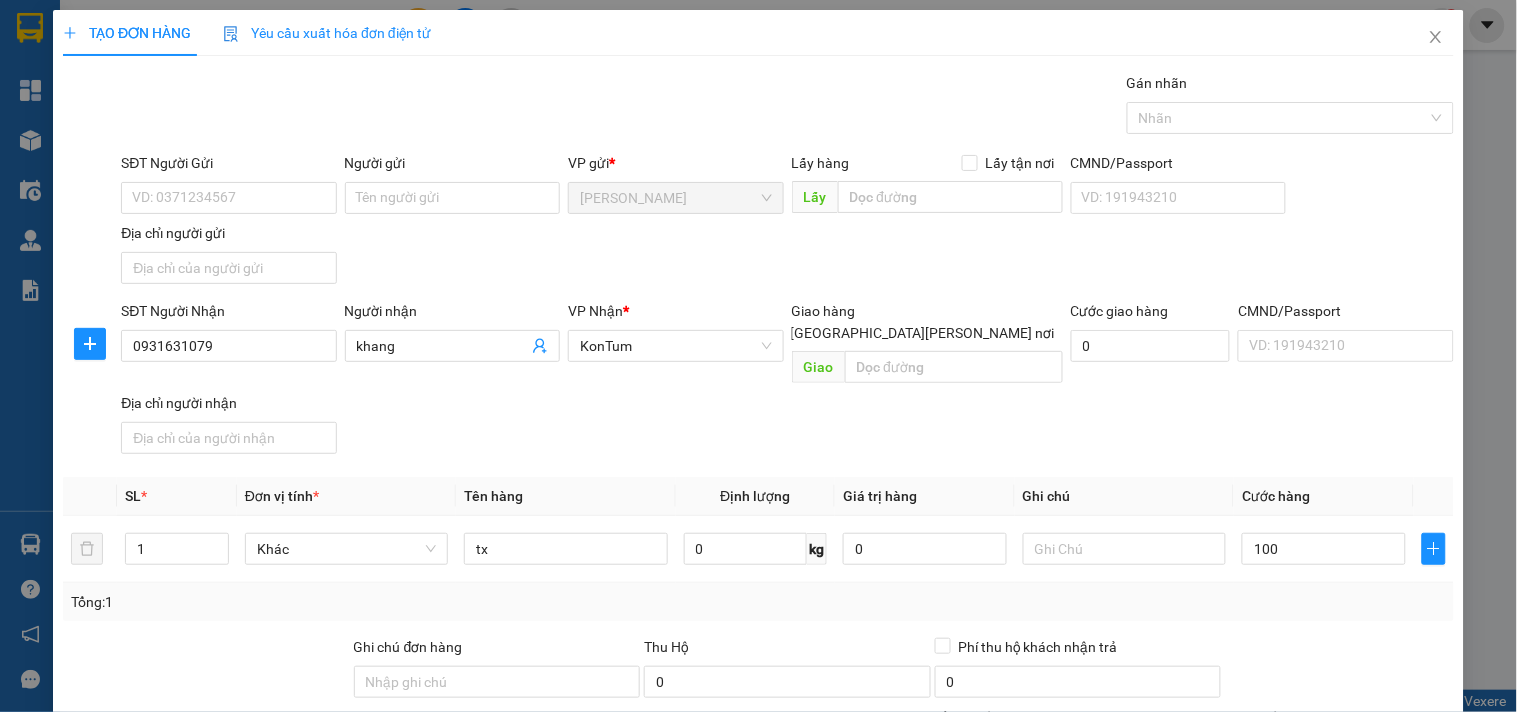 type on "100.000" 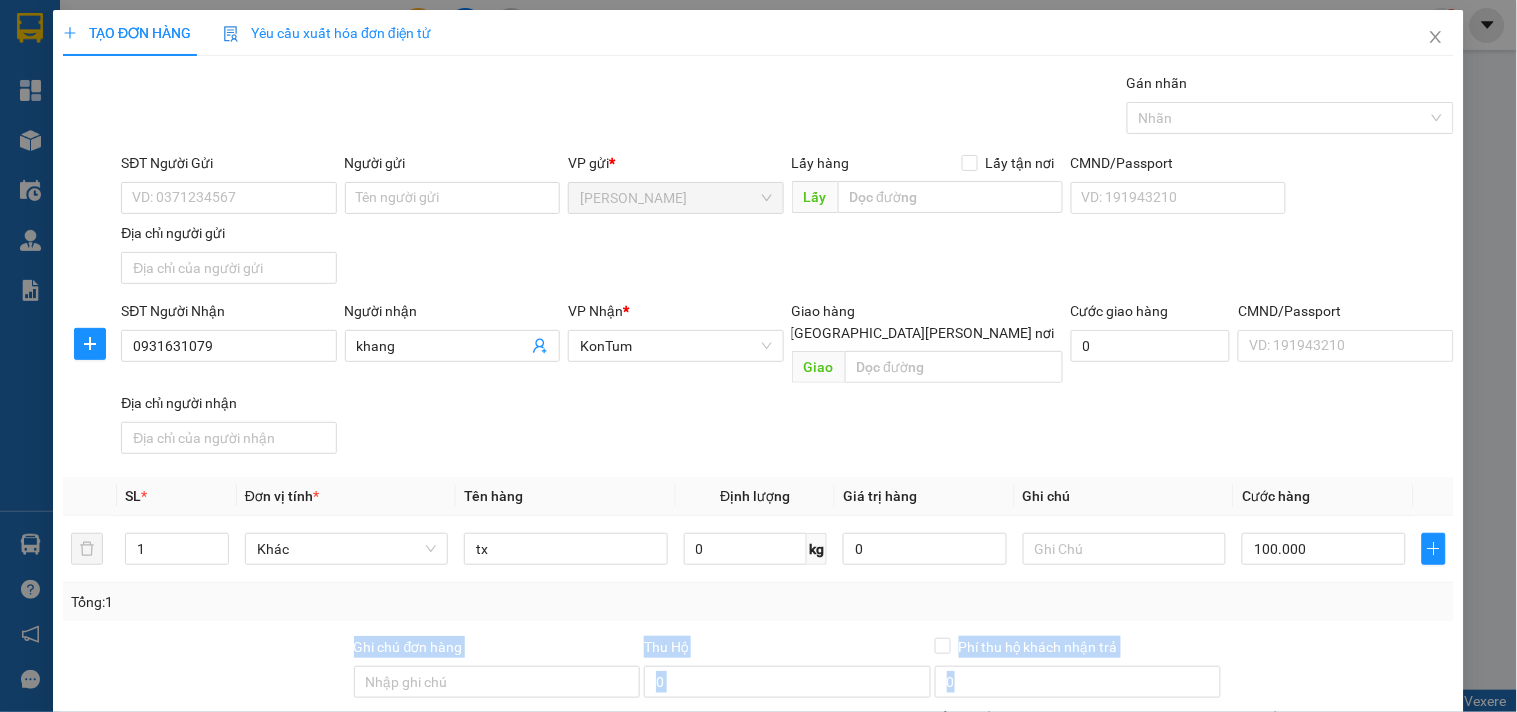 click on "Transit Pickup Surcharge Ids Transit Deliver Surcharge Ids Transit Deliver Surcharge Transit Deliver Surcharge Gán nhãn   Nhãn SĐT Người Gửi VD: 0371234567 Người gửi Tên người gửi VP gửi  * Phổ Quang Lấy hàng Lấy tận nơi Lấy CMND/Passport VD: 191943210 Địa chỉ người gửi SĐT Người Nhận 0931631079 Người nhận khang VP Nhận  * KonTum Giao hàng Giao tận nơi Giao Cước giao hàng 0 CMND/Passport VD: 191943210 Địa chỉ người nhận SL  * Đơn vị tính  * Tên hàng  Định lượng Giá trị hàng Ghi chú Cước hàng                   1 Khác tx 0 kg 0 100.000 Tổng:  1 Ghi chú đơn hàng Thu Hộ 0 Phí thu hộ khách nhận trả 0 Tổng cước 100.000 Hình thức thanh toán Chọn HT Thanh Toán Số tiền thu trước 0 Chưa thanh toán 100.000 Chọn HT Thanh Toán Lưu nháp Xóa Thông tin Lưu Lưu và In" at bounding box center (758, 467) 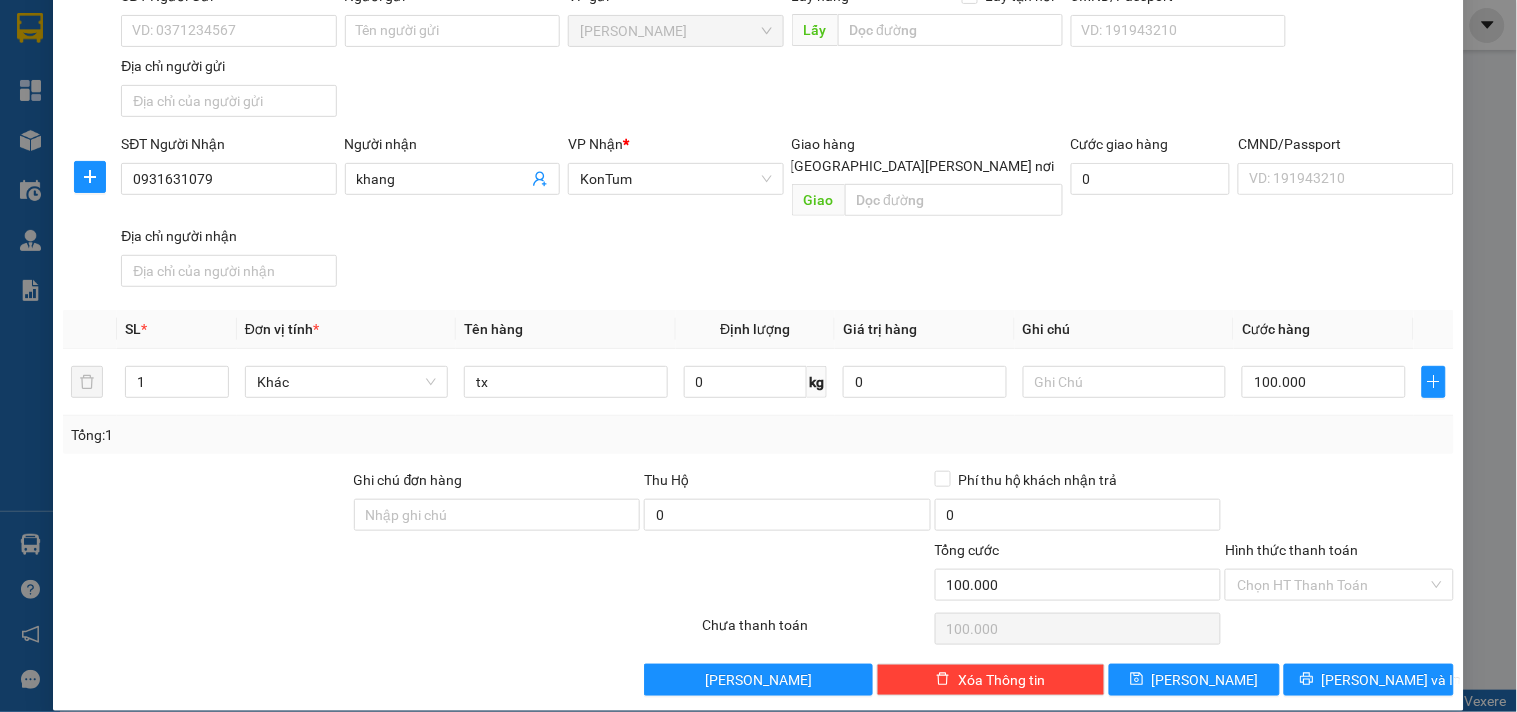 click on "Transit Pickup Surcharge Ids Transit Deliver Surcharge Ids Transit Deliver Surcharge Transit Deliver Surcharge Gán nhãn   Nhãn SĐT Người Gửi VD: 0371234567 Người gửi Tên người gửi VP gửi  * Phổ Quang Lấy hàng Lấy tận nơi Lấy CMND/Passport VD: 191943210 Địa chỉ người gửi SĐT Người Nhận 0931631079 Người nhận khang VP Nhận  * KonTum Giao hàng Giao tận nơi Giao Cước giao hàng 0 CMND/Passport VD: 191943210 Địa chỉ người nhận SL  * Đơn vị tính  * Tên hàng  Định lượng Giá trị hàng Ghi chú Cước hàng                   1 Khác tx 0 kg 0 100.000 Tổng:  1 Ghi chú đơn hàng Thu Hộ 0 Phí thu hộ khách nhận trả 0 Tổng cước 100.000 Hình thức thanh toán Chọn HT Thanh Toán Số tiền thu trước 0 Chưa thanh toán 100.000 Chọn HT Thanh Toán Lưu nháp Xóa Thông tin Lưu Lưu và In" at bounding box center (758, 300) 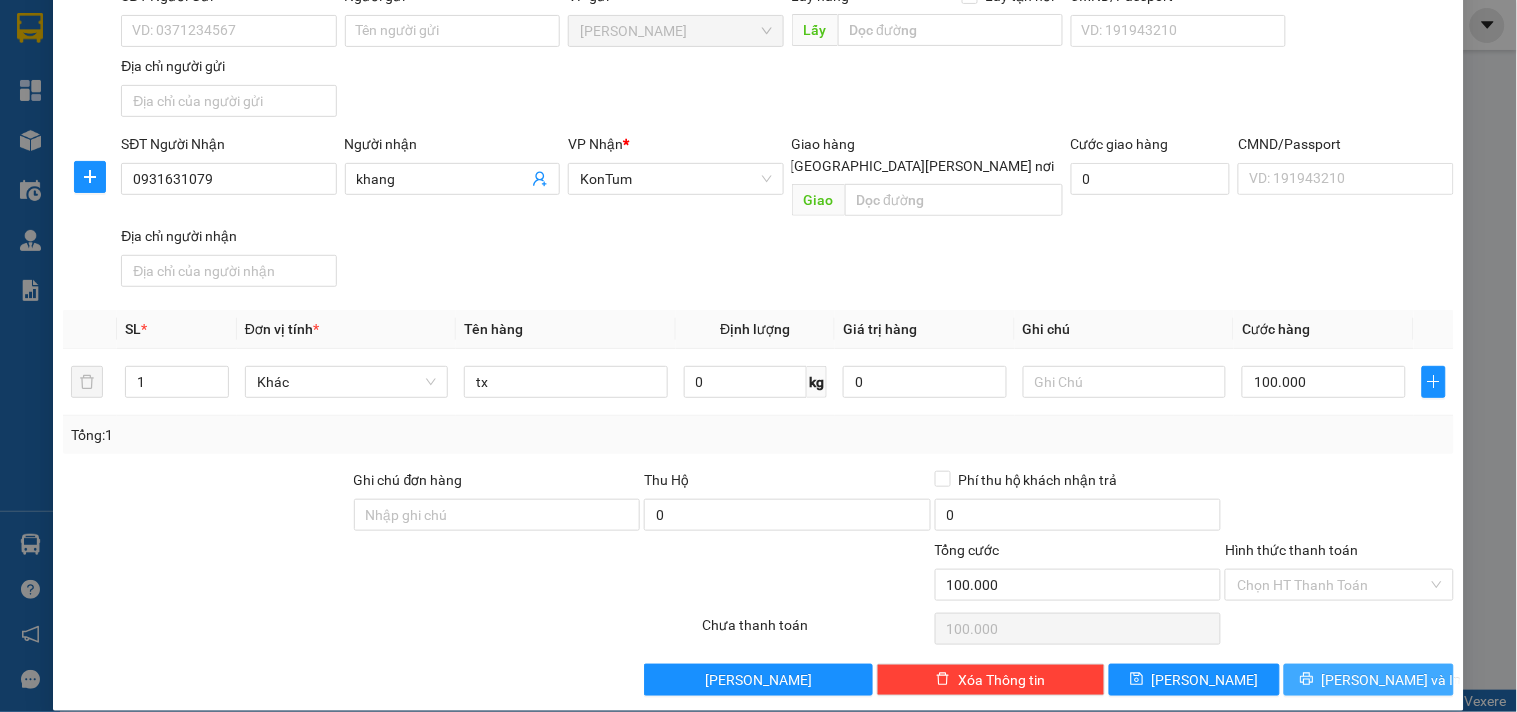 click 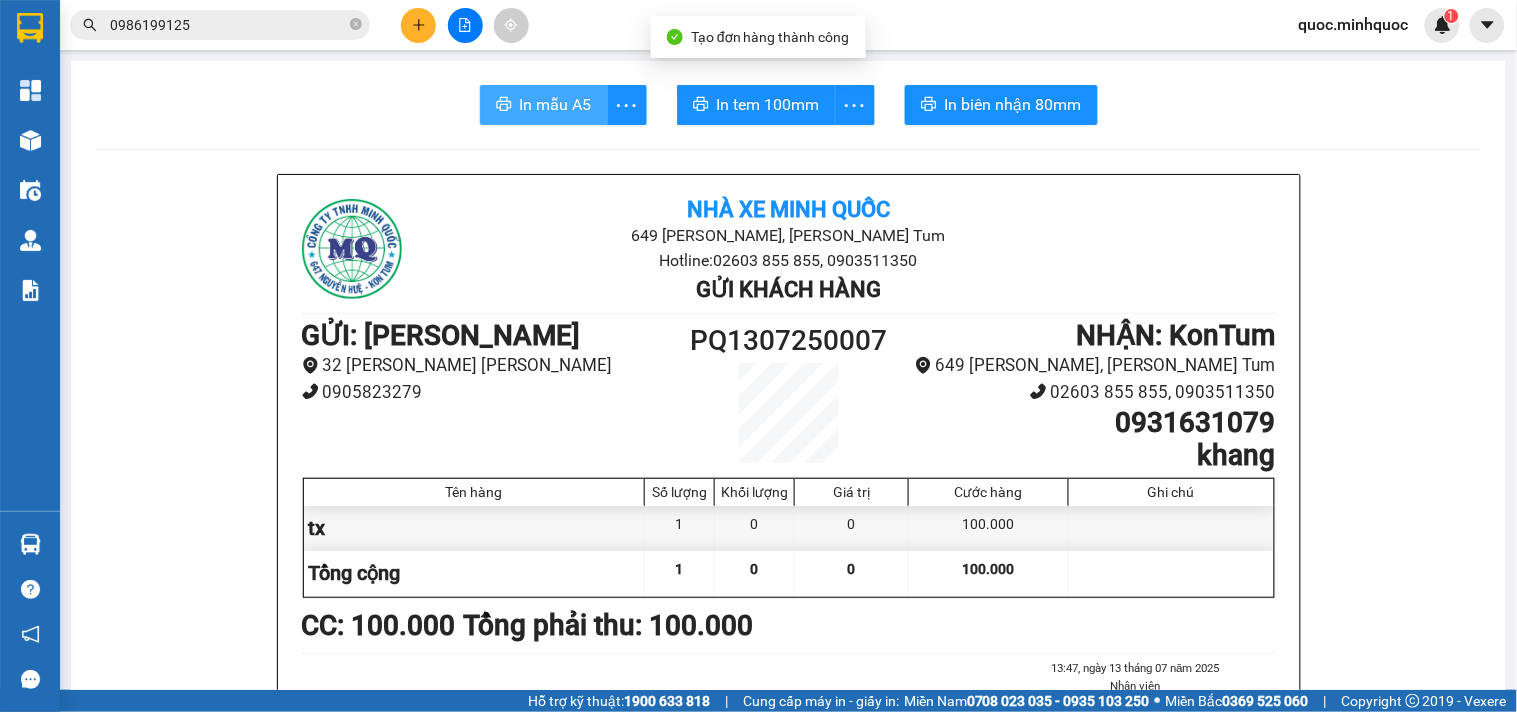 click on "In mẫu A5" at bounding box center [556, 104] 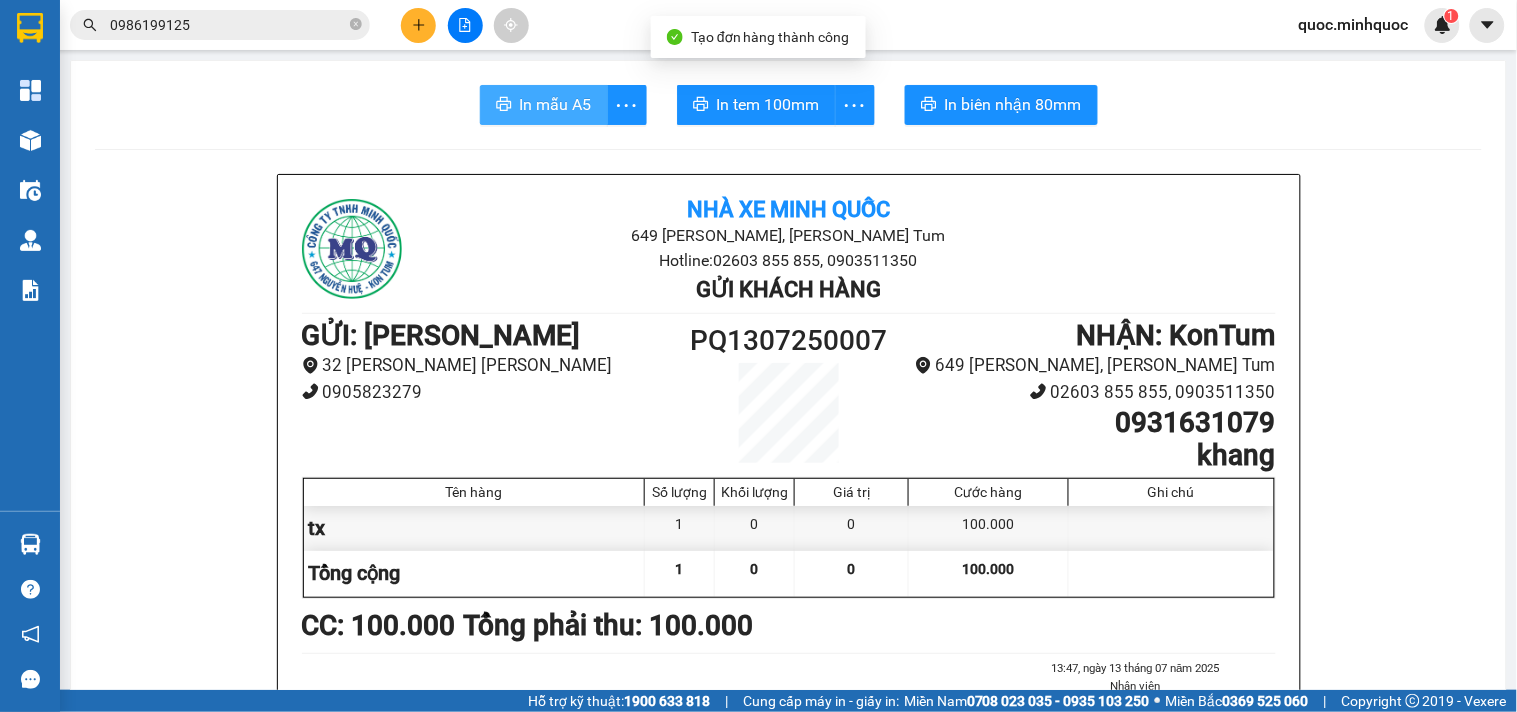 scroll, scrollTop: 0, scrollLeft: 0, axis: both 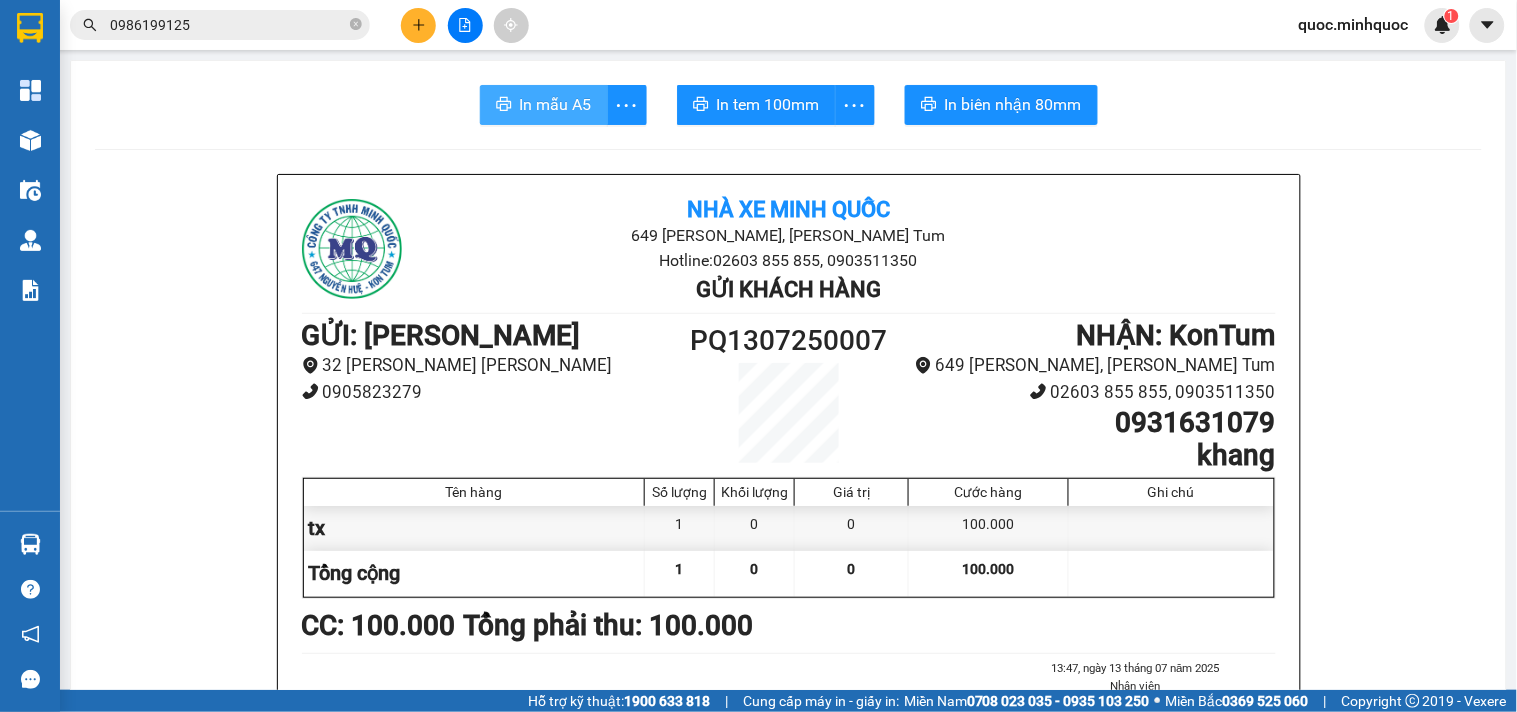 click on "In mẫu A5" at bounding box center (556, 104) 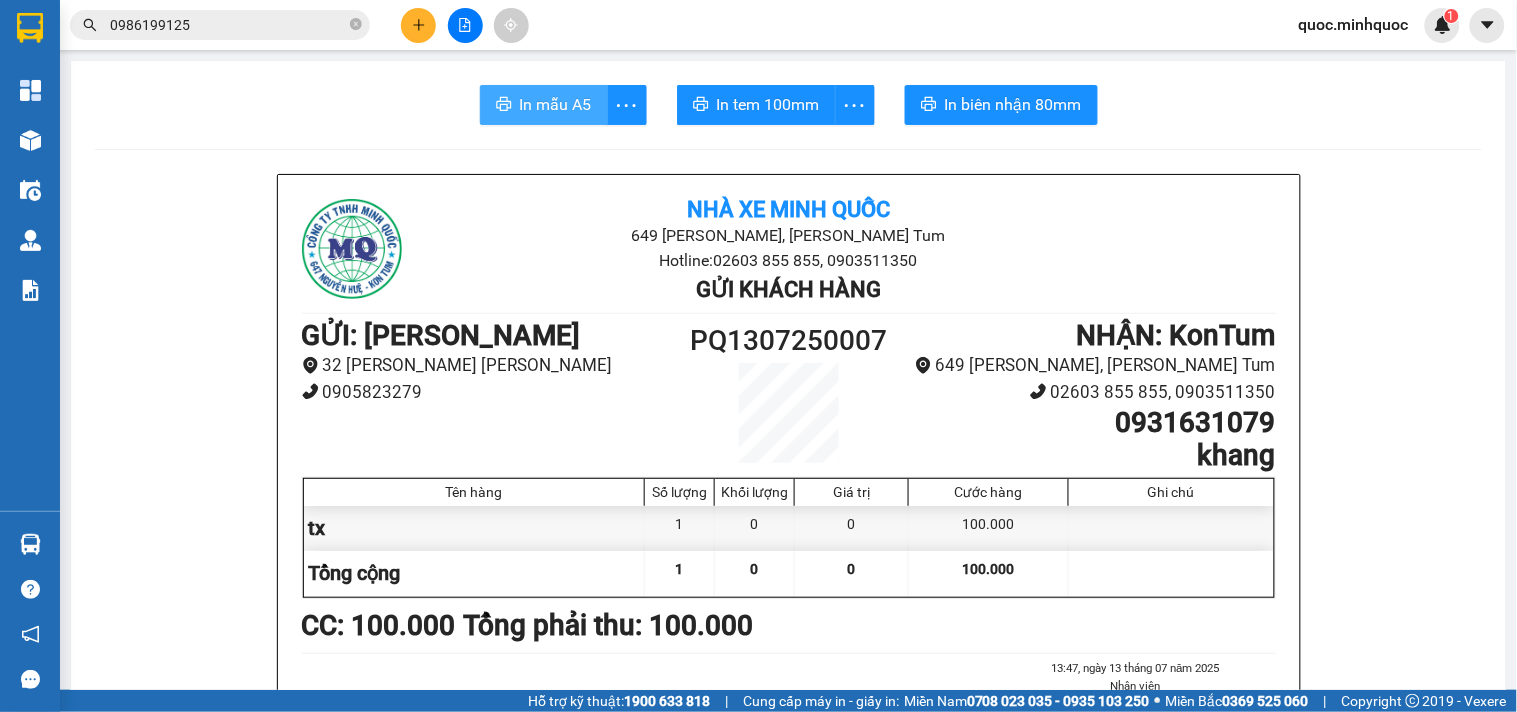scroll, scrollTop: 0, scrollLeft: 0, axis: both 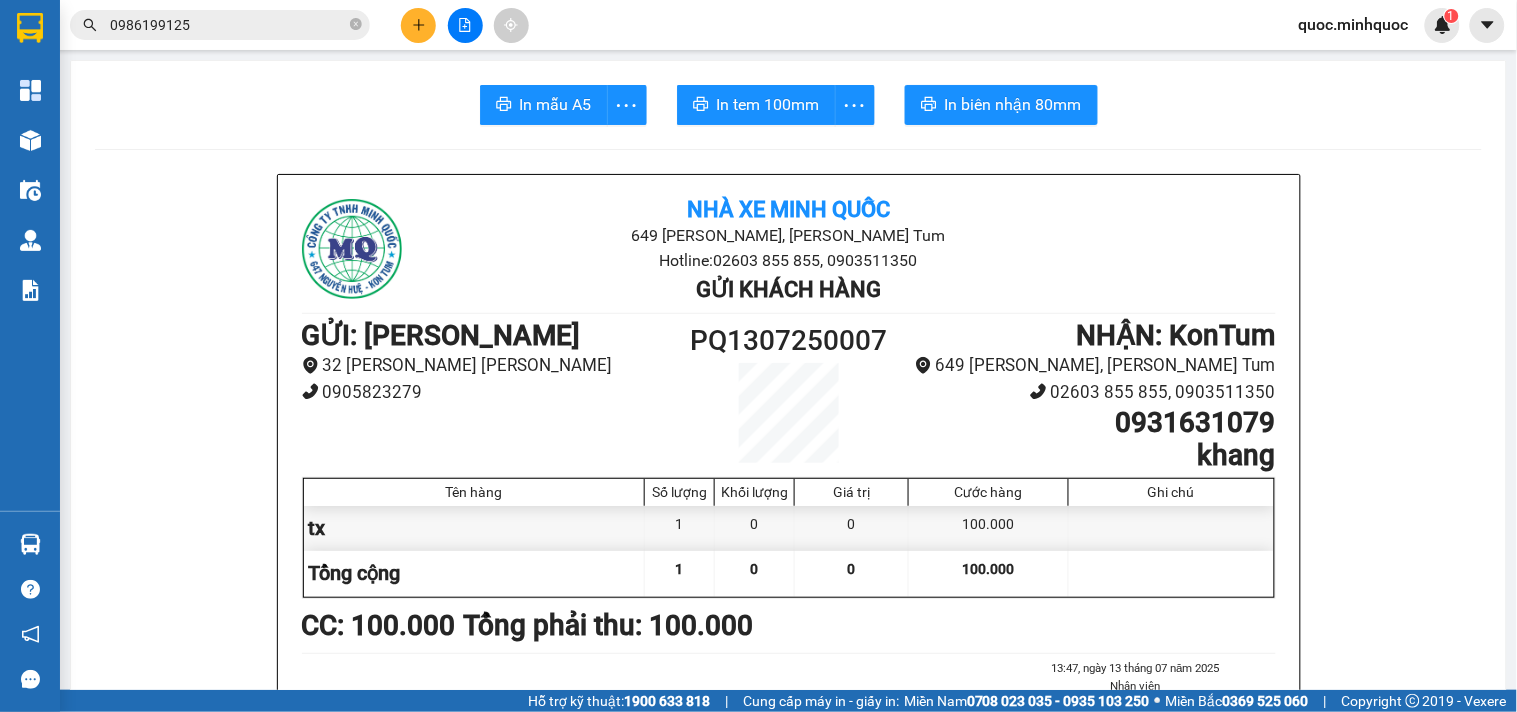click on "In mẫu A5
In tem 100mm
In biên nhận 80mm Nhà xe Minh Quốc 649 Nguyễn Huệ, Phường Kon Tum Hotline:  02603 855 855, 0903511350 Gửi khách hàng GỬI :   Phổ Quang   32 Huỳnh Lan  Khanh   0905823279 PQ1307250007 NHẬN :   KonTum   649 Nguyễn Huệ, Phường Kon Tum   02603 855 855, 0903511350 0931631079 khang Tên hàng Số lượng Khối lượng Giá trị Cước hàng Ghi chú tx 1 0 0 100.000 Tổng cộng 1 0 0 100.000 Loading... CC : 100.000 Tổng phải thu: 100.000 13:47, ngày 13 tháng 07 năm 2025 Nhân viên Bùi Minh Quốc Quy định nhận/gửi hàng : Biên nhận có giá trị trong vòng  10 ngày  kể từ ngày khách gửi hàng. Công ty chỉ chịu trách nhiệm đối với hàng có biên nhận kèm theo. Đối với hàng thông thường khi xảy ra sự cố mất, thất lạc, hư hỏng,...chúng tôi chỉ chịu trách nhiệm bồi thường không quá  5 lần  cước gửi hàng. *HƯ BỂ VỠ KHÔNG ĐỀN*" at bounding box center [788, 1277] 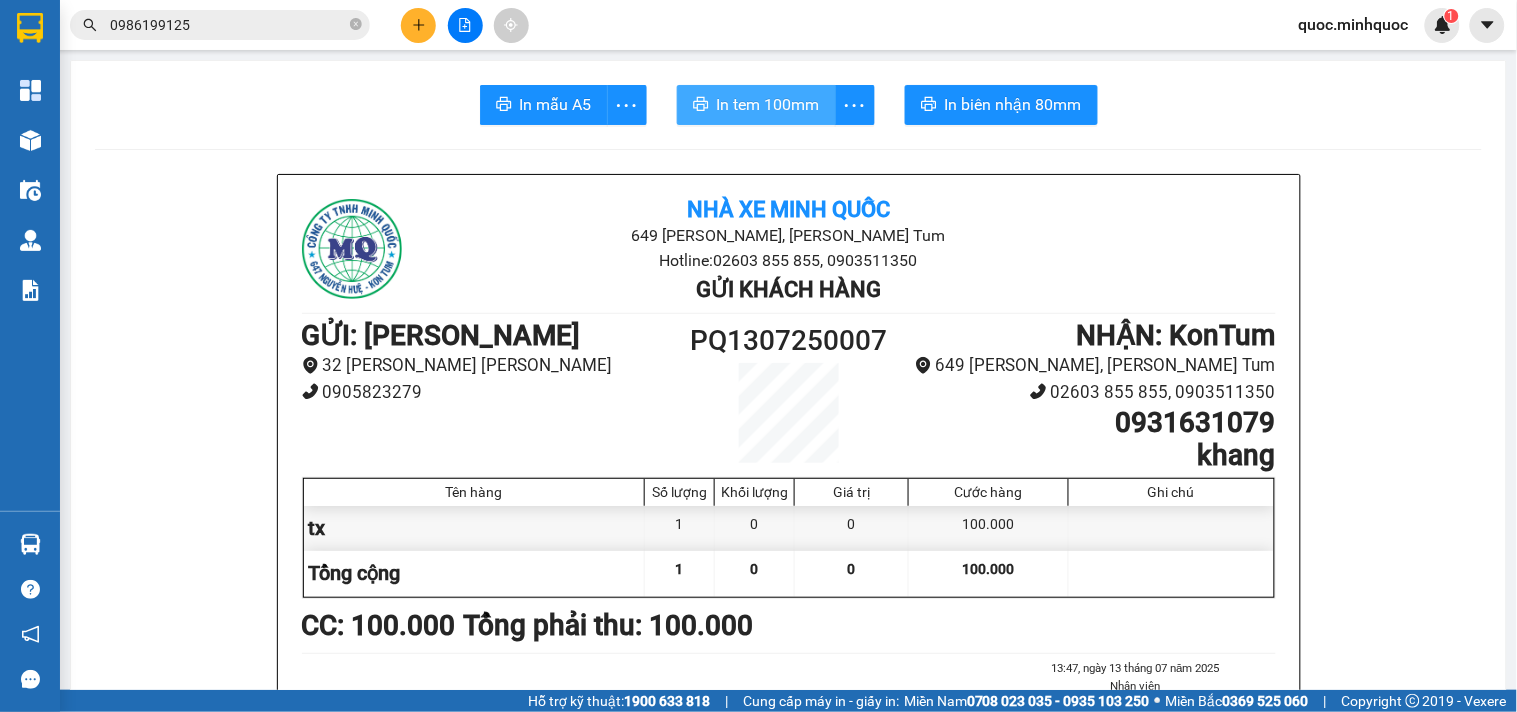 click on "In tem 100mm" at bounding box center (768, 104) 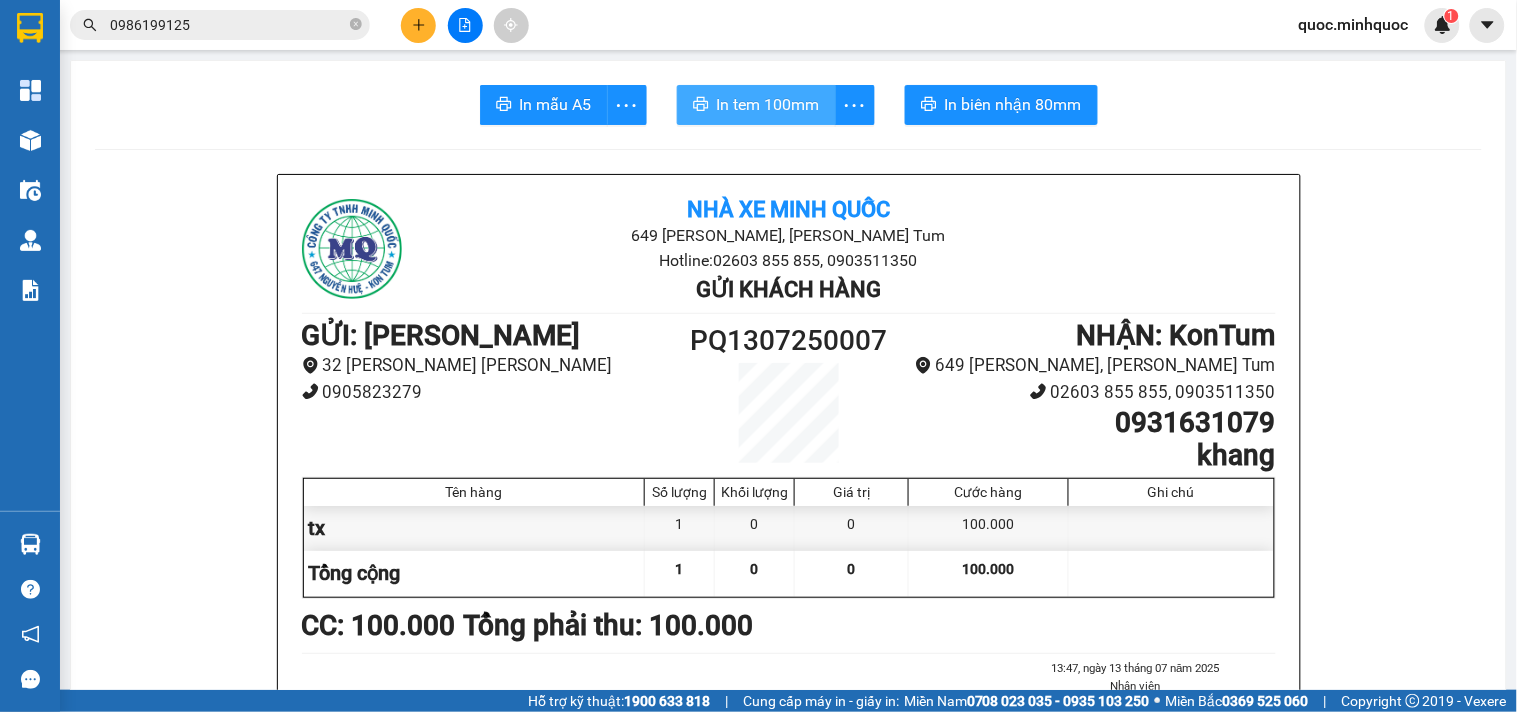scroll, scrollTop: 0, scrollLeft: 0, axis: both 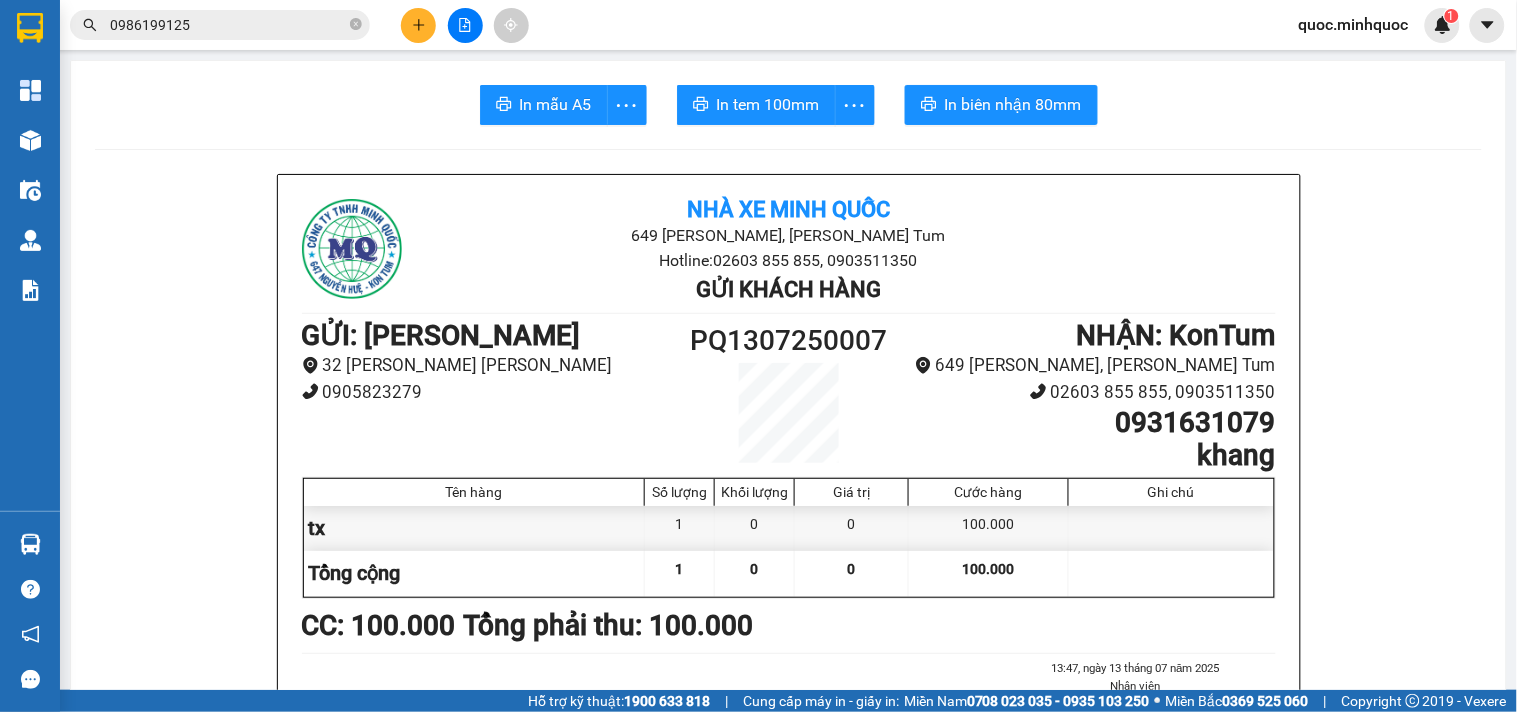 click on "0986199125" at bounding box center (228, 25) 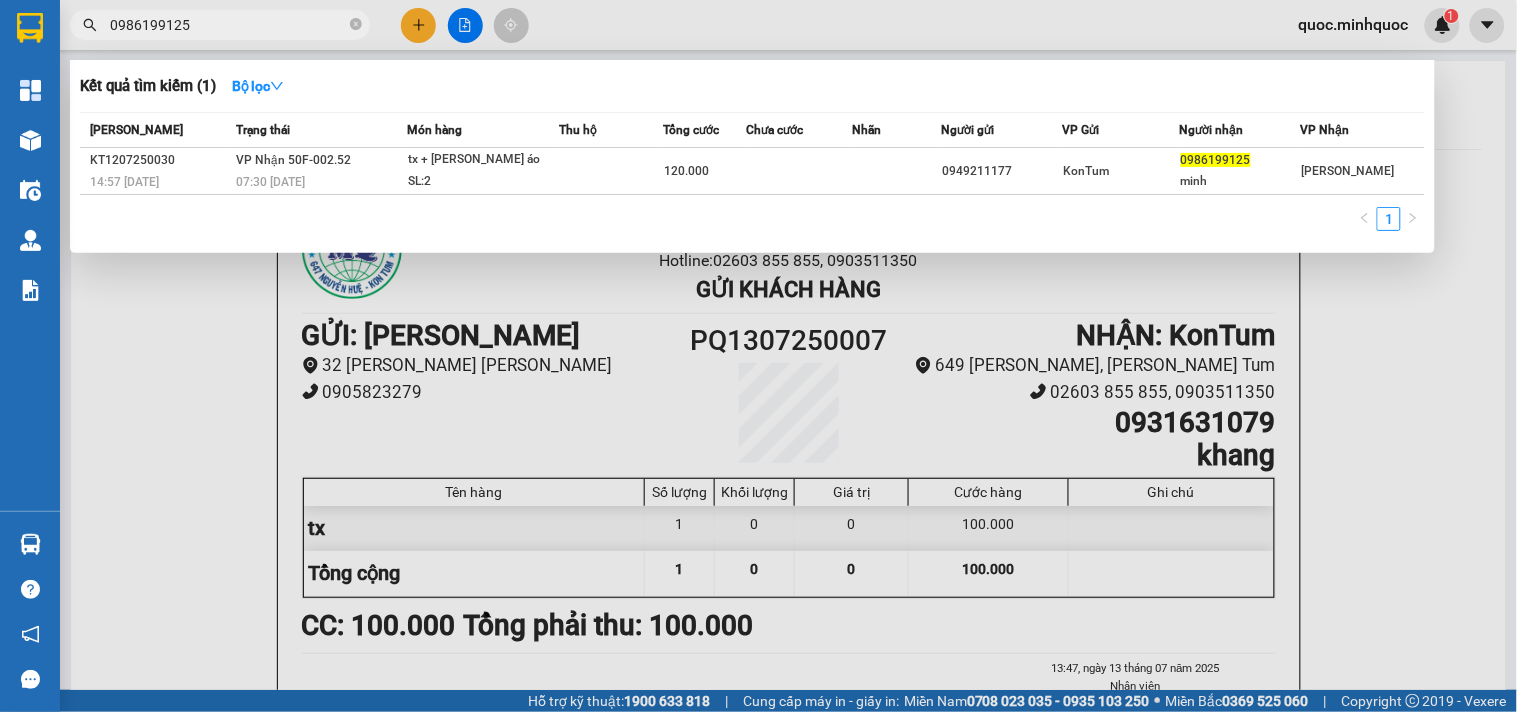 click on "0986199125" at bounding box center (228, 25) 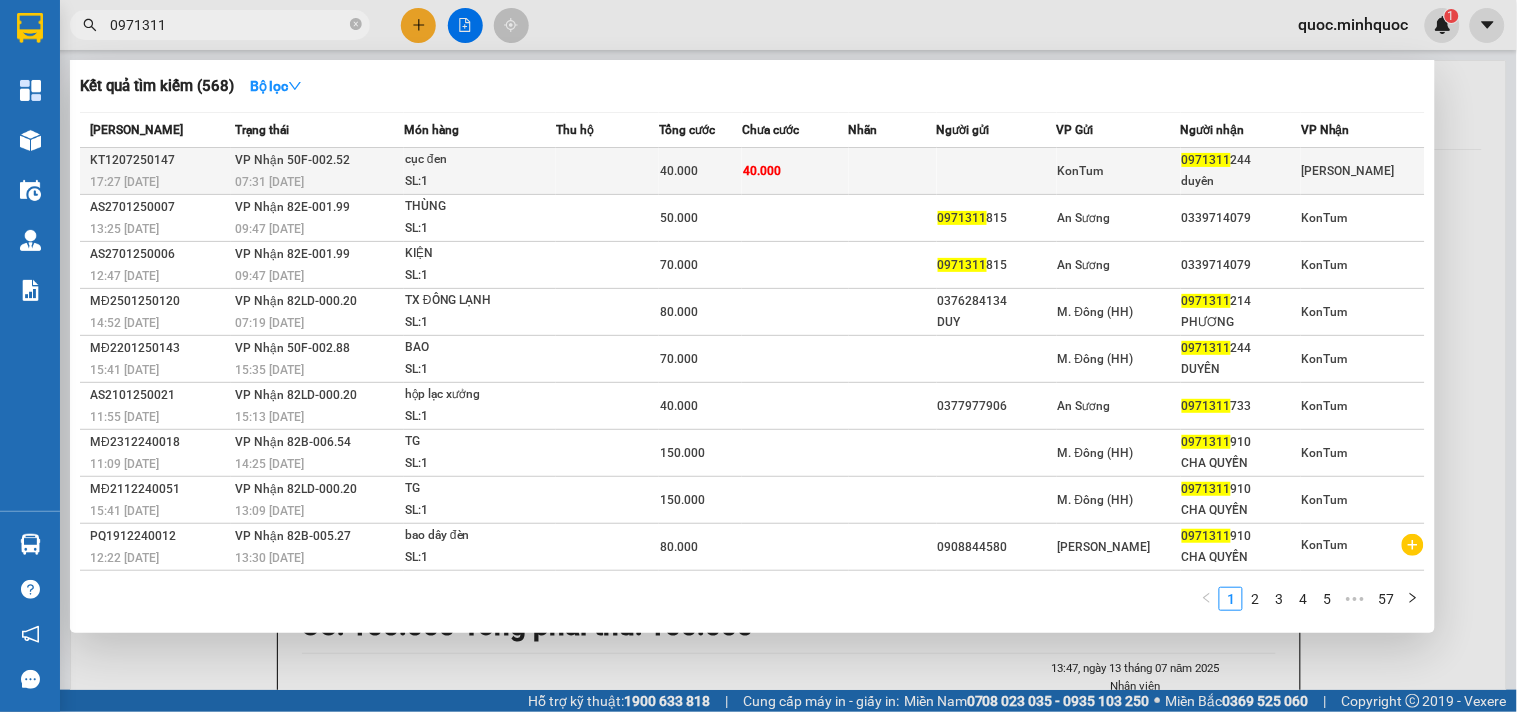 type on "0971311" 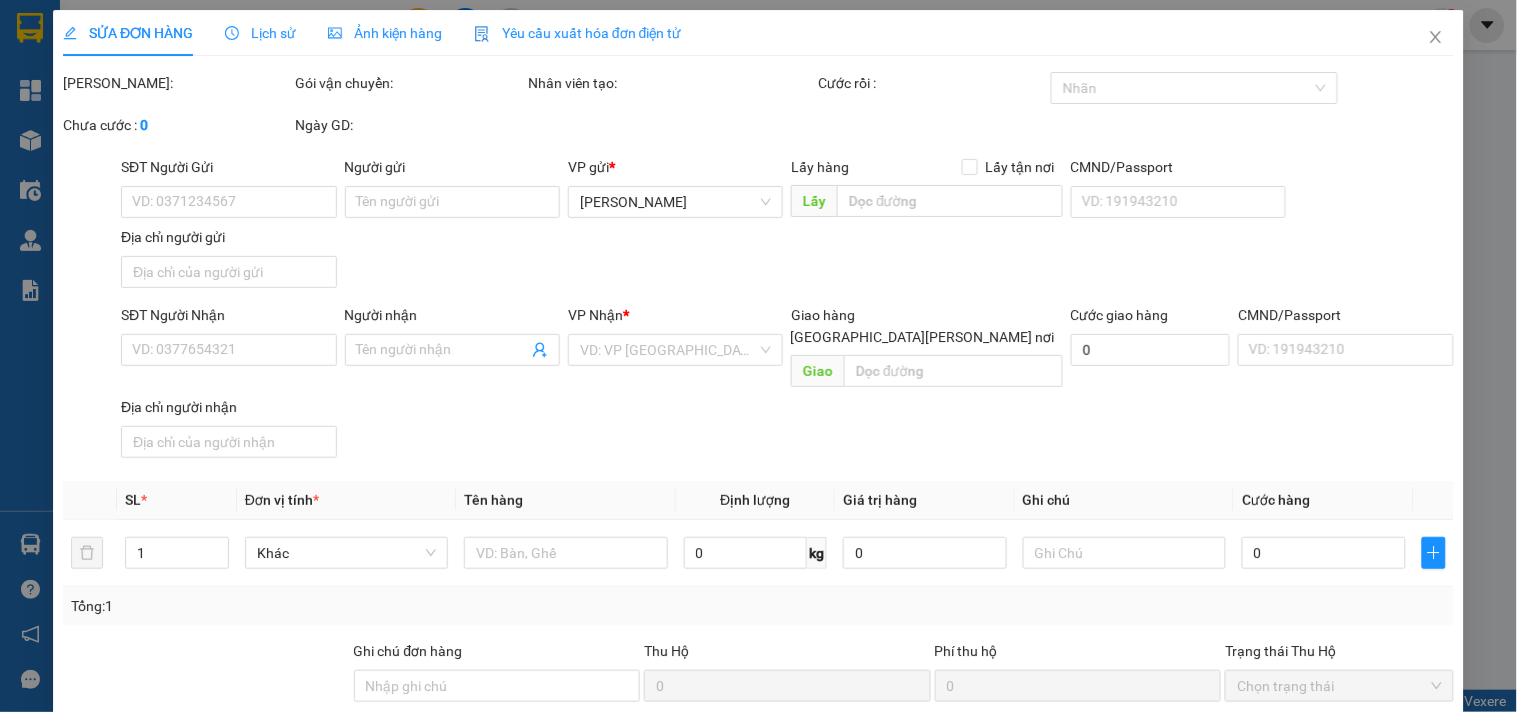 type on "0971311244" 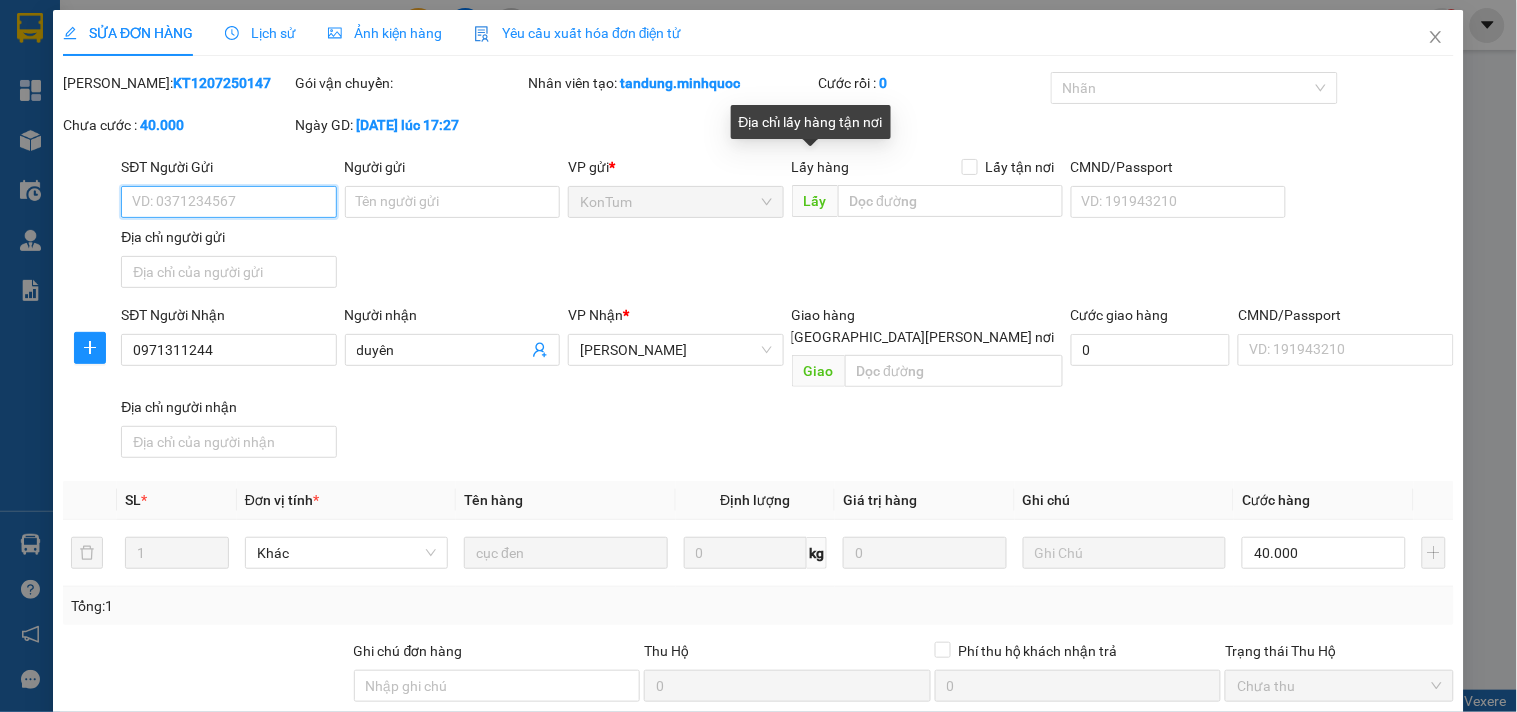 scroll, scrollTop: 172, scrollLeft: 0, axis: vertical 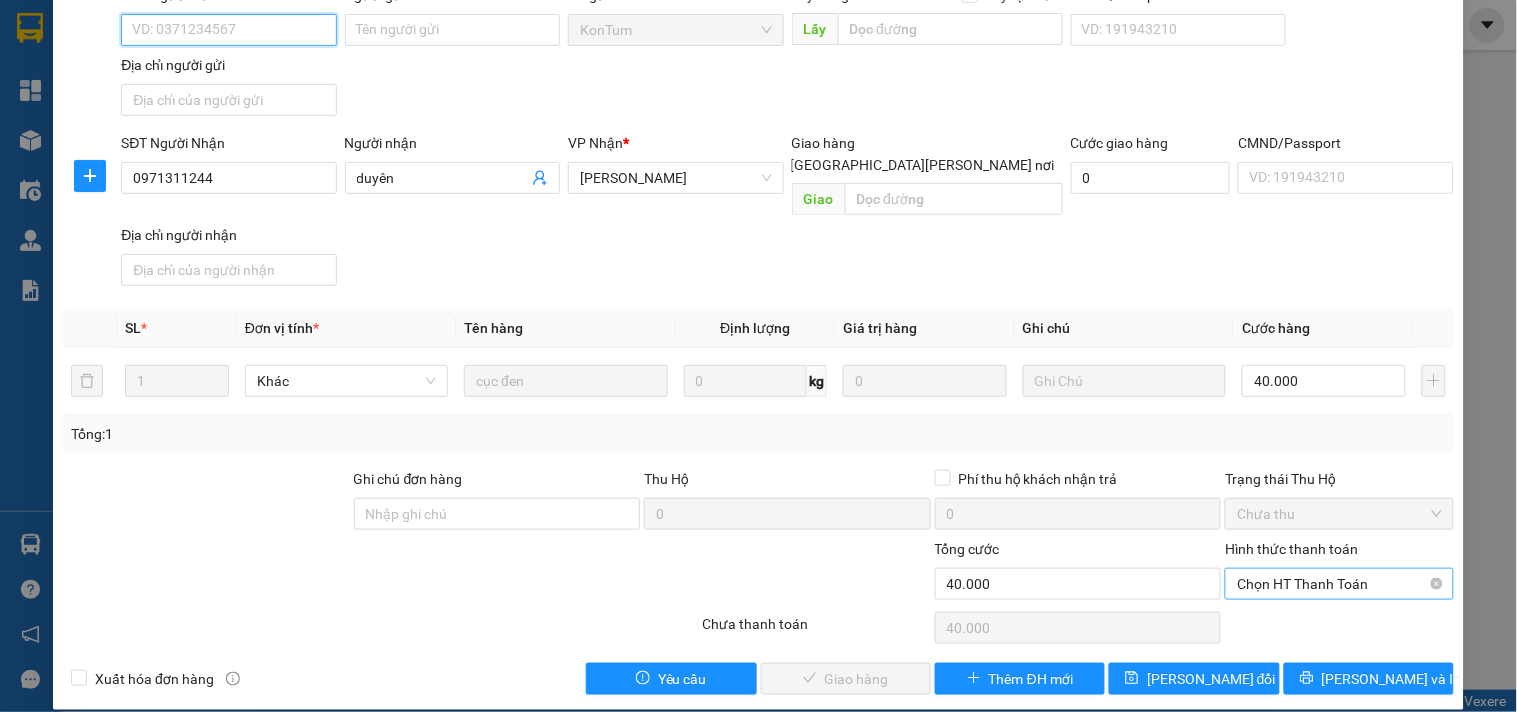 click on "Chọn HT Thanh Toán" at bounding box center (1339, 584) 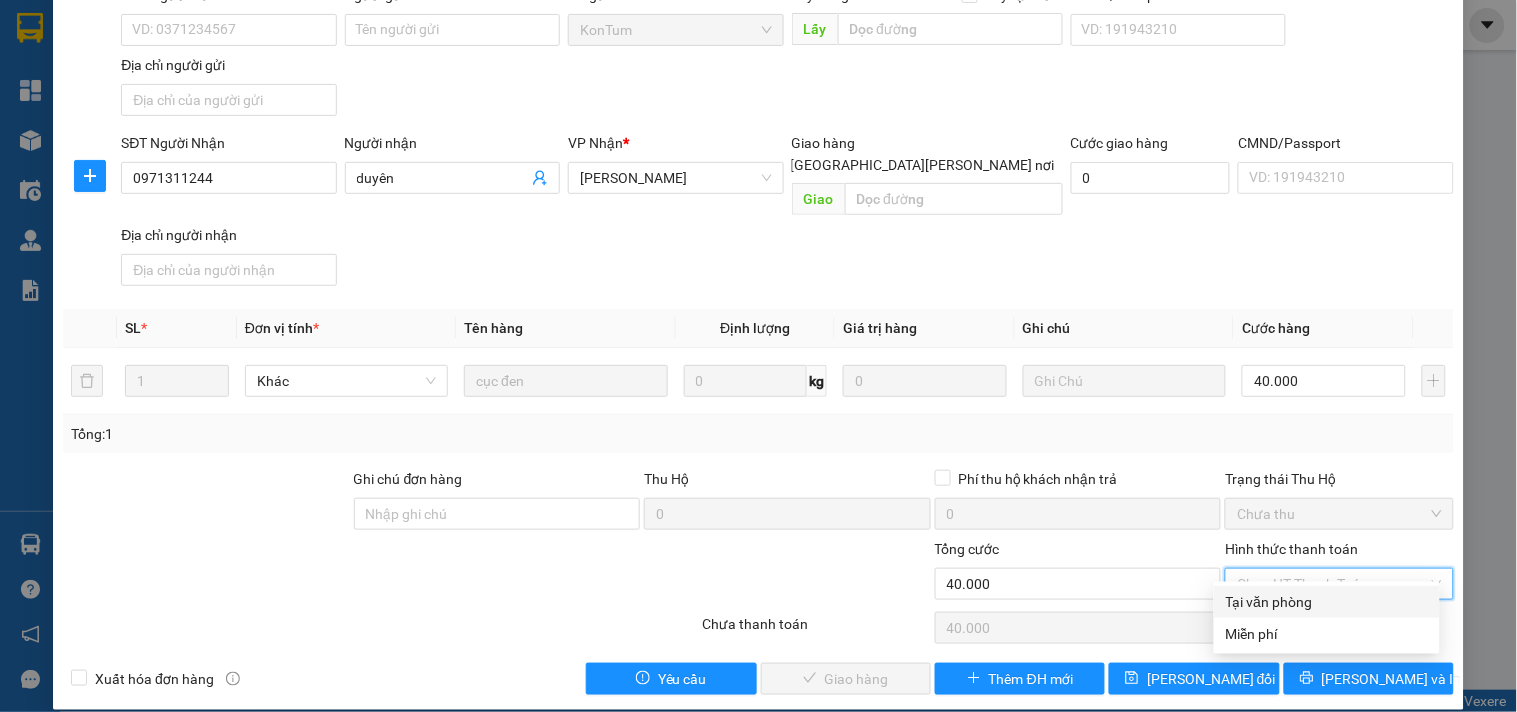 click on "Tại văn phòng" at bounding box center [1327, 602] 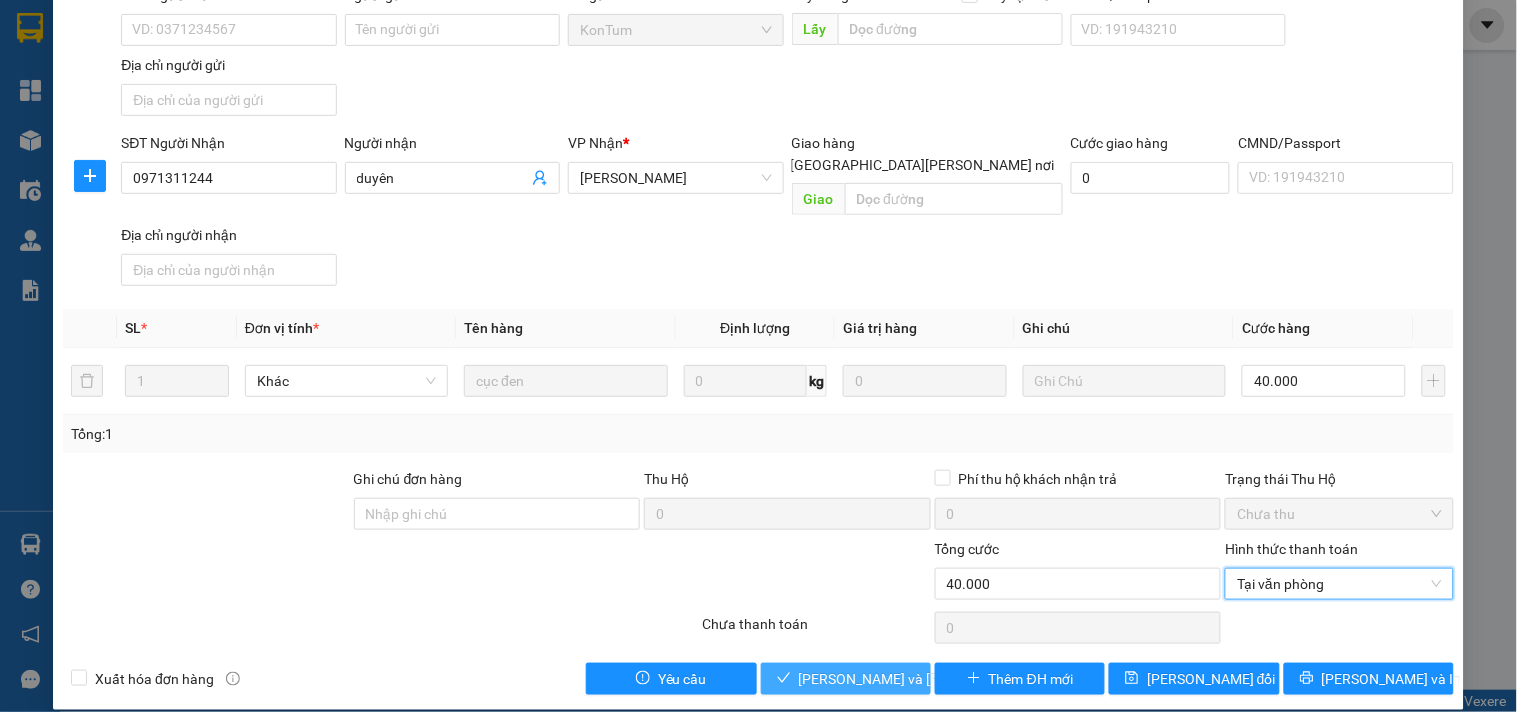 click on "[PERSON_NAME] và Giao hàng" at bounding box center [934, 679] 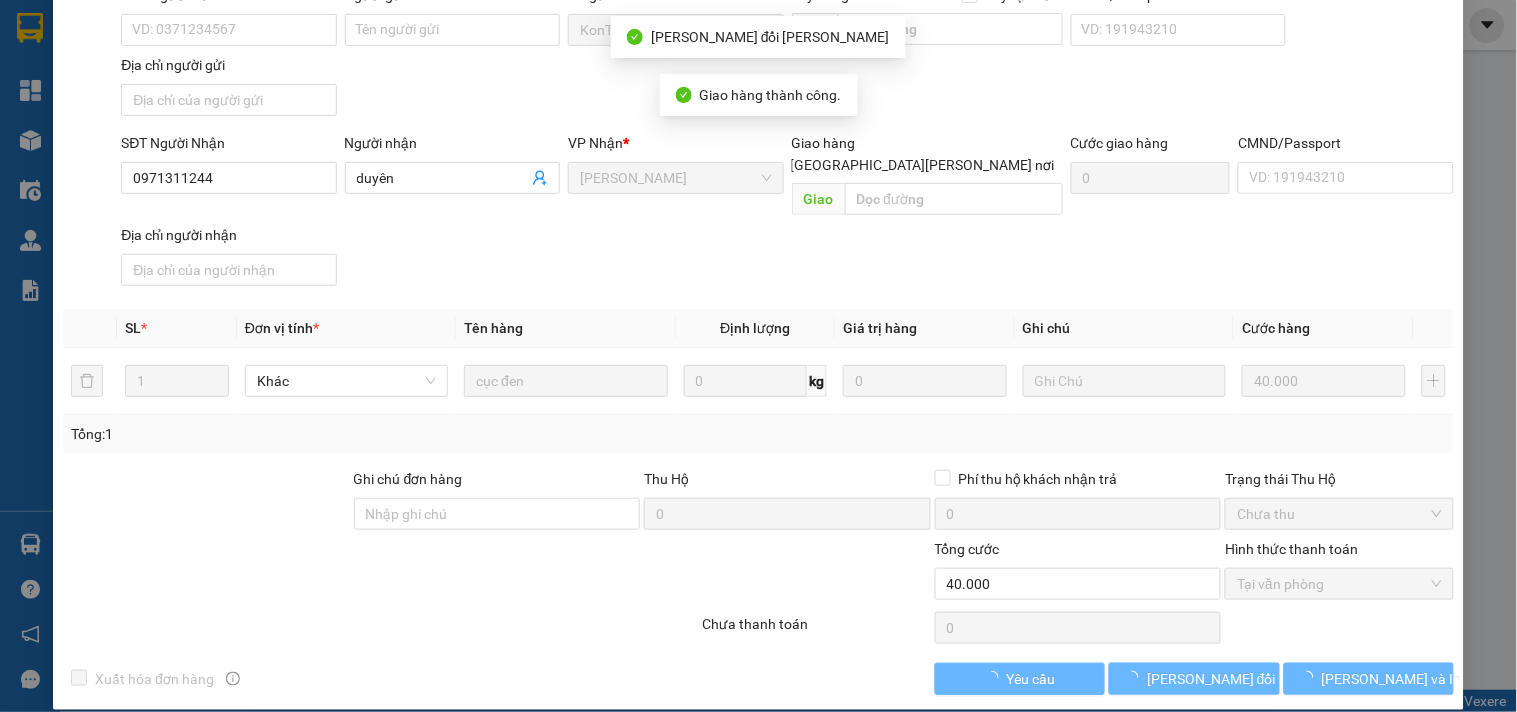 click 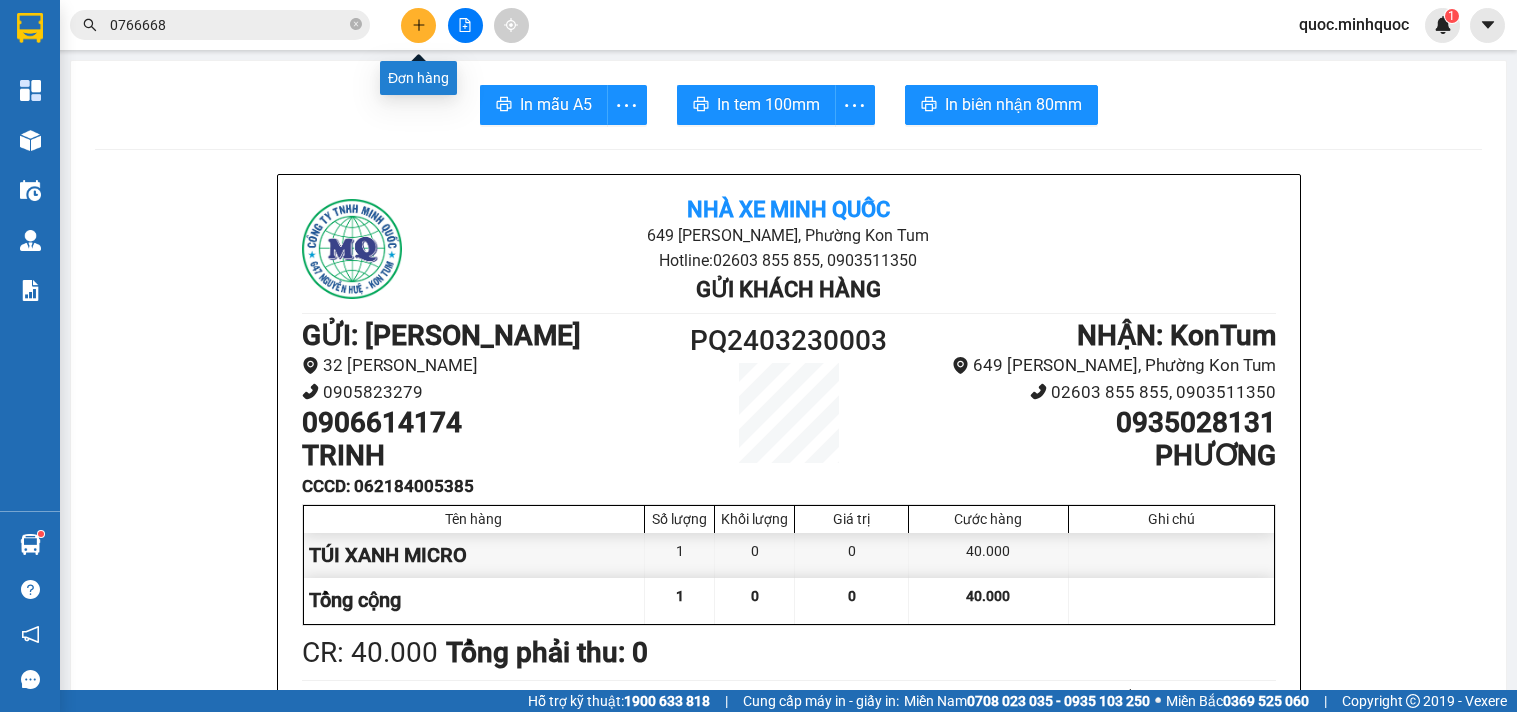 scroll, scrollTop: 0, scrollLeft: 0, axis: both 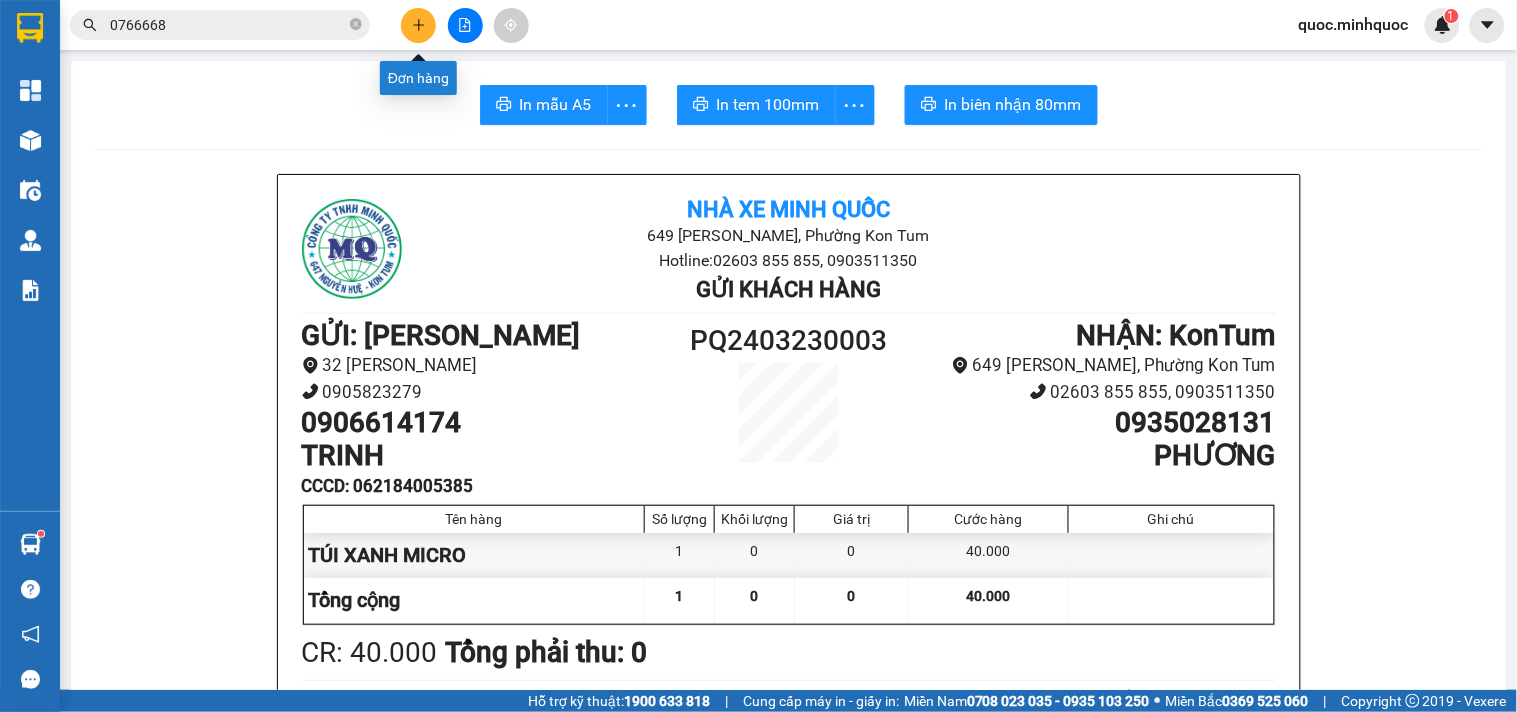click at bounding box center (418, 25) 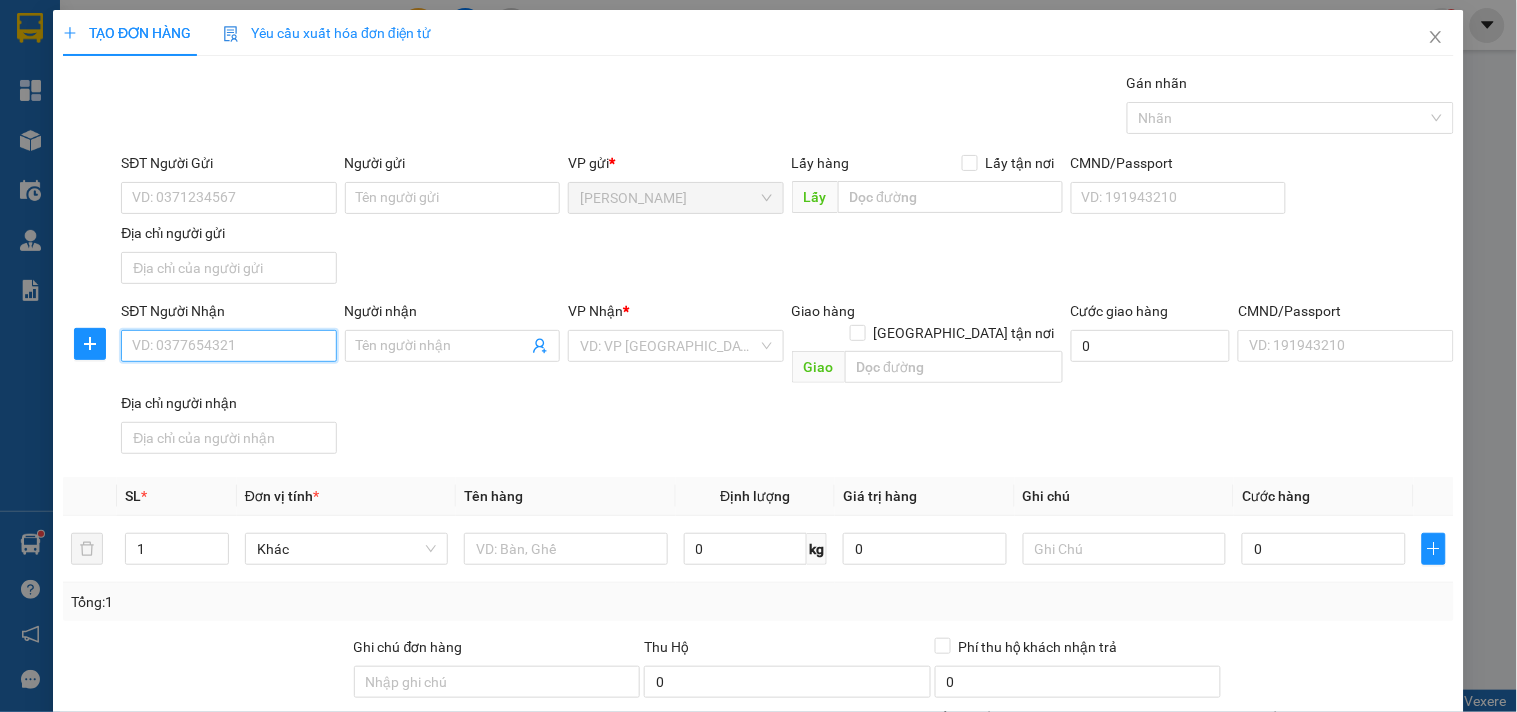 click on "SĐT Người Nhận" at bounding box center (228, 346) 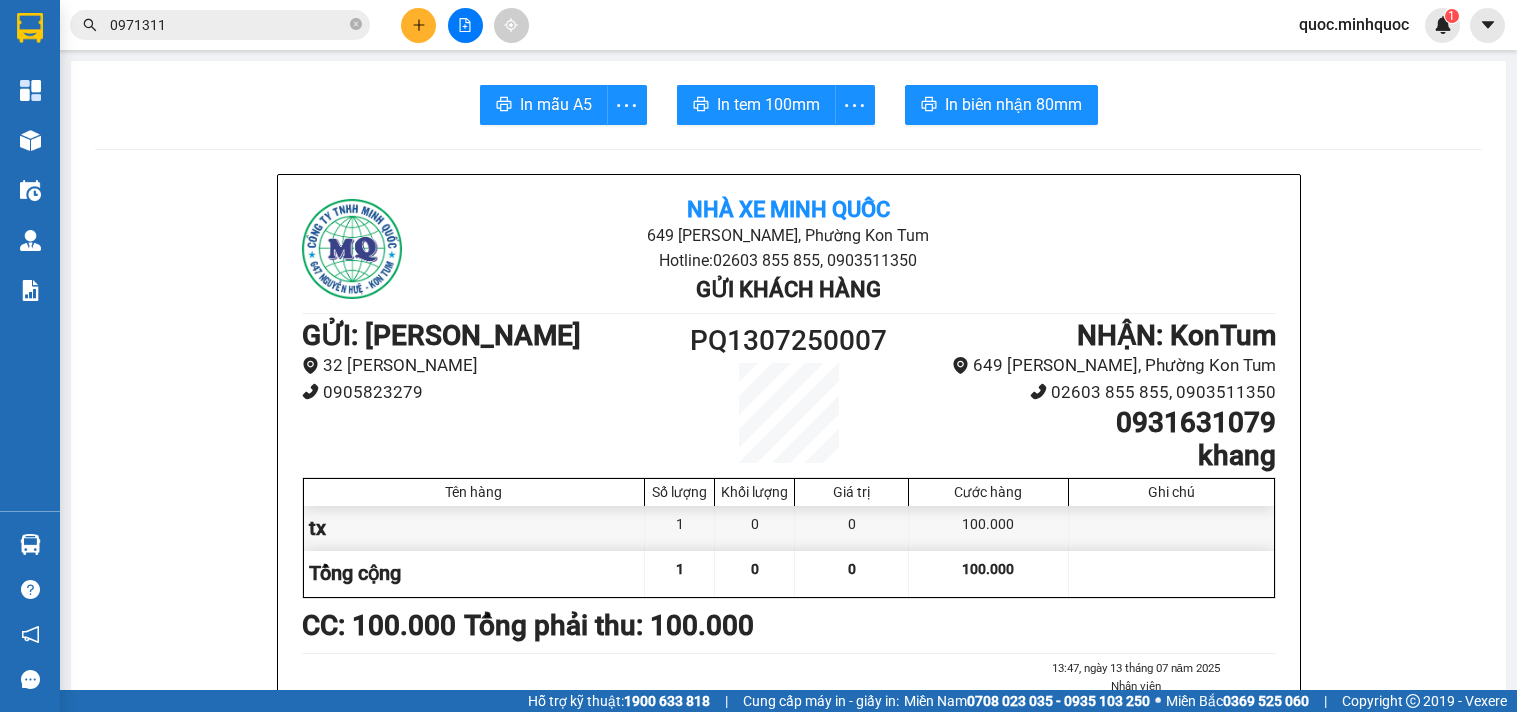 scroll, scrollTop: 0, scrollLeft: 0, axis: both 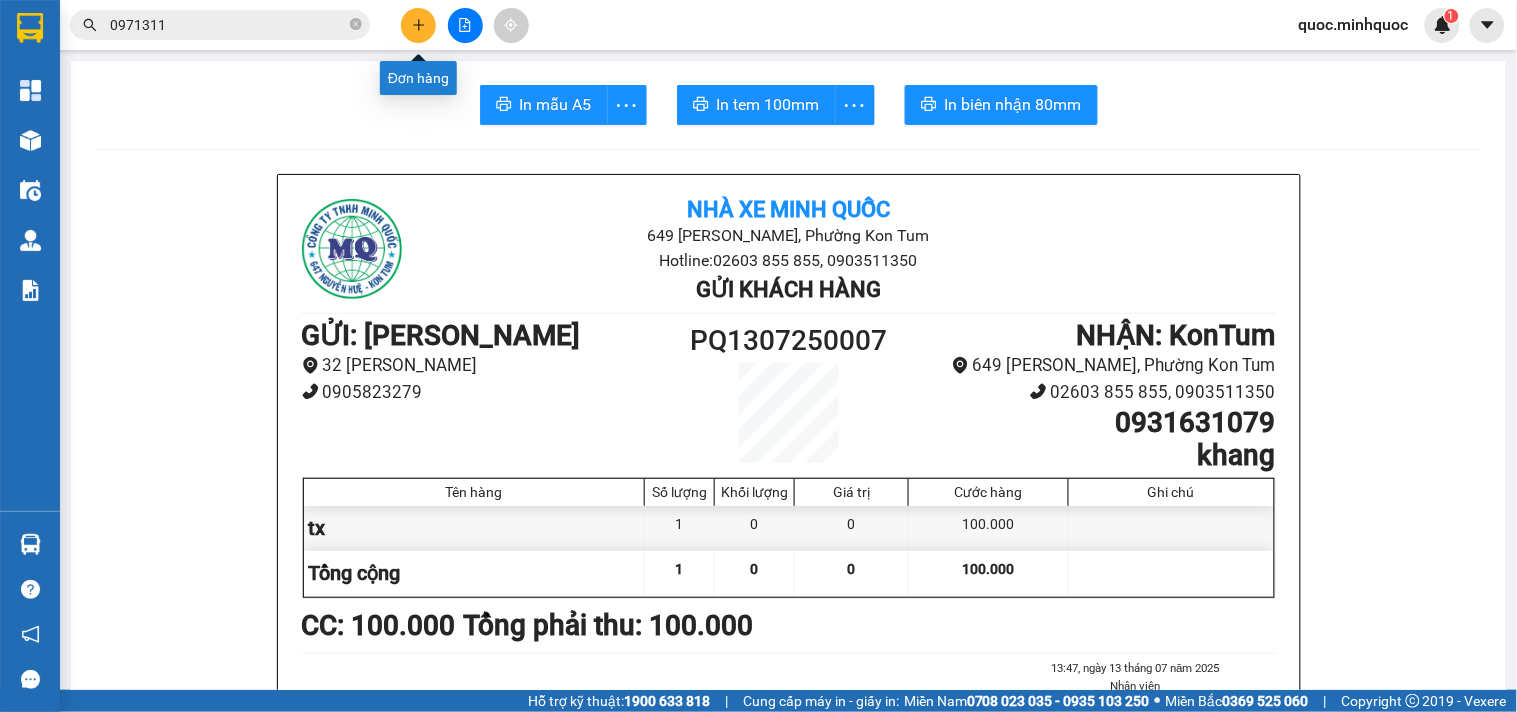 click 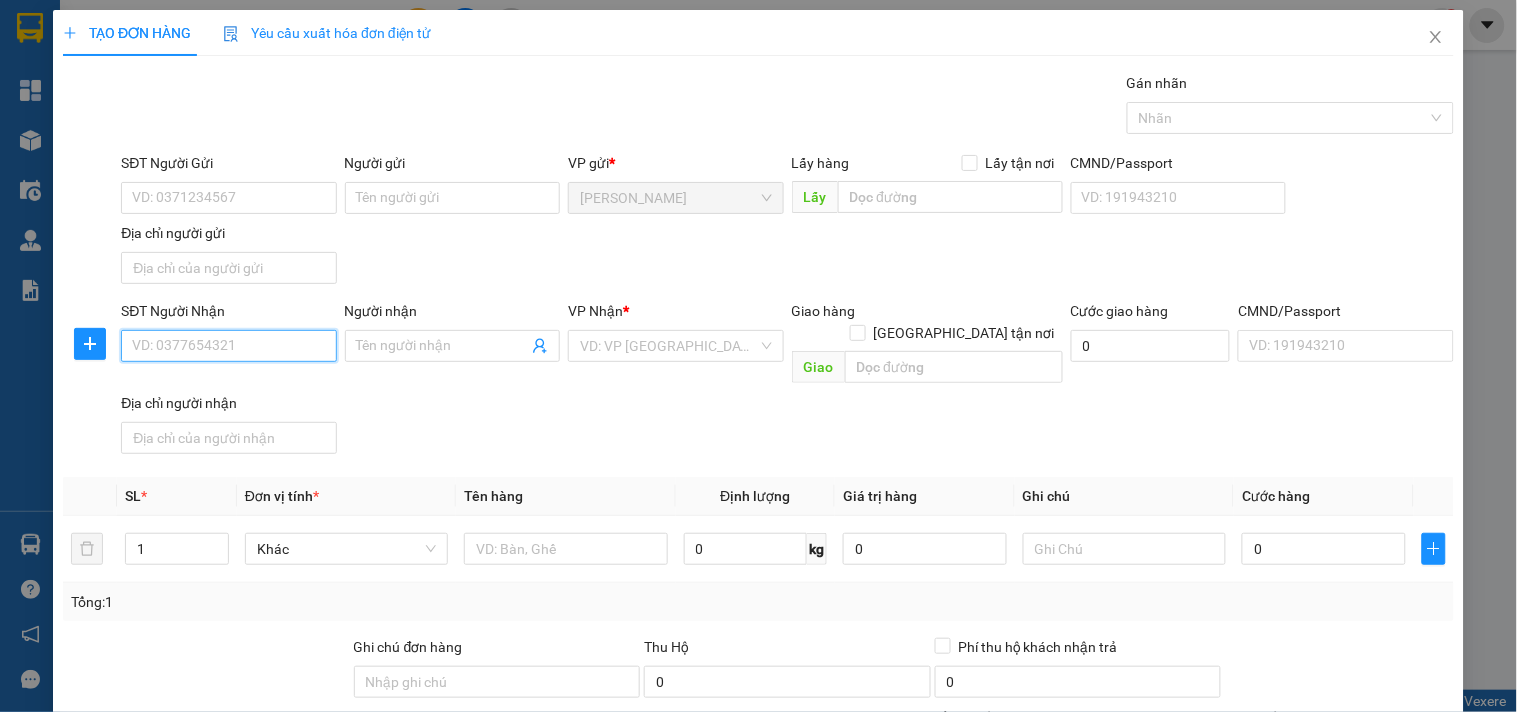 click on "SĐT Người Nhận" at bounding box center [228, 346] 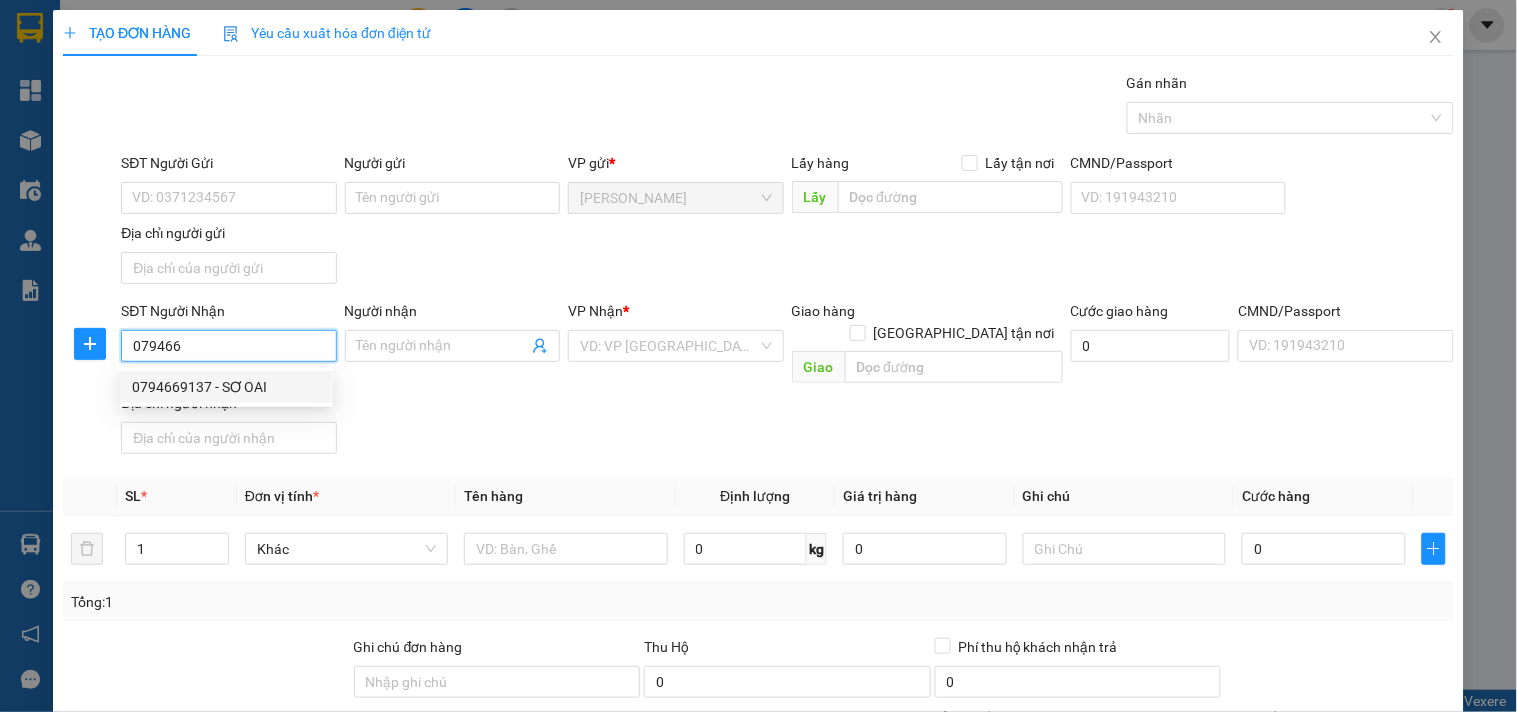 click on "0794669137 - SƠ OAI" at bounding box center (226, 387) 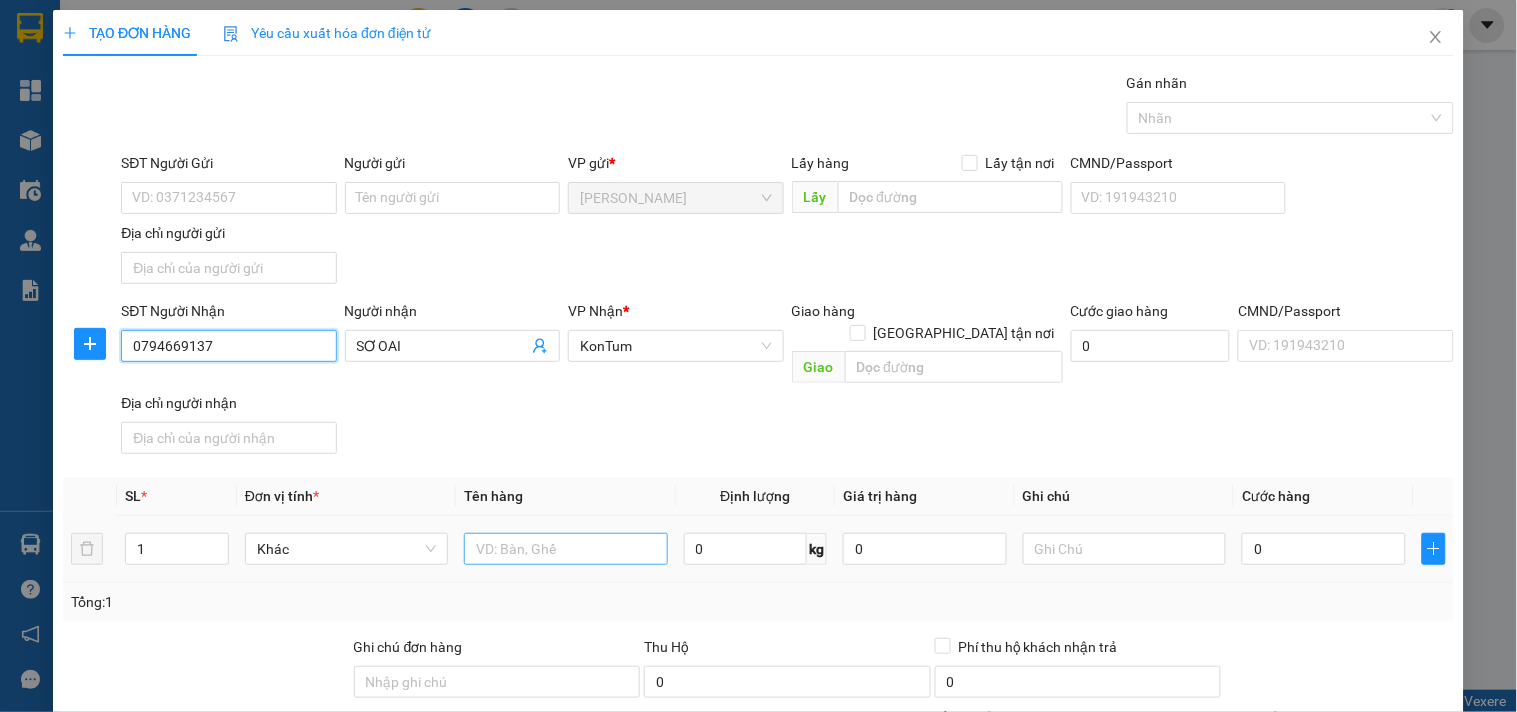type on "0794669137" 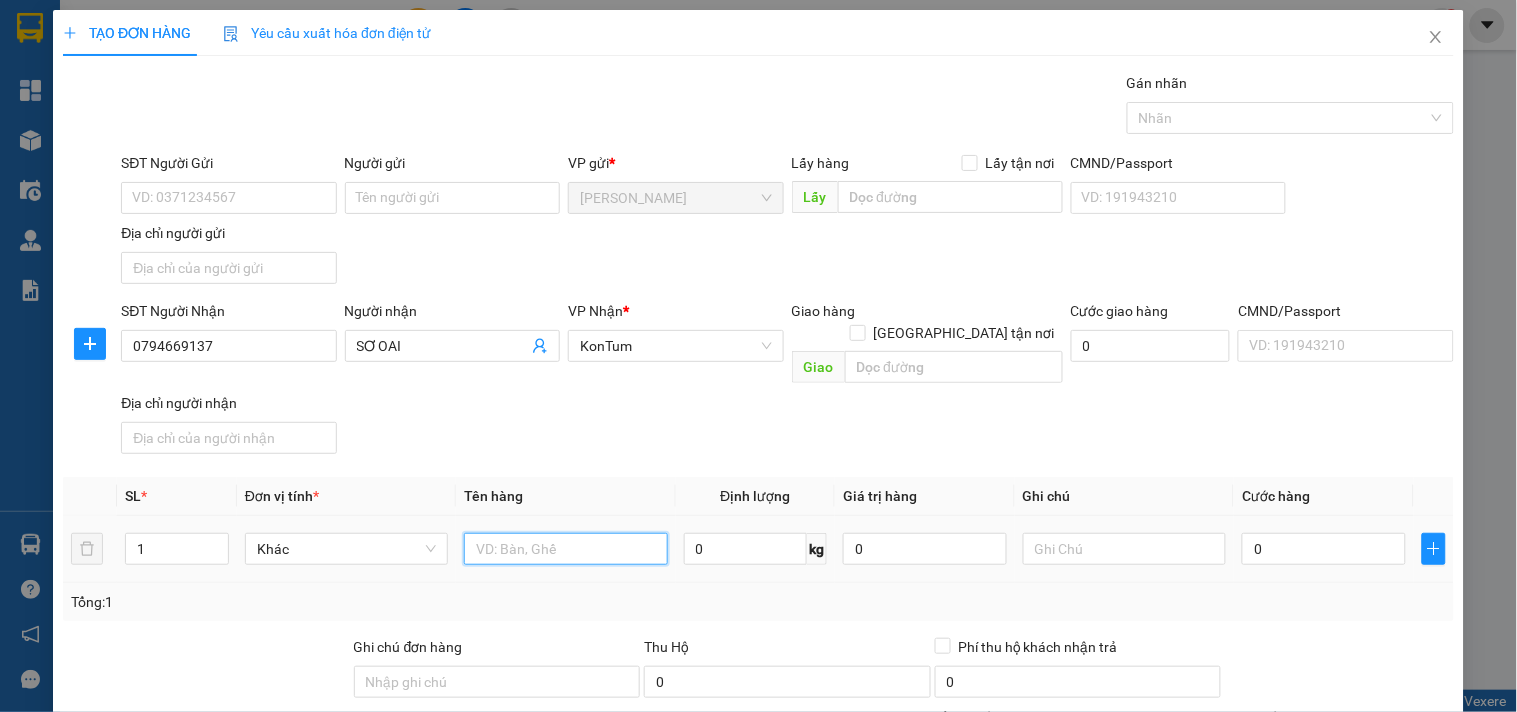 click at bounding box center [565, 549] 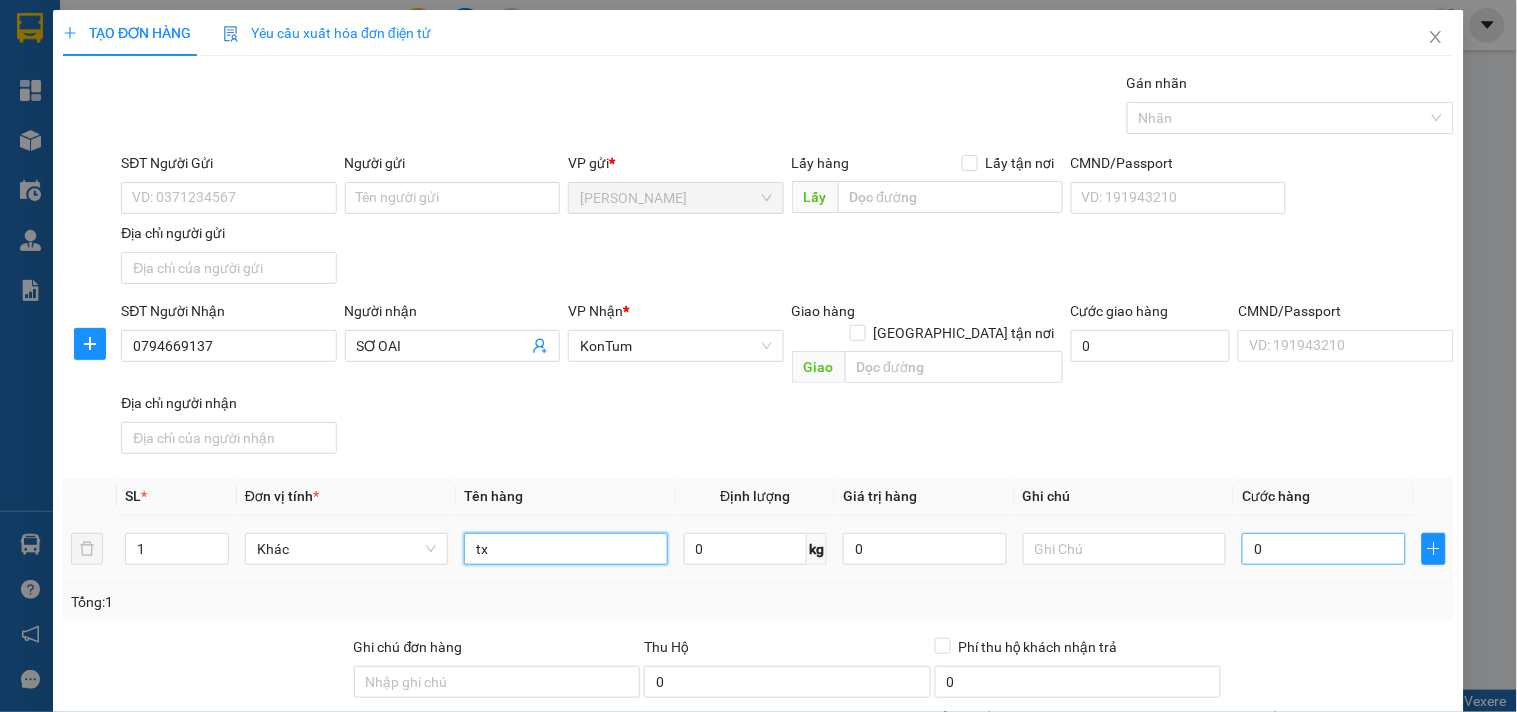 type on "tx" 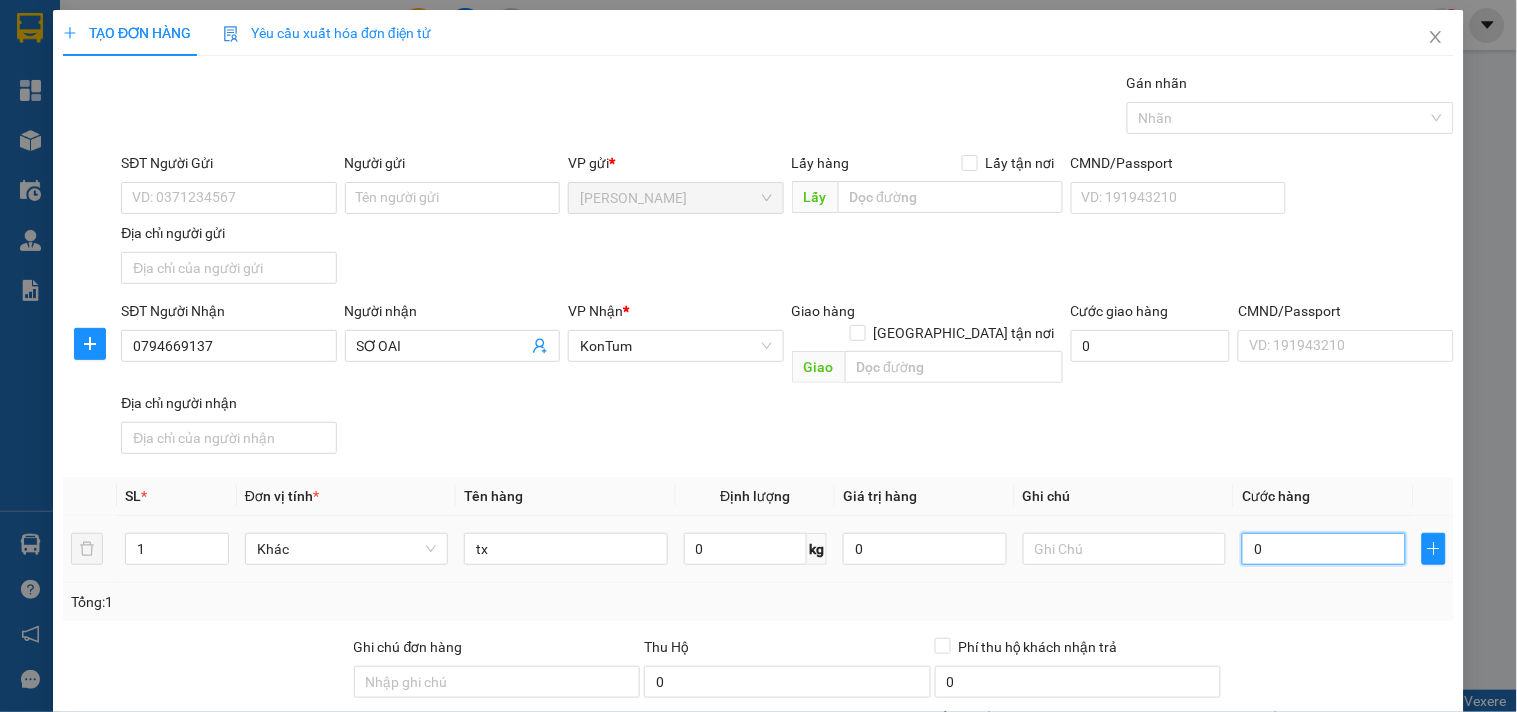 click on "0" at bounding box center [1324, 549] 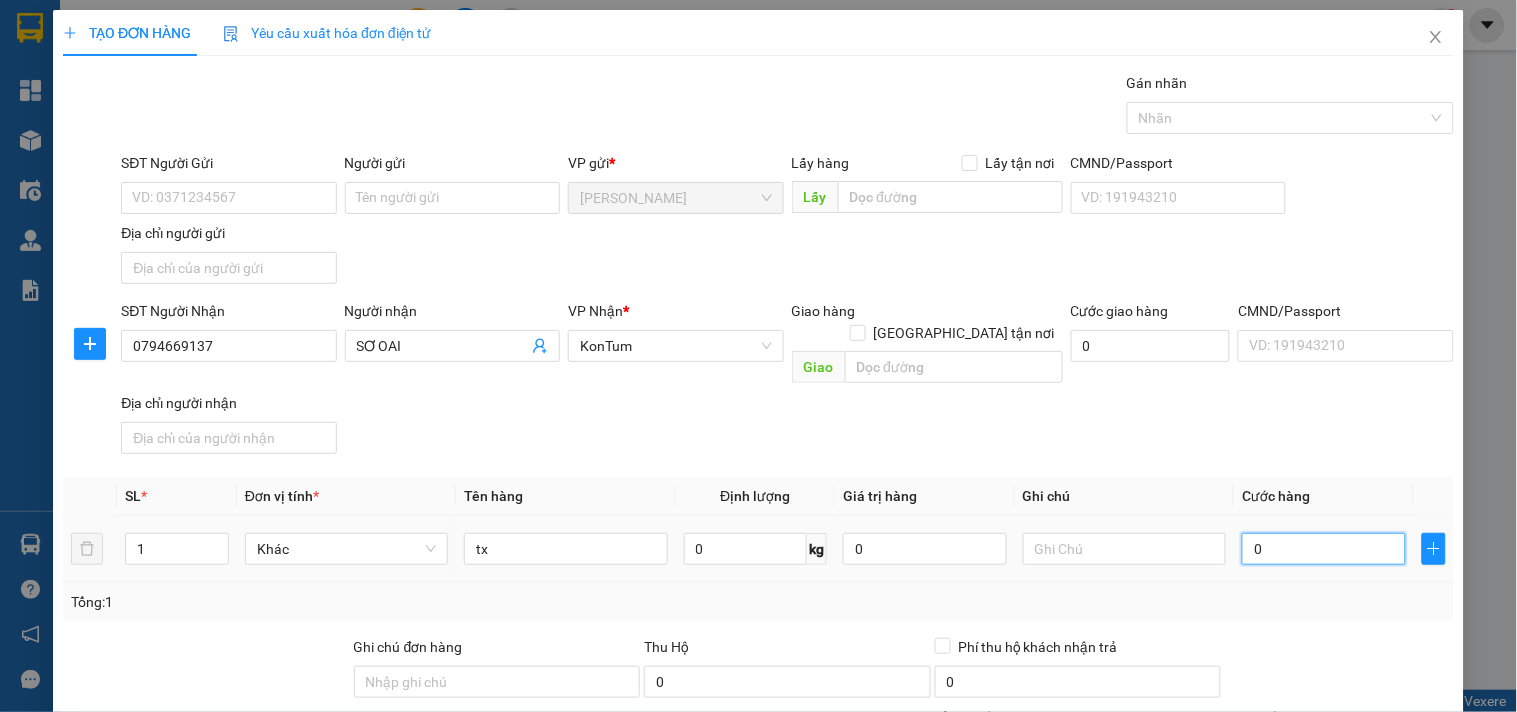 type on "1" 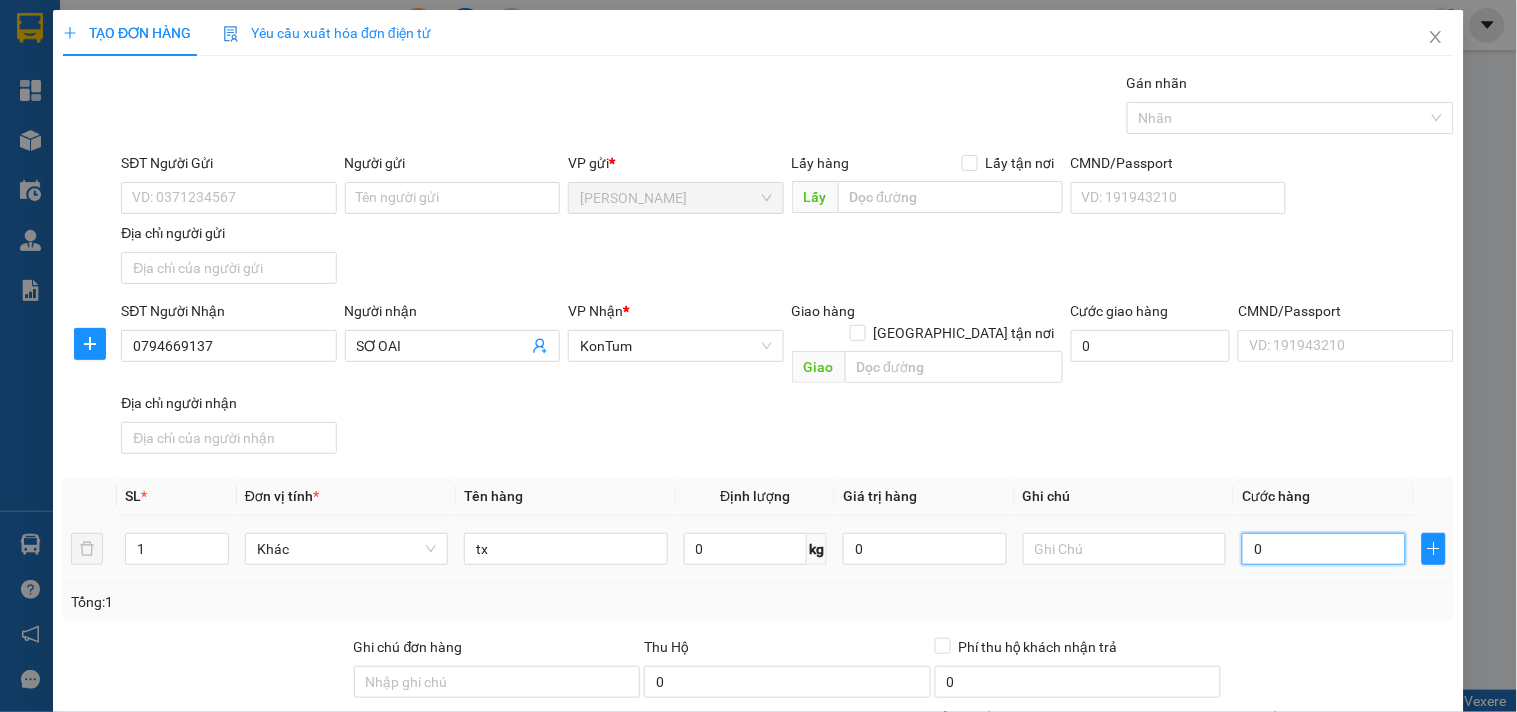 type on "1" 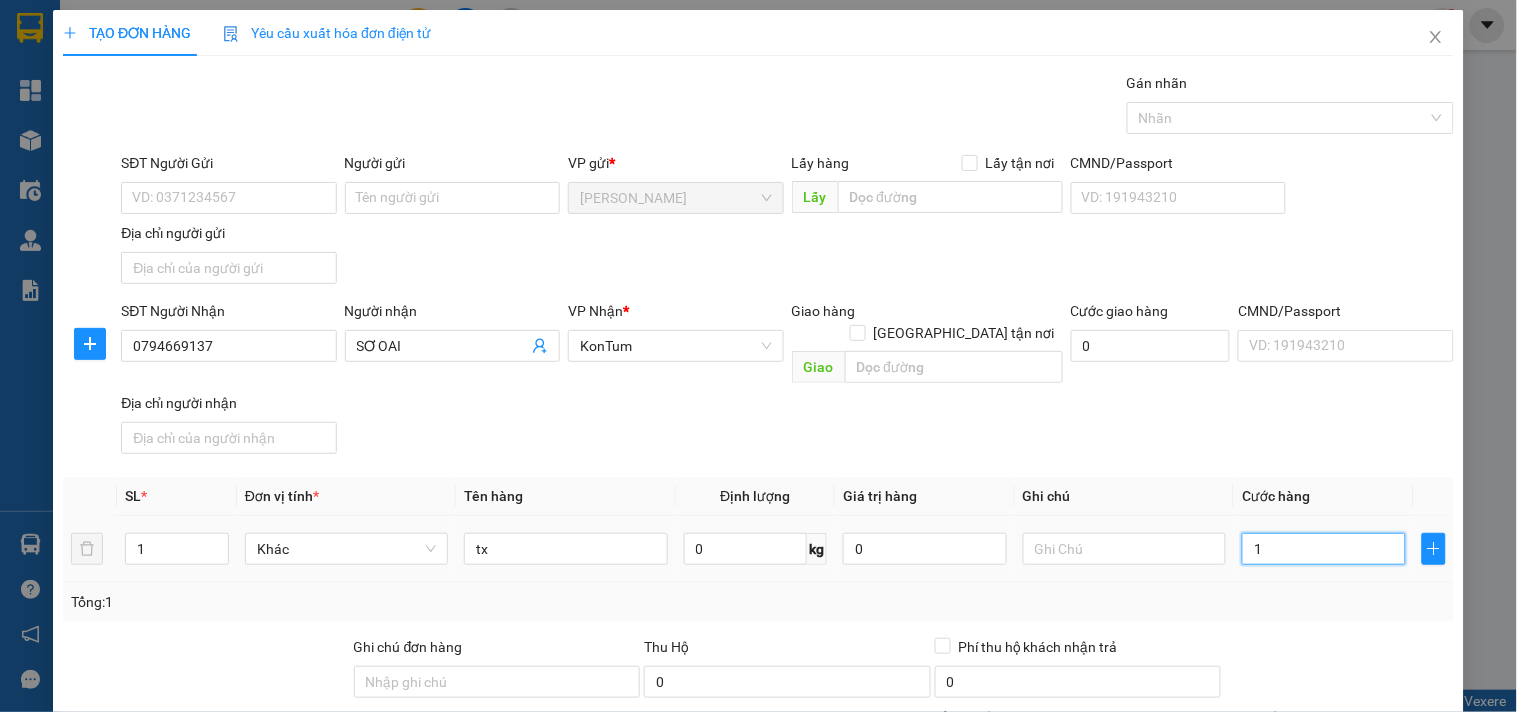 type on "10" 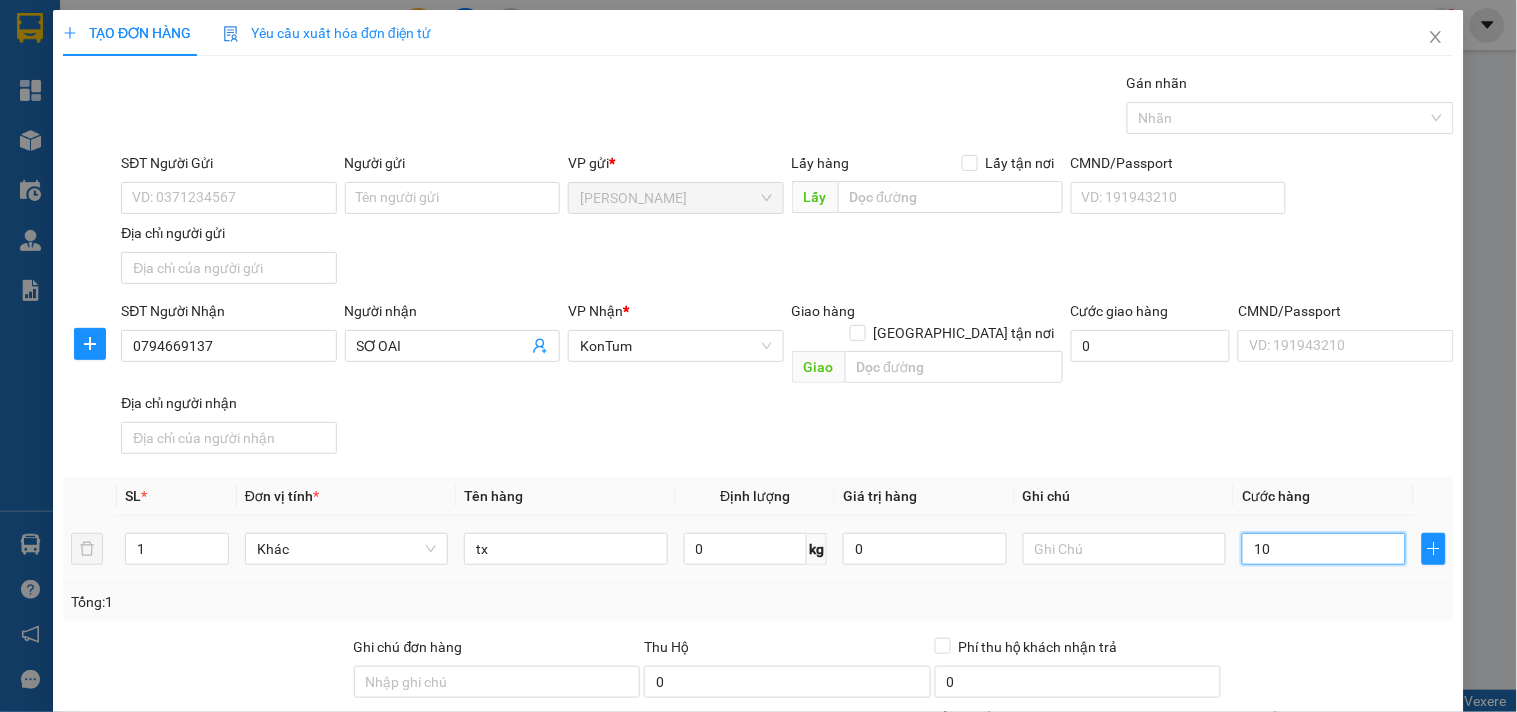 type on "100" 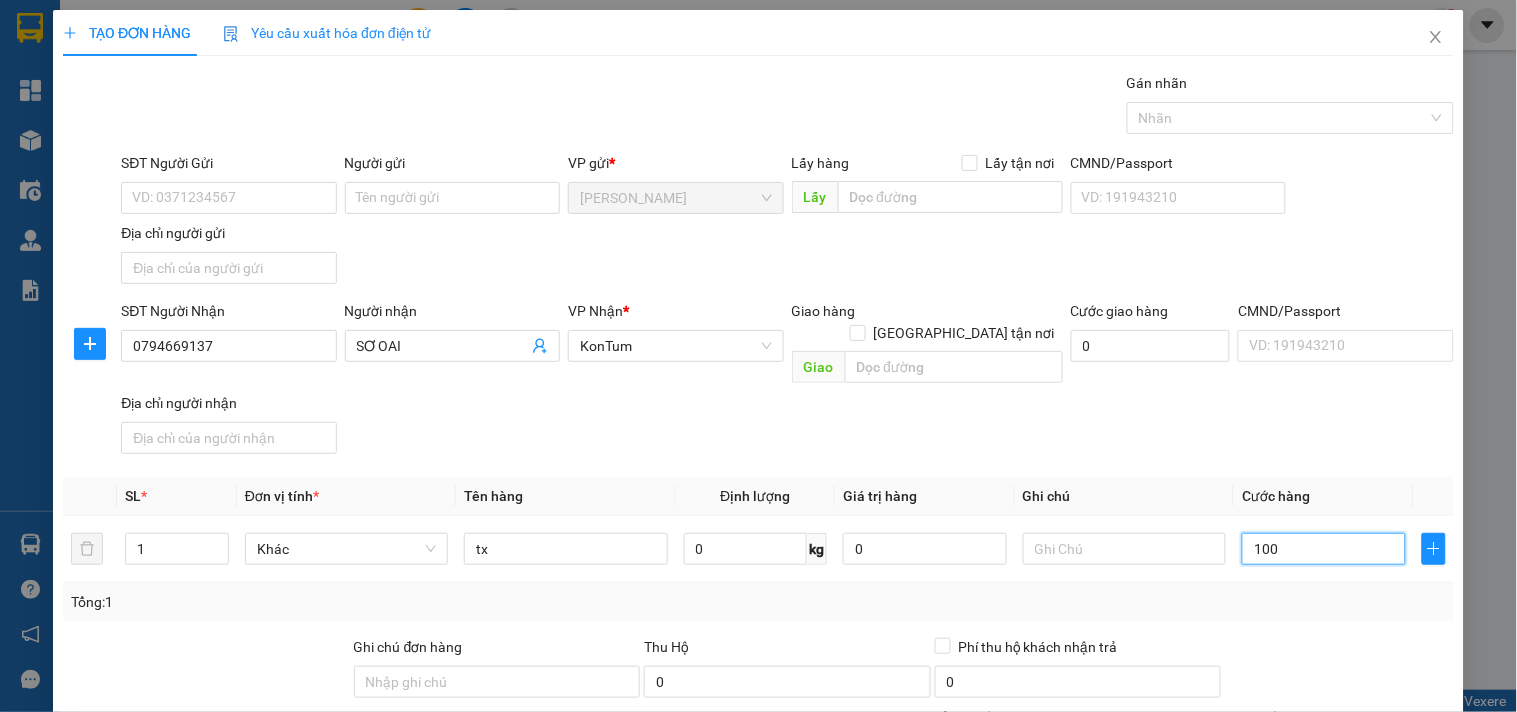 scroll, scrollTop: 167, scrollLeft: 0, axis: vertical 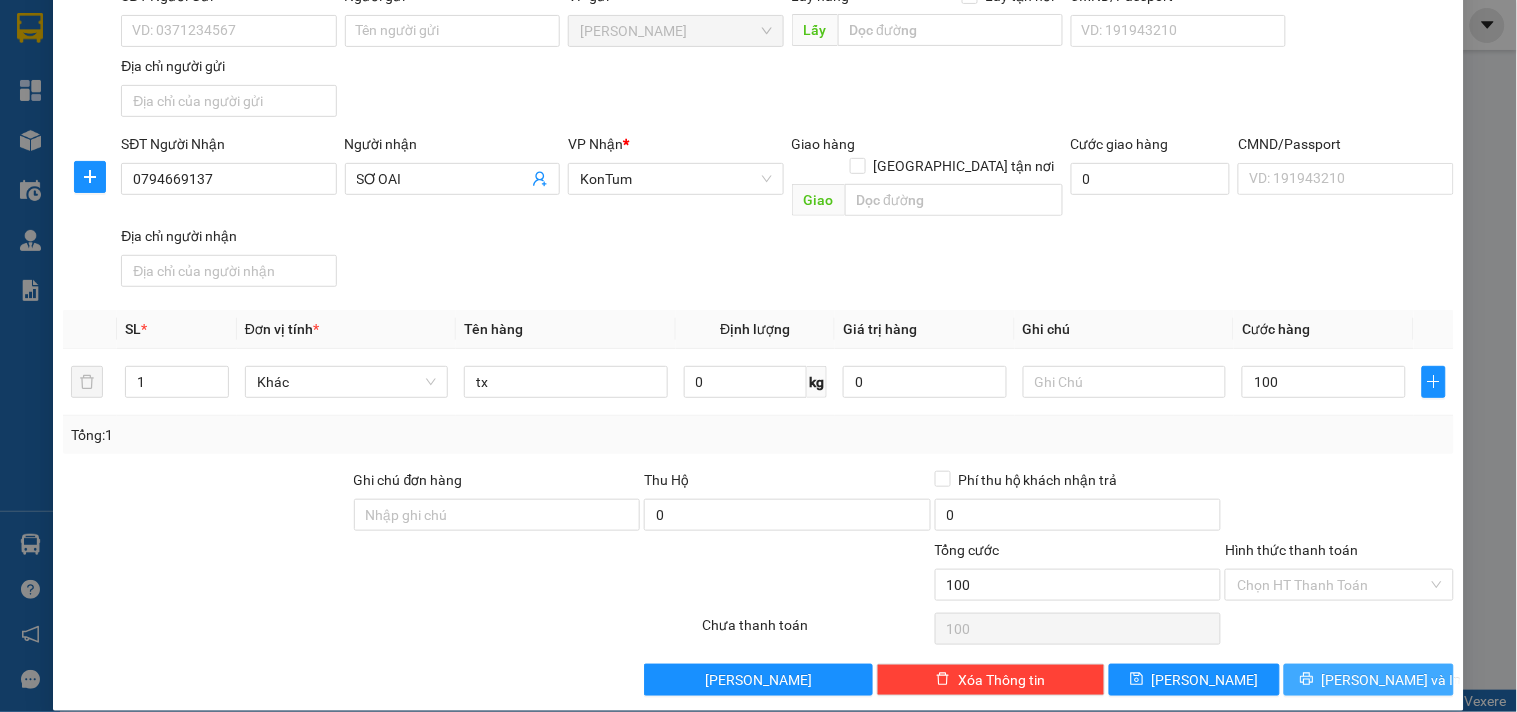 type on "100.000" 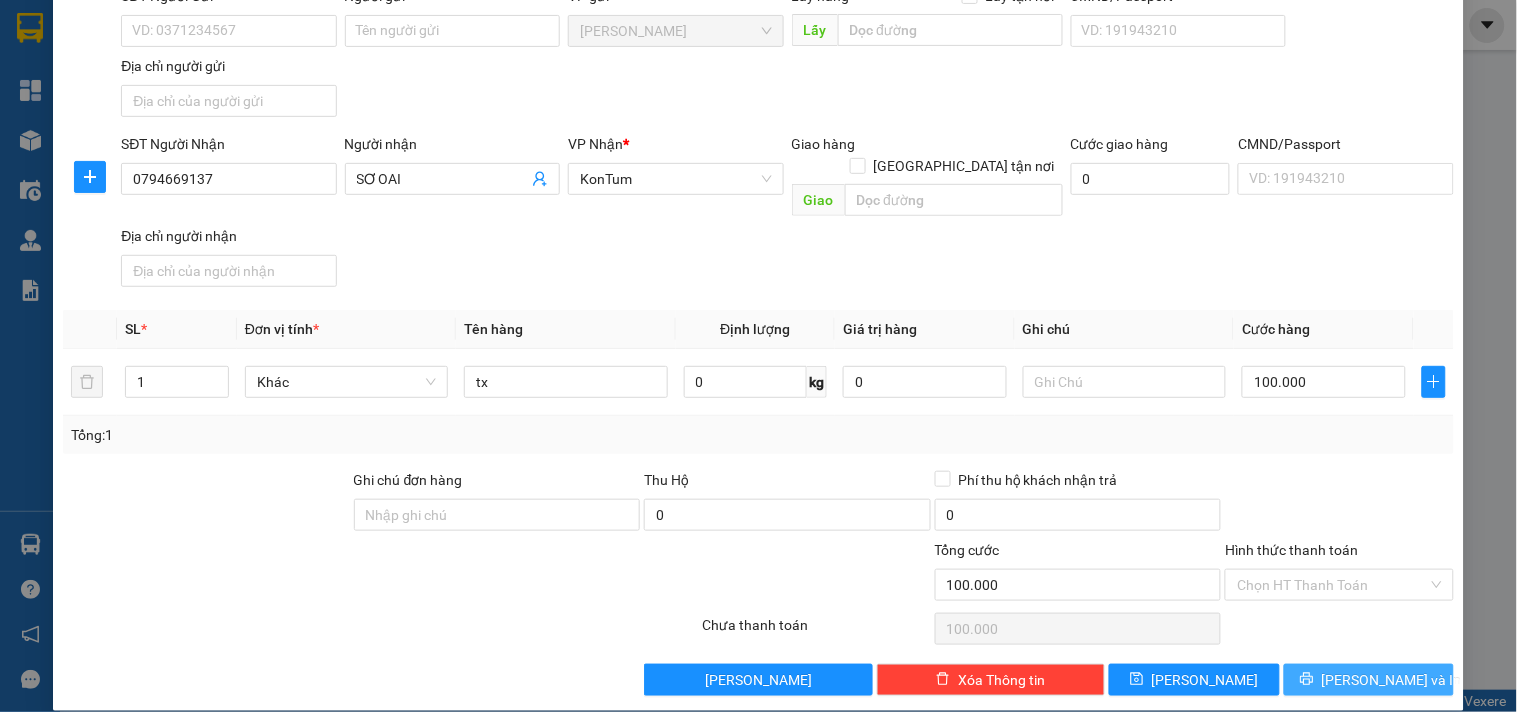 drag, startPoint x: 1404, startPoint y: 652, endPoint x: 921, endPoint y: 133, distance: 708.97815 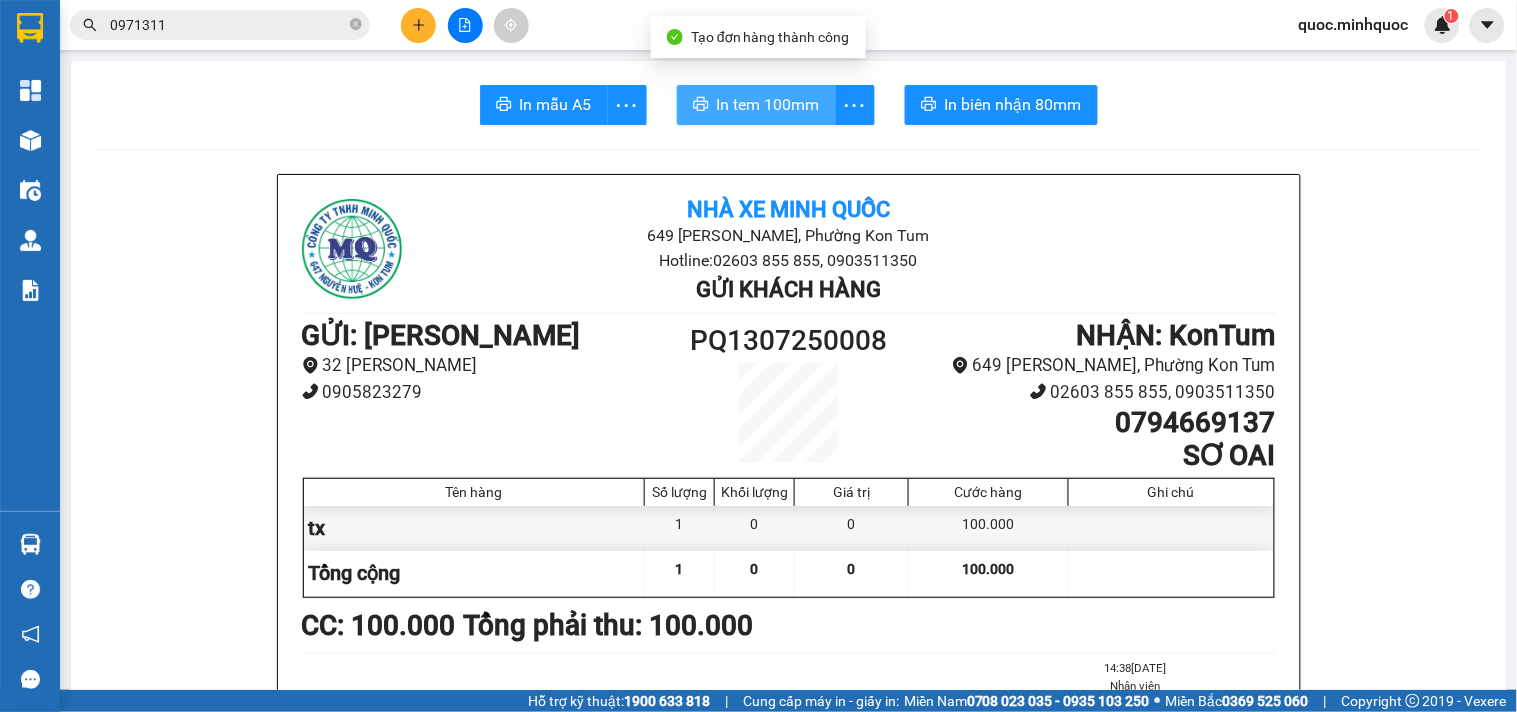 click on "In tem 100mm" at bounding box center [768, 104] 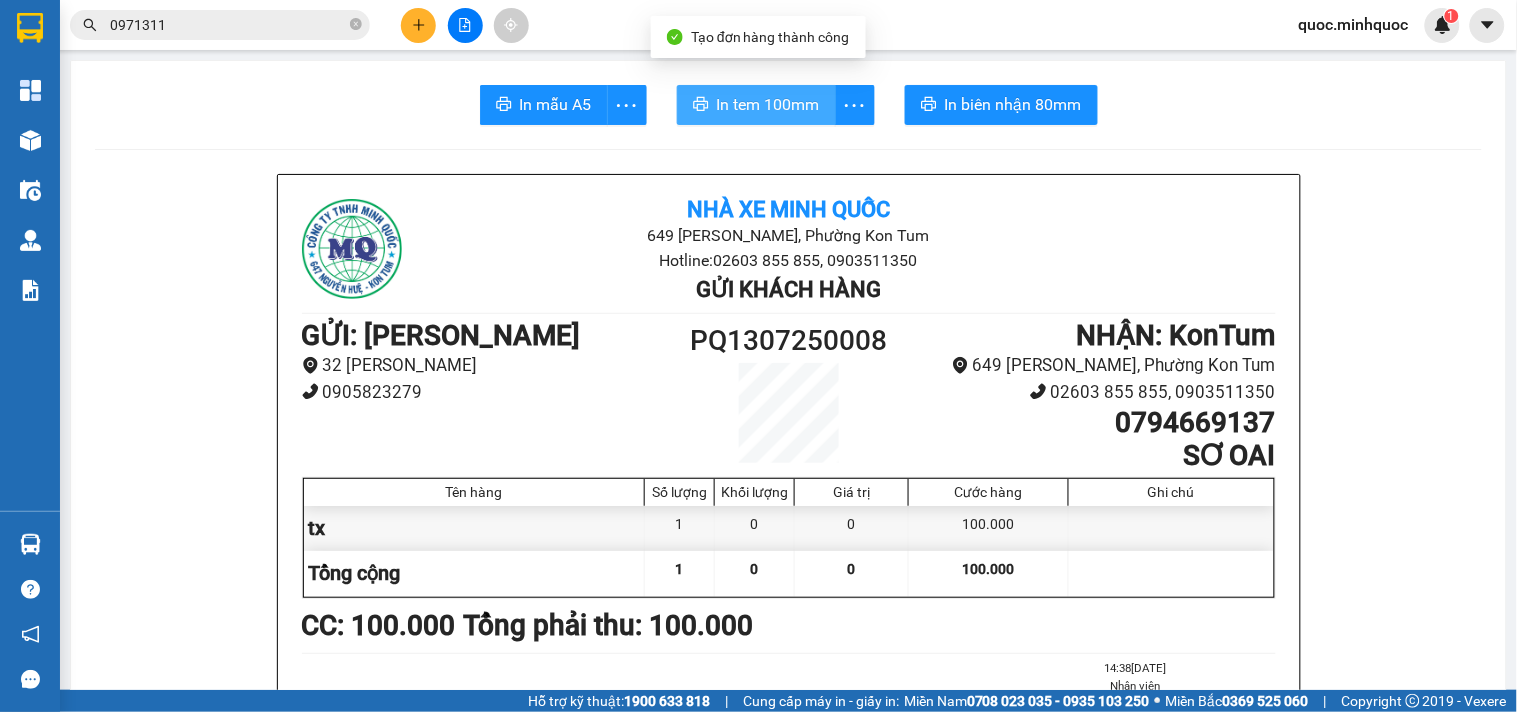 scroll, scrollTop: 0, scrollLeft: 0, axis: both 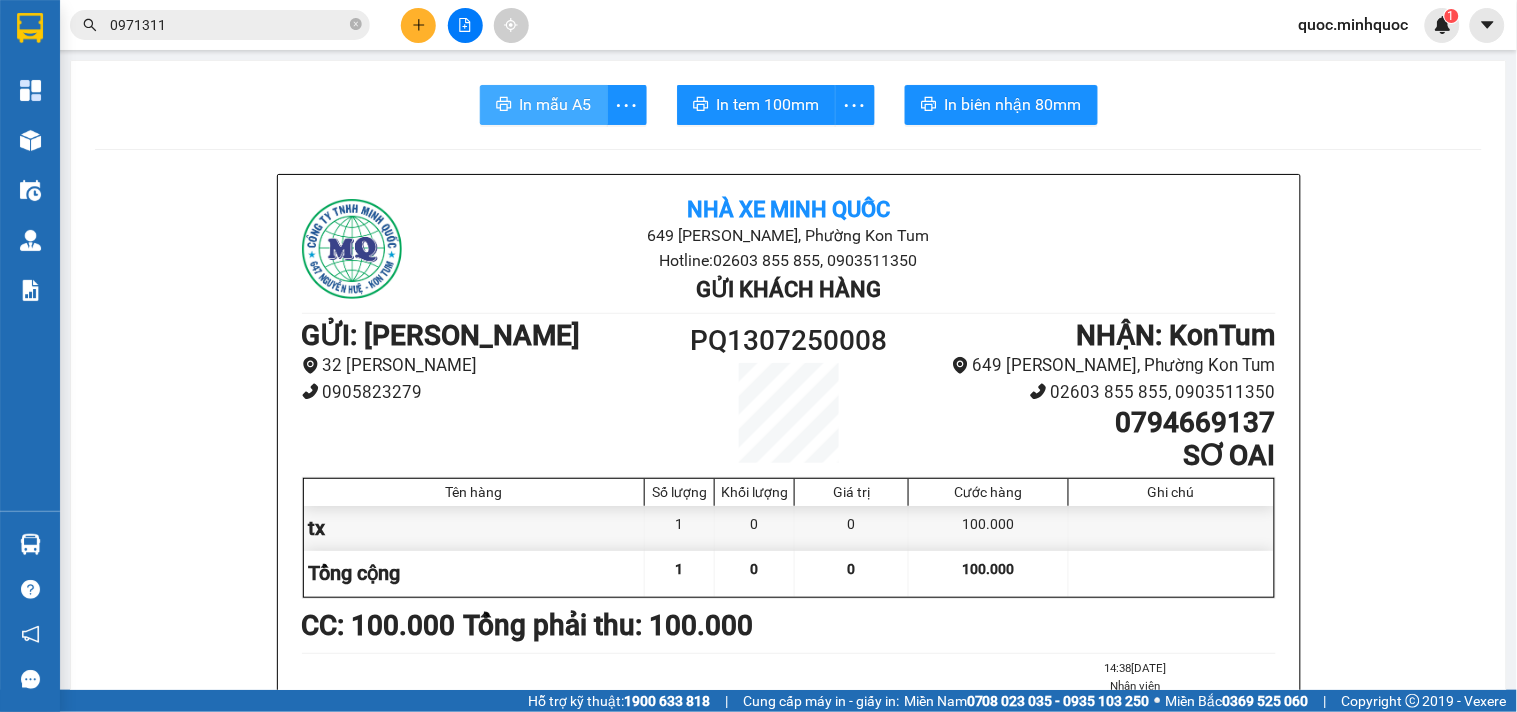 click on "In mẫu A5" at bounding box center [544, 105] 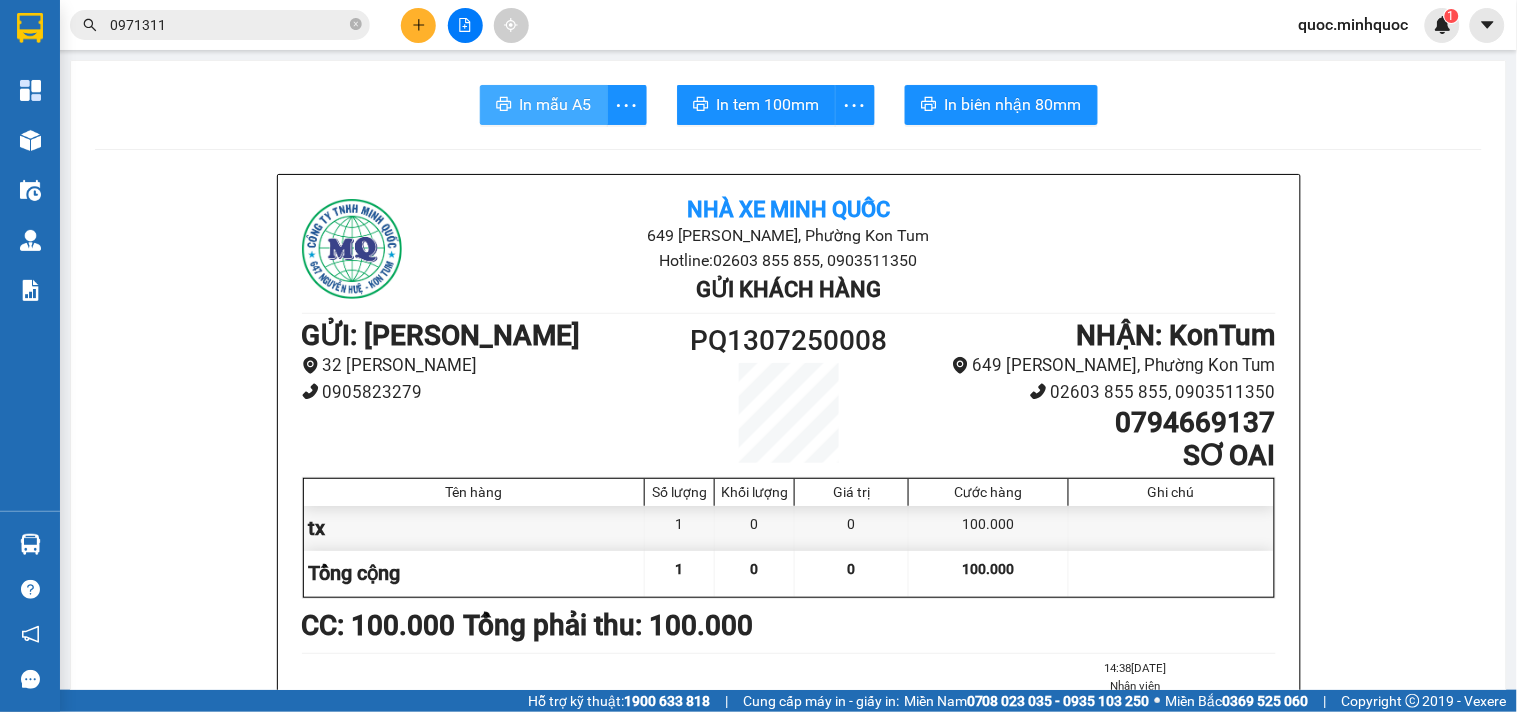 scroll, scrollTop: 0, scrollLeft: 0, axis: both 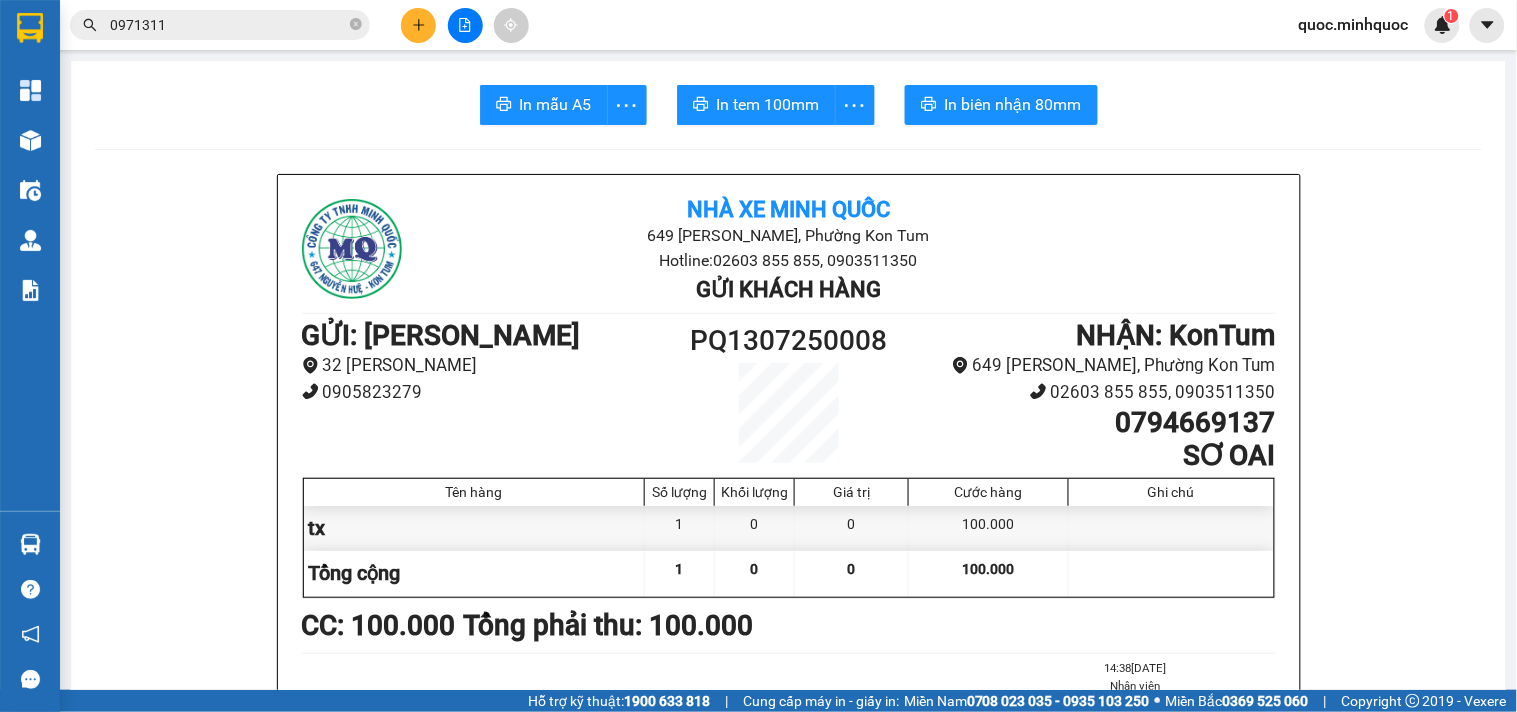 click at bounding box center [418, 25] 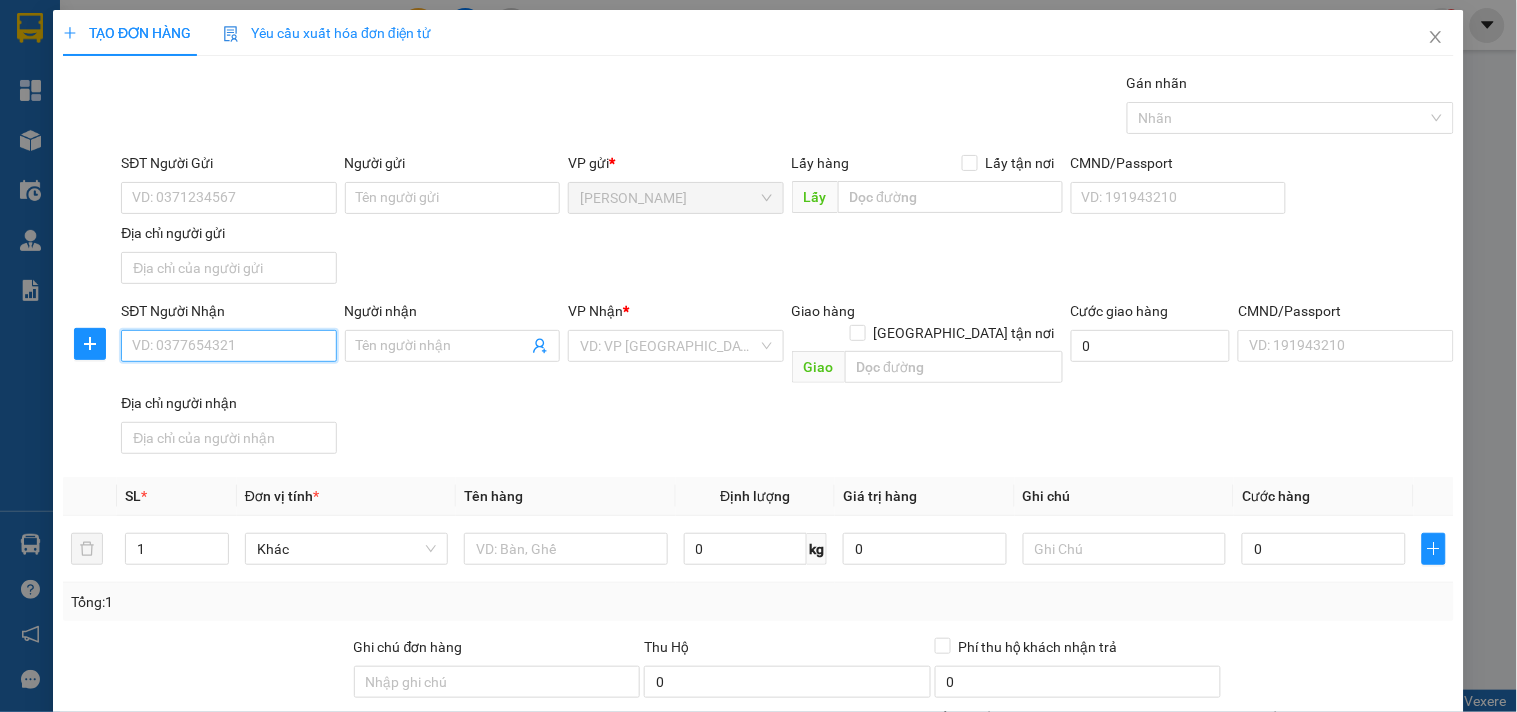 click on "SĐT Người Nhận" at bounding box center [228, 346] 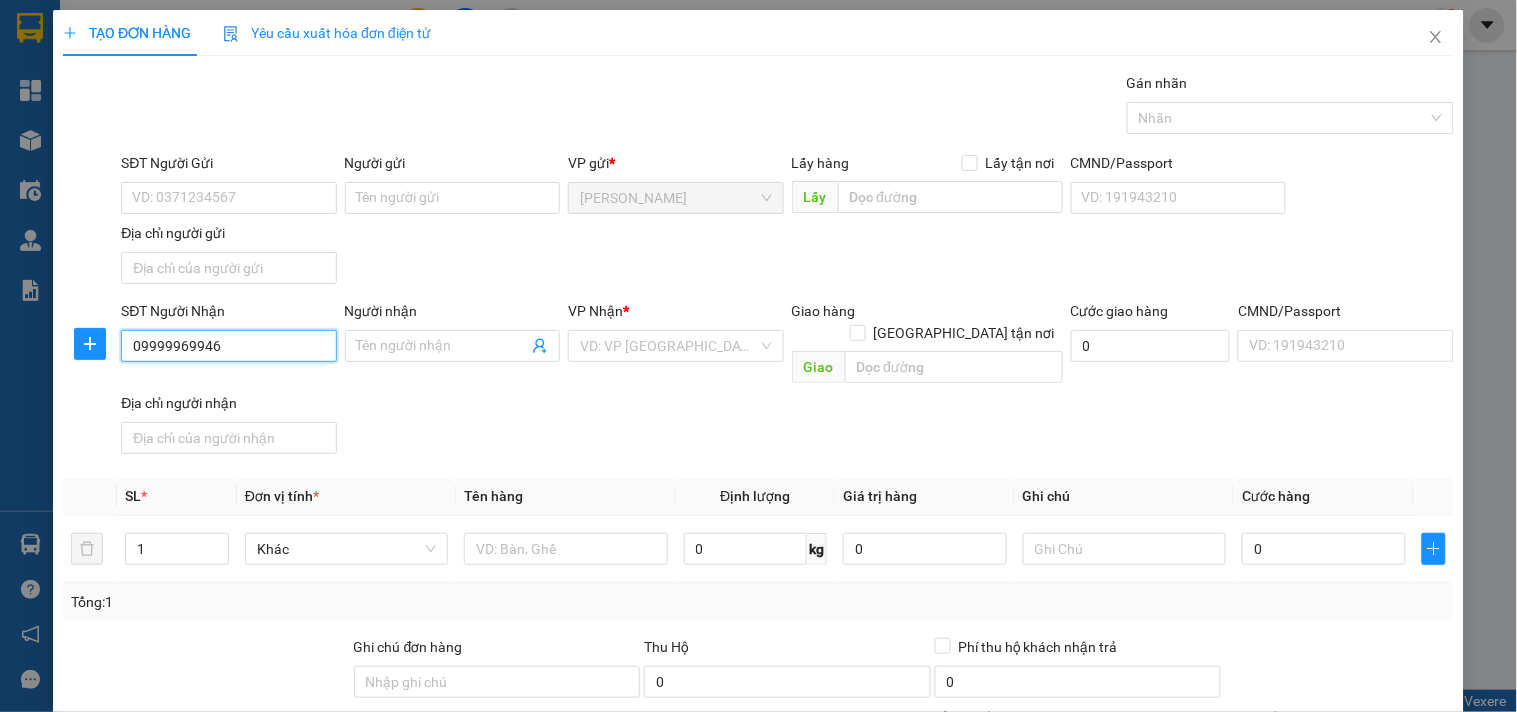 click on "09999969946" at bounding box center [228, 346] 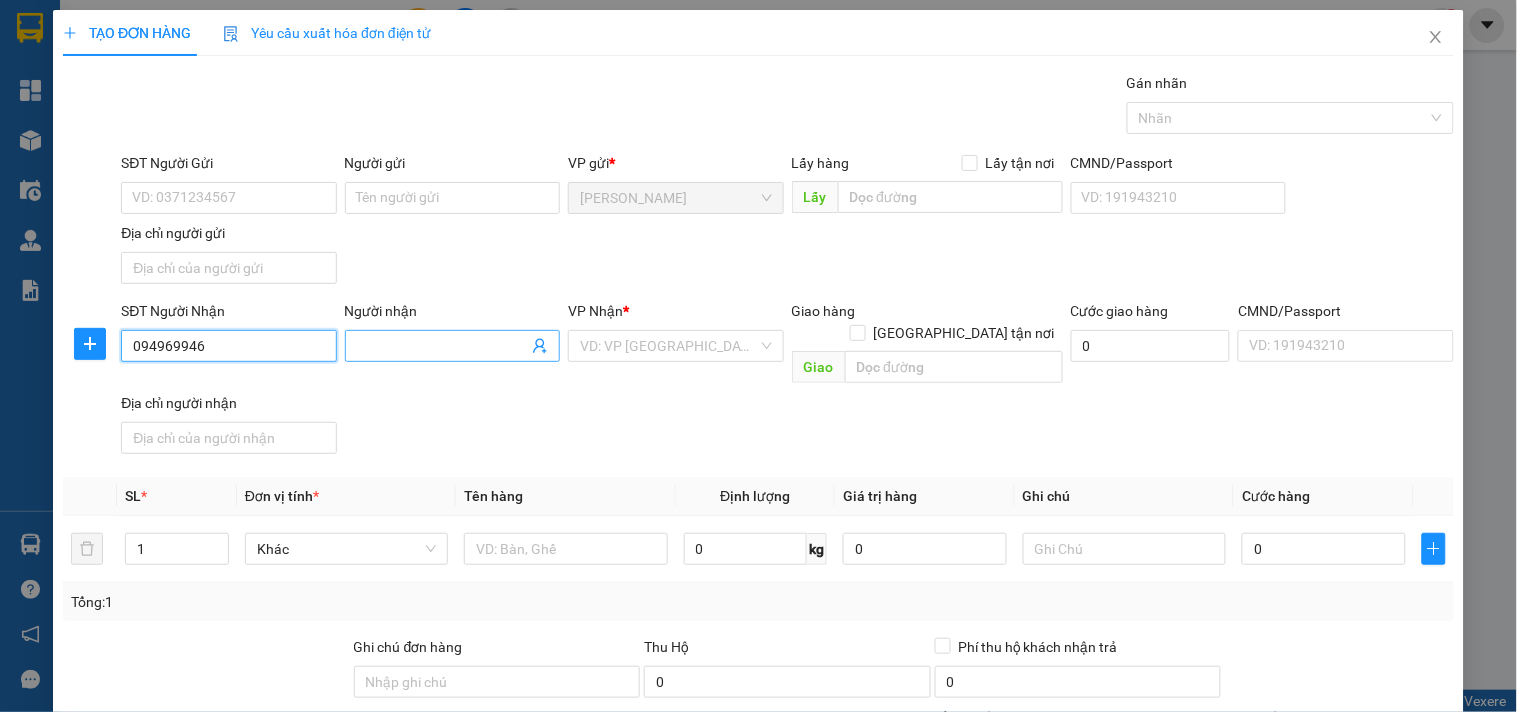 type on "0949669946" 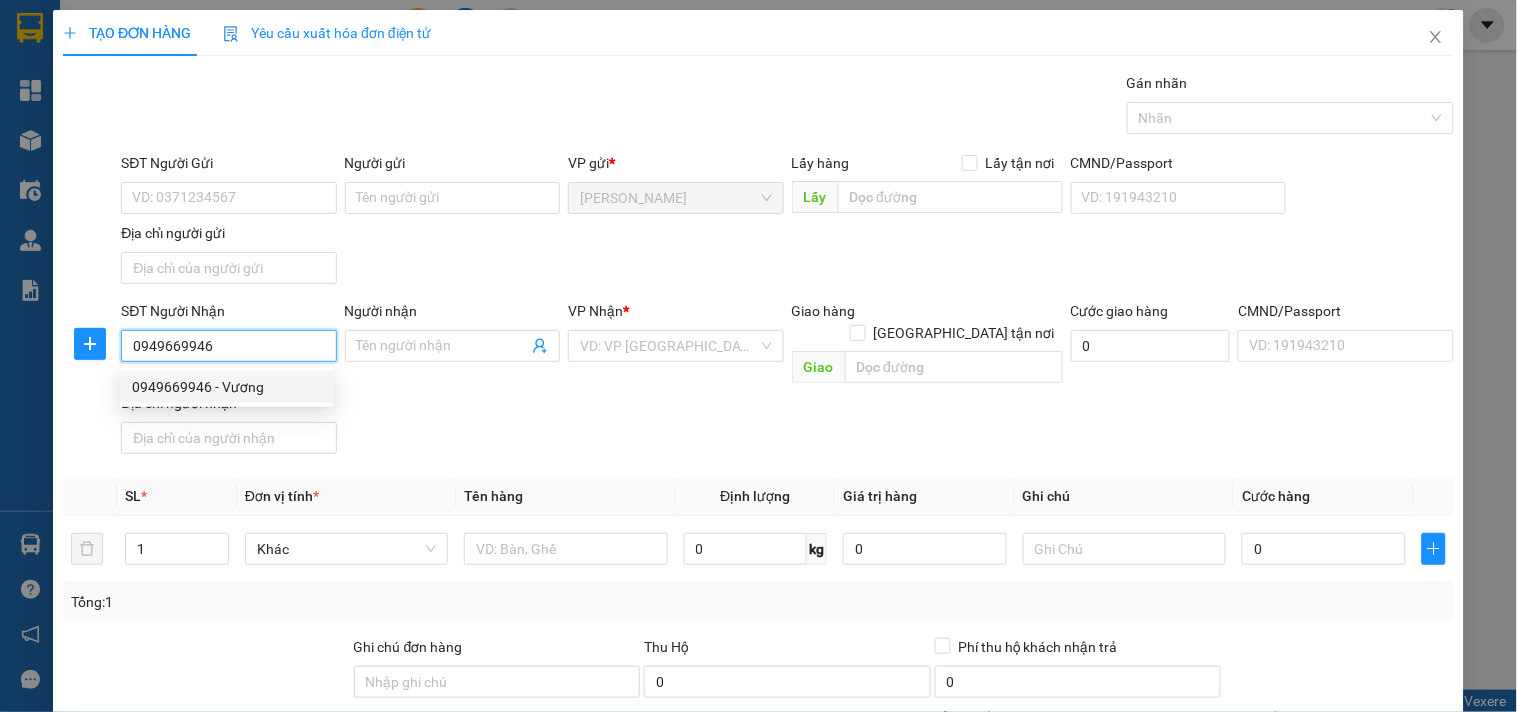 click on "0949669946 - Vương" at bounding box center [226, 387] 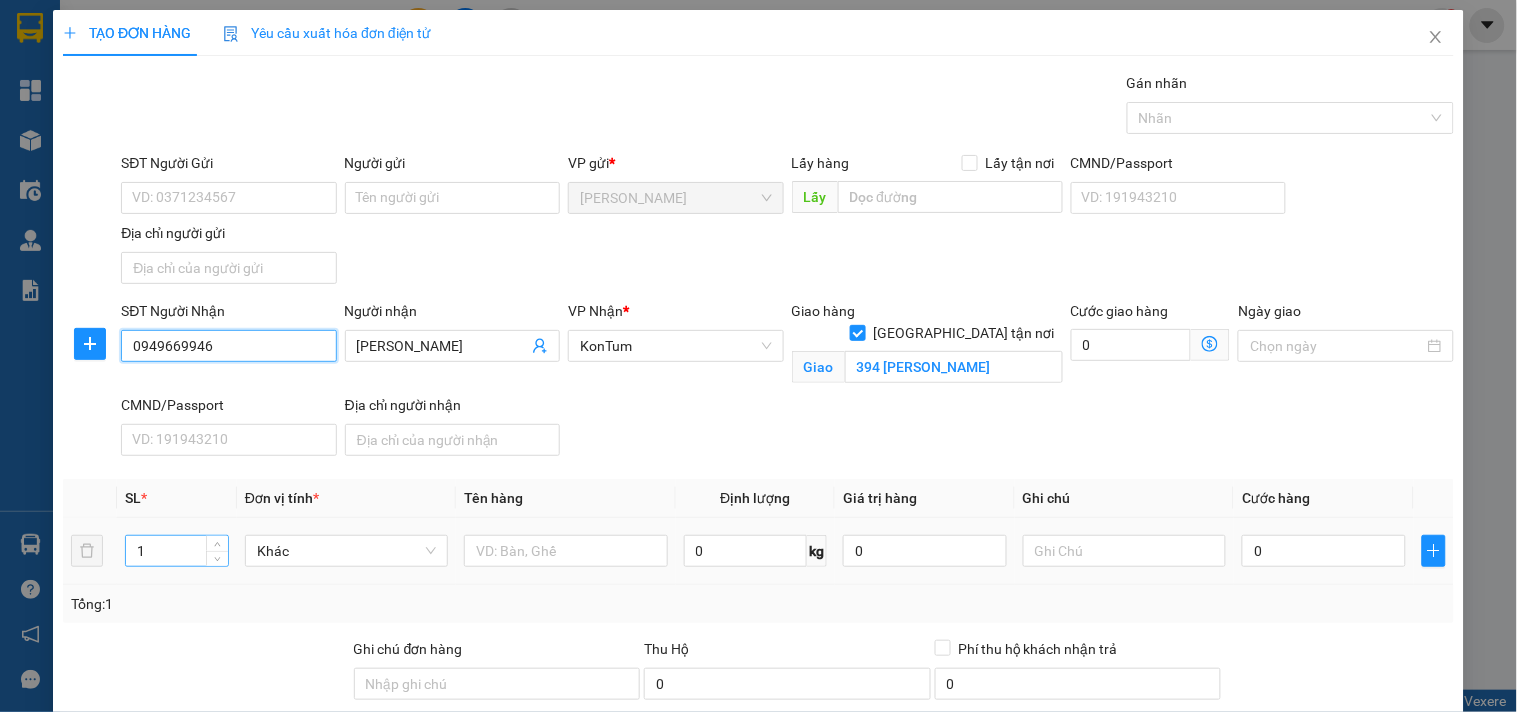 type on "0949669946" 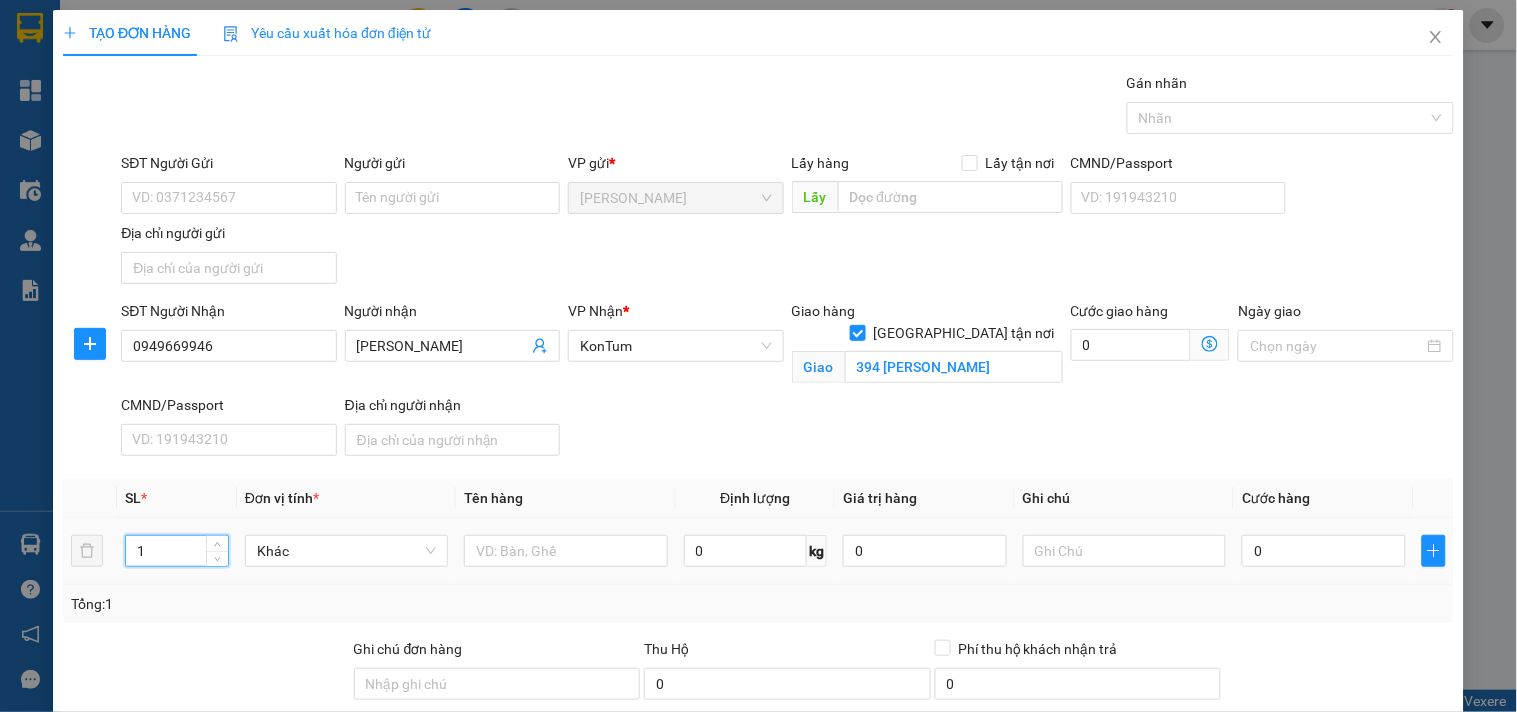 drag, startPoint x: 186, startPoint y: 555, endPoint x: 66, endPoint y: 570, distance: 120.93387 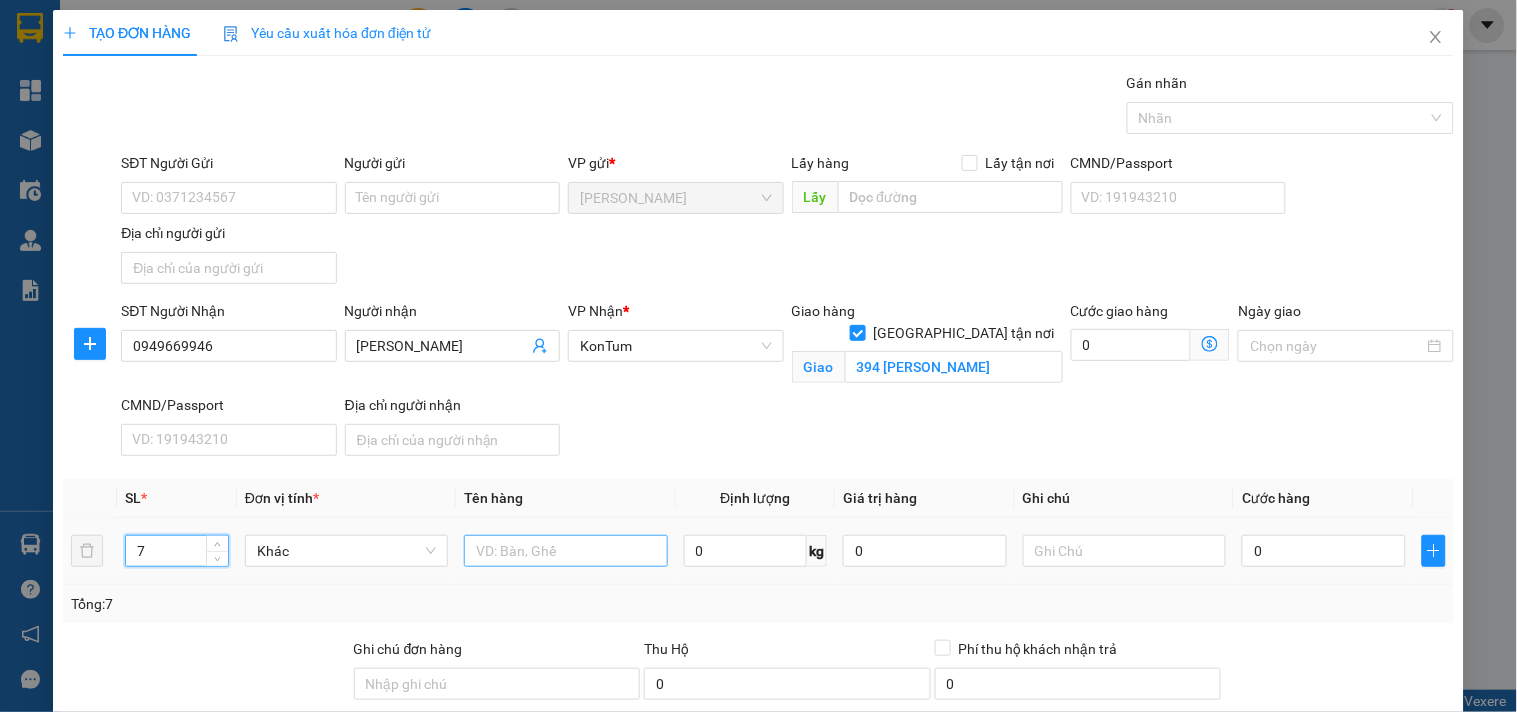 type on "7" 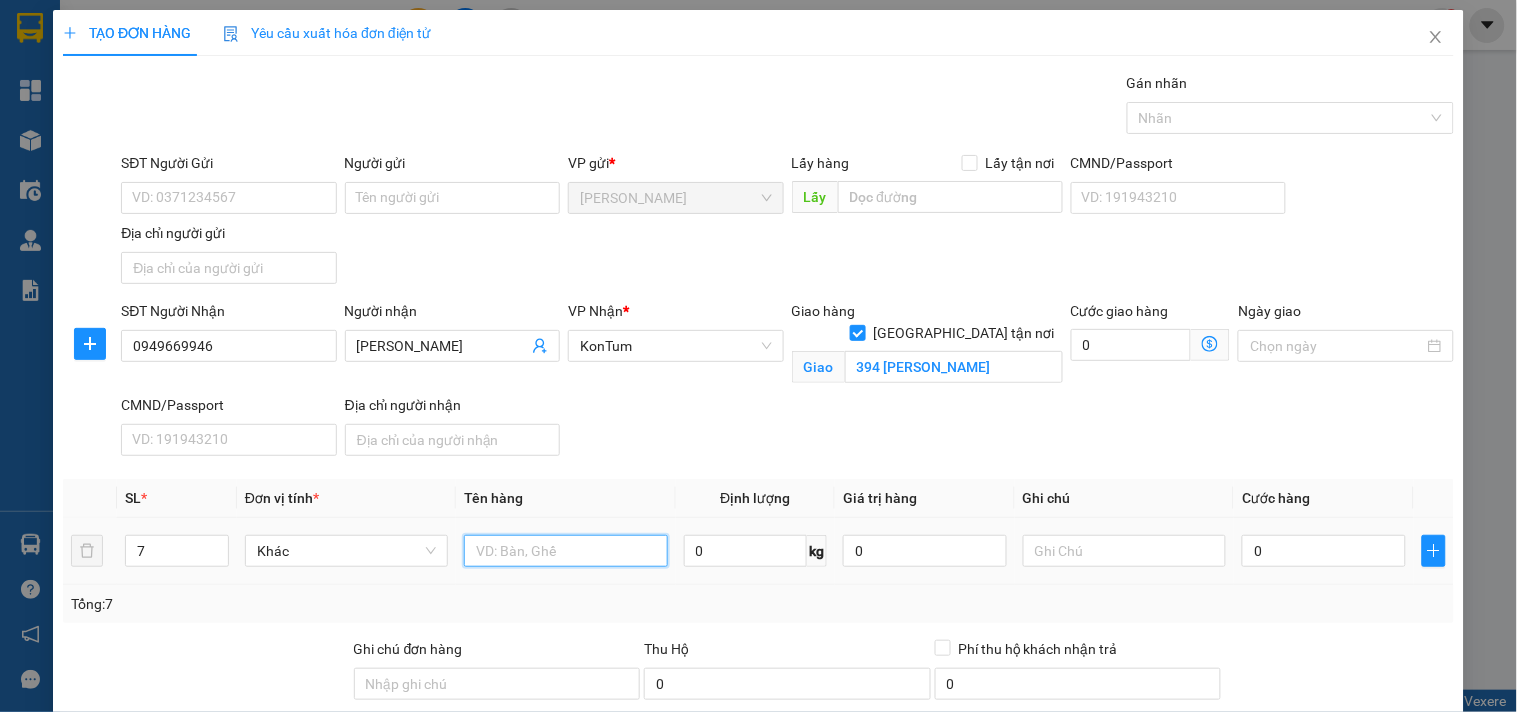 click at bounding box center [565, 551] 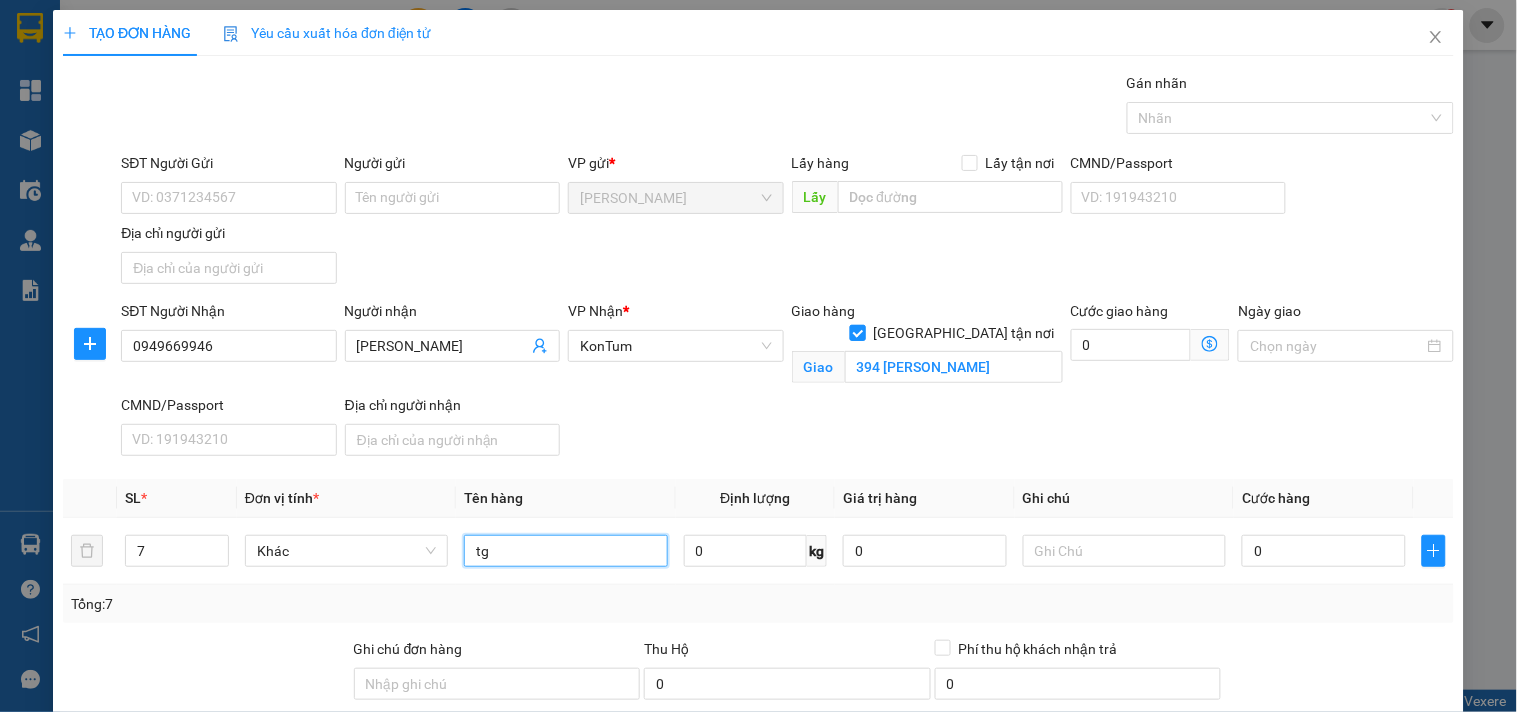 type on "tg" 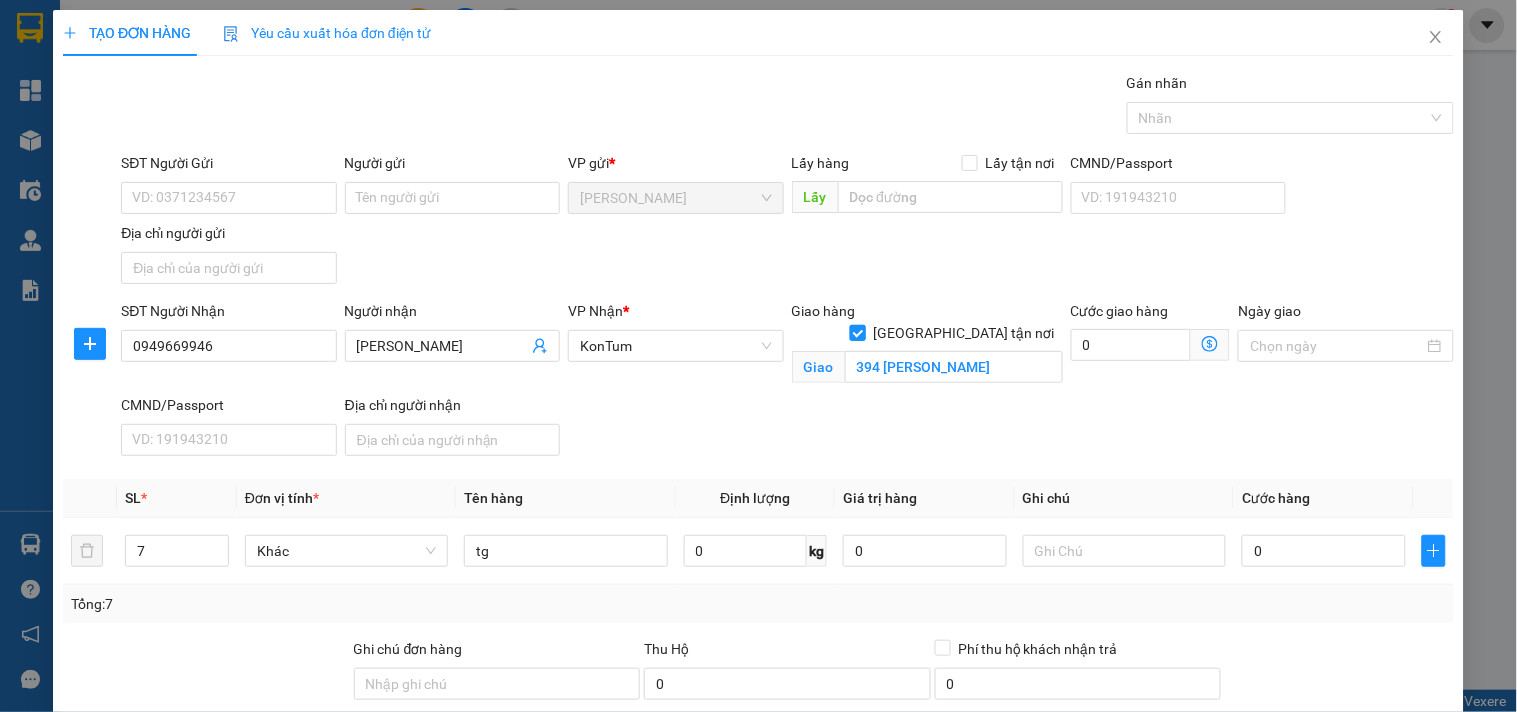 click on "[GEOGRAPHIC_DATA] tận nơi" at bounding box center (964, 333) 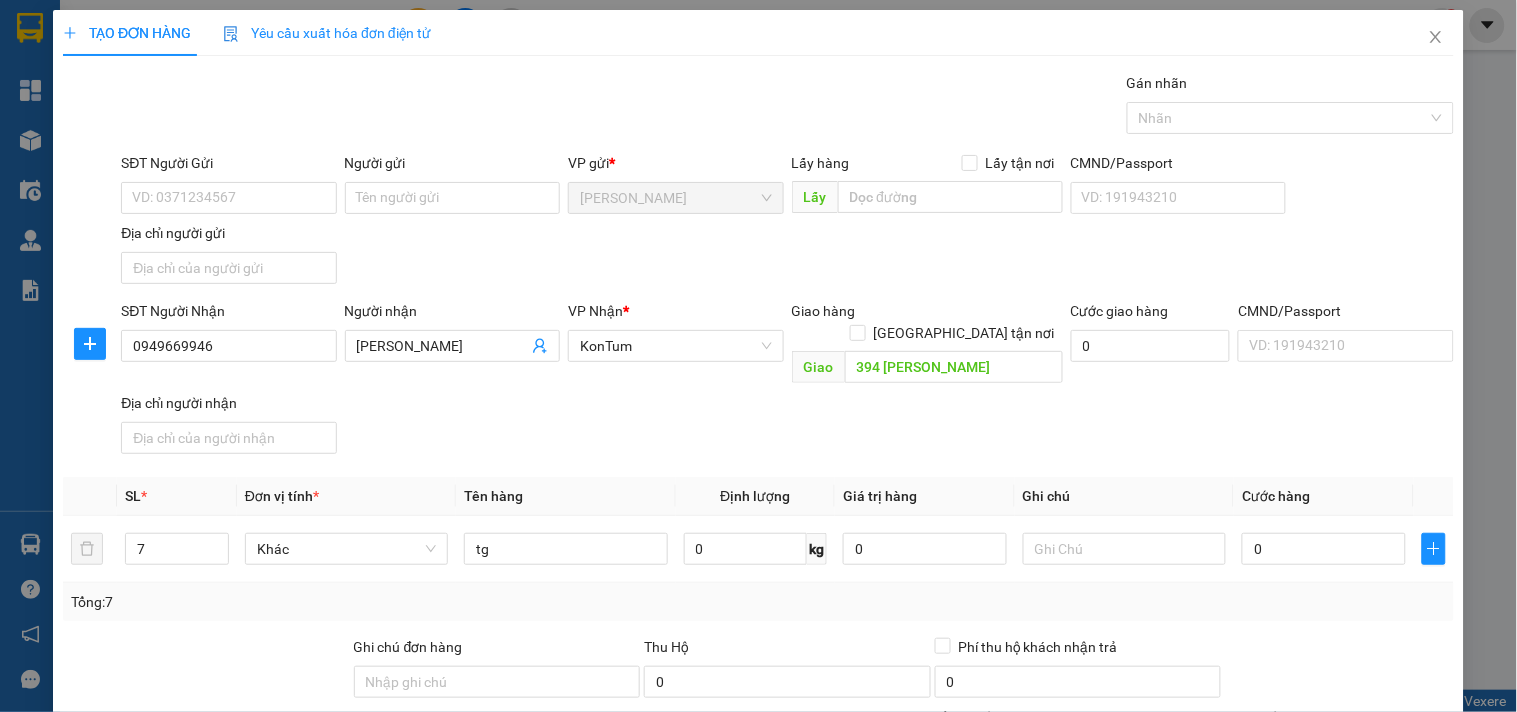 click on "Giao hàng Giao tận nơi Giao 394 trần hưng đạo" at bounding box center (927, 346) 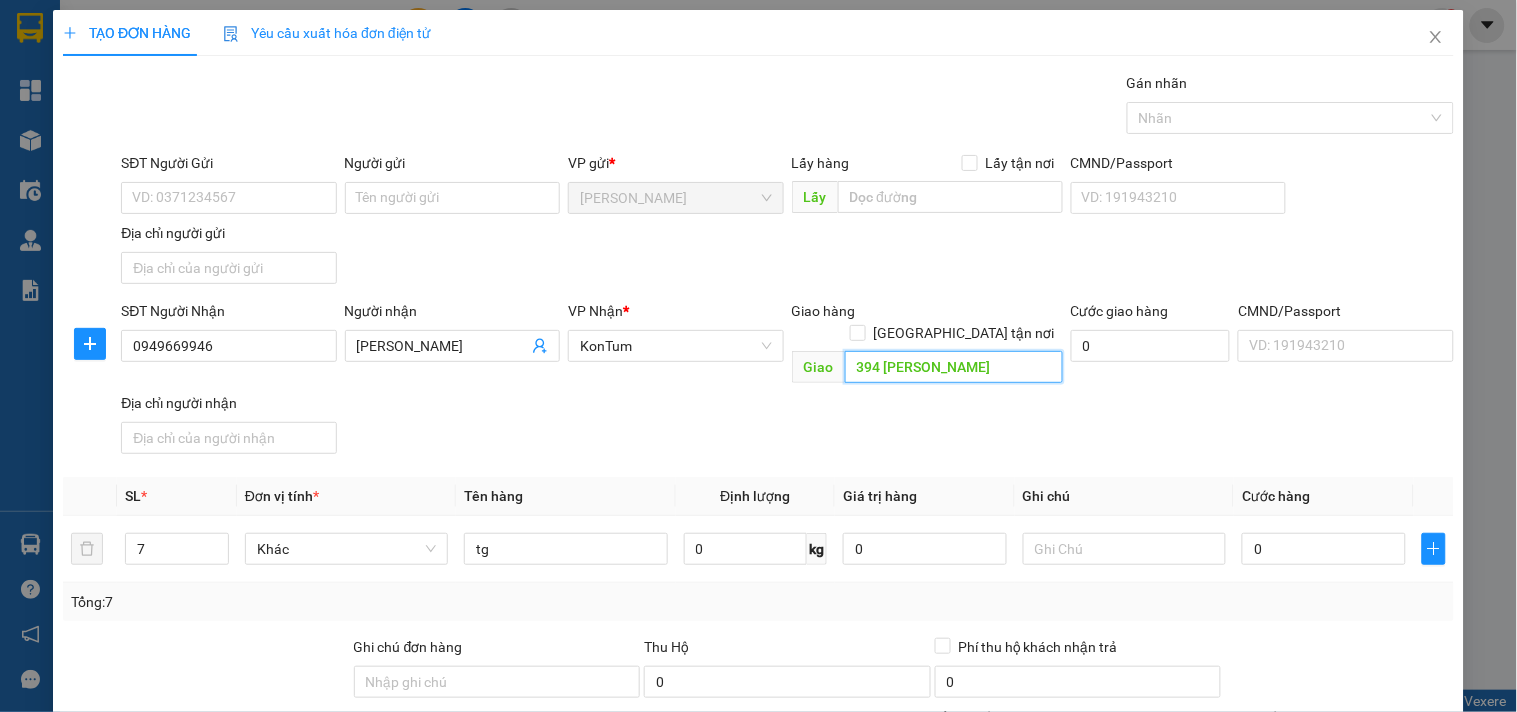click on "394 trần hưng đạo" at bounding box center [954, 367] 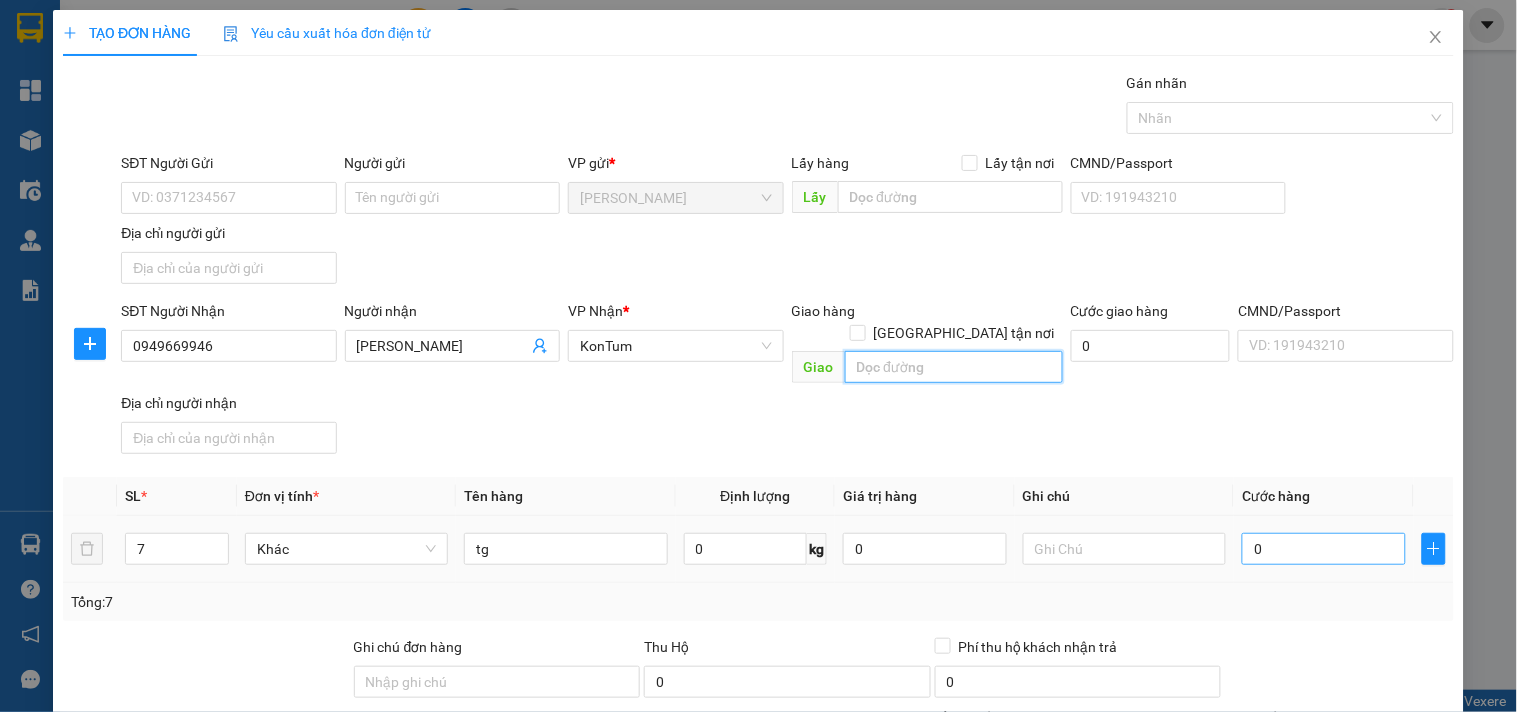 type 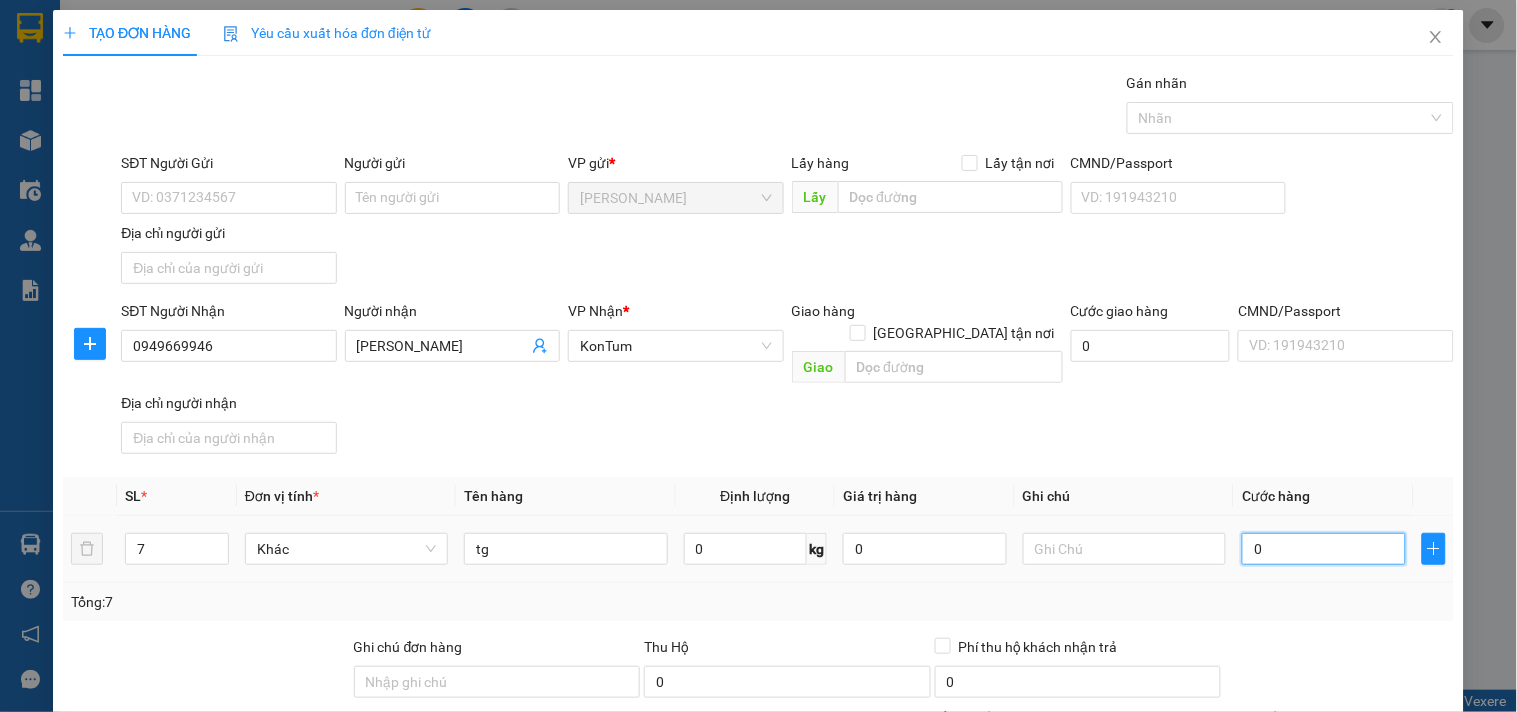click on "0" at bounding box center [1324, 549] 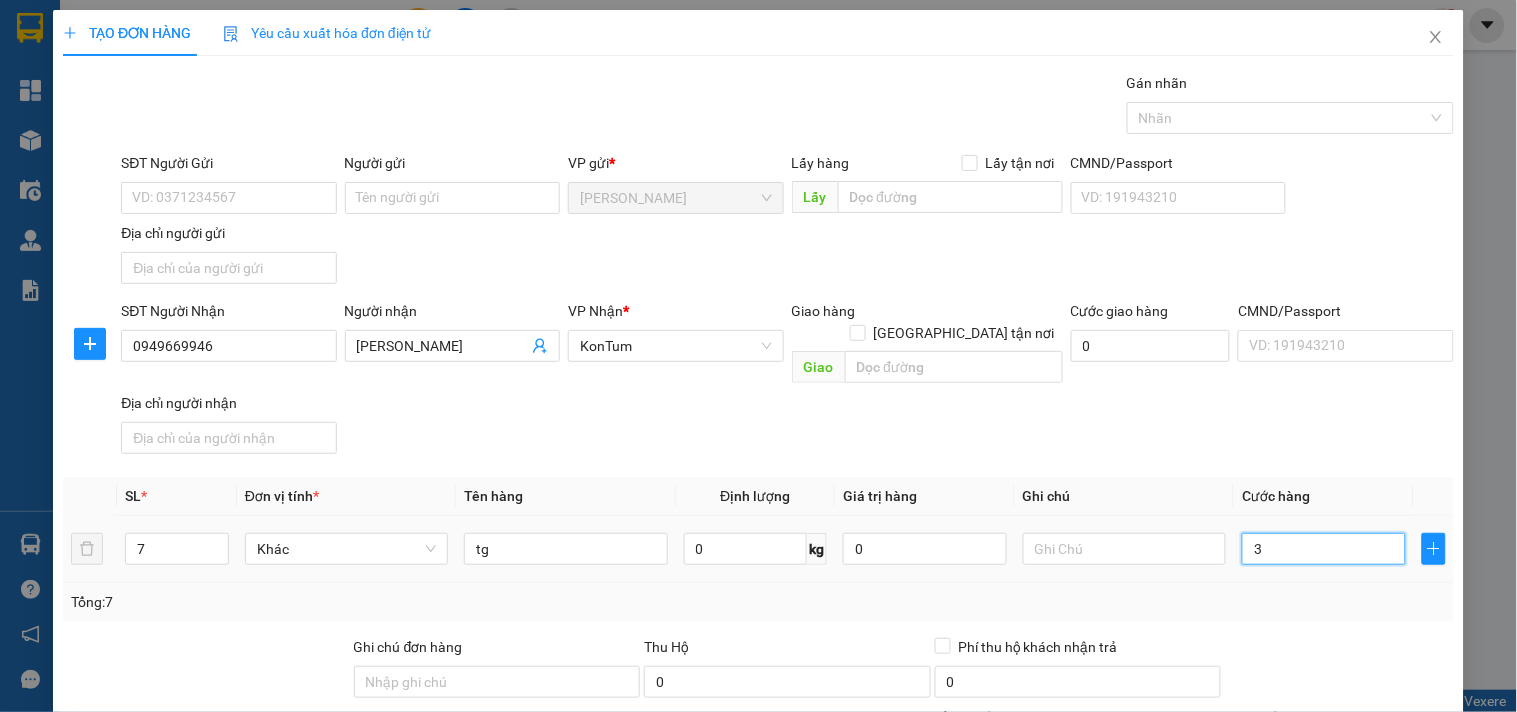type on "3" 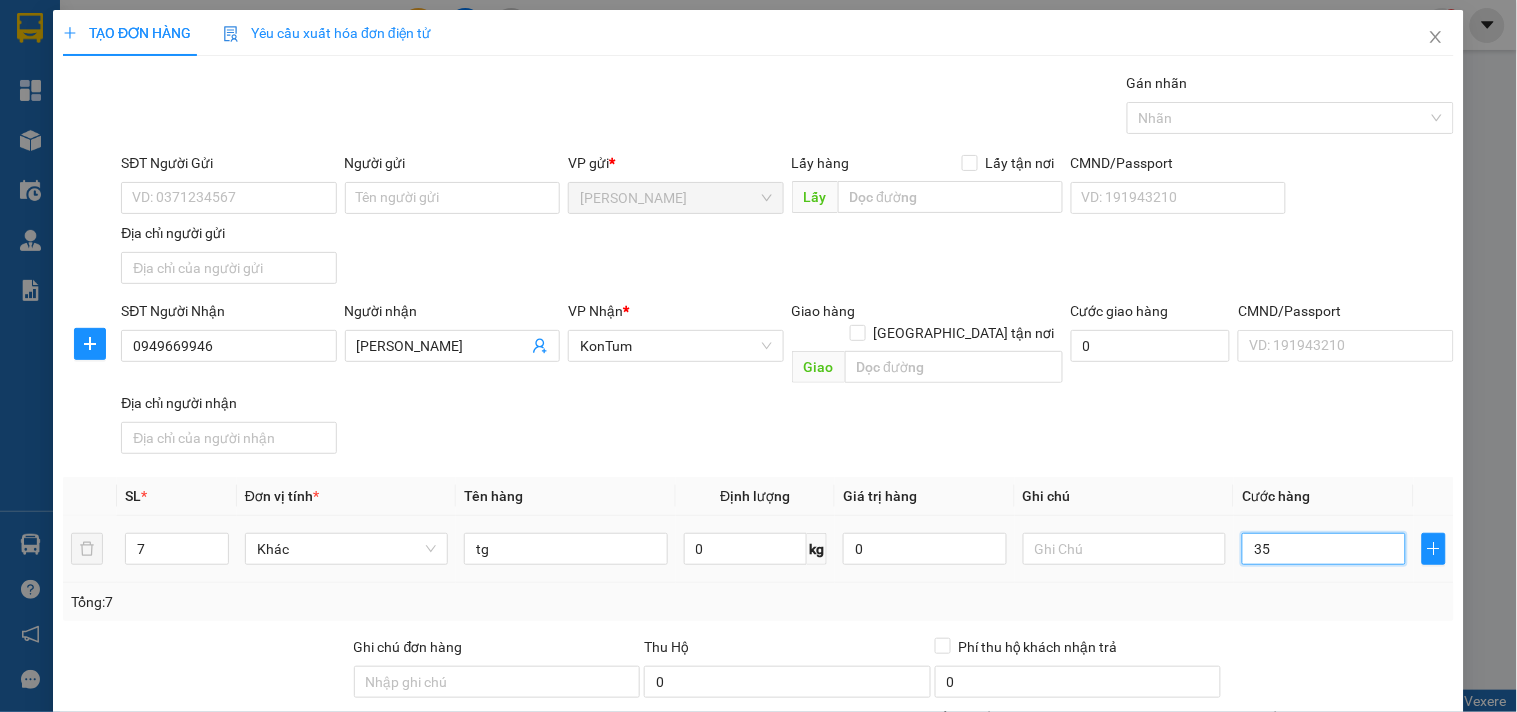 type on "35" 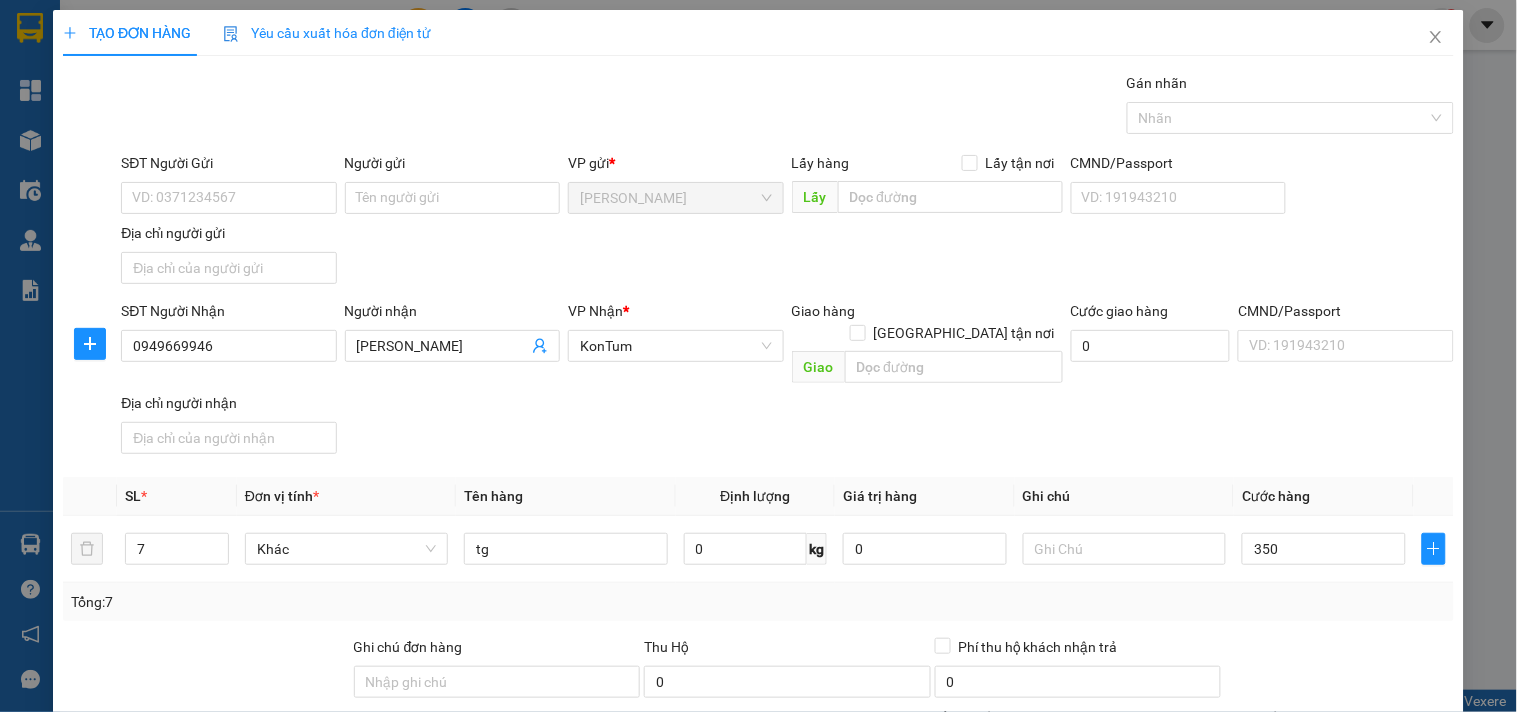 type on "350.000" 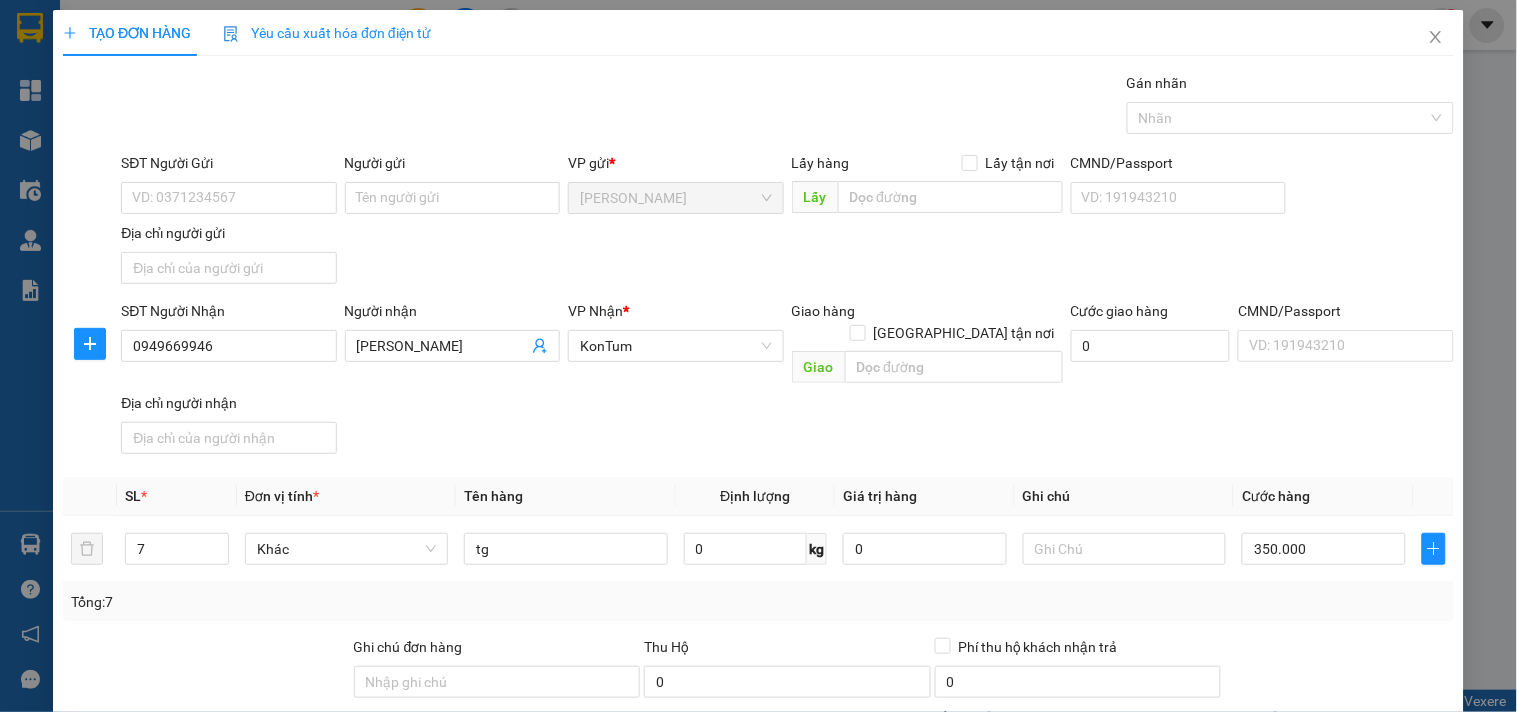 click on "Tổng:  7" at bounding box center [758, 602] 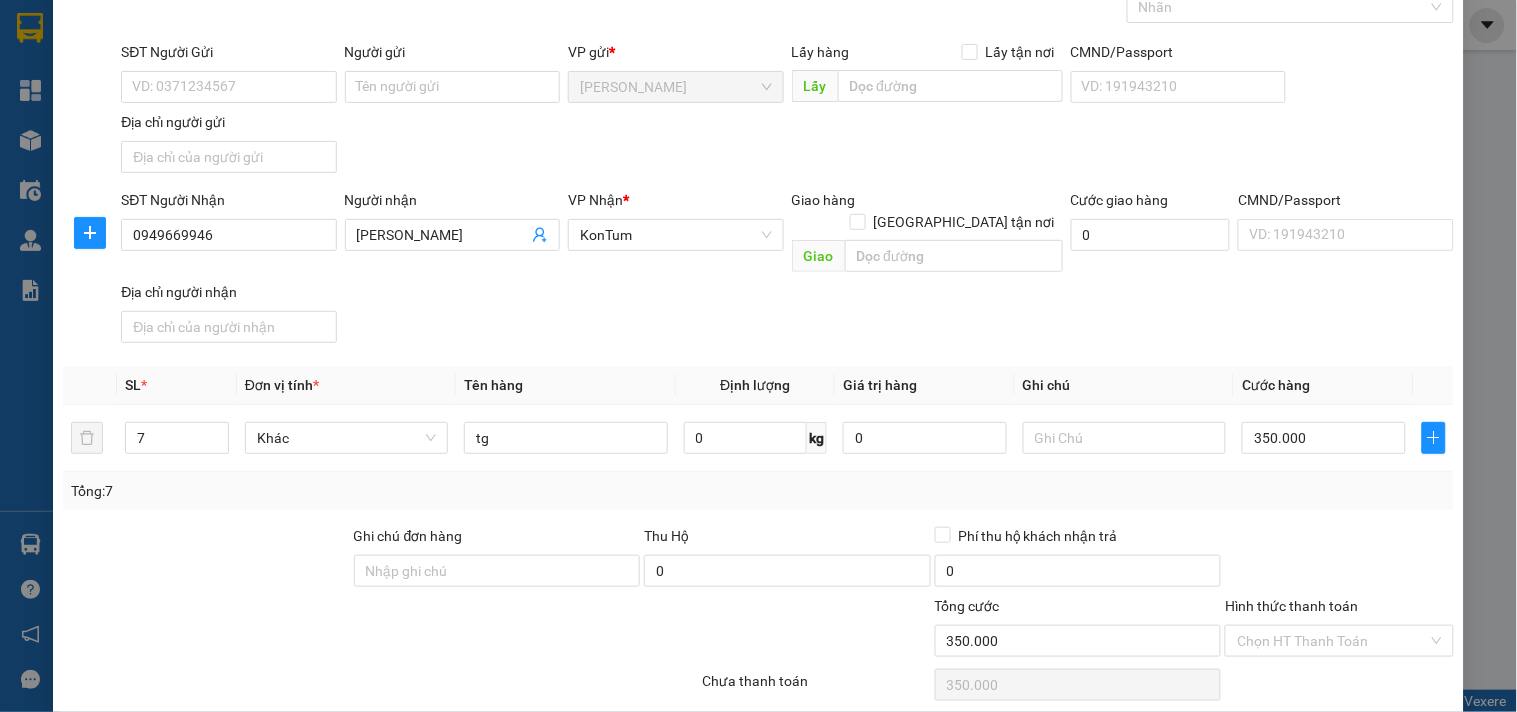 scroll, scrollTop: 167, scrollLeft: 0, axis: vertical 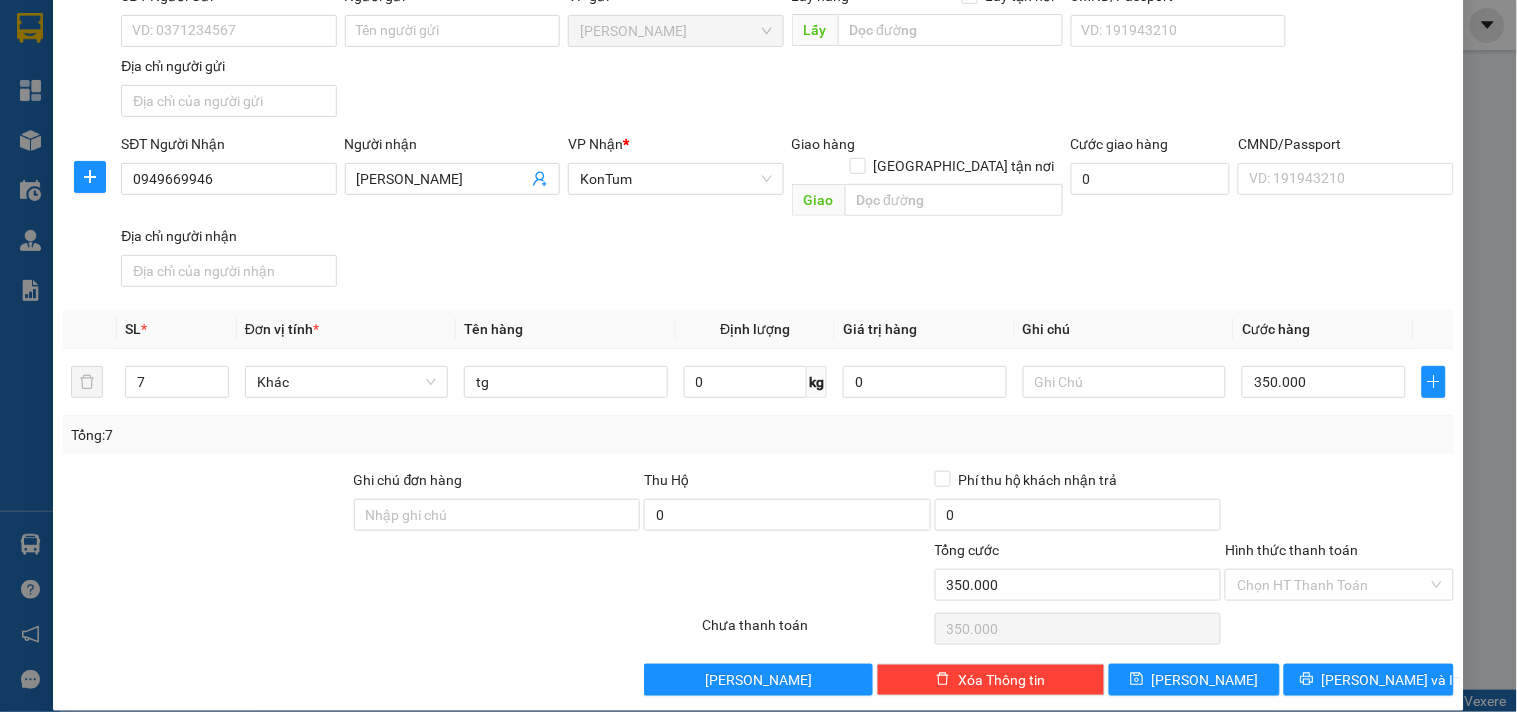 click on "TẠO ĐƠN HÀNG Yêu cầu xuất hóa đơn điện tử Transit Pickup Surcharge Ids Transit Deliver Surcharge Ids Transit Deliver Surcharge Transit Deliver Surcharge Gán nhãn   Nhãn SĐT Người Gửi VD: 0371234567 Người gửi Tên người gửi VP gửi  * Phổ Quang Lấy hàng Lấy tận nơi Lấy CMND/Passport VD: 191943210 Địa chỉ người gửi SĐT Người Nhận 0949669946 Người nhận Vương VP Nhận  * KonTum Giao hàng Giao tận nơi Giao Cước giao hàng 0 CMND/Passport VD: 191943210 Địa chỉ người nhận SL  * Đơn vị tính  * Tên hàng  Định lượng Giá trị hàng Ghi chú Cước hàng                   7 Khác tg 0 kg 0 350.000 Tổng:  7 Ghi chú đơn hàng Thu Hộ 0 Phí thu hộ khách nhận trả 0 Tổng cước 350.000 Hình thức thanh toán Chọn HT Thanh Toán Số tiền thu trước 0 Chưa thanh toán 350.000 Chọn HT Thanh Toán Lưu nháp Xóa Thông tin Lưu Lưu và In" at bounding box center (758, 277) 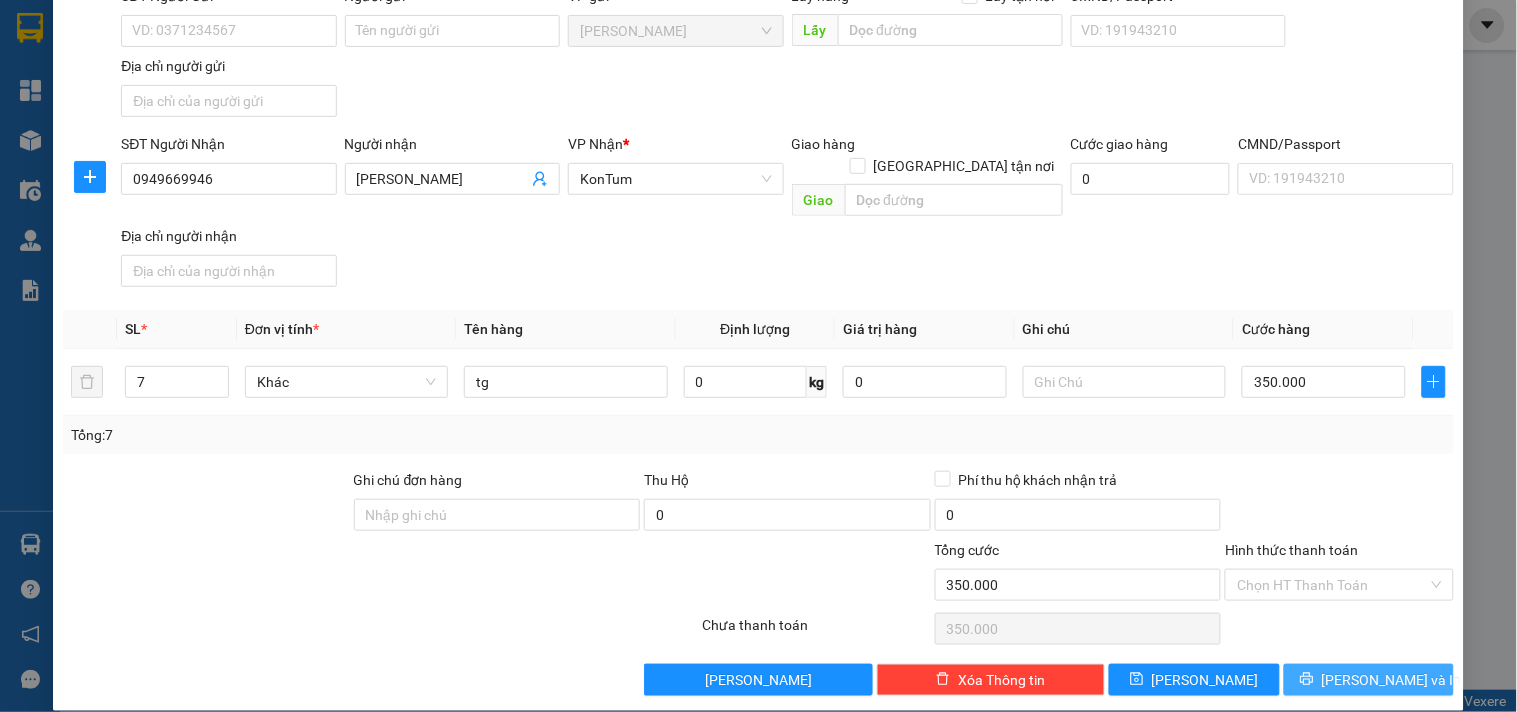 click 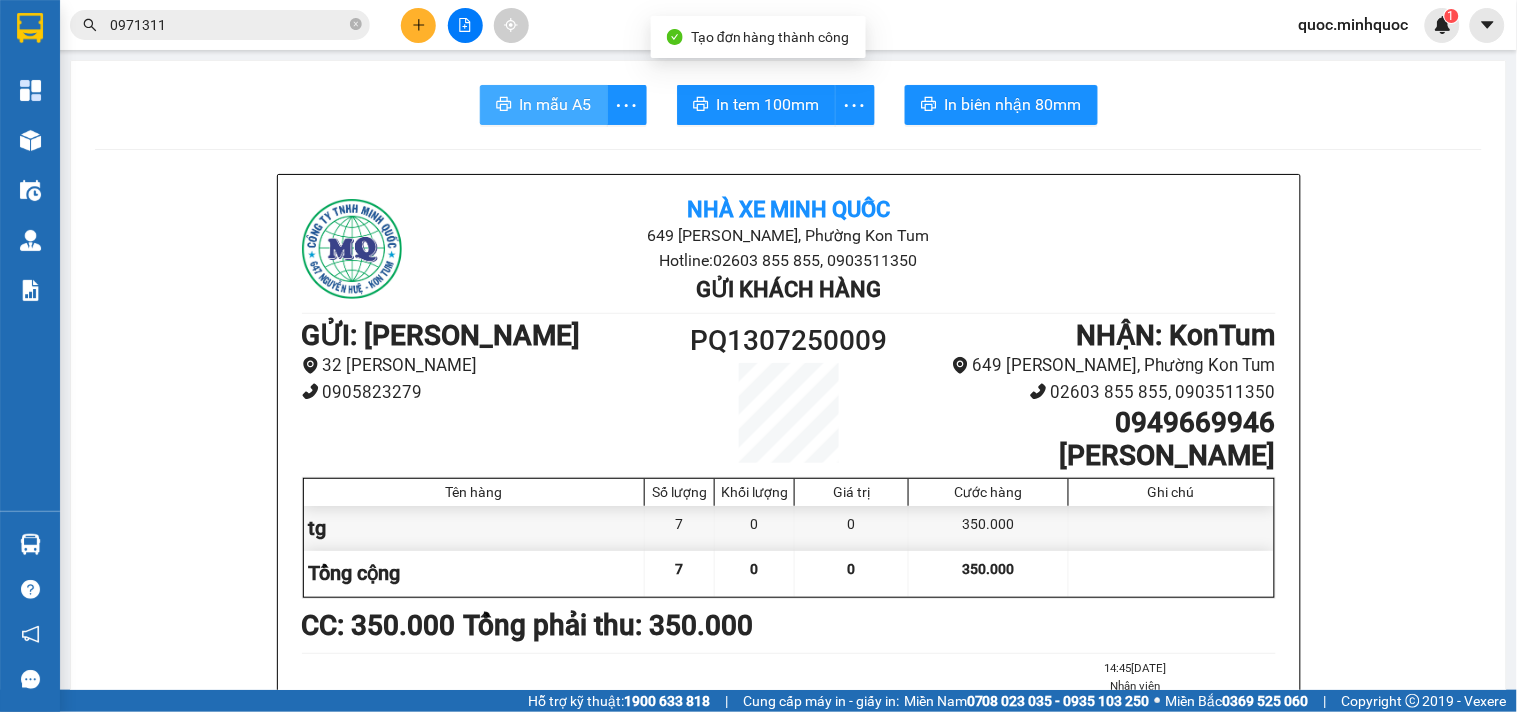 click on "In mẫu A5" at bounding box center [544, 105] 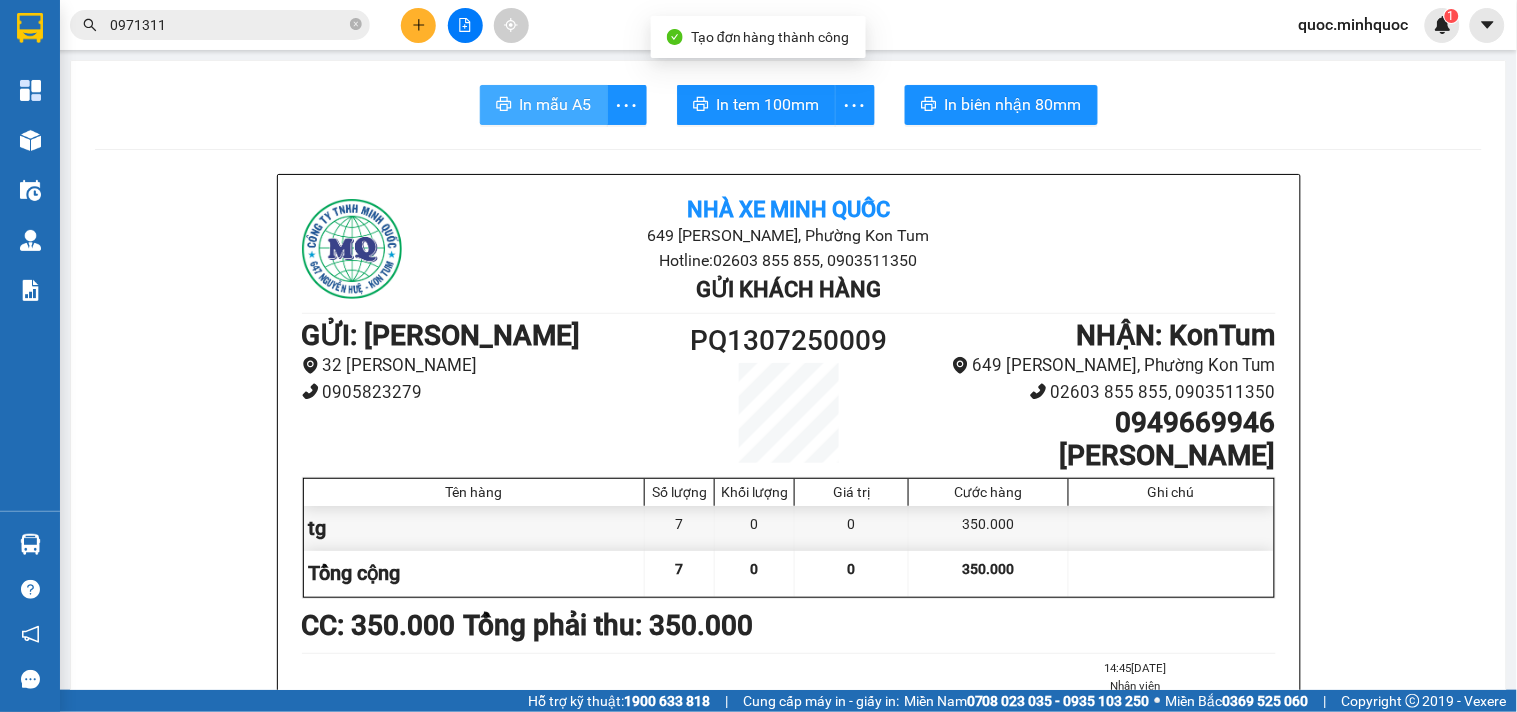 scroll, scrollTop: 0, scrollLeft: 0, axis: both 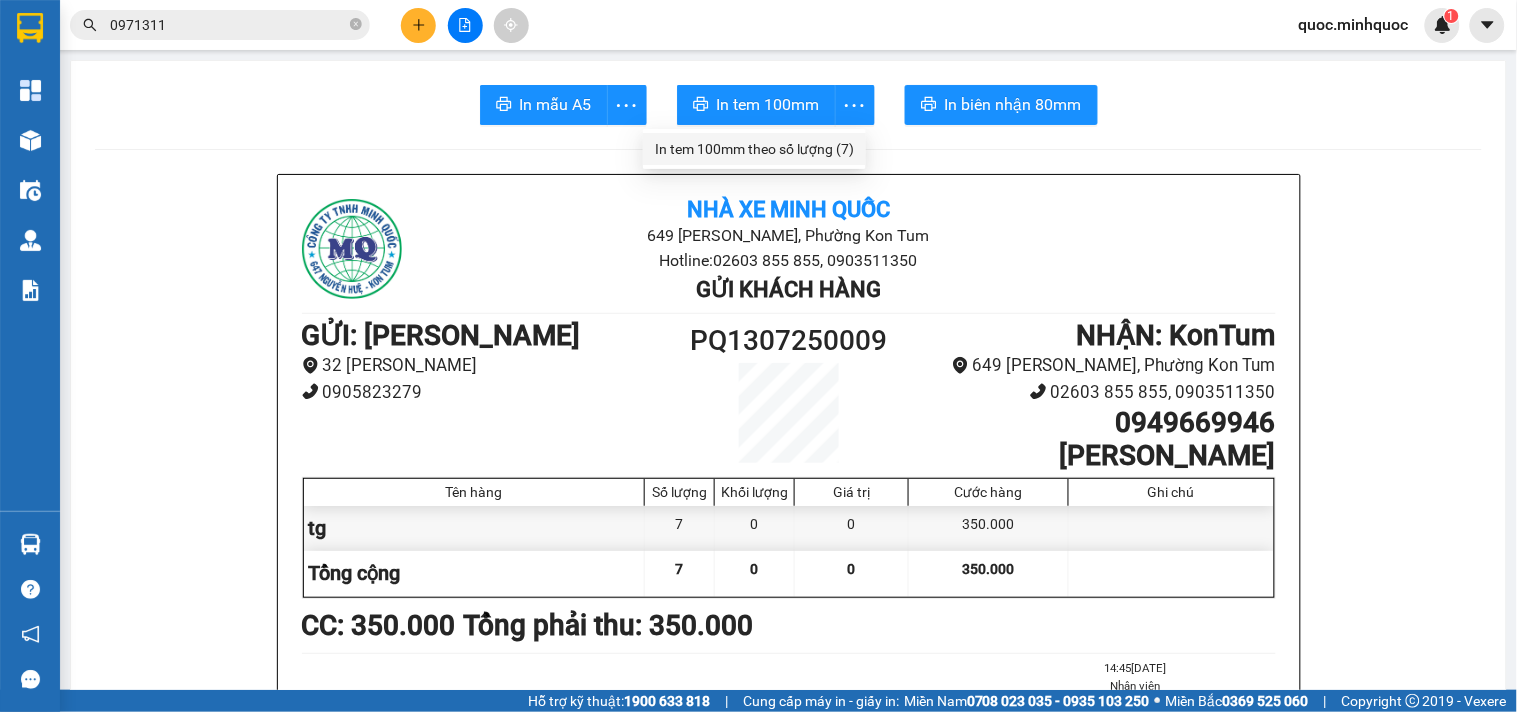 click on "In tem 100mm theo số lượng   (7)" at bounding box center [754, 149] 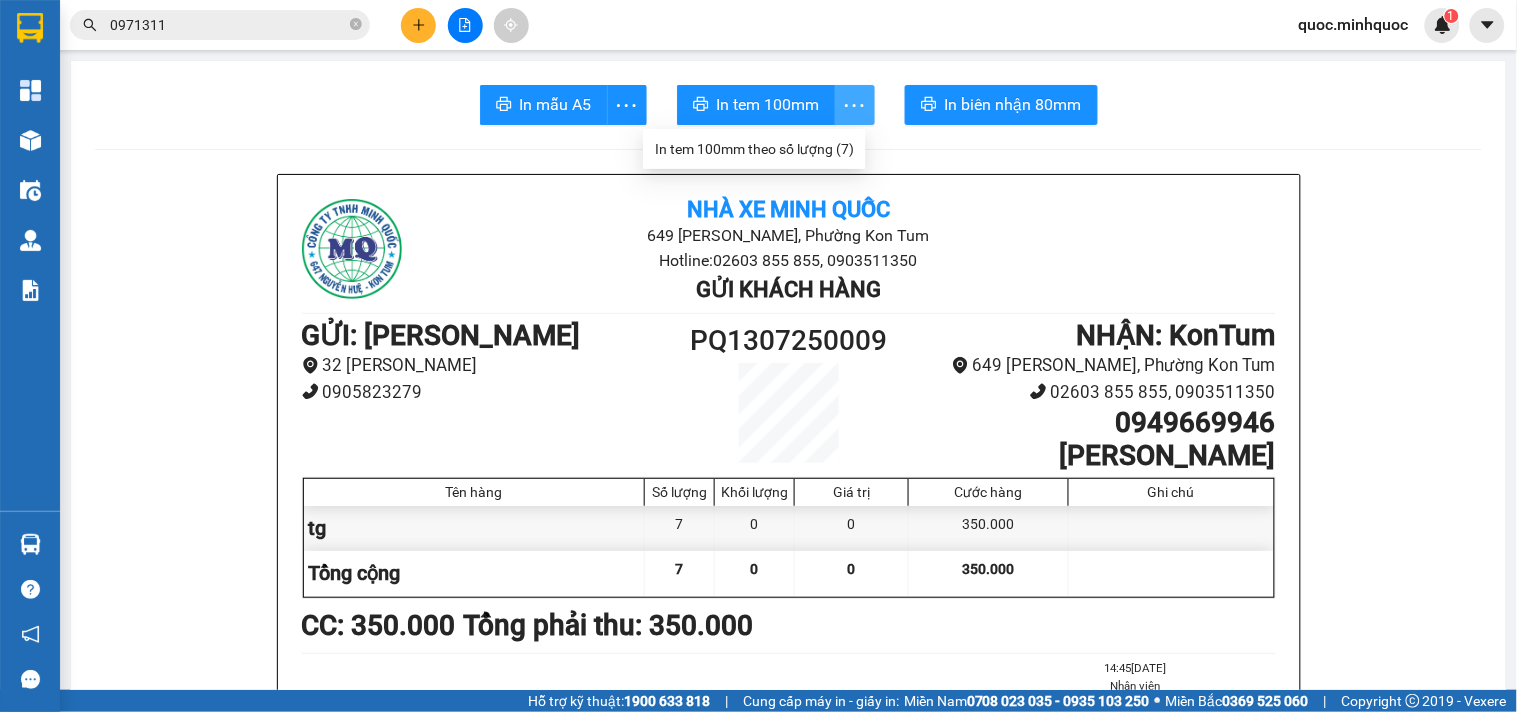 scroll, scrollTop: 0, scrollLeft: 0, axis: both 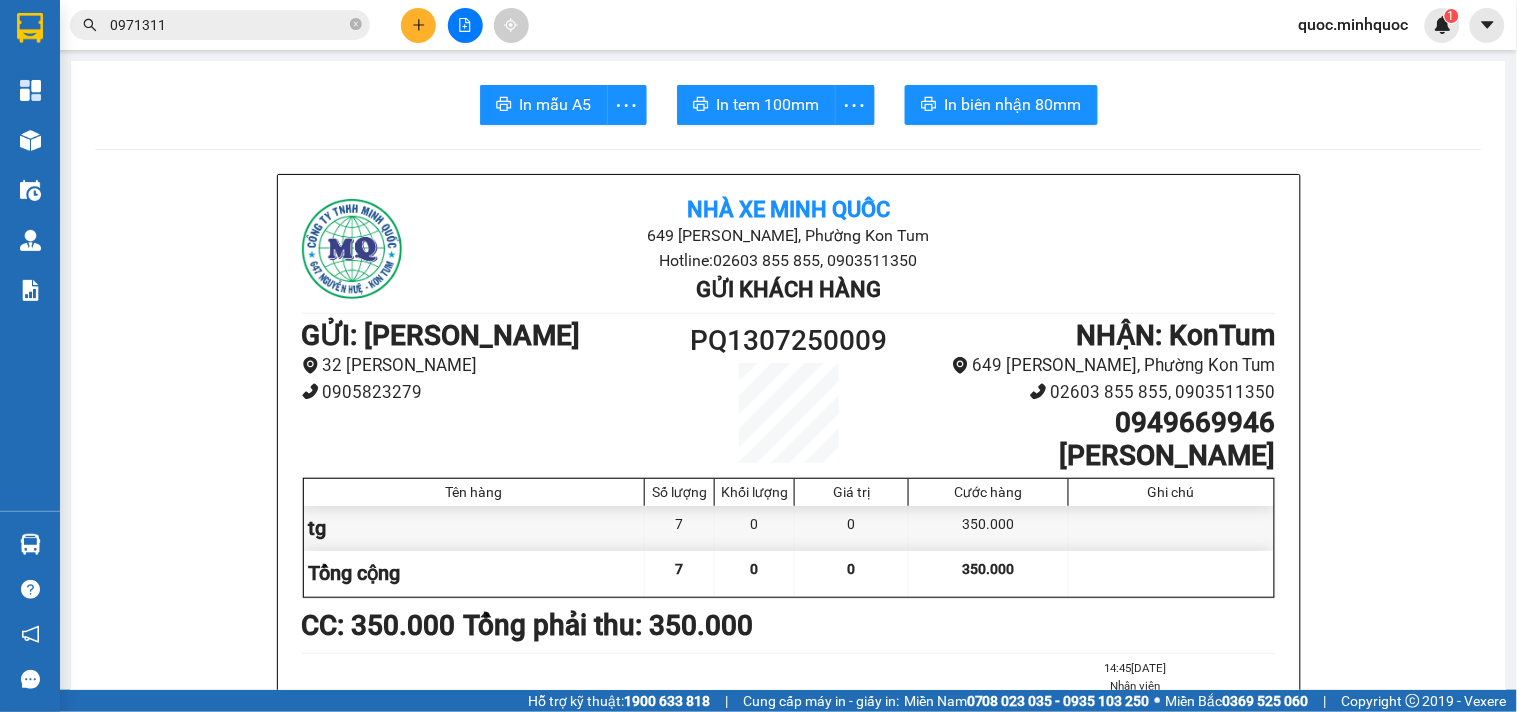 click 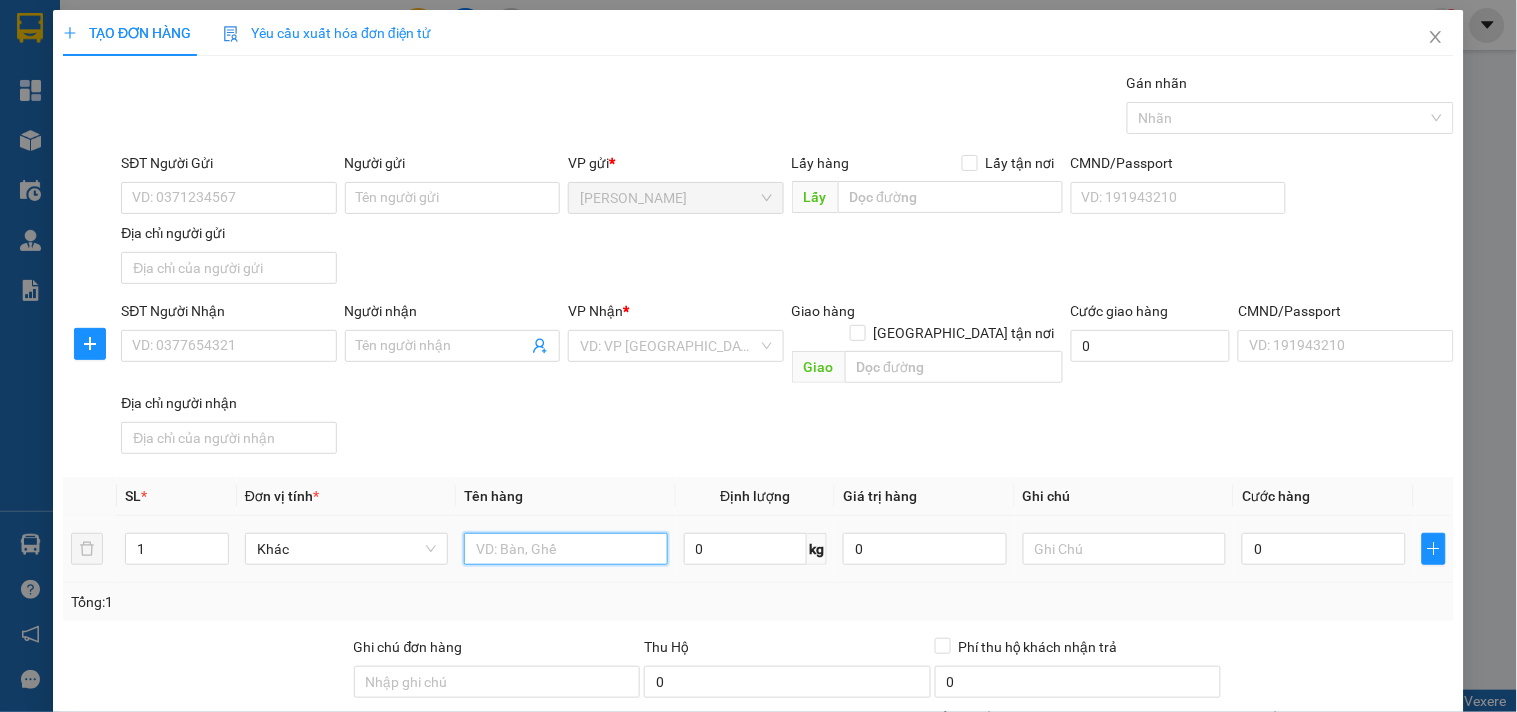 click at bounding box center [565, 549] 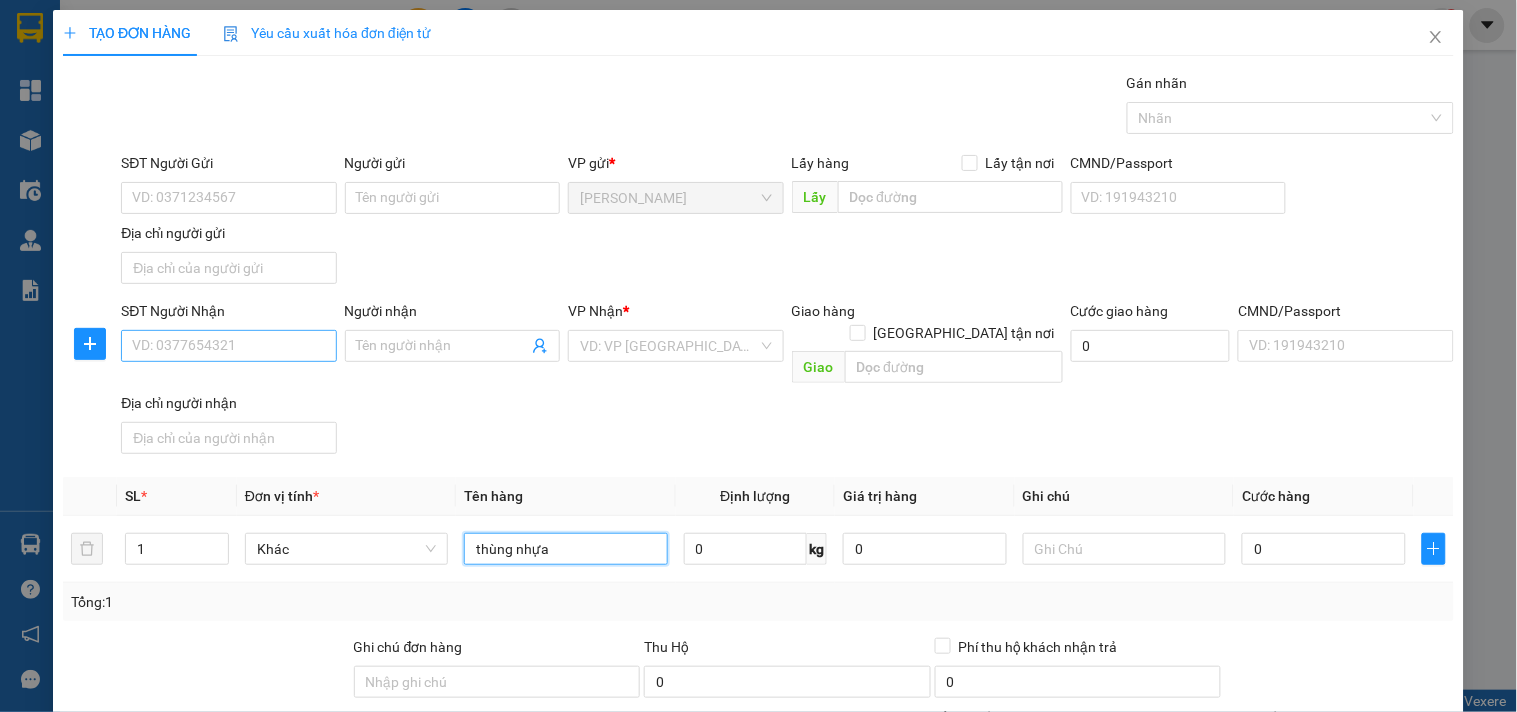 type on "thùng nhựa" 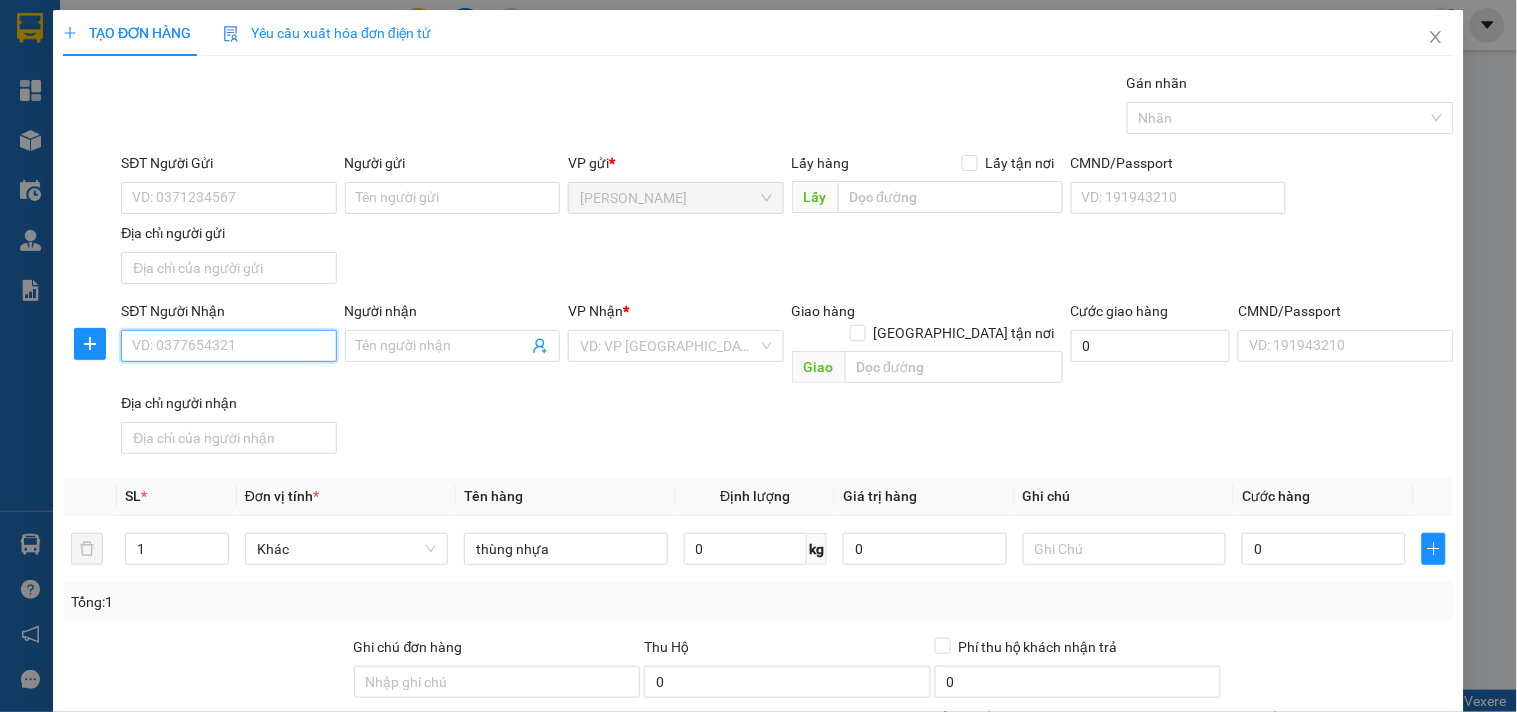 click on "SĐT Người Nhận" at bounding box center [228, 346] 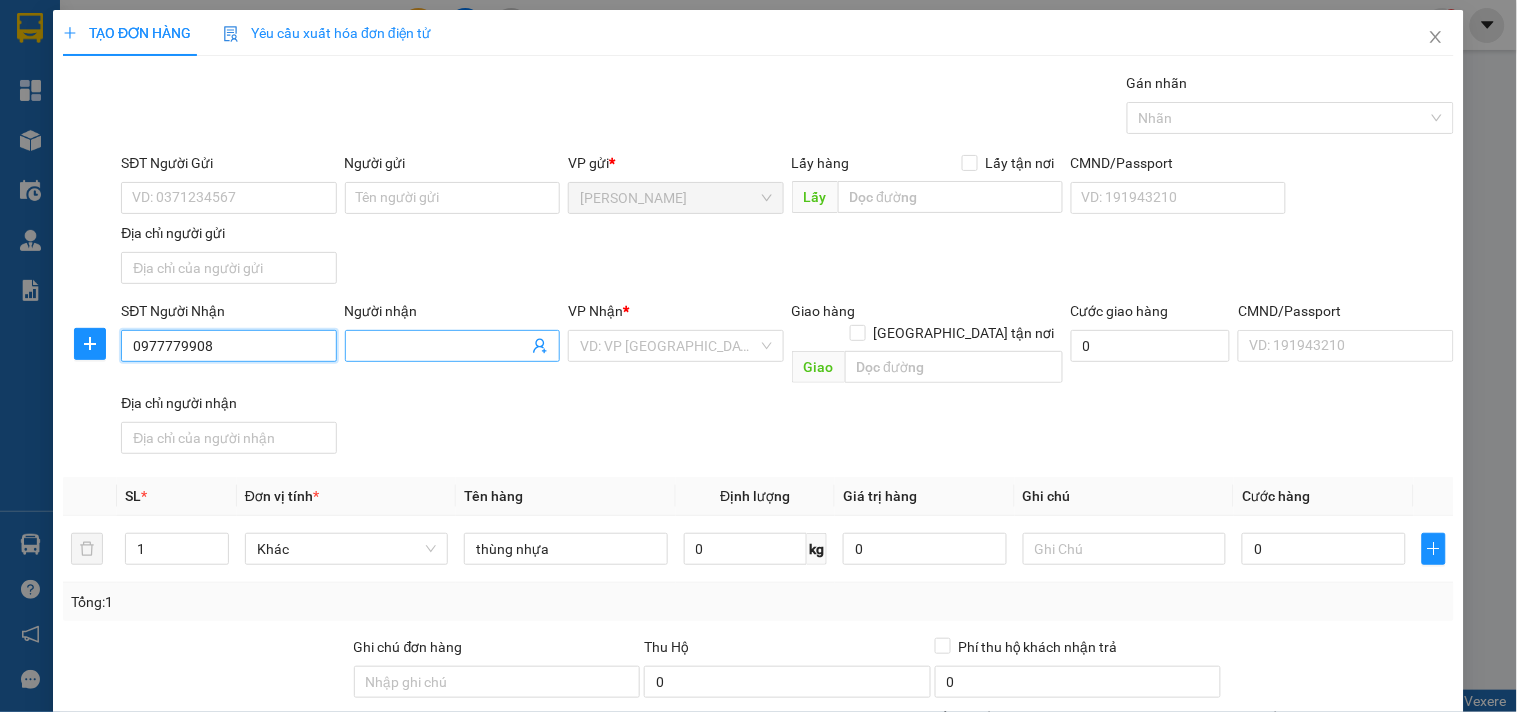 type on "0977779908" 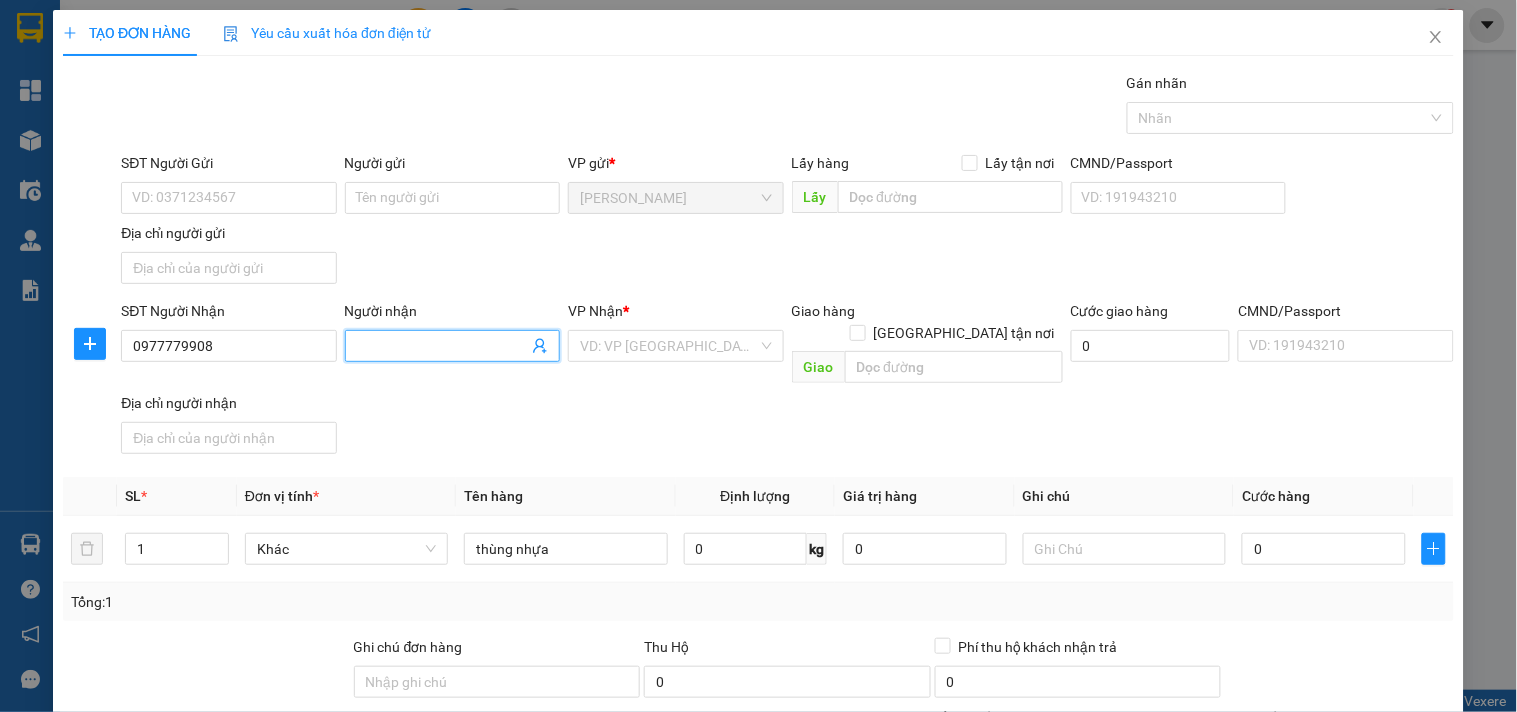 click on "Người nhận" at bounding box center [442, 346] 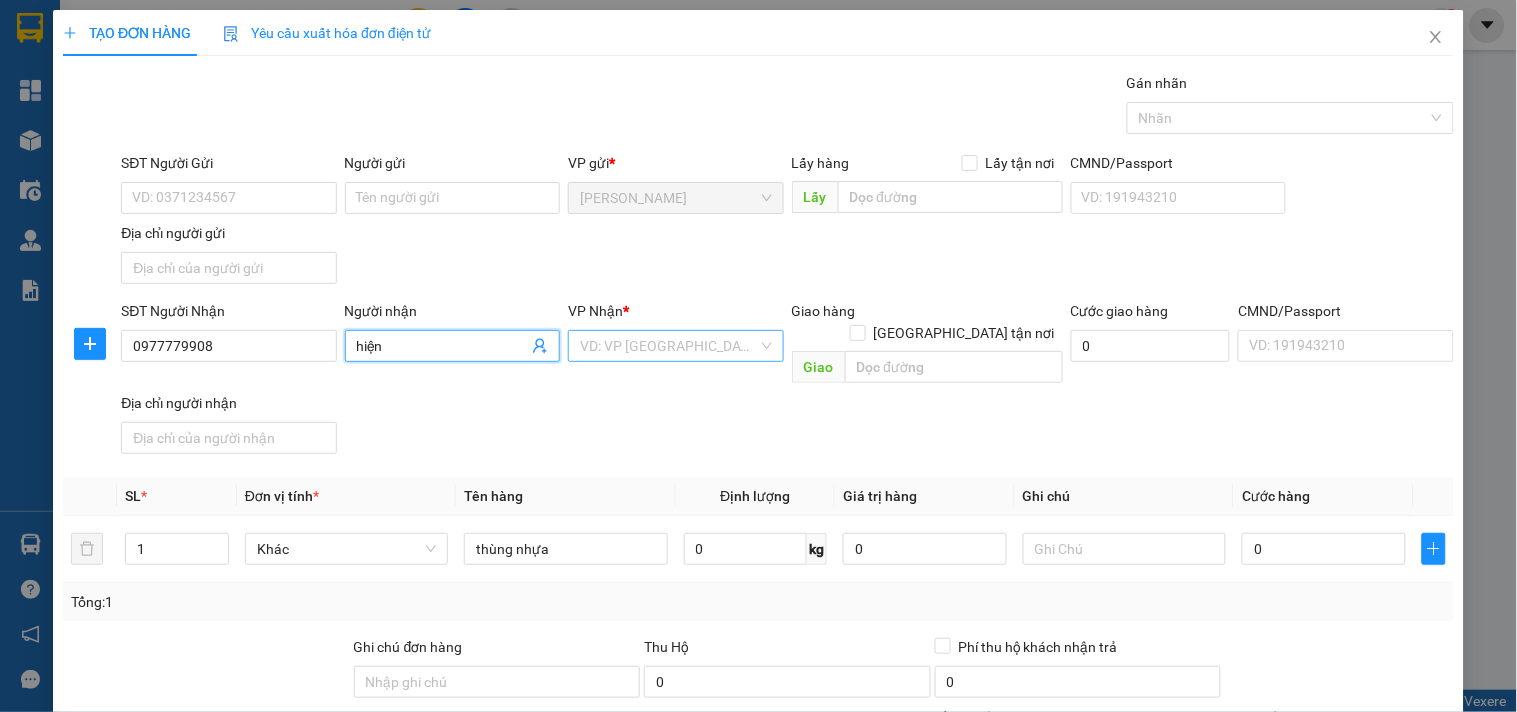 type on "hiện" 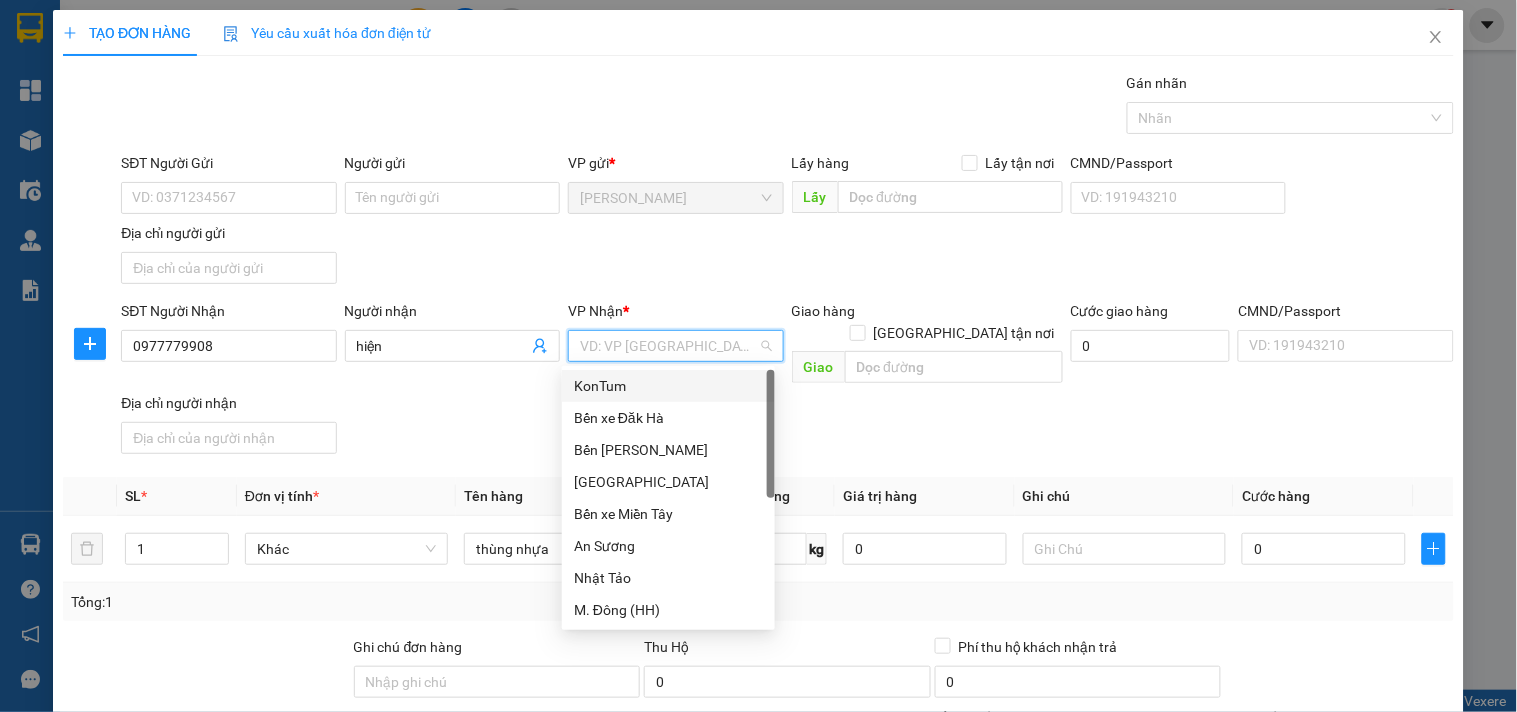 type on "k" 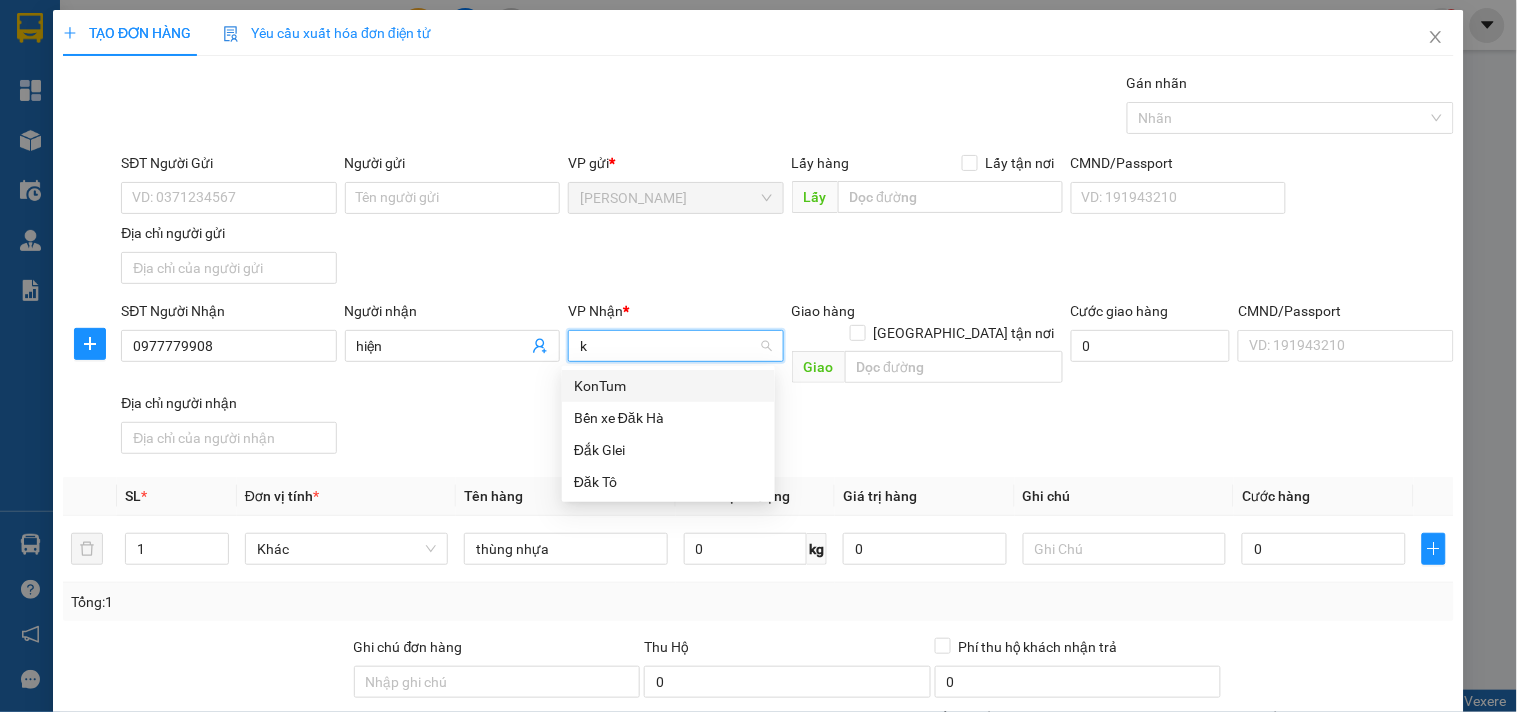 click on "KonTum" at bounding box center (668, 386) 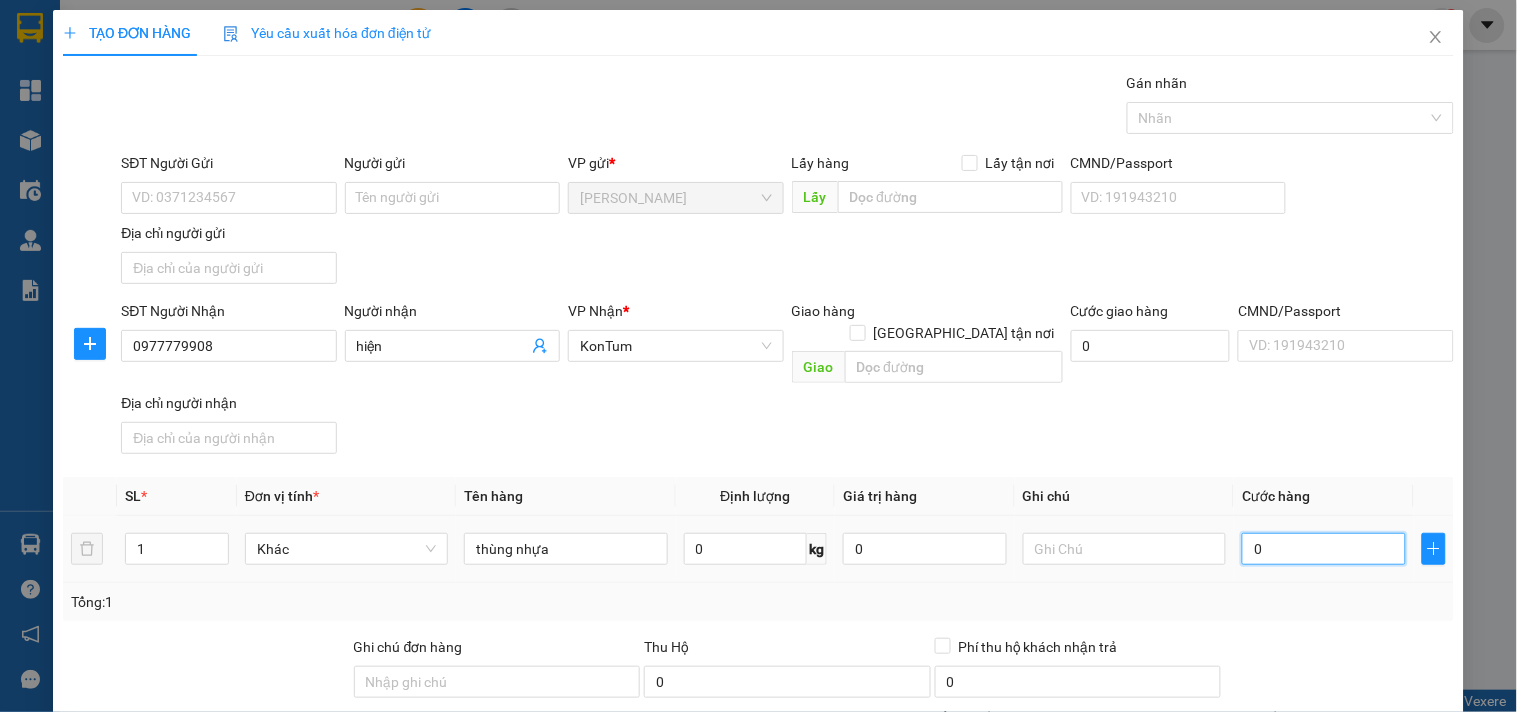 click on "0" at bounding box center (1324, 549) 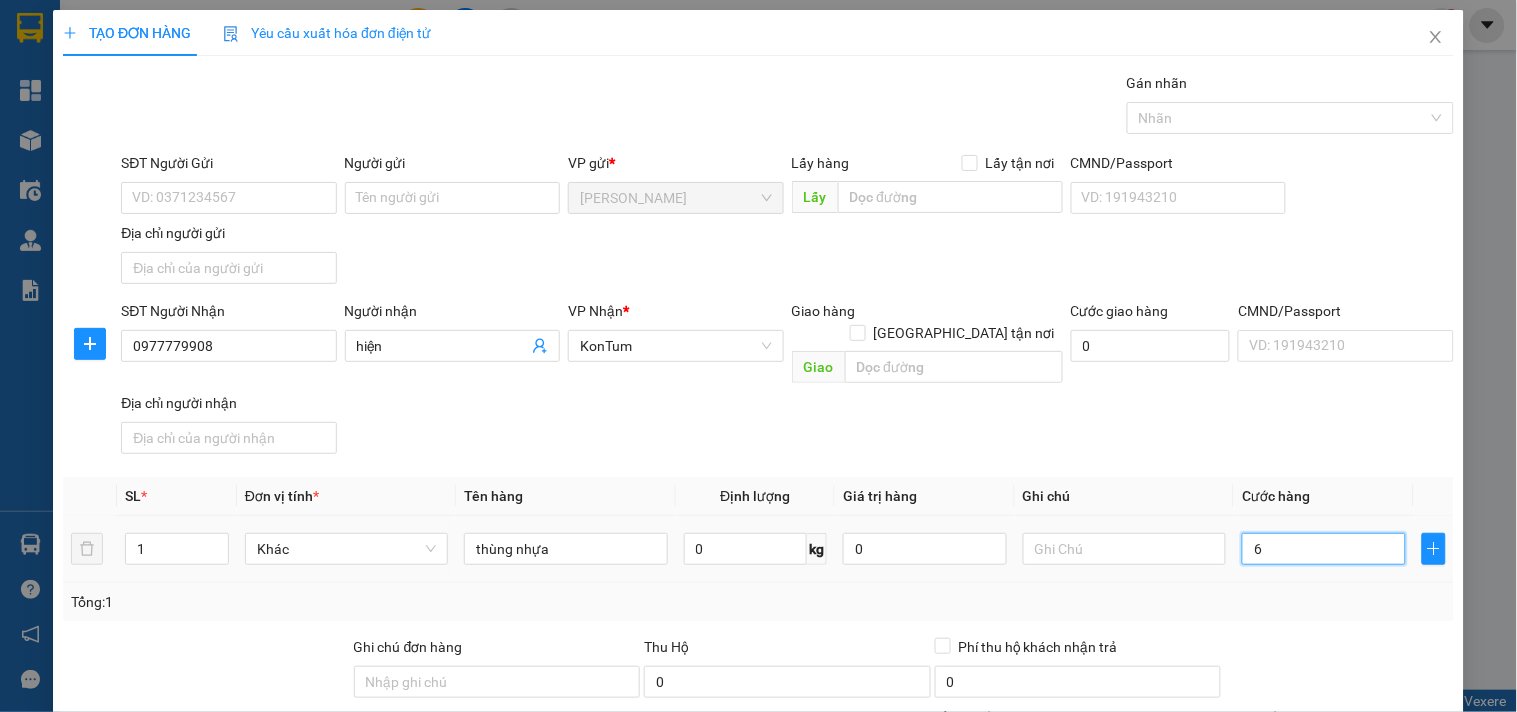 type on "60" 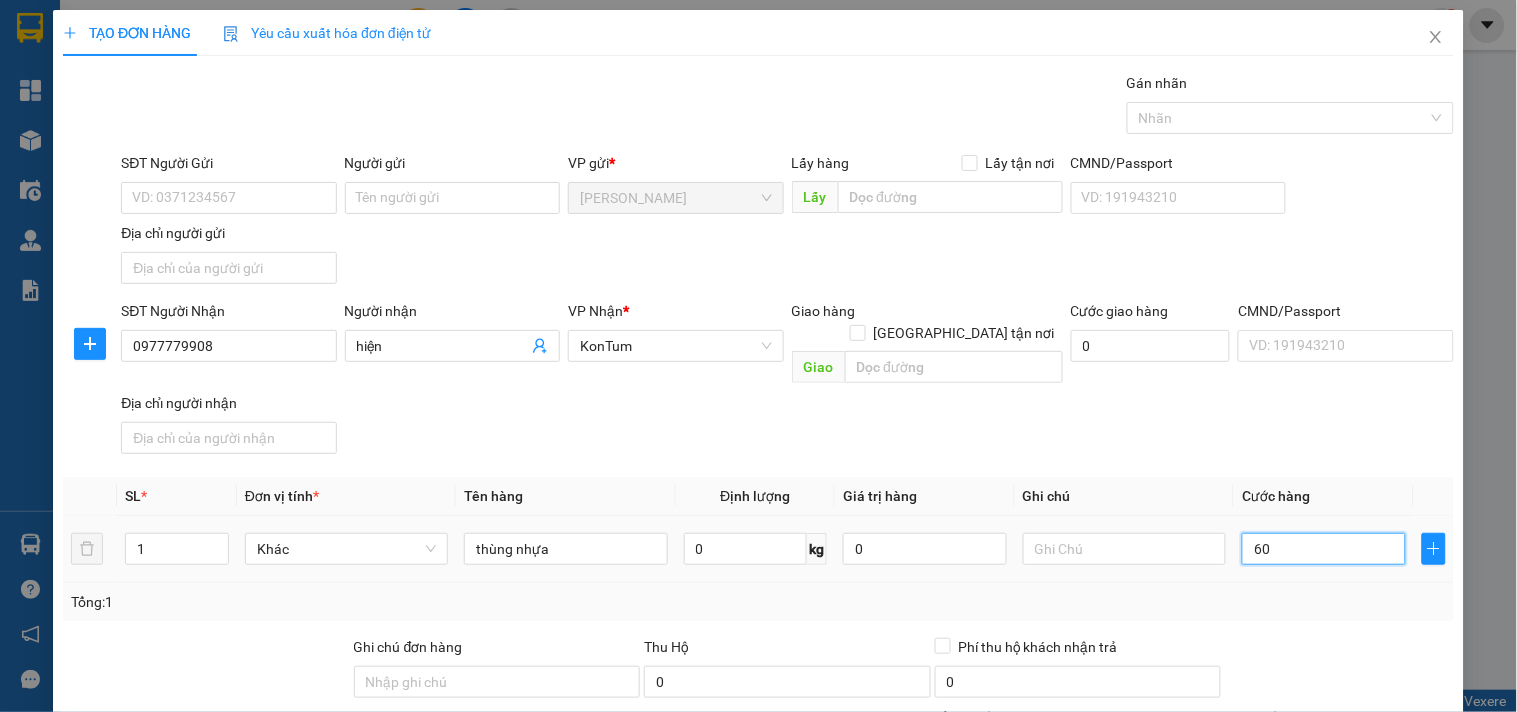 type on "60" 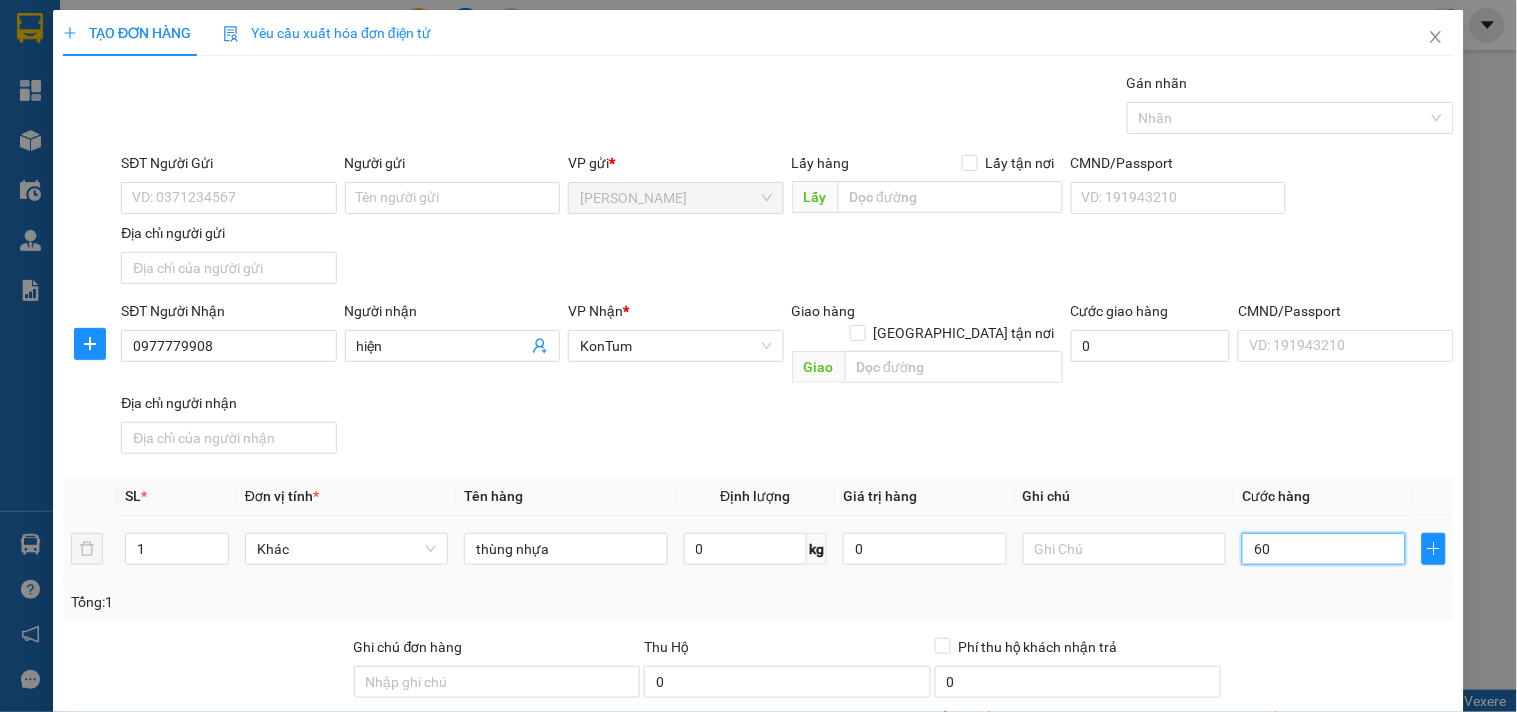type on "60" 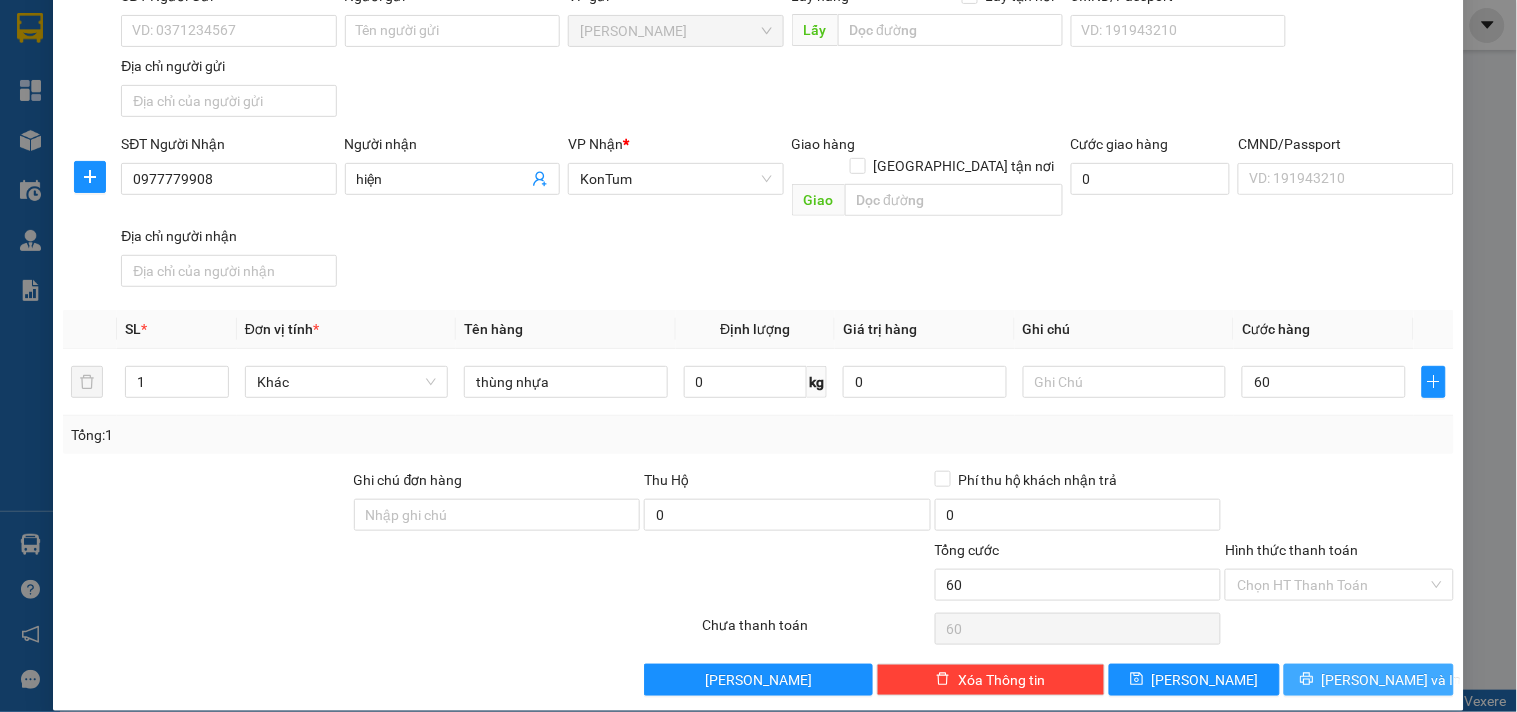 type on "60.000" 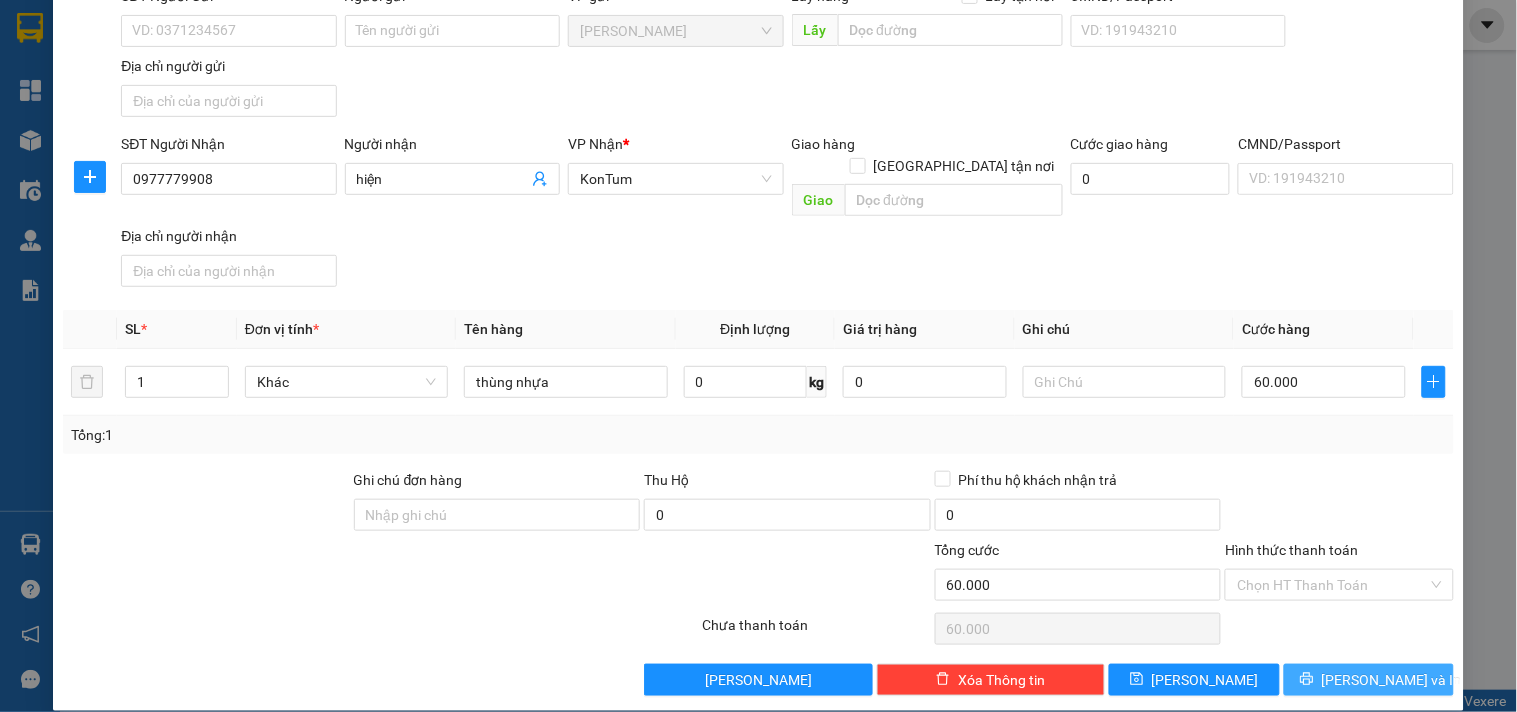 click on "[PERSON_NAME] và In" at bounding box center (1392, 680) 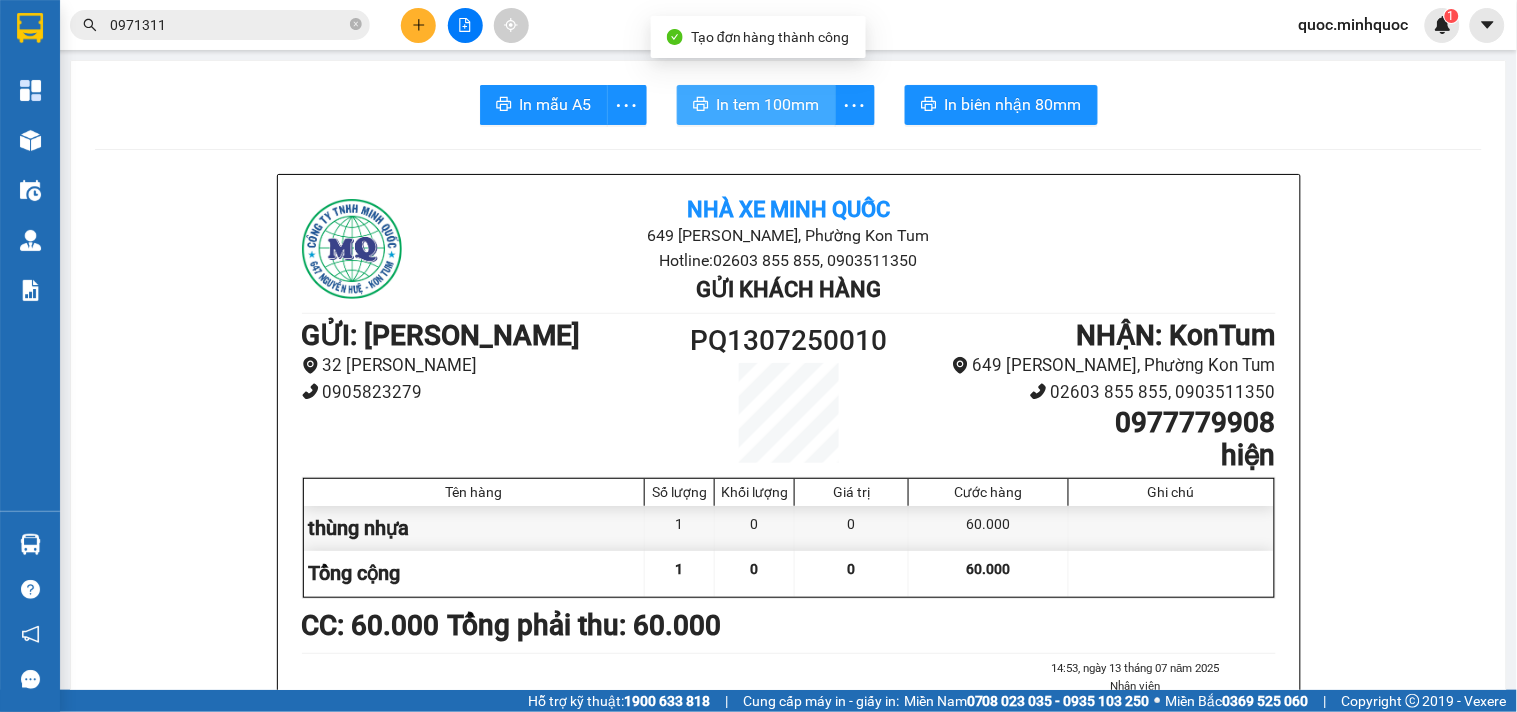 click on "In tem 100mm" at bounding box center [768, 104] 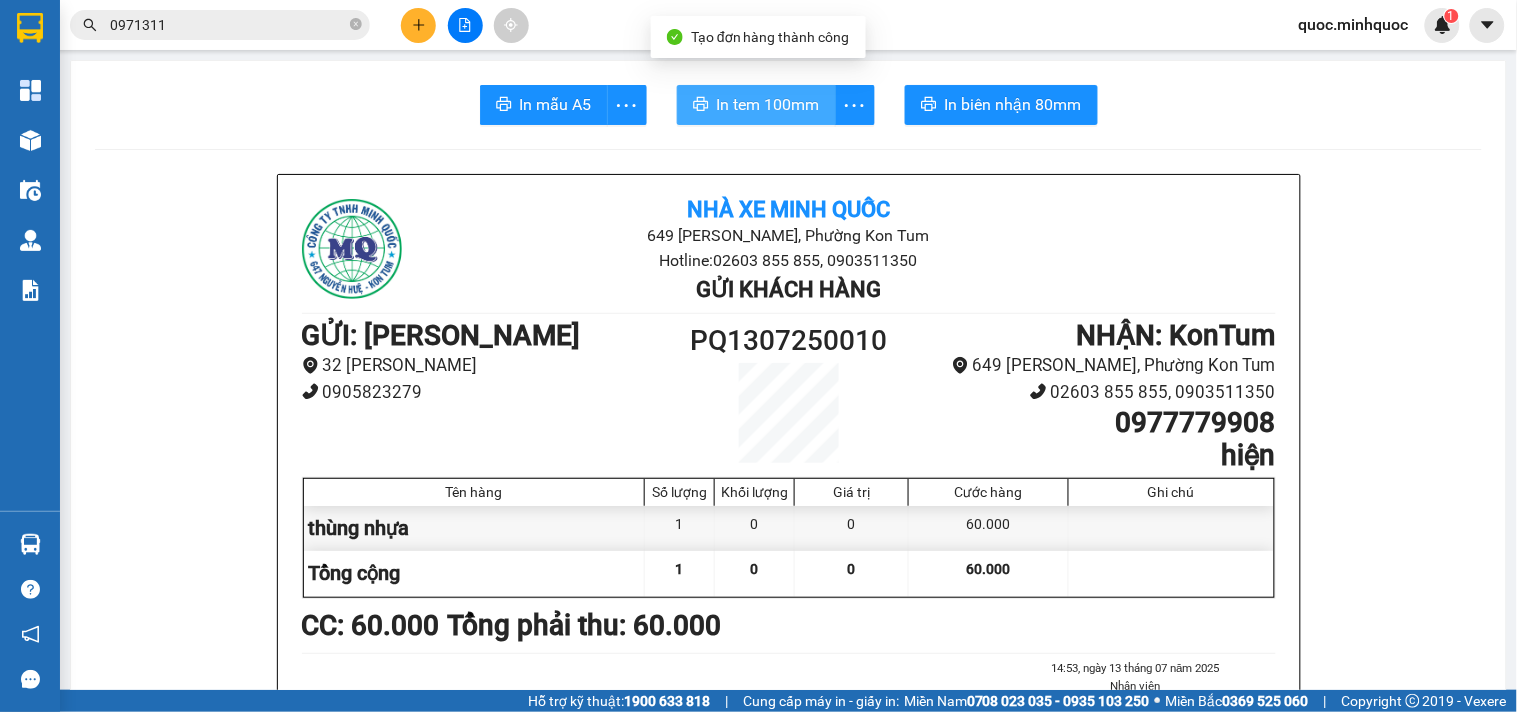 scroll, scrollTop: 0, scrollLeft: 0, axis: both 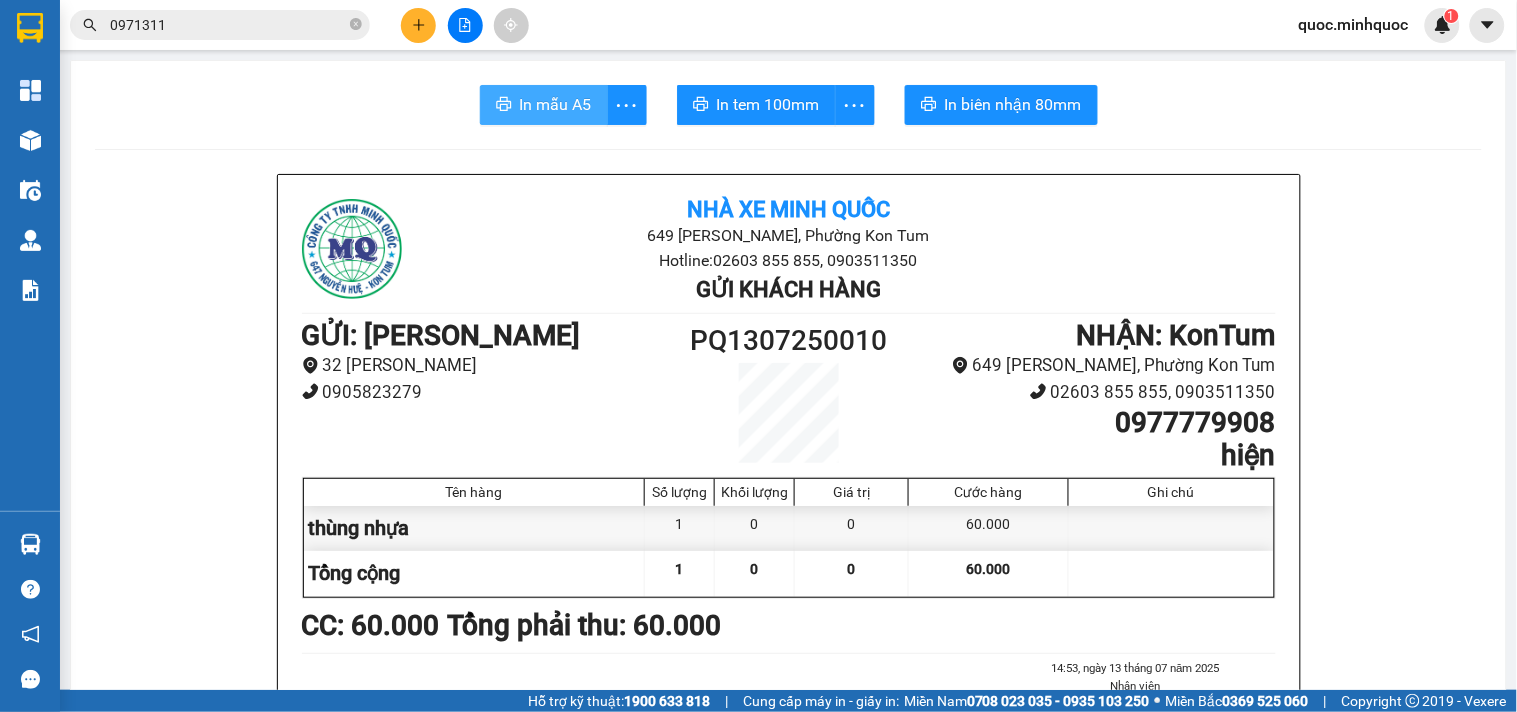 click on "In mẫu A5" at bounding box center (556, 104) 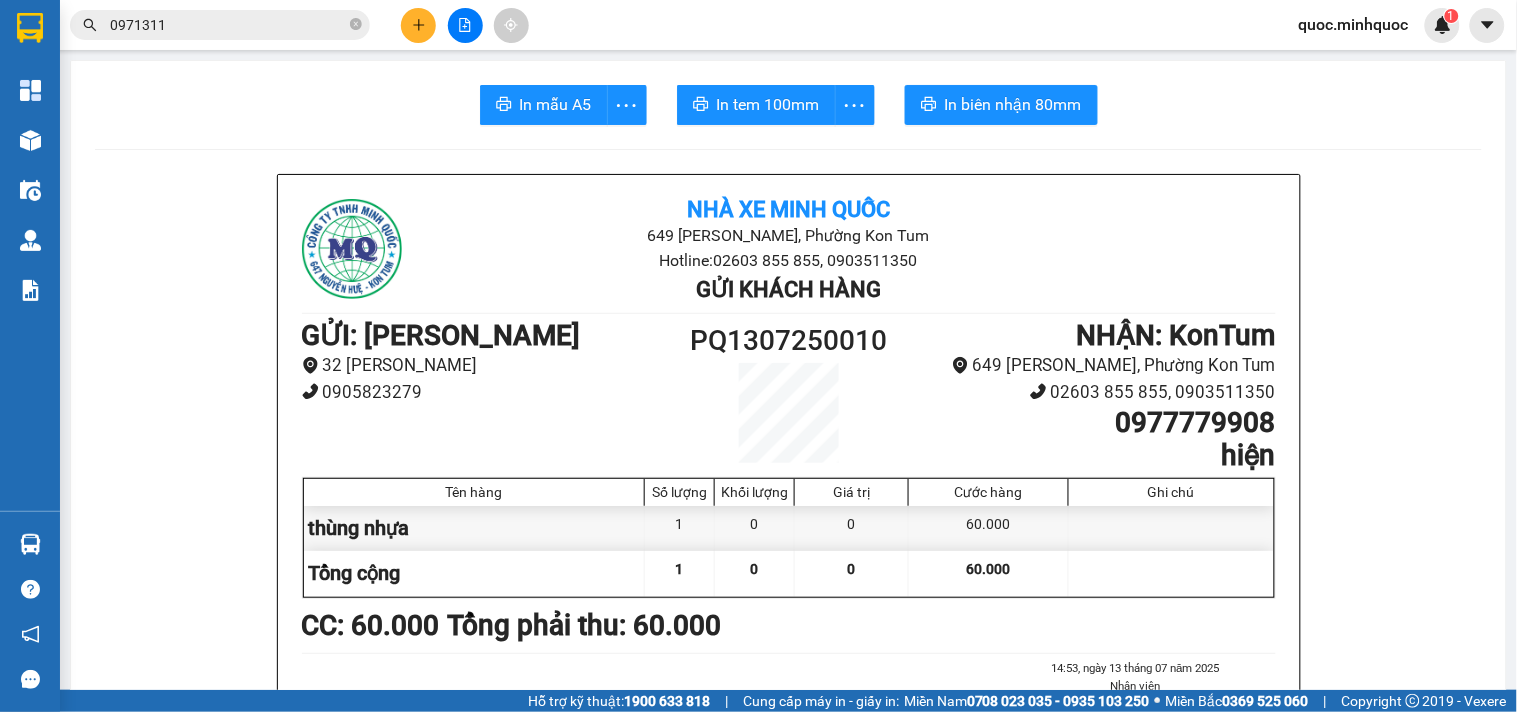 click at bounding box center (418, 25) 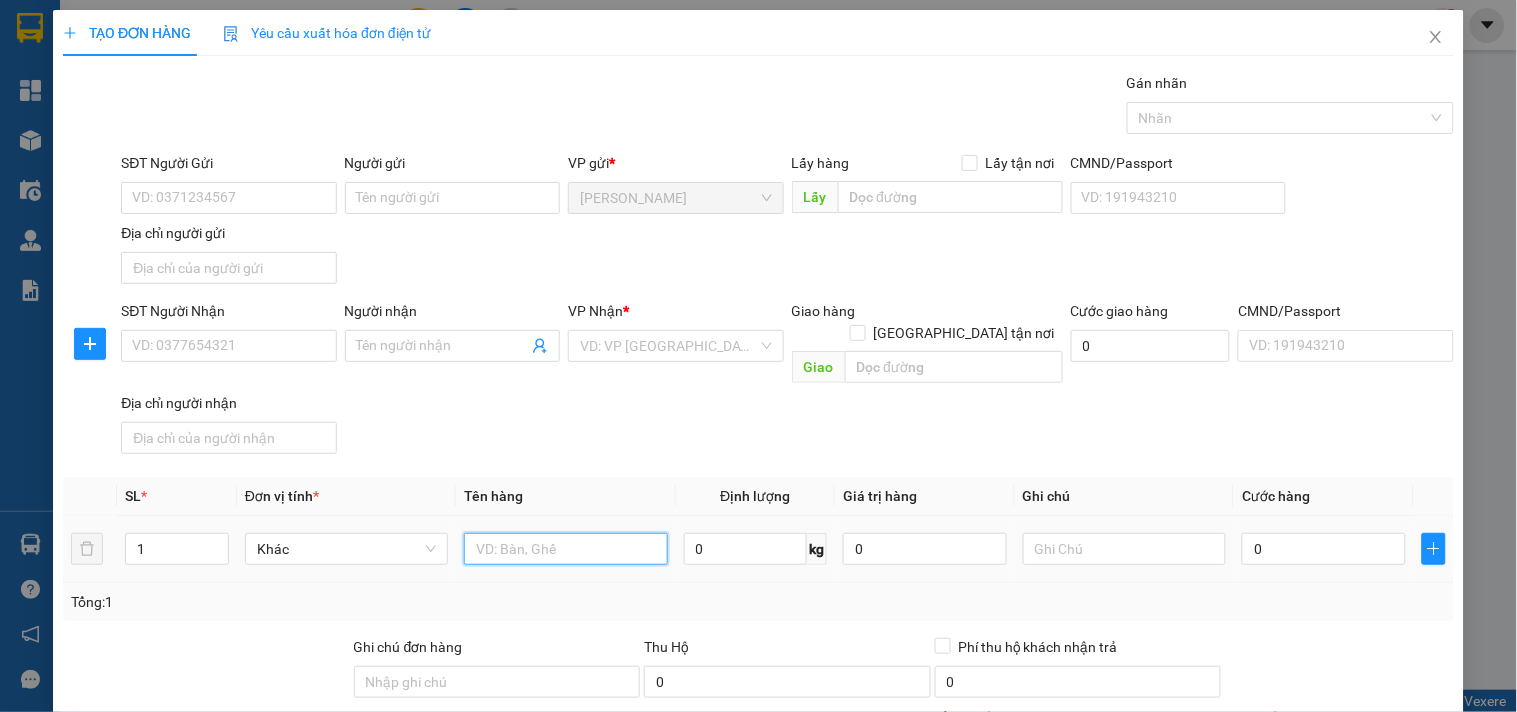 click at bounding box center [565, 549] 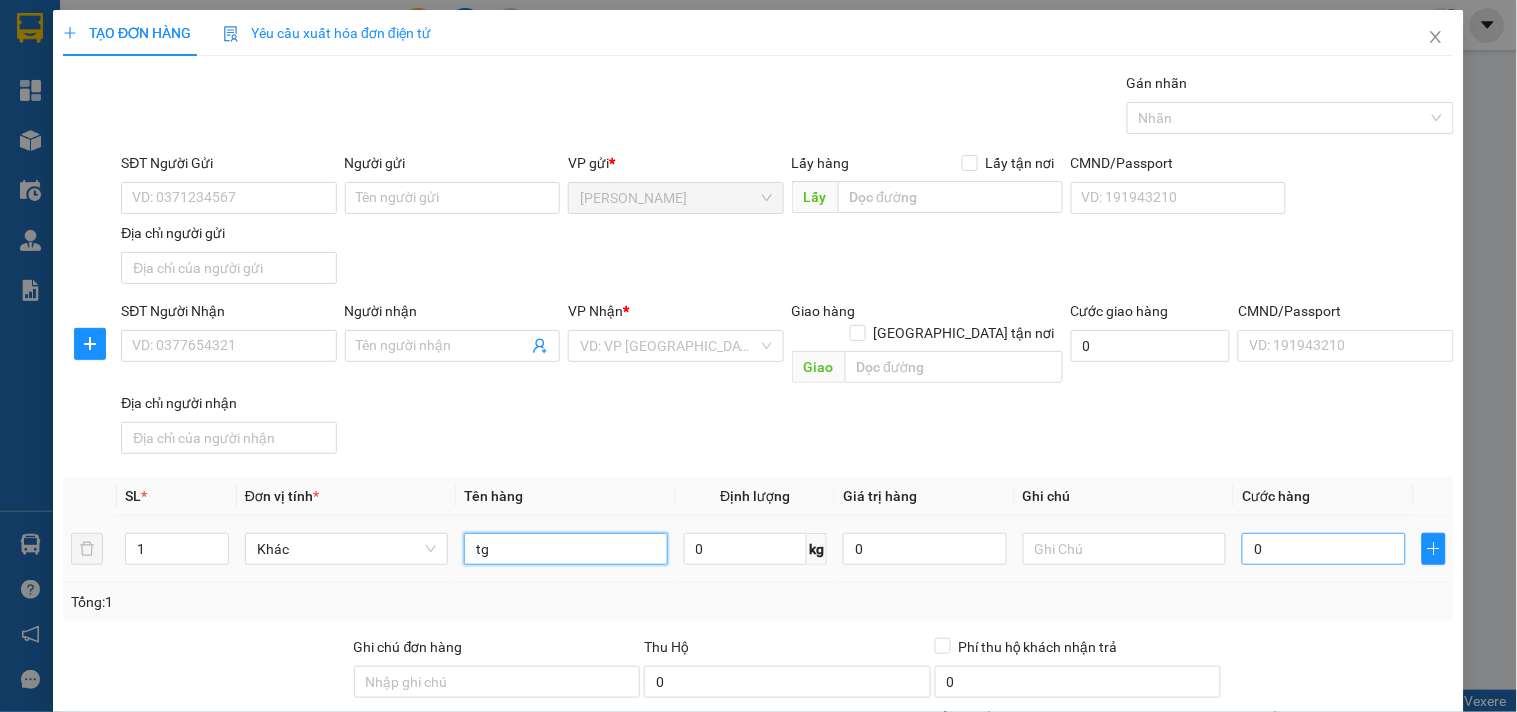 type on "tg" 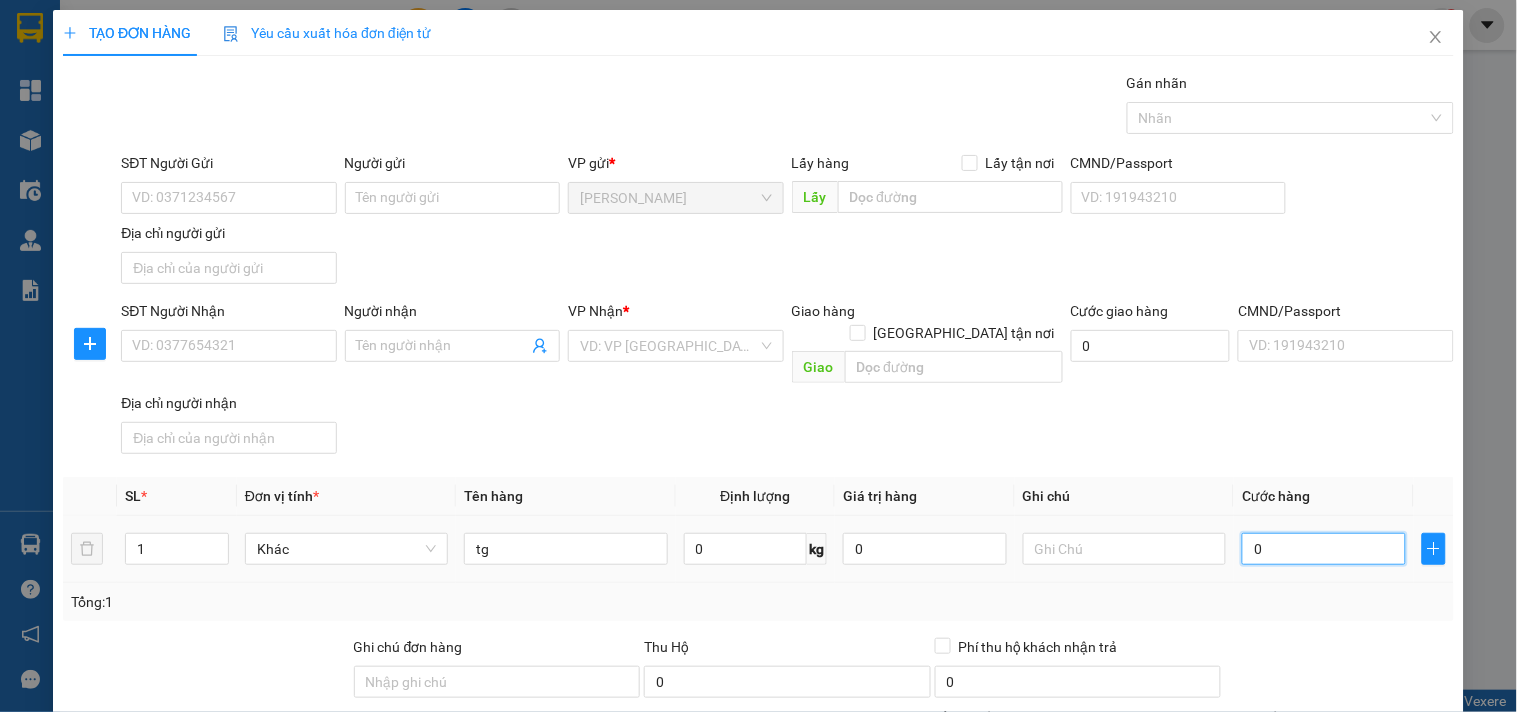 click on "0" at bounding box center (1324, 549) 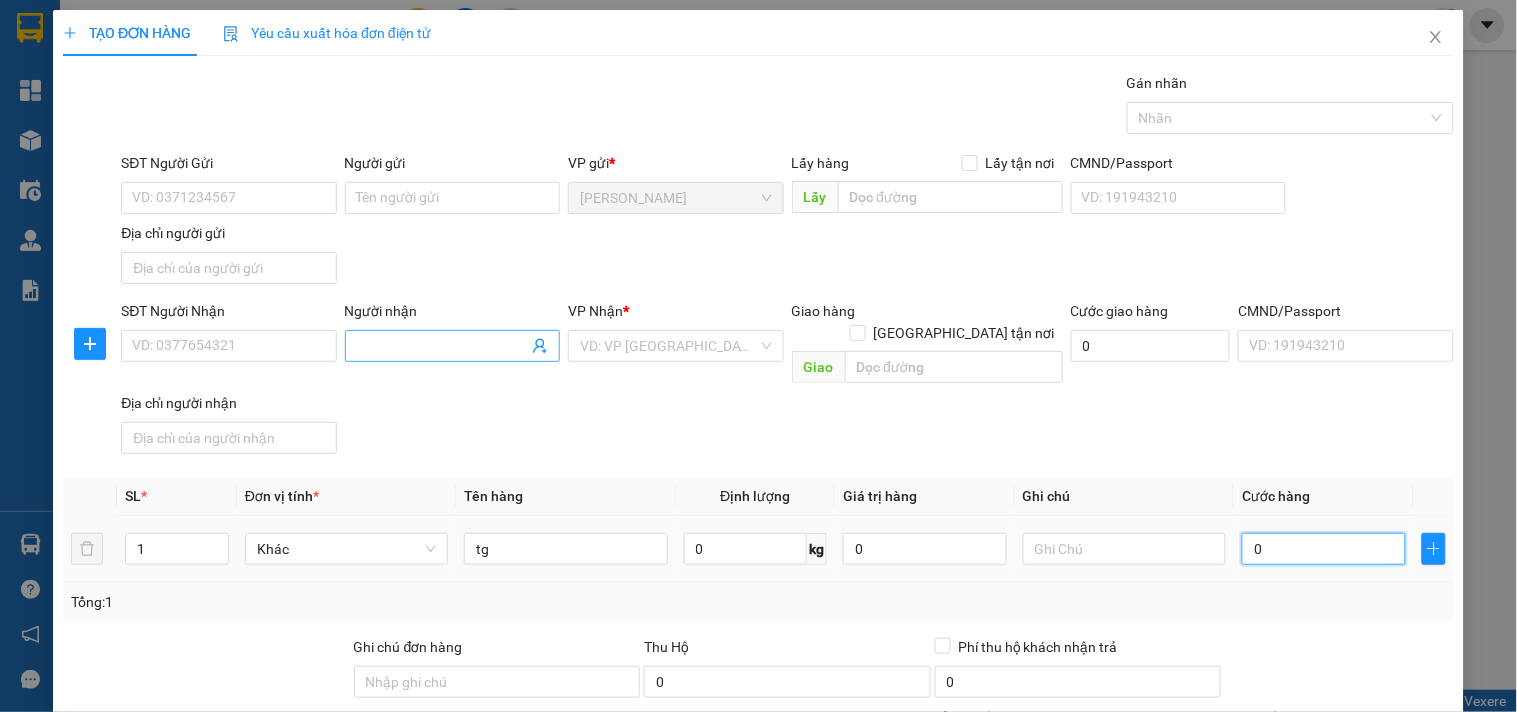 type on "5" 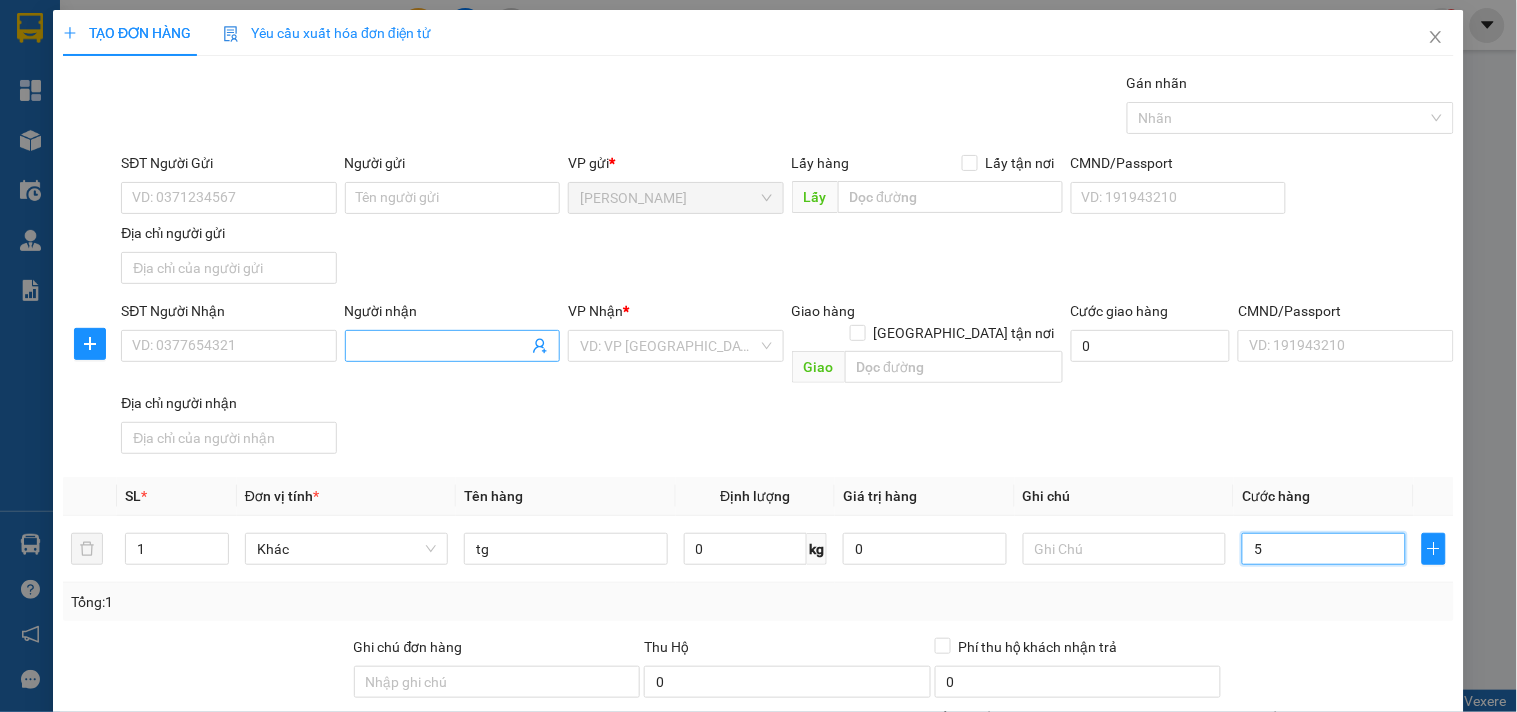 type on "50" 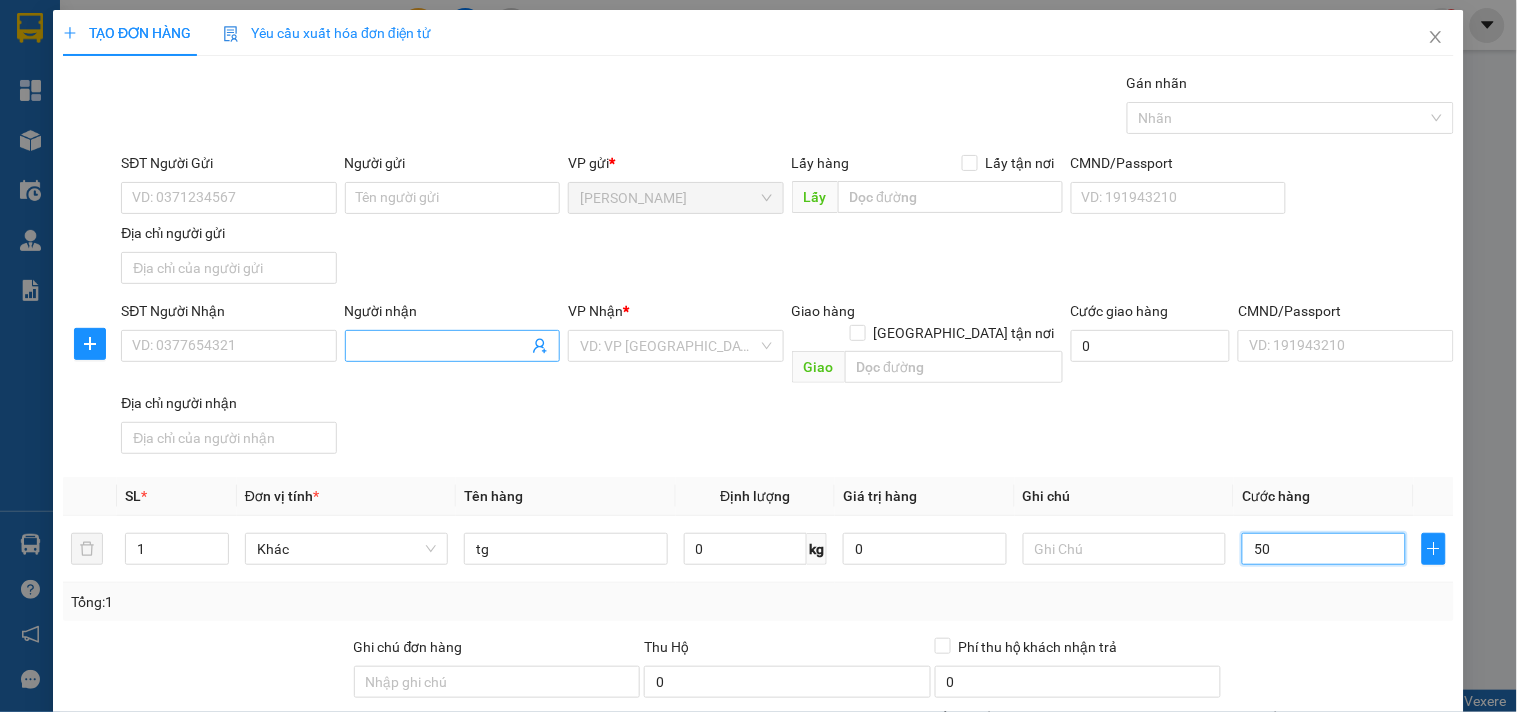 type on "50" 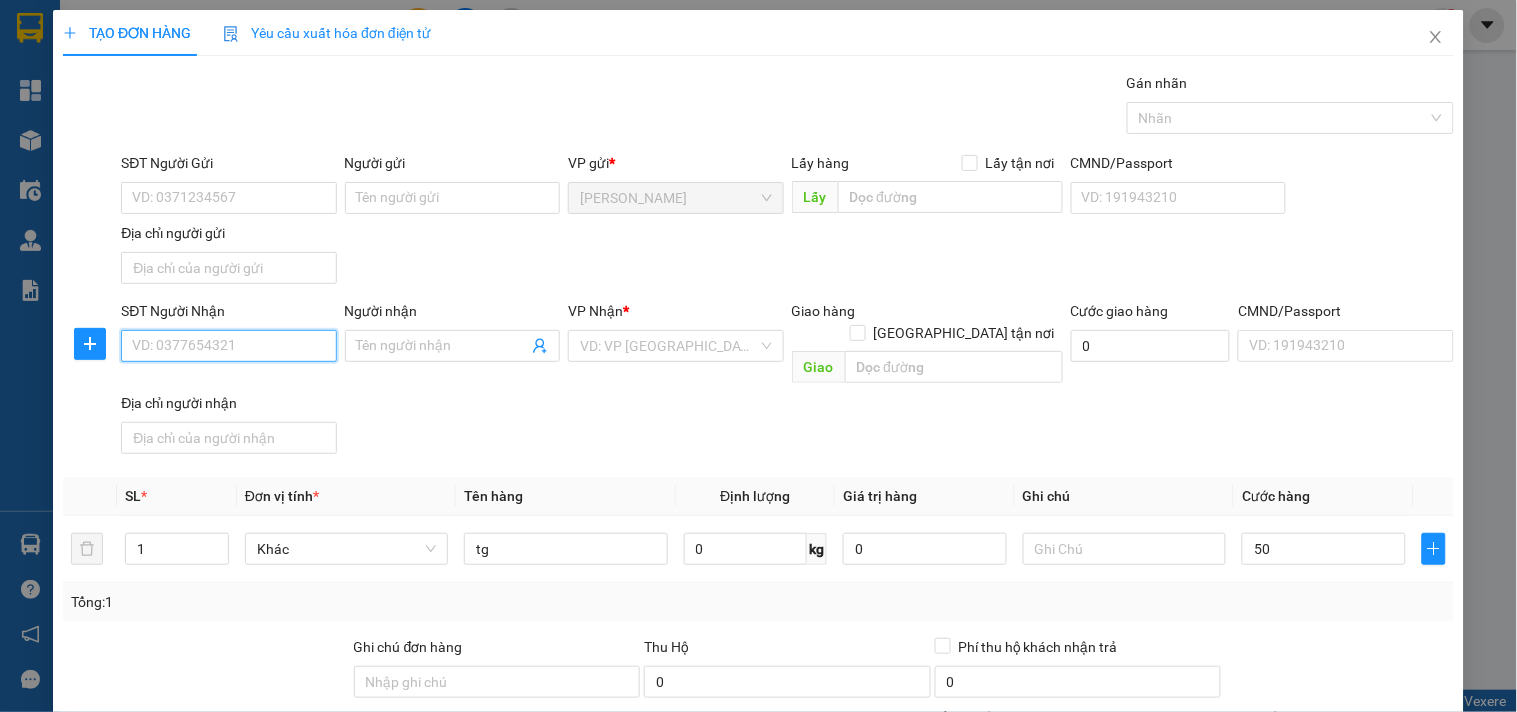 type on "50.000" 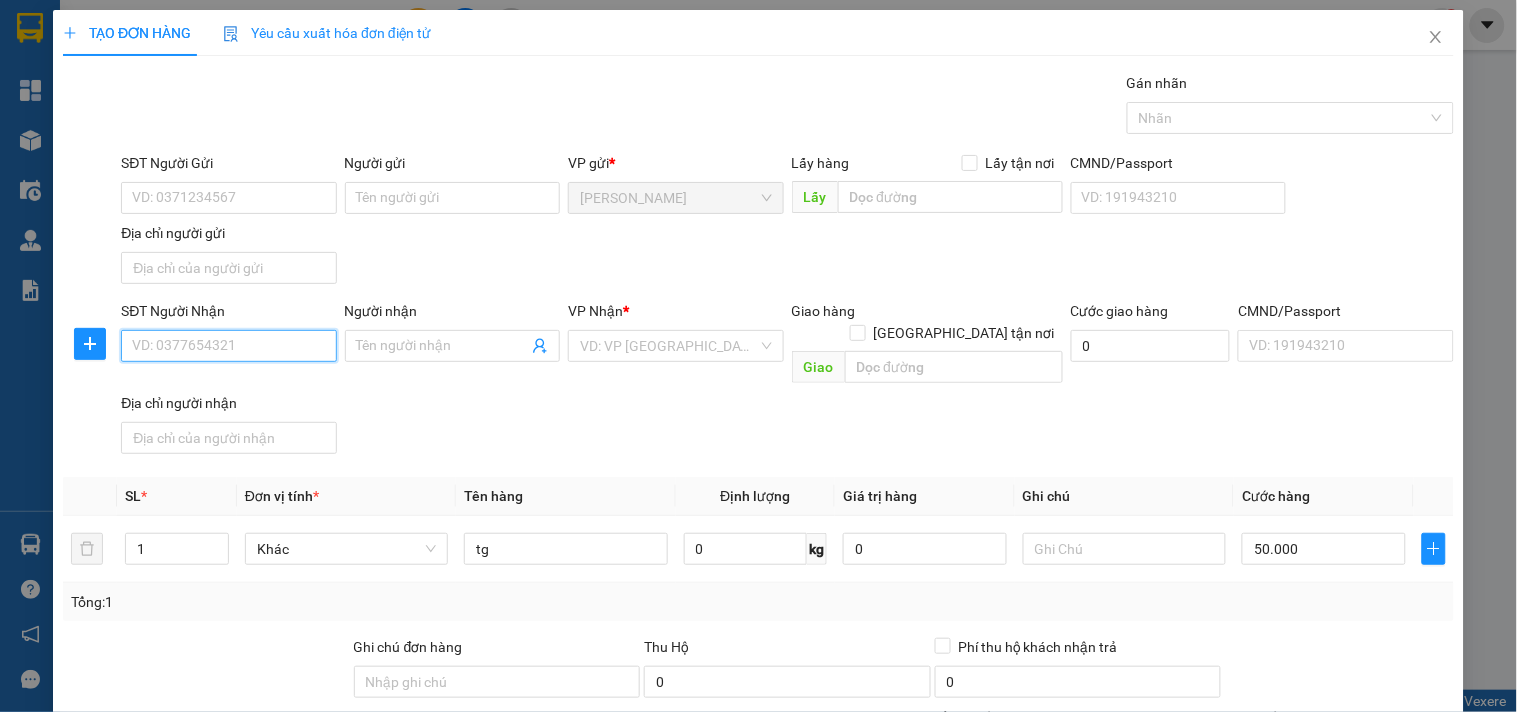 click on "SĐT Người Nhận" at bounding box center [228, 346] 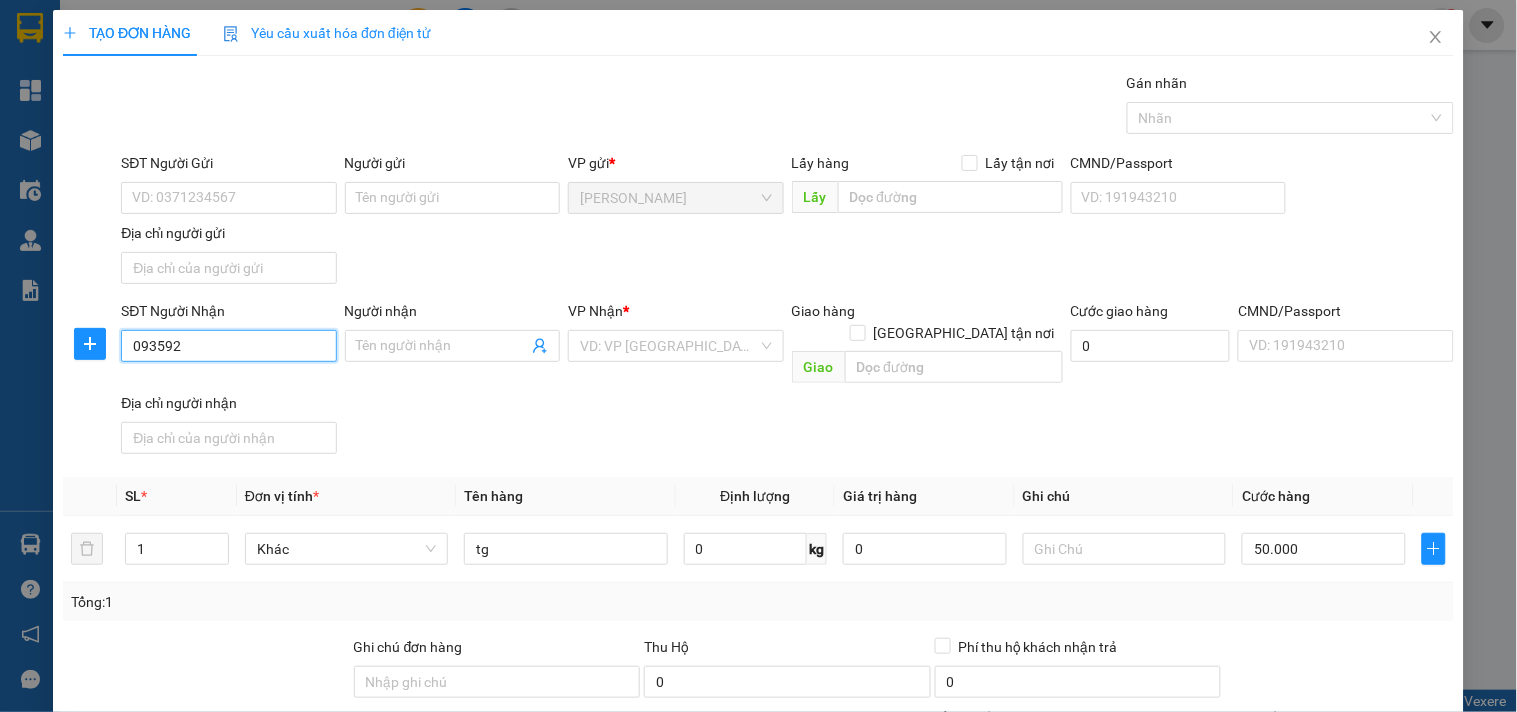 type on "0935922" 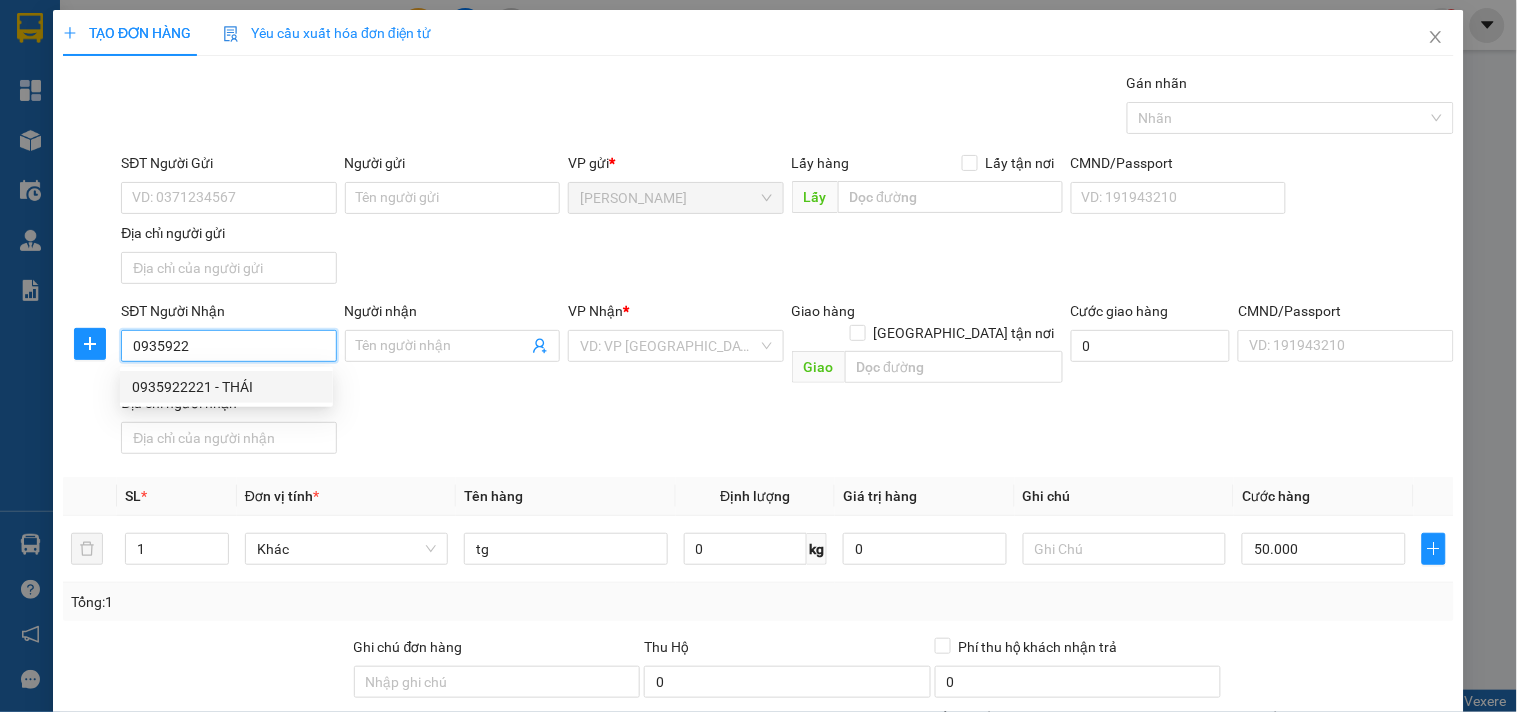 click on "0935922221 - THÁI" at bounding box center (226, 387) 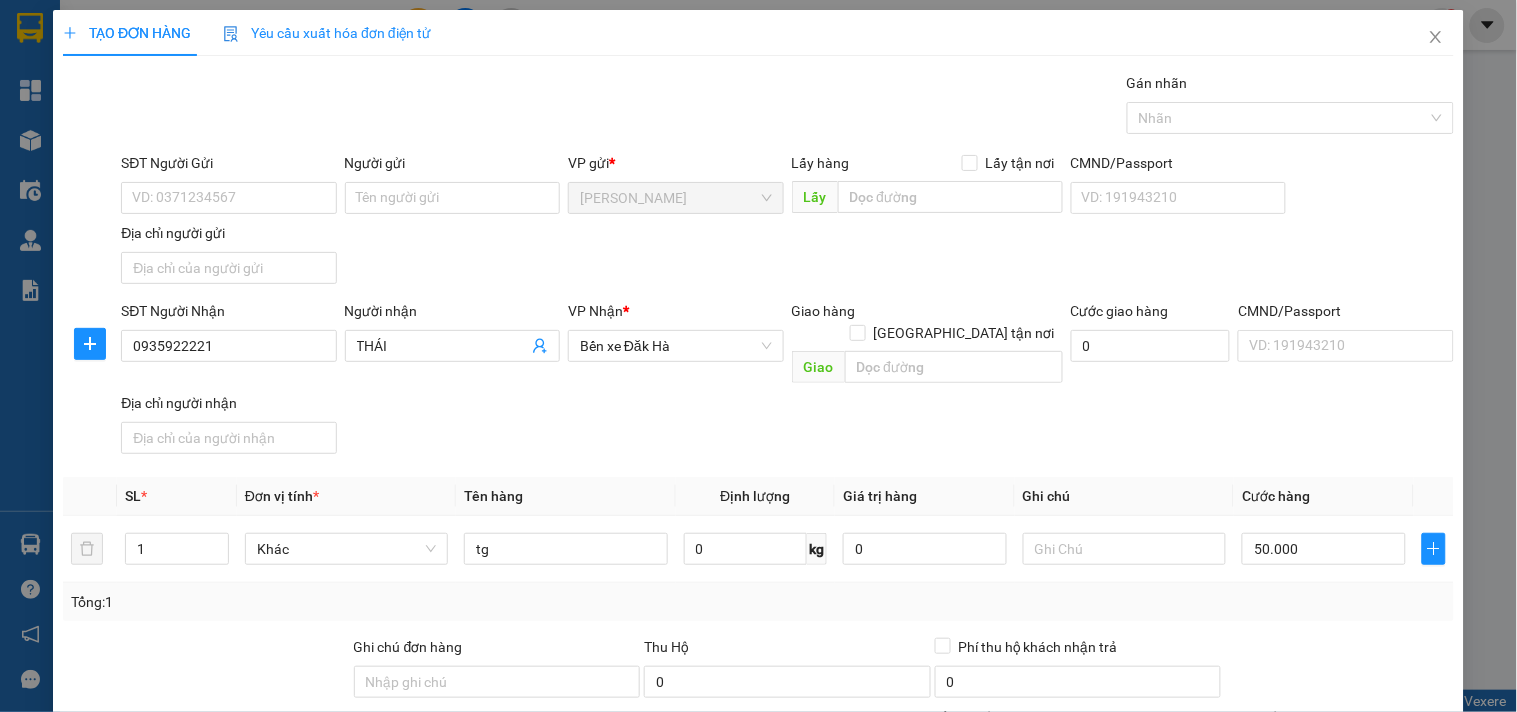 click on "Hình thức thanh toán" at bounding box center [1339, 721] 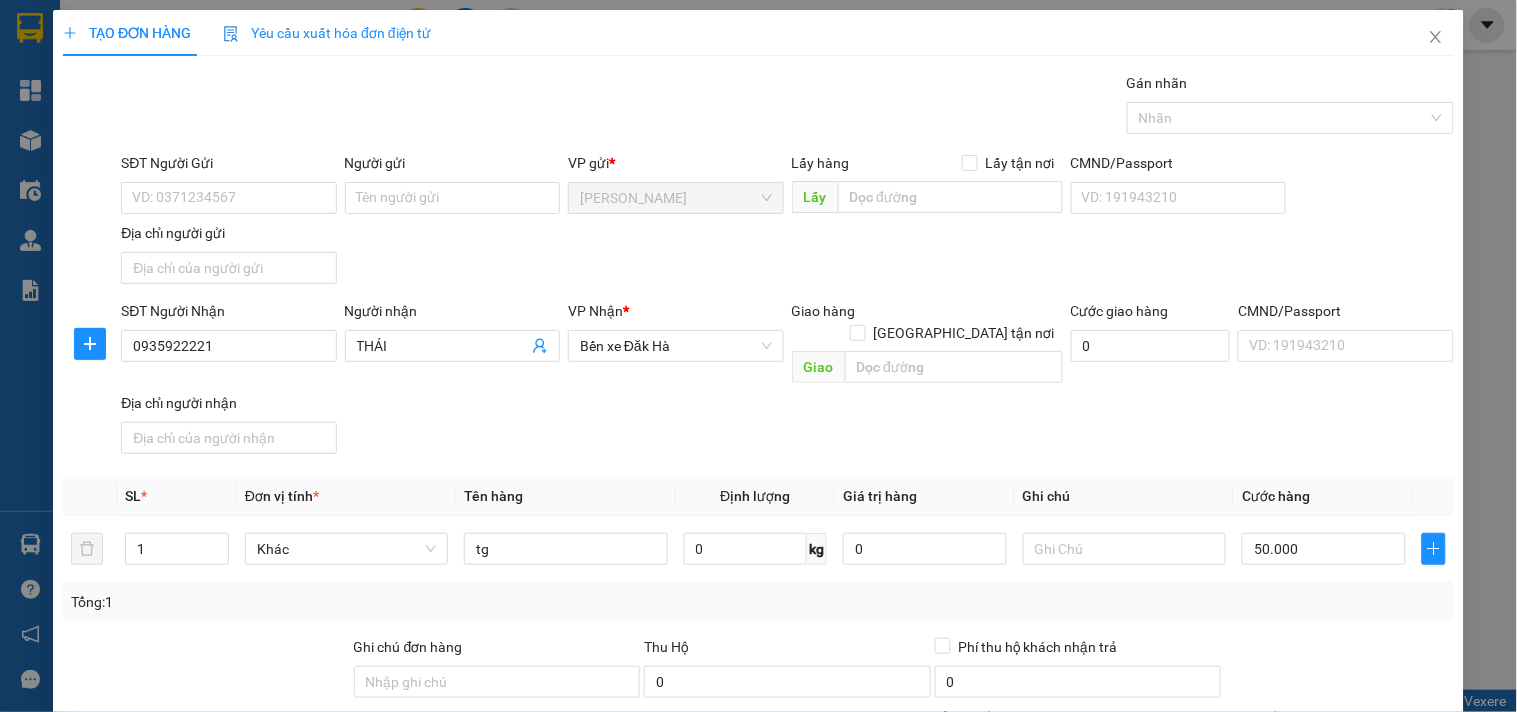 click on "Tại văn phòng" at bounding box center (1327, 771) 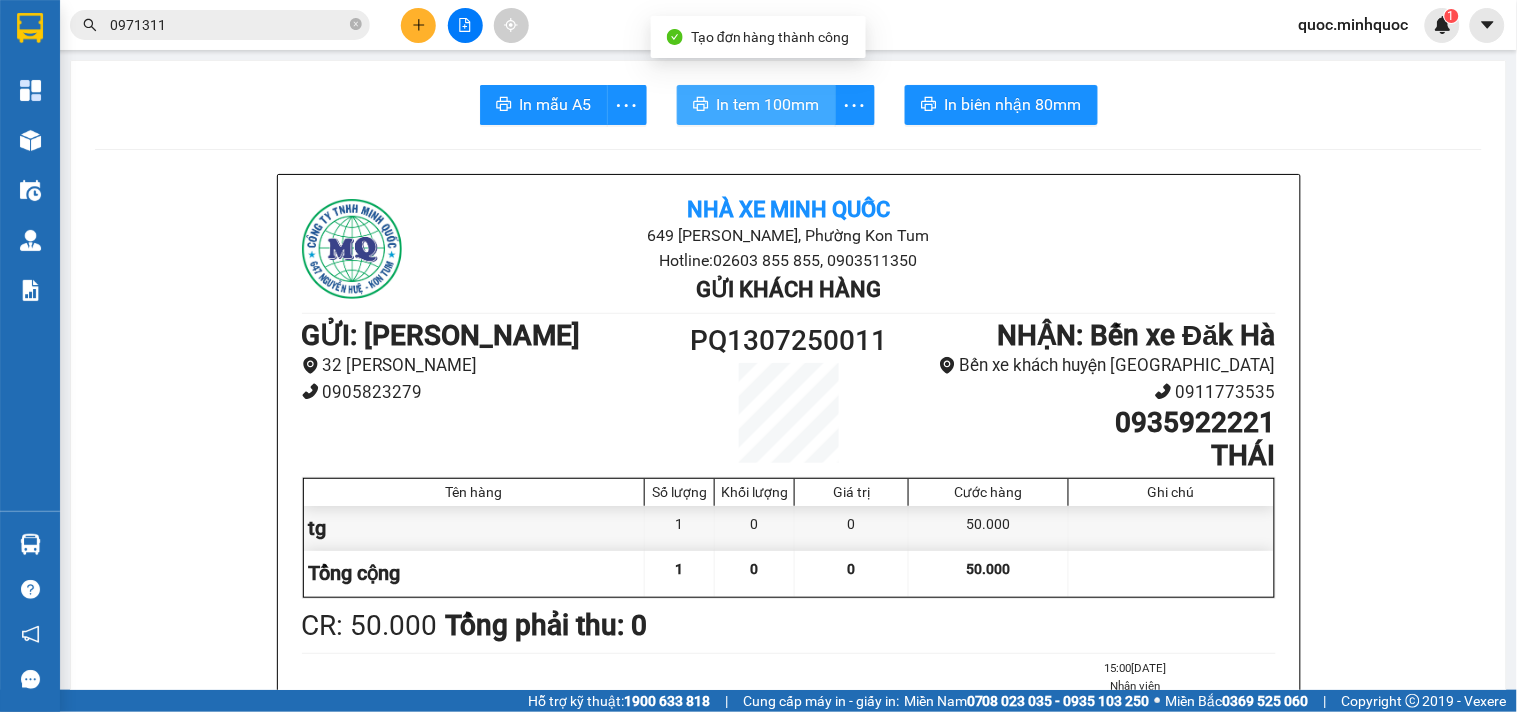 click on "In tem 100mm" at bounding box center [768, 104] 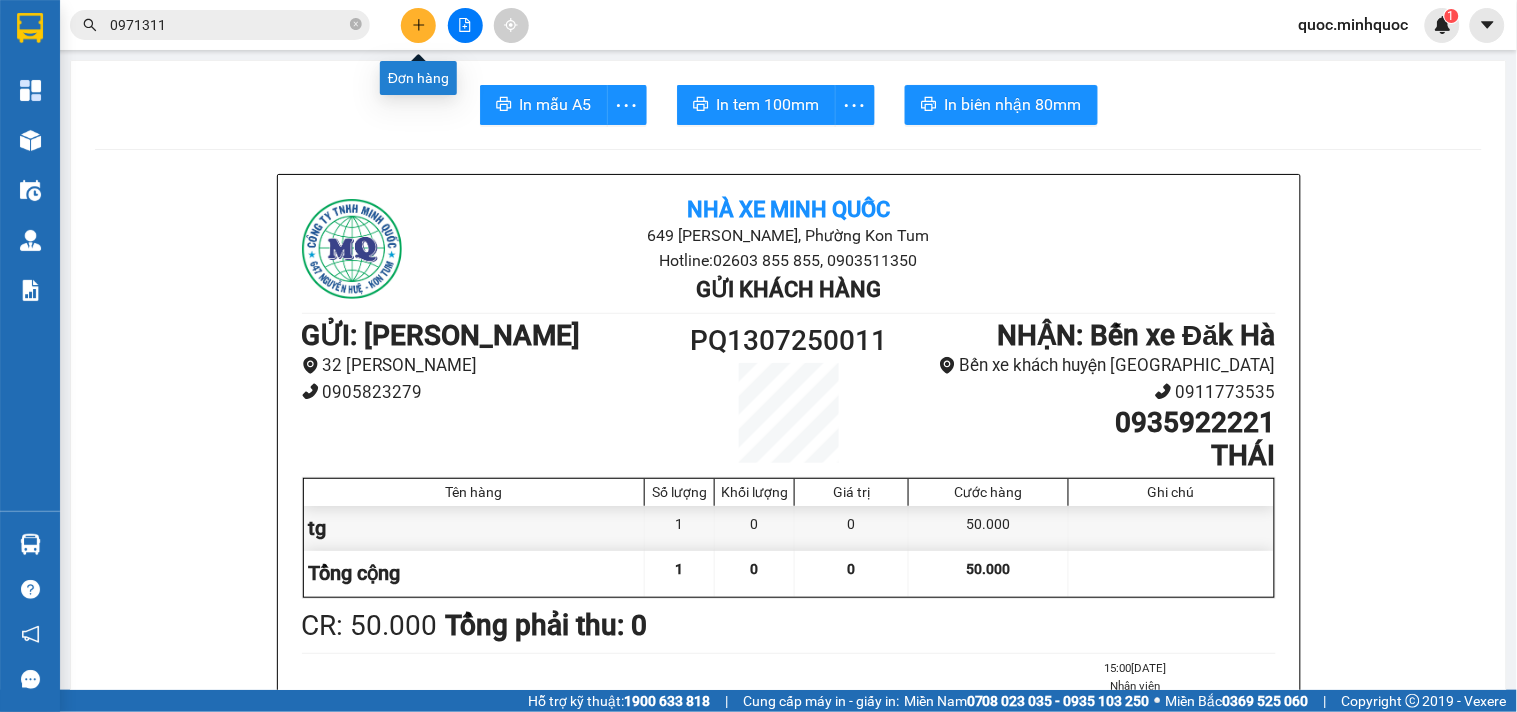 click at bounding box center [418, 25] 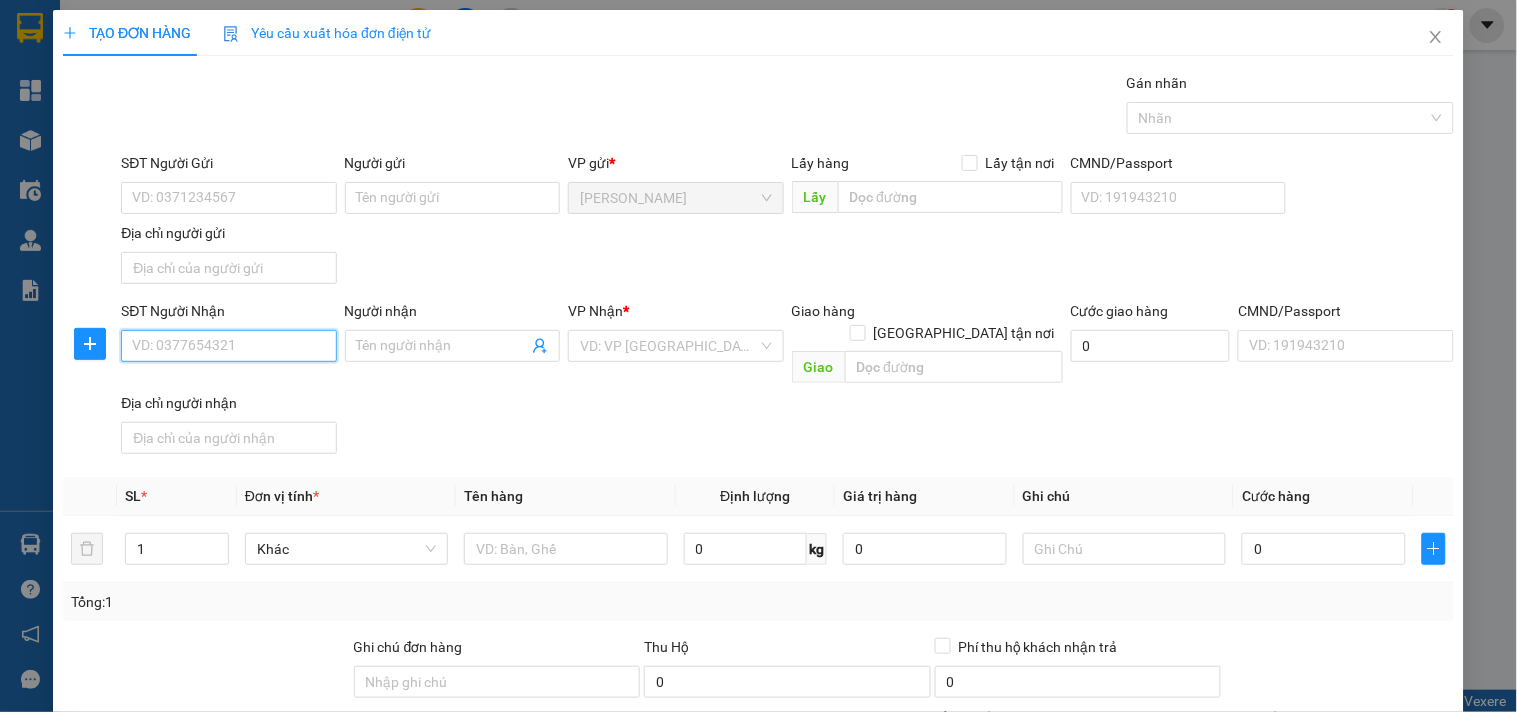 click on "SĐT Người Nhận" at bounding box center (228, 346) 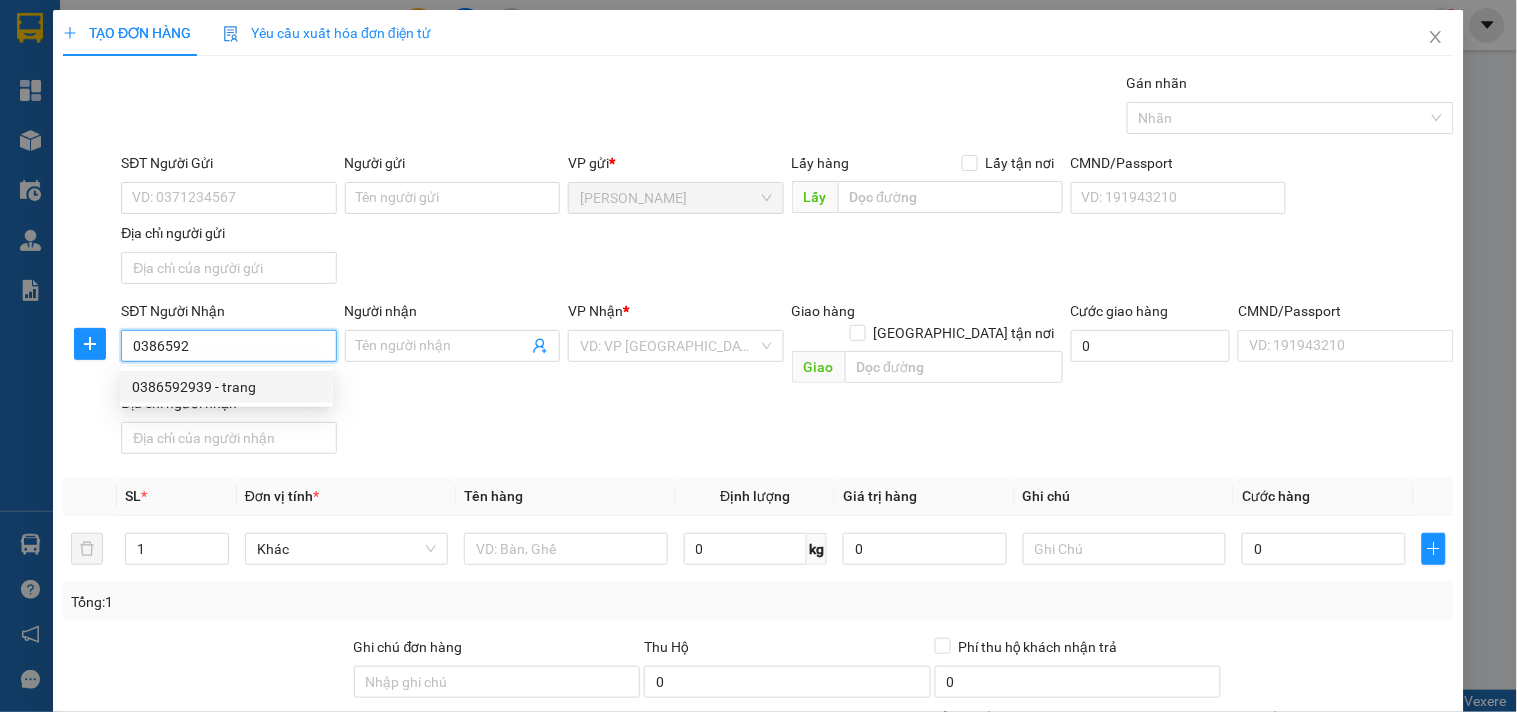 click on "0386592939 - trang" at bounding box center [226, 387] 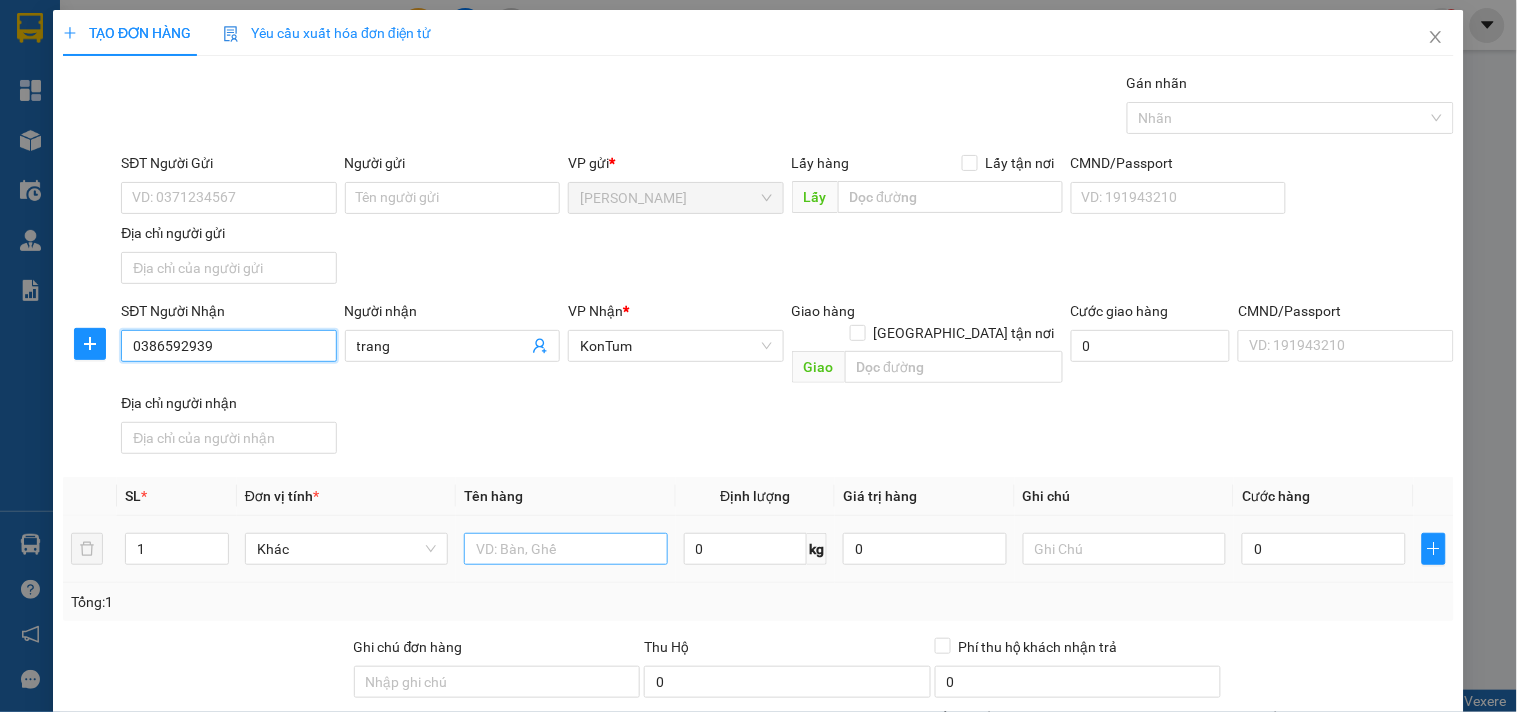 type on "0386592939" 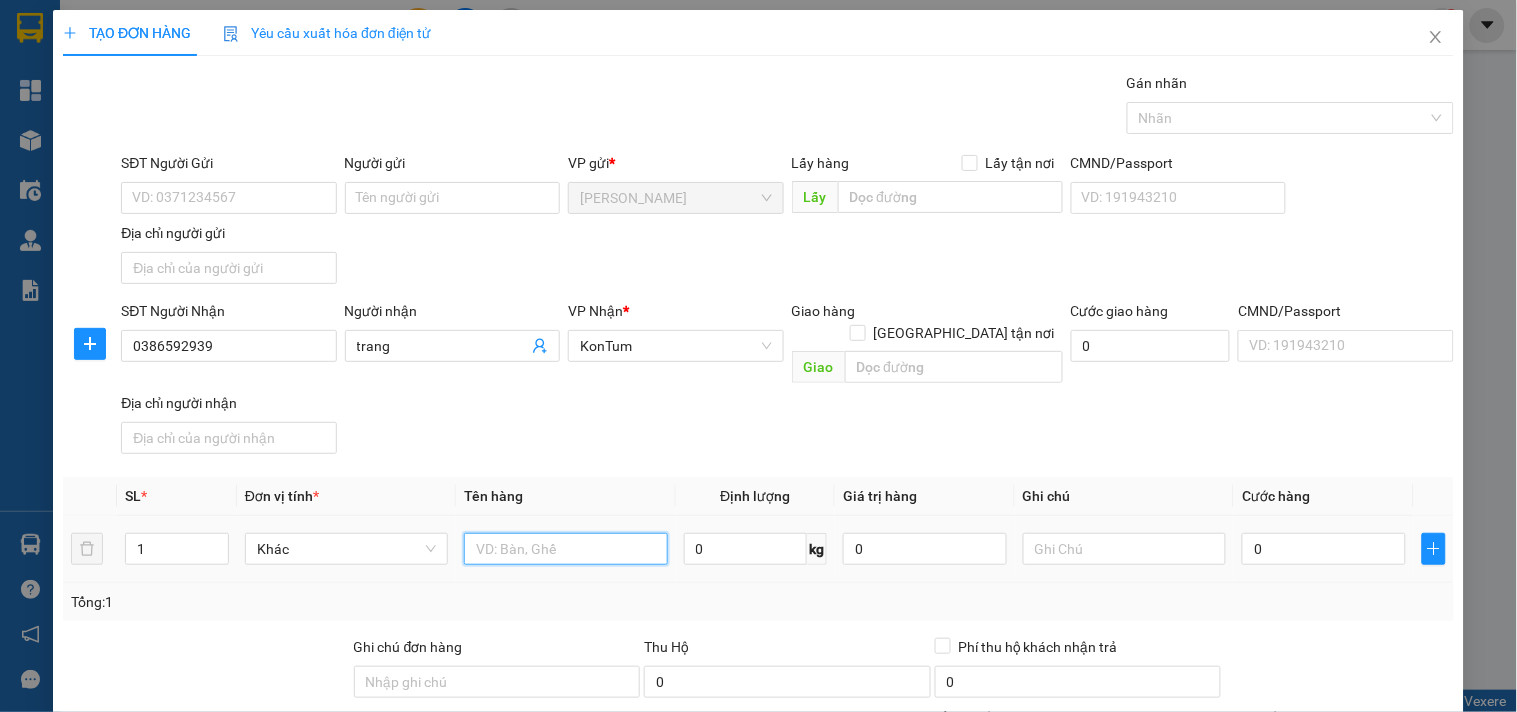 click at bounding box center [565, 549] 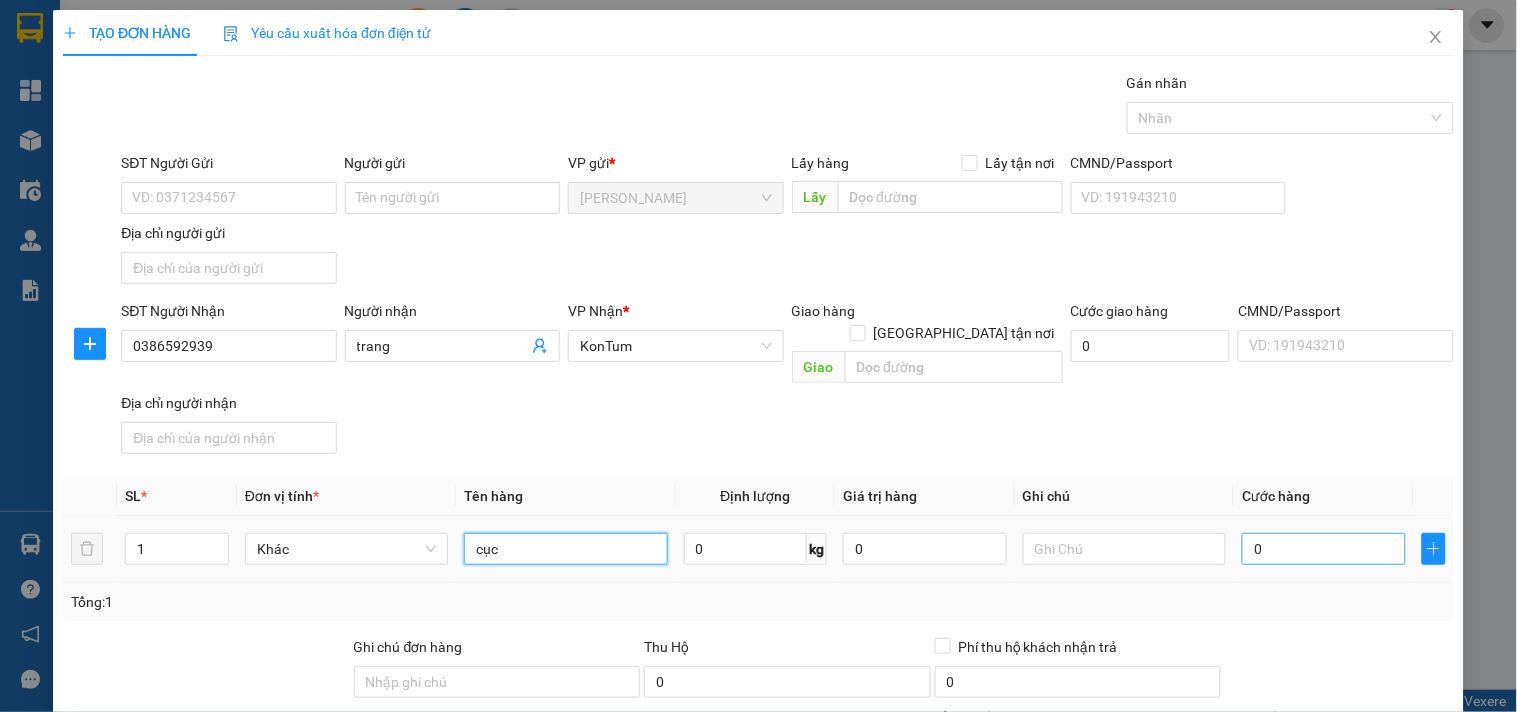 type on "cục" 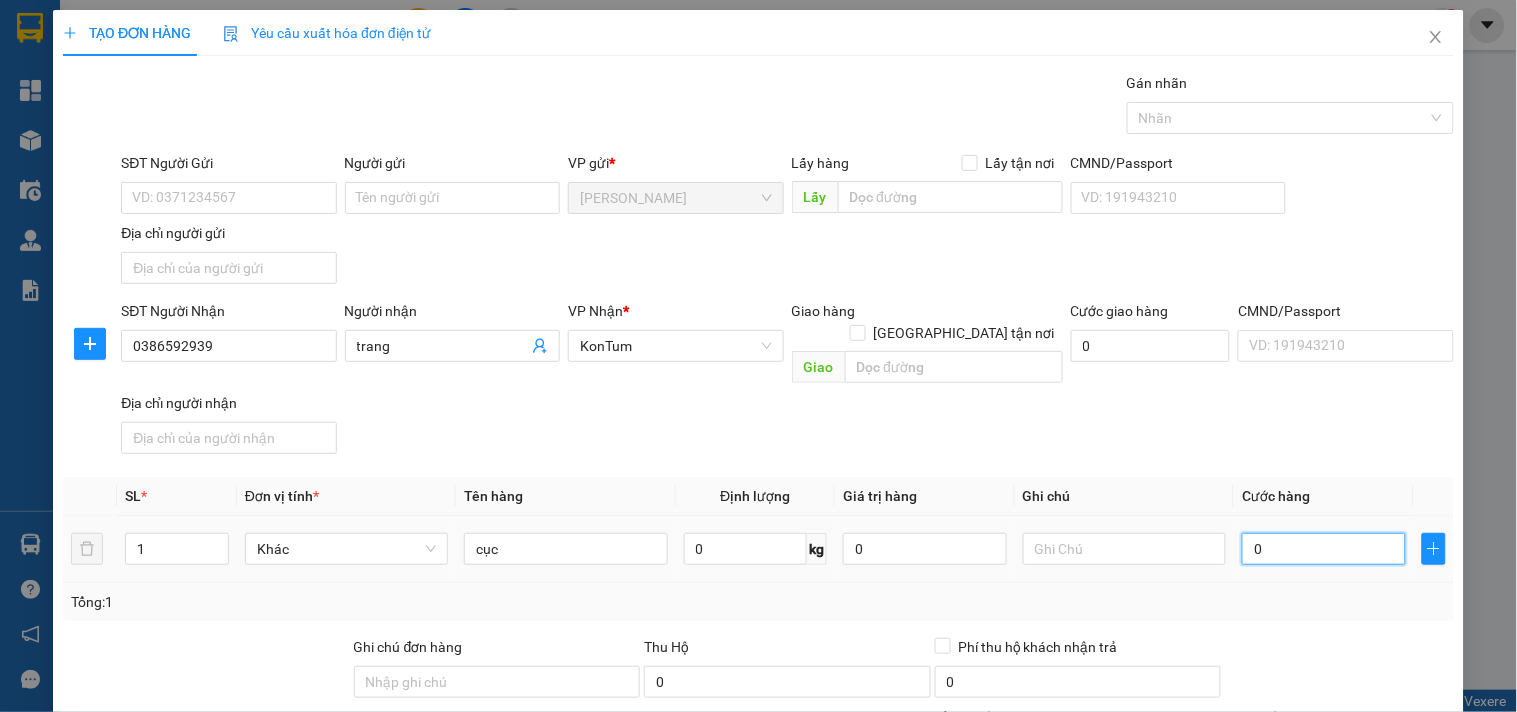 click on "0" at bounding box center [1324, 549] 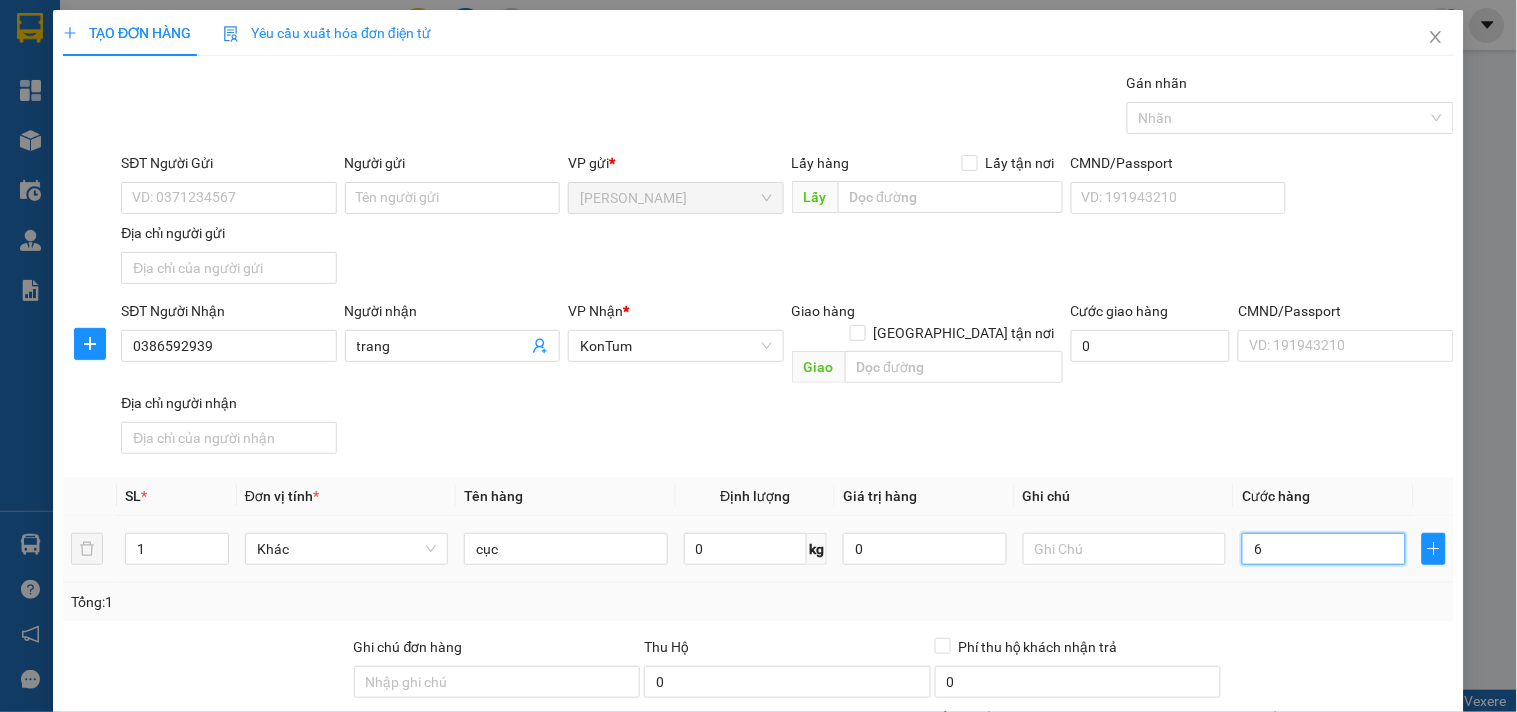 type on "60" 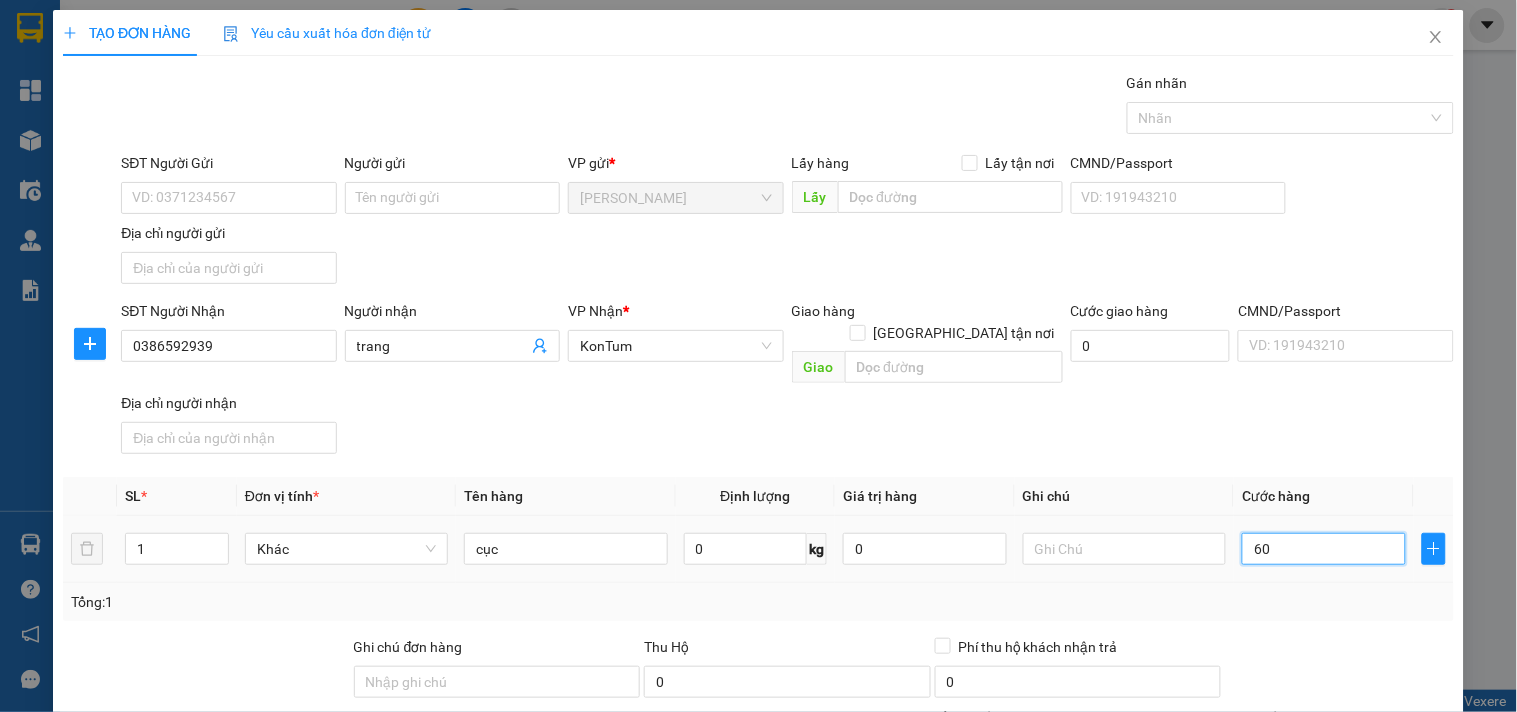 type on "60" 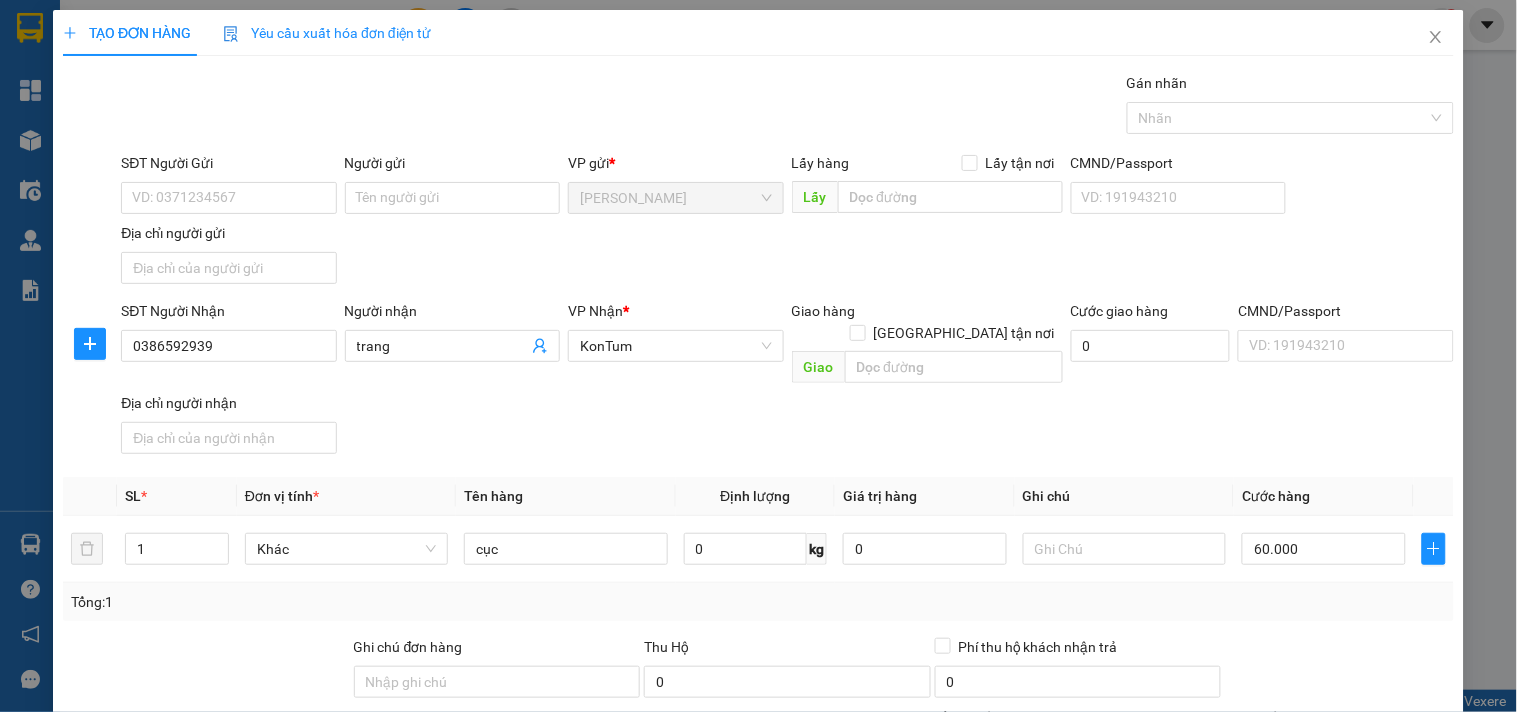 click 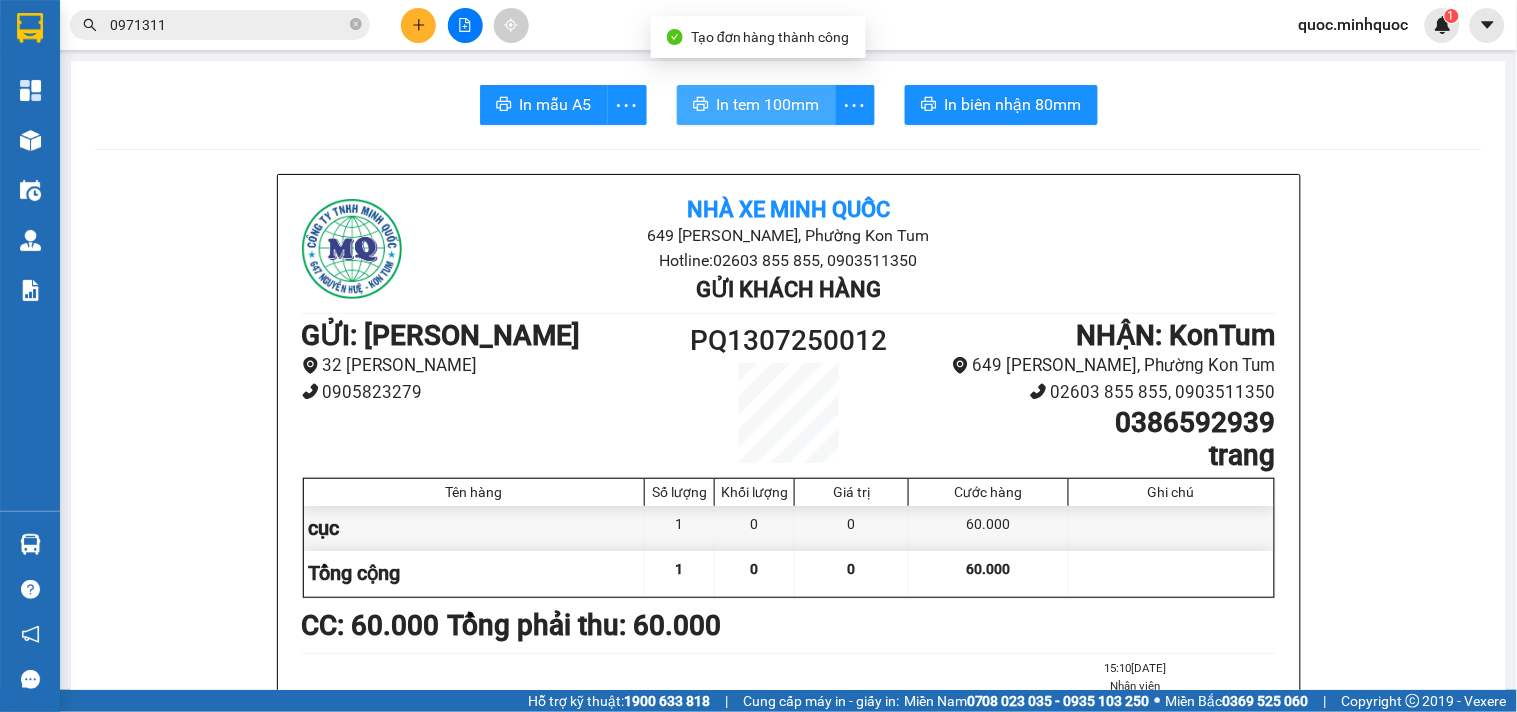 click on "In tem 100mm" at bounding box center (756, 105) 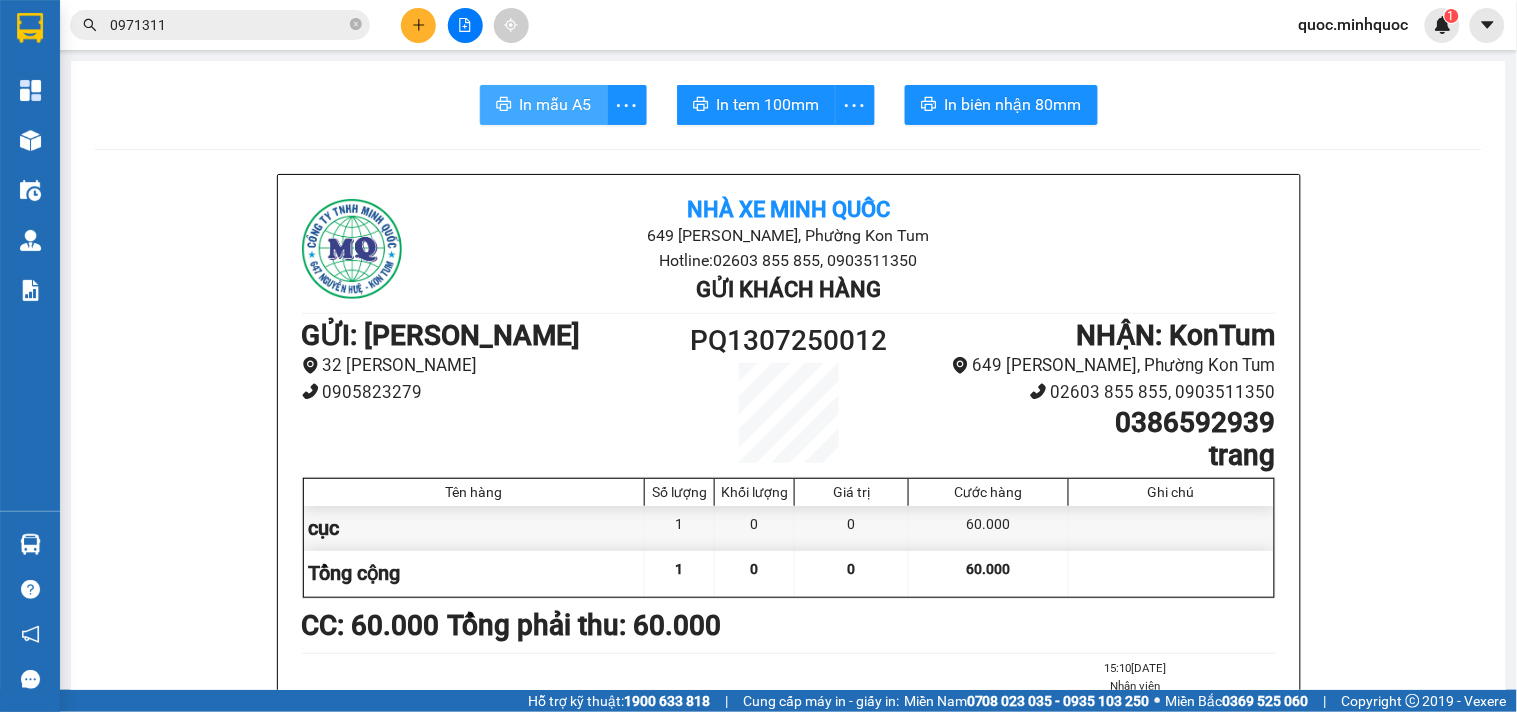 click 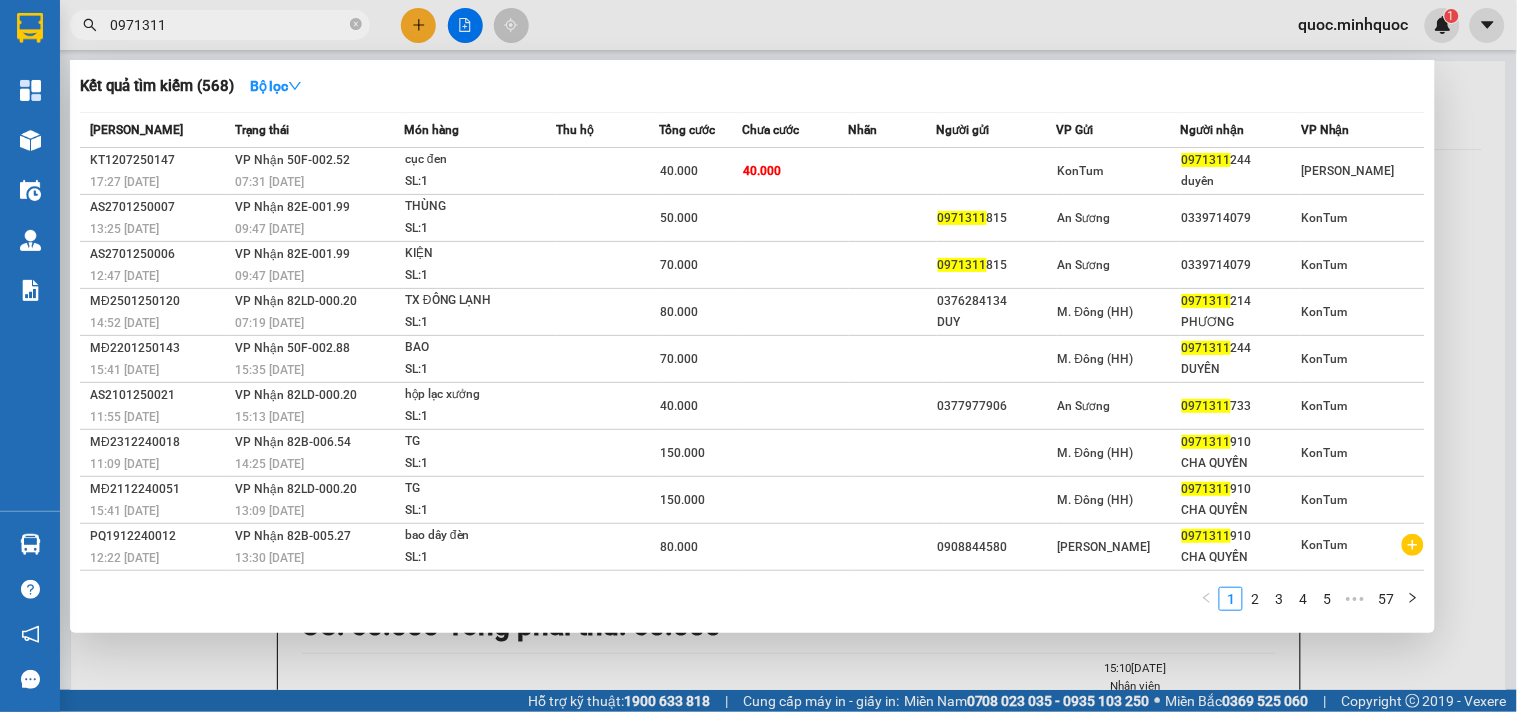 click on "0971311" at bounding box center [228, 25] 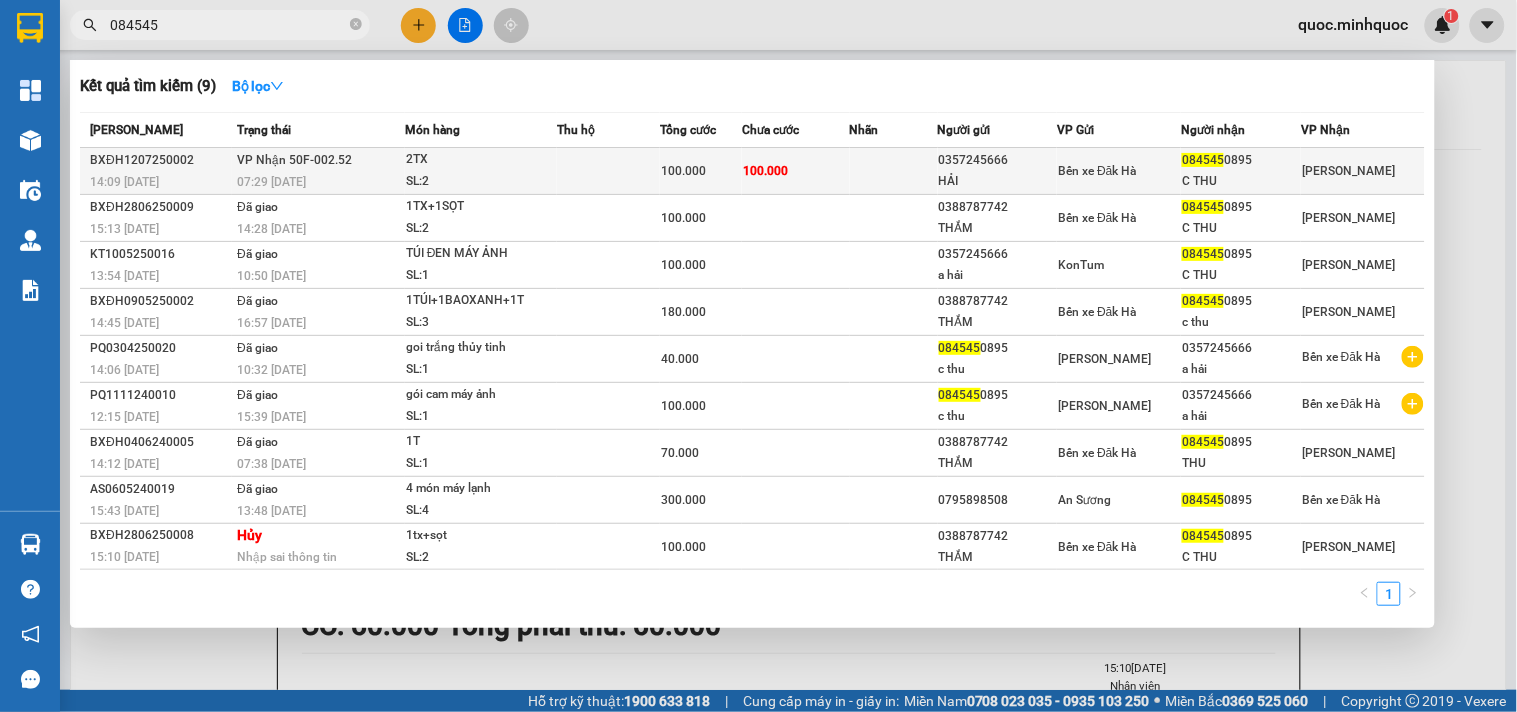 type on "084545" 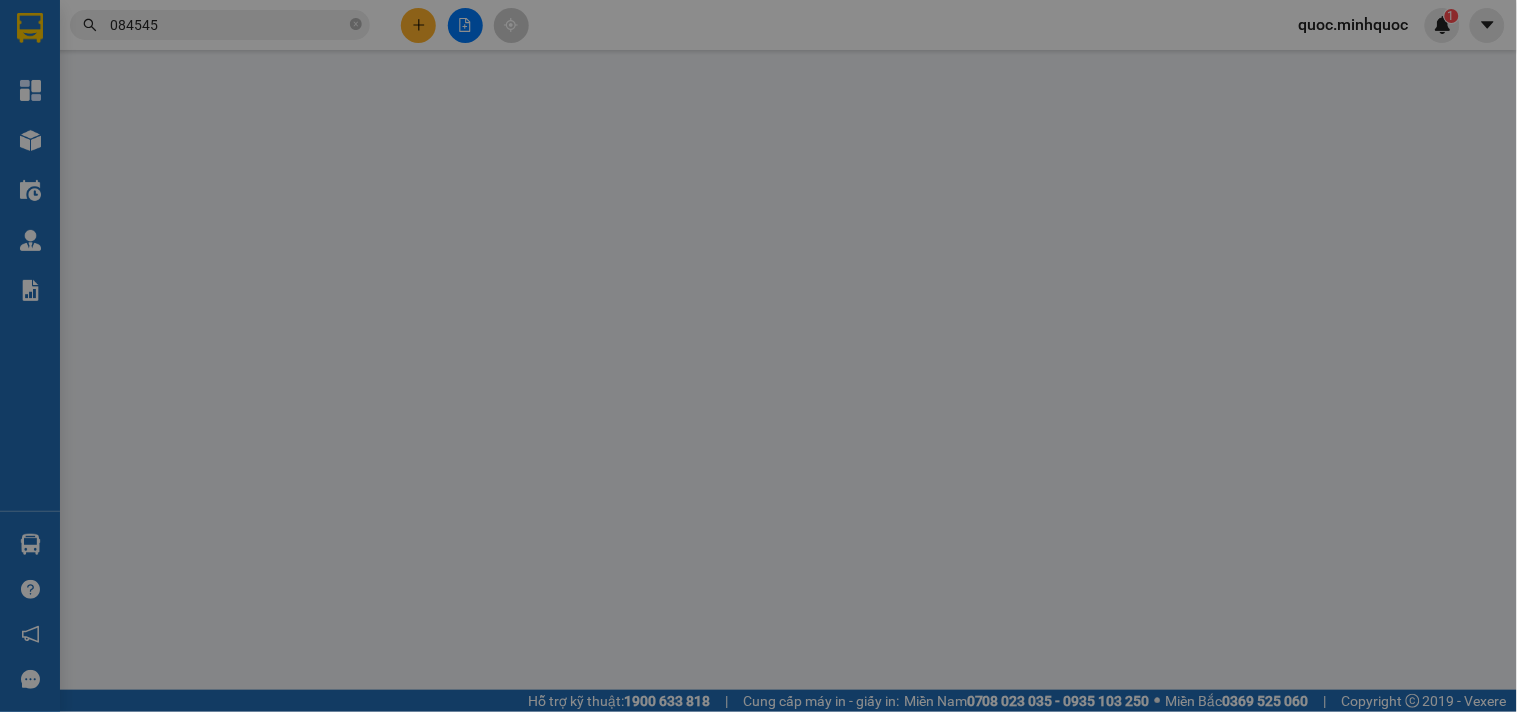 type on "0357245666" 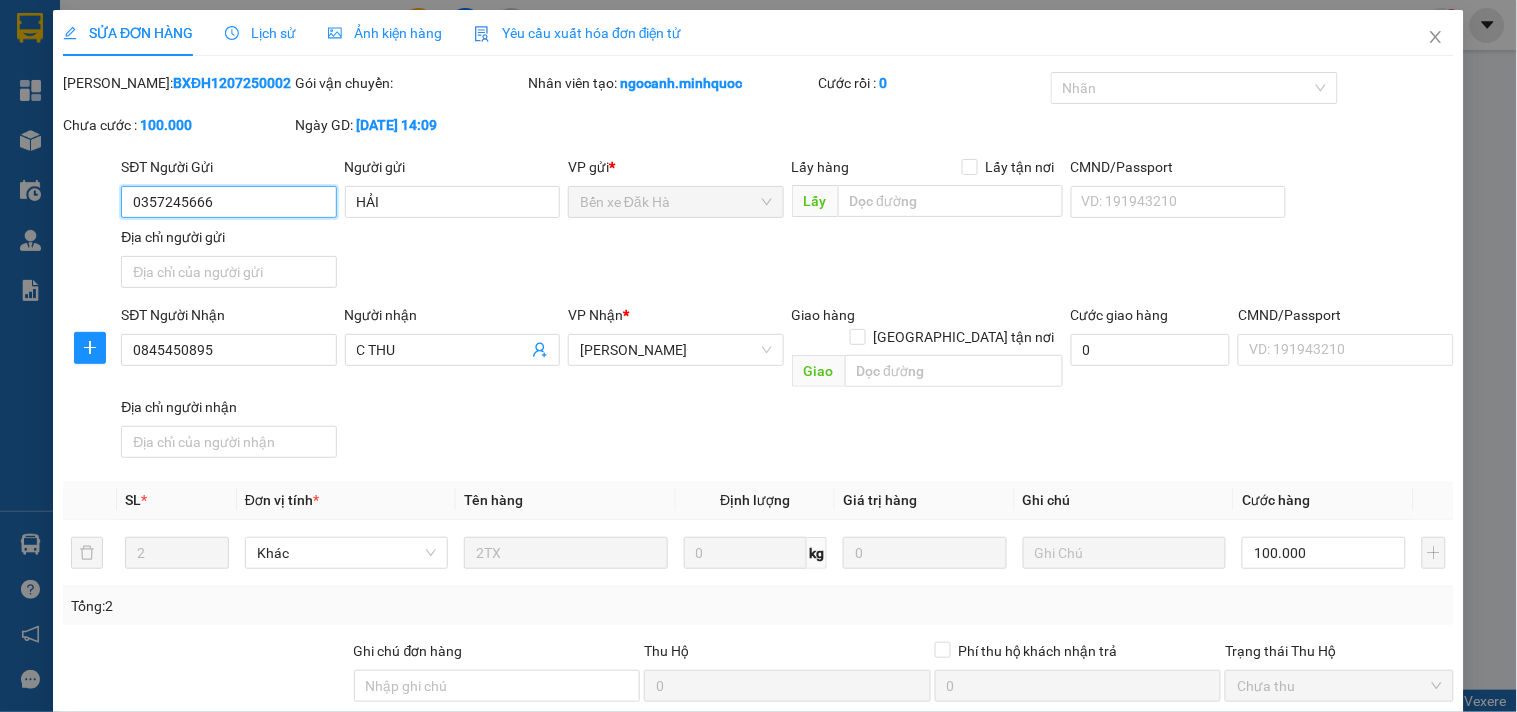 click on "Chọn HT Thanh Toán" at bounding box center [1339, 756] 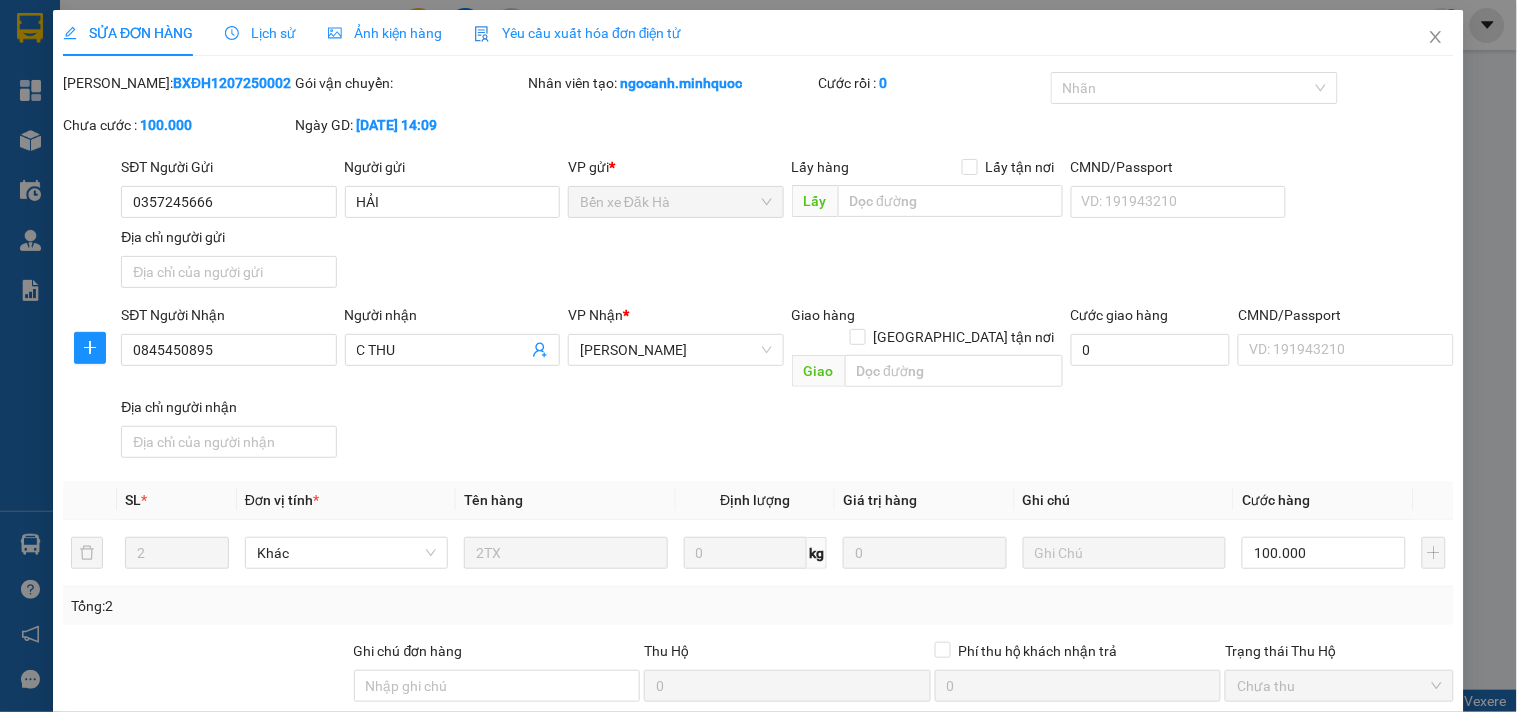 click on "Tại văn phòng" at bounding box center (1327, 774) 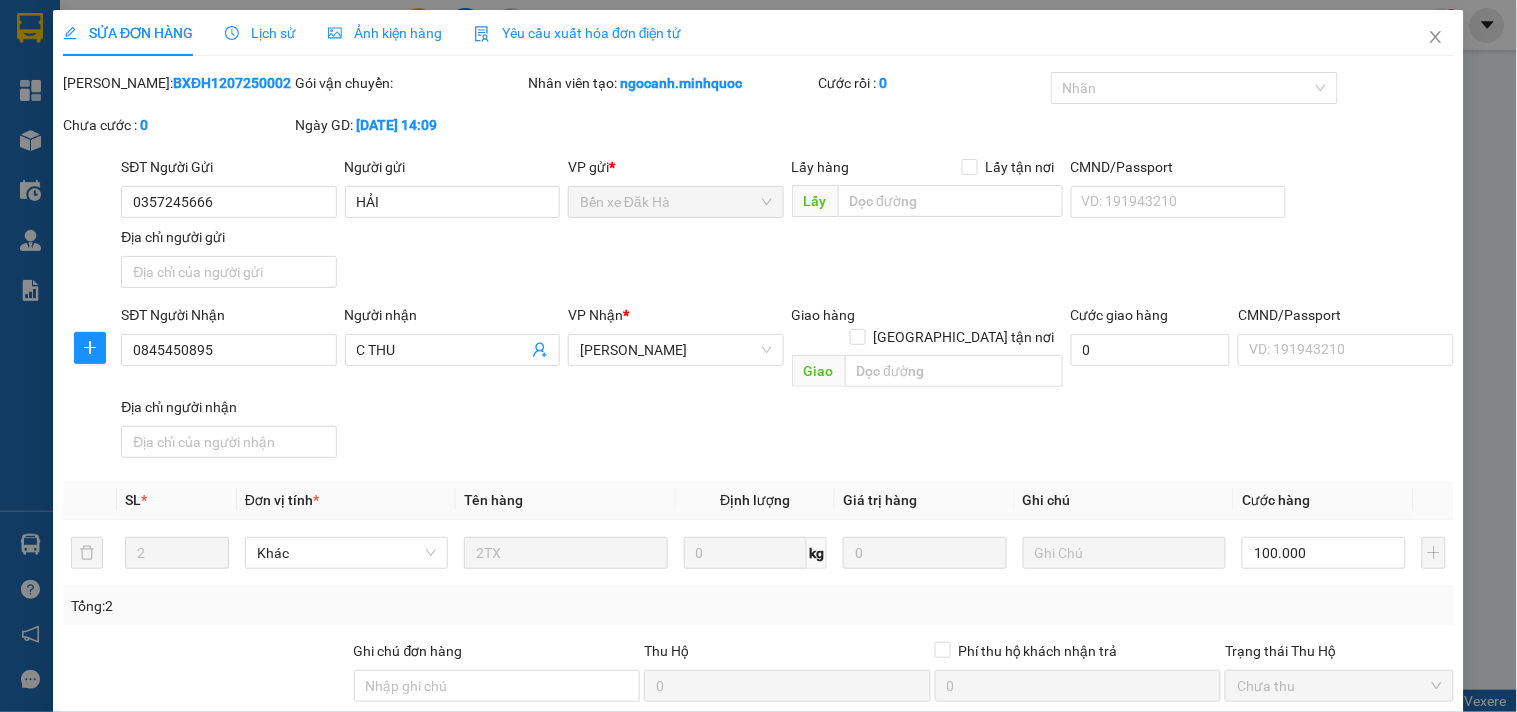 click on "[PERSON_NAME] và Giao hàng" at bounding box center (846, 851) 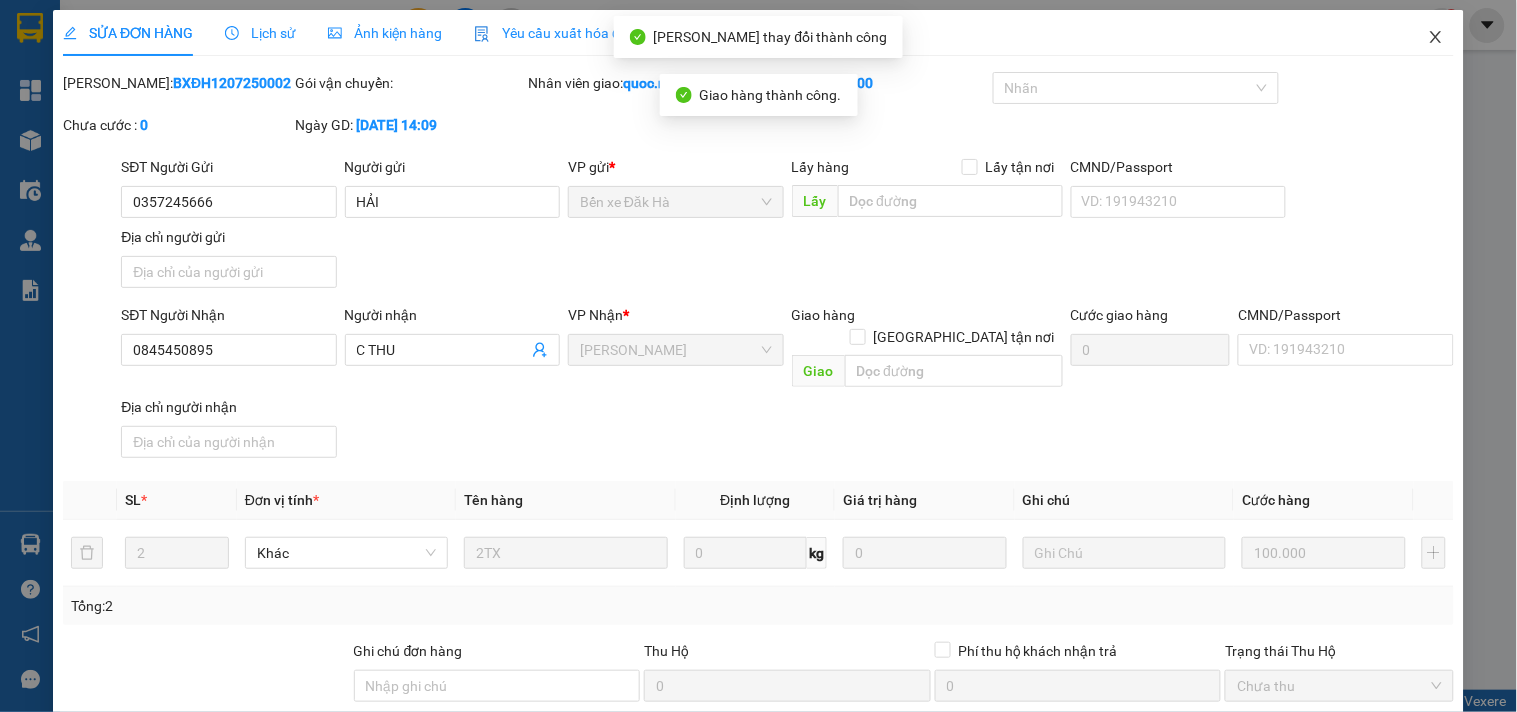 click 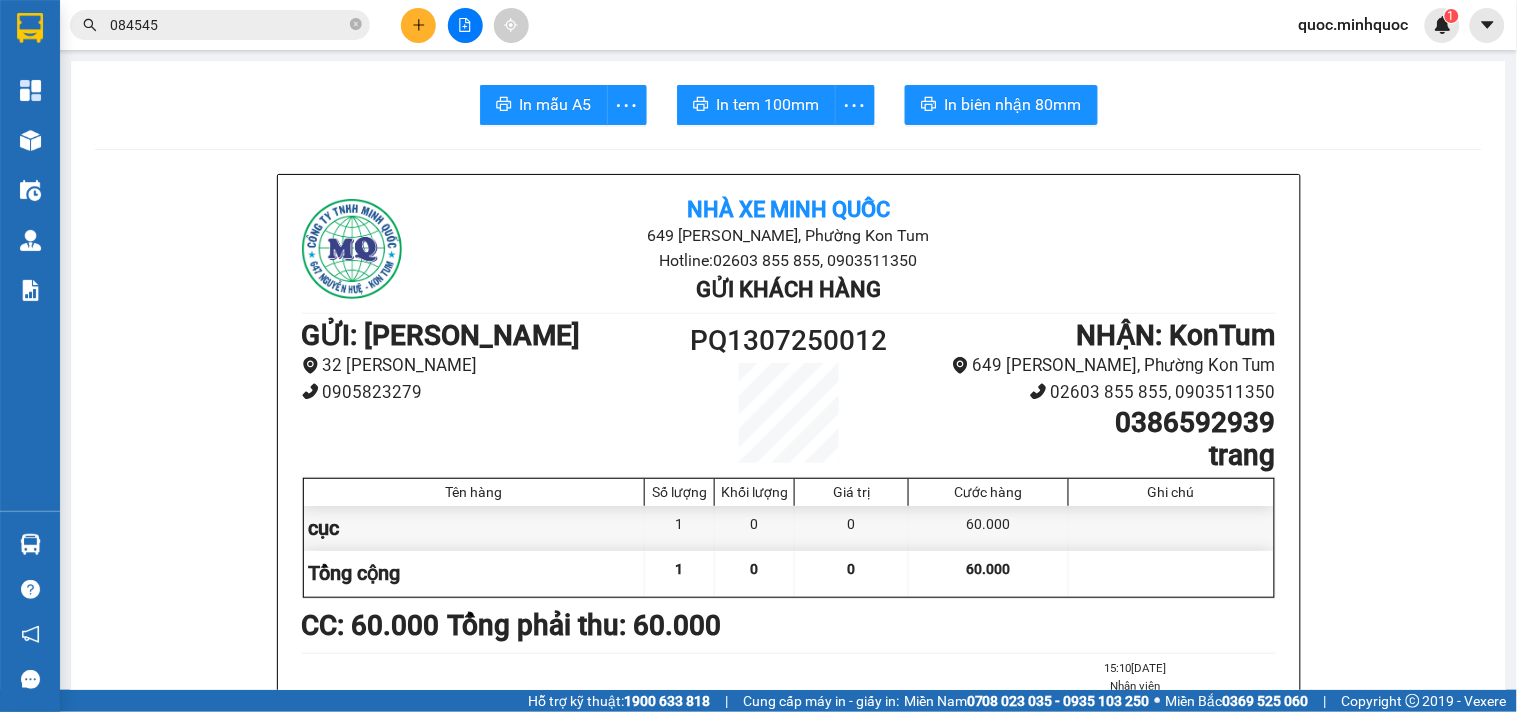 click 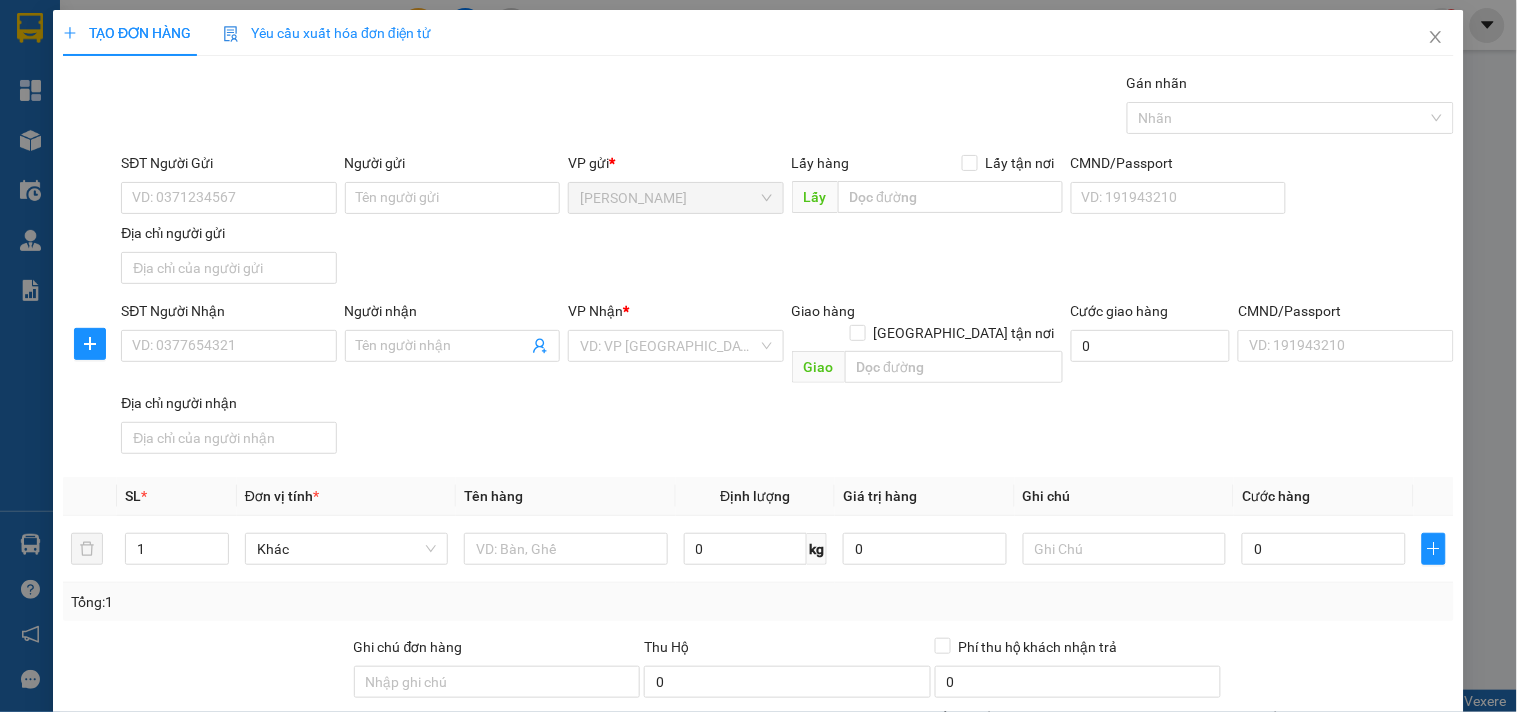 click on "SĐT Người Nhận VD: 0377654321" at bounding box center [228, 346] 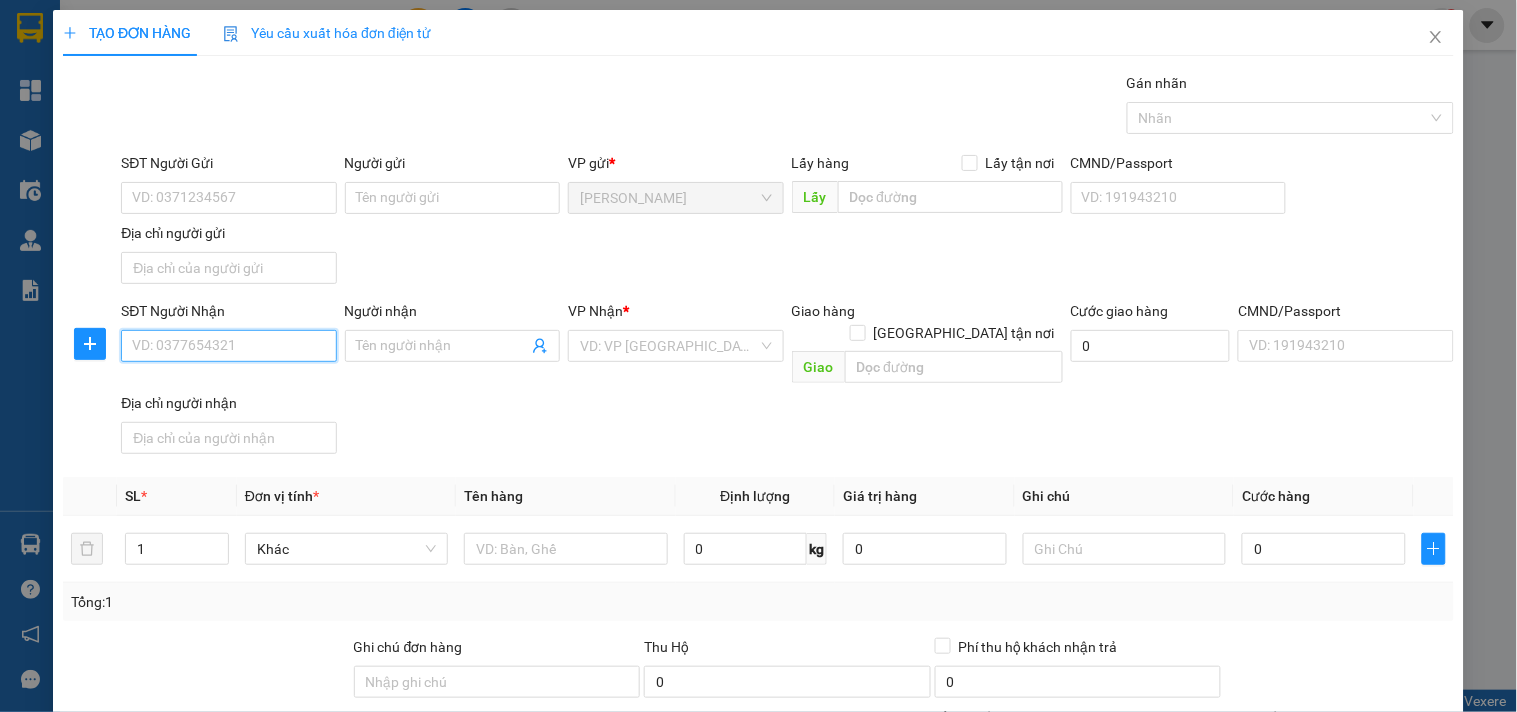 click on "SĐT Người Nhận" at bounding box center [228, 346] 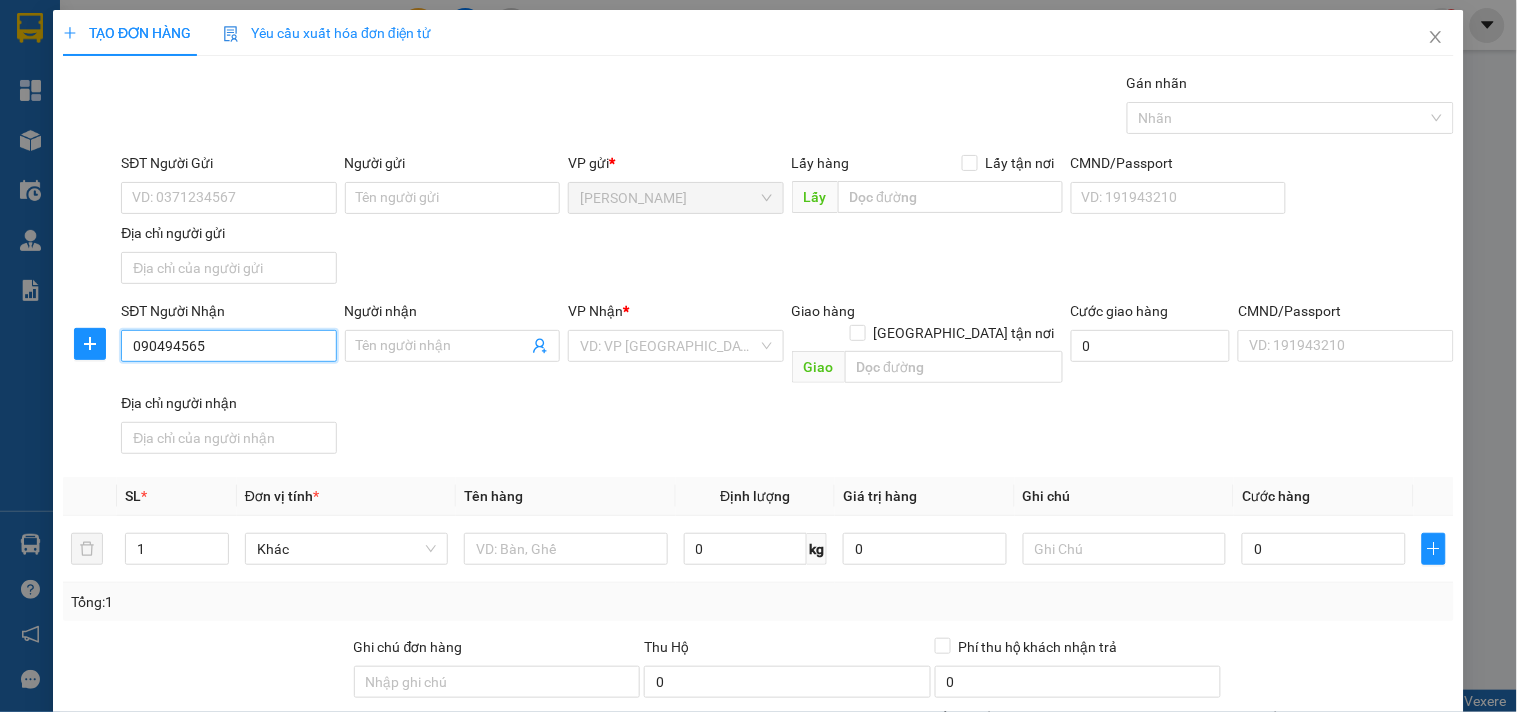 click on "090494565" at bounding box center (228, 346) 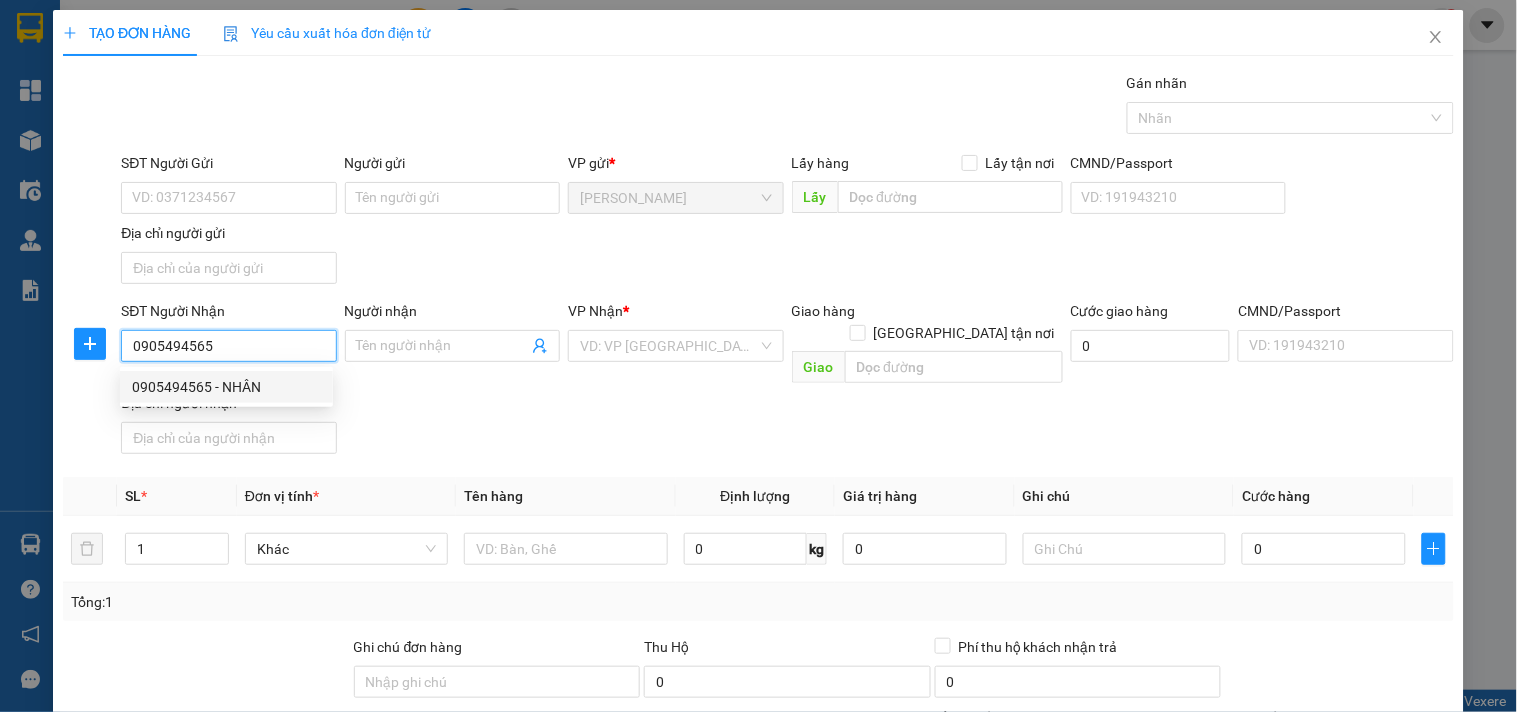 click on "0905494565 - NHÂN" at bounding box center (226, 387) 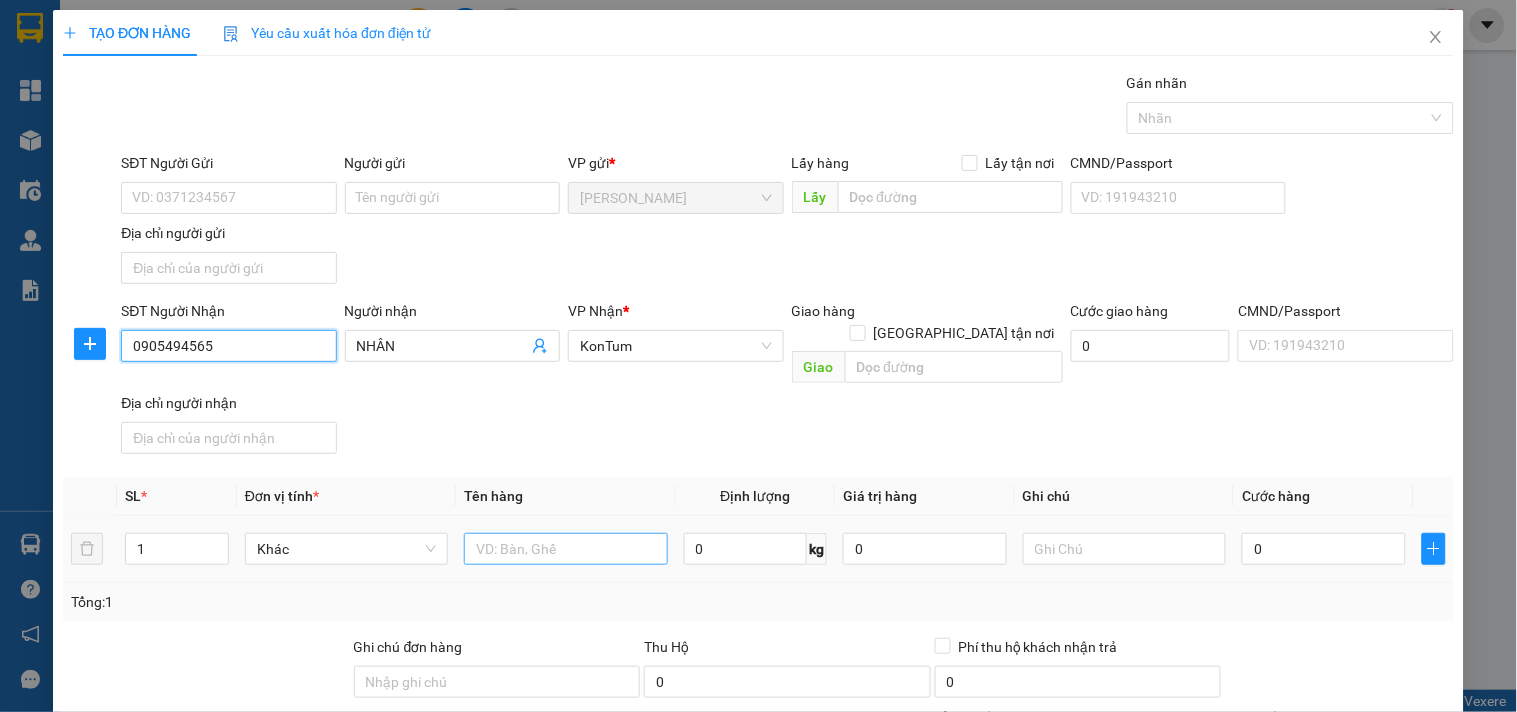 type on "0905494565" 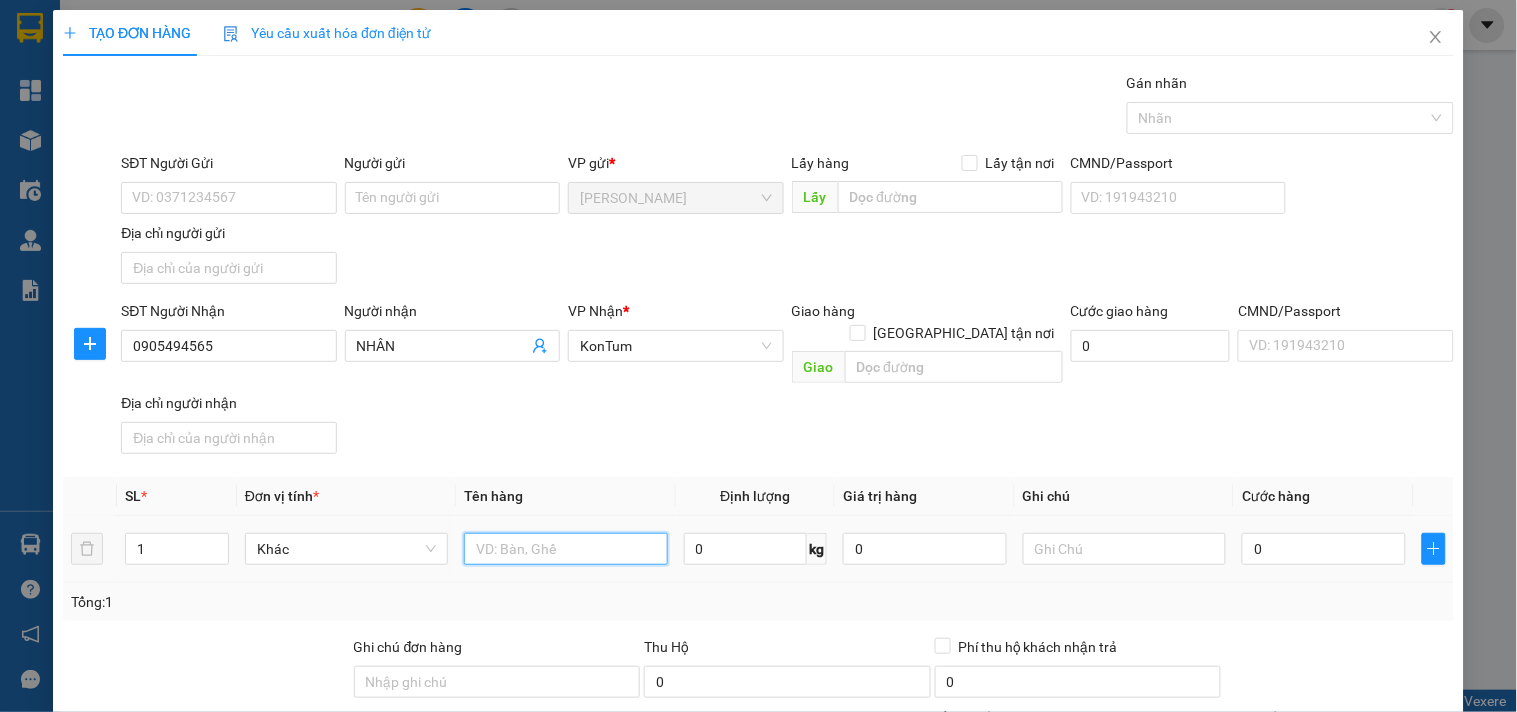 click at bounding box center (565, 549) 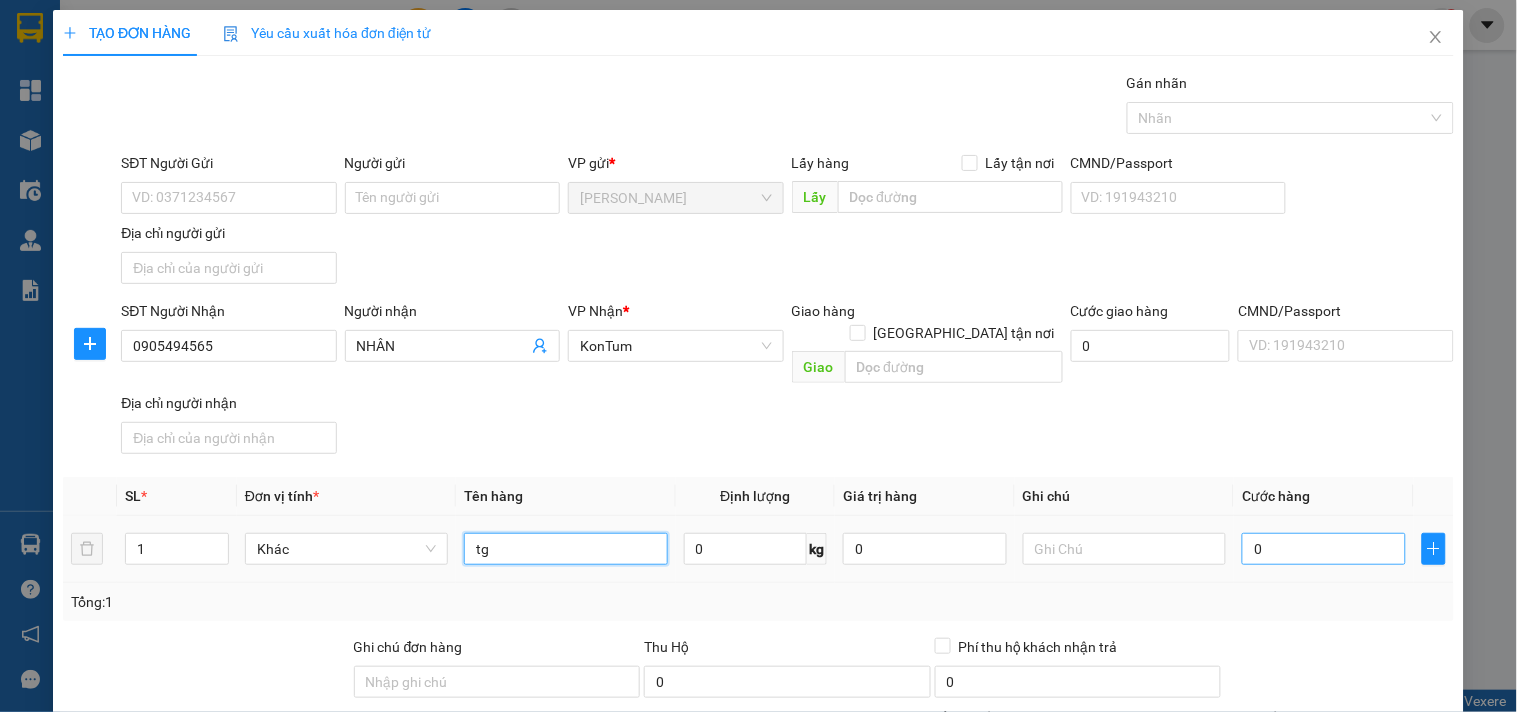 type on "tg" 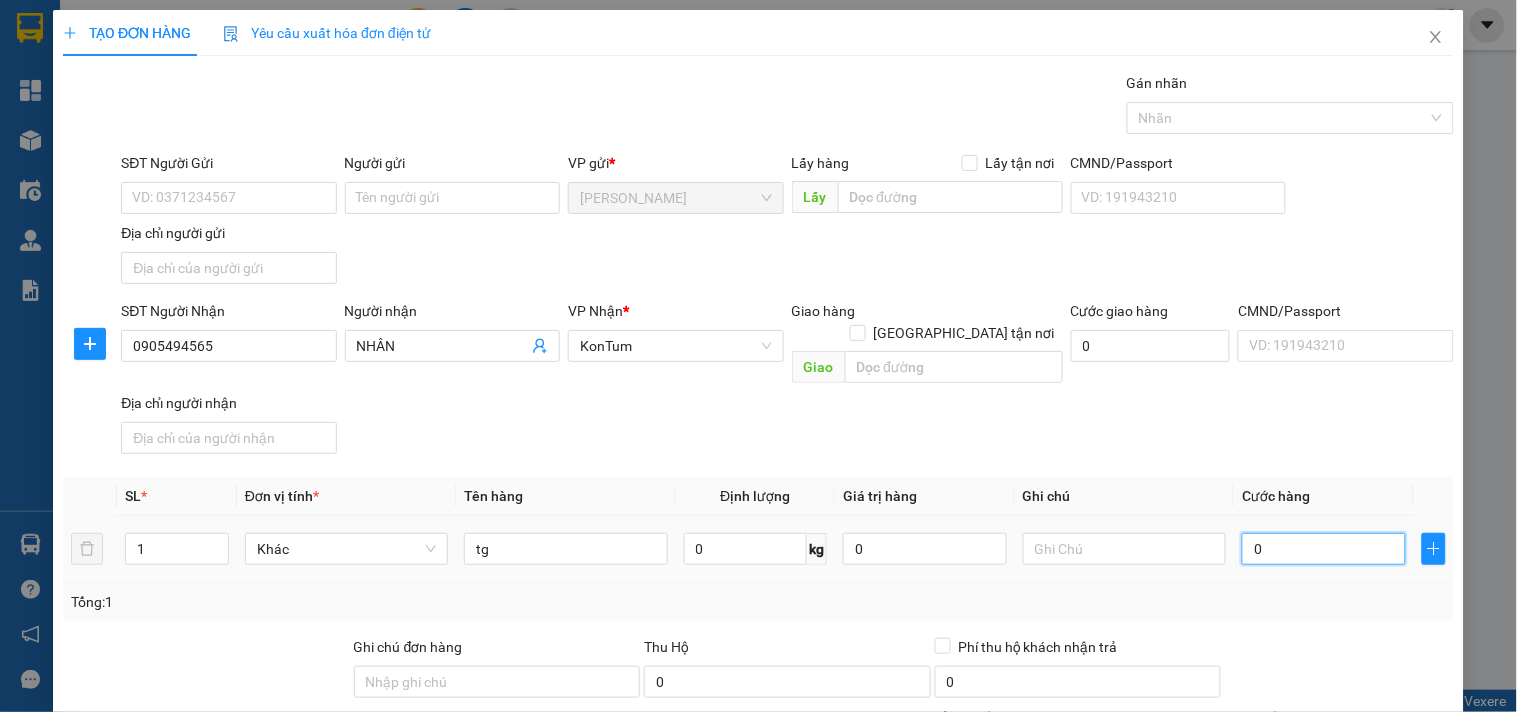 click on "0" at bounding box center (1324, 549) 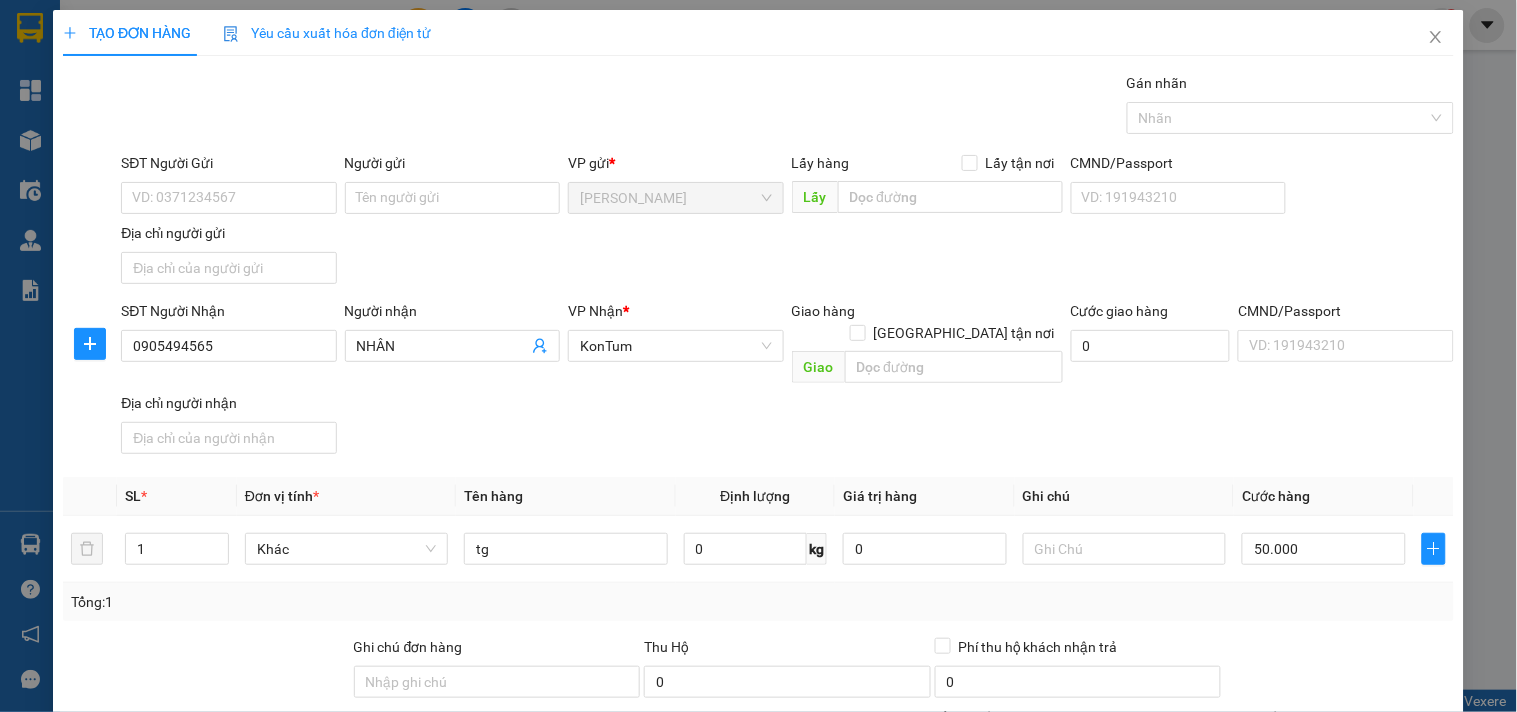 click on "[PERSON_NAME] và In" at bounding box center [1369, 847] 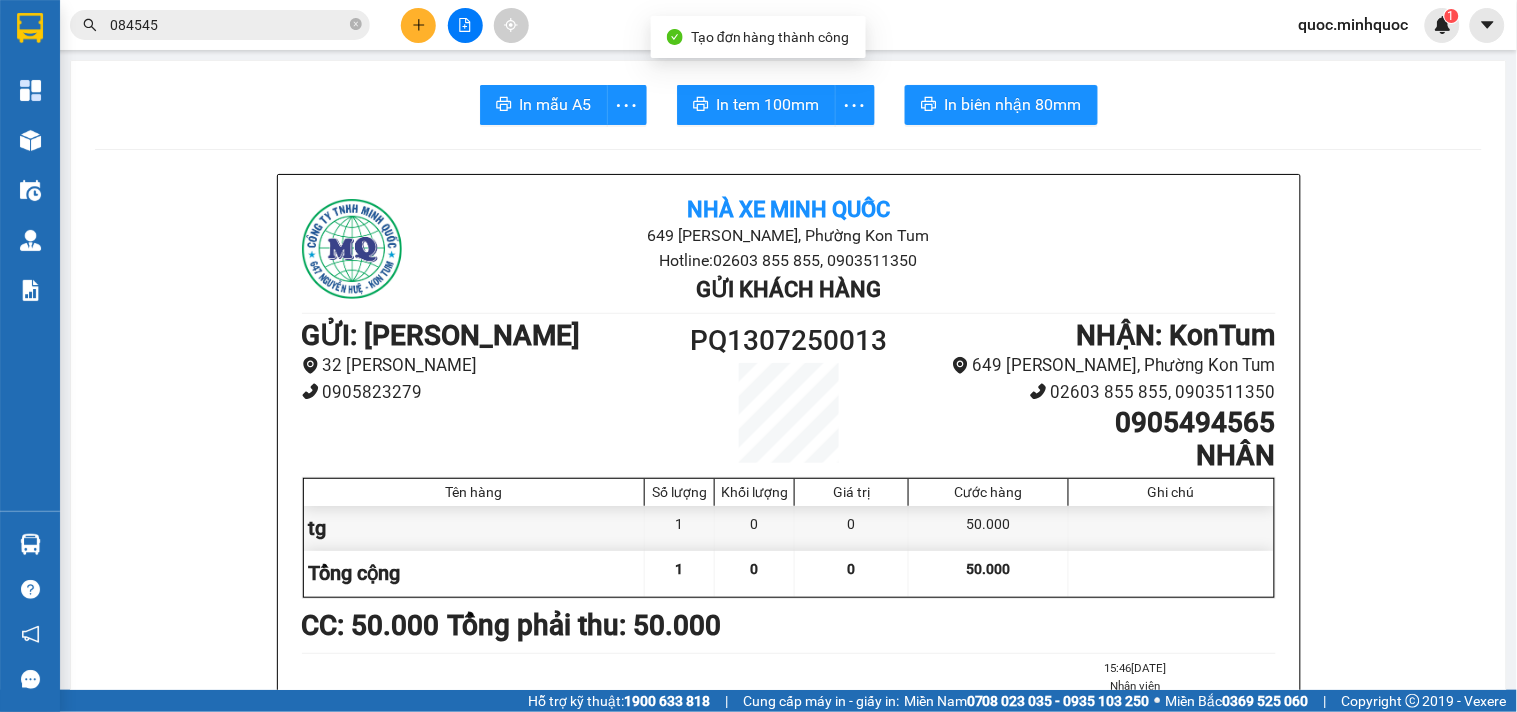 click on "In mẫu A5
In tem 100mm
In biên nhận 80mm Nhà xe Minh Quốc 649 Nguyễn Huệ, Phường Kon Tum Hotline:  02603 855 855, 0903511350 Gửi khách hàng GỬI :   Phổ Quang   32 Huỳnh Lan  Khanh   0905823279 PQ1307250013 NHẬN :   KonTum   649 Nguyễn Huệ, Phường Kon Tum   02603 855 855, 0903511350 0905494565 NHÂN Tên hàng Số lượng Khối lượng Giá trị Cước hàng Ghi chú tg 1 0 0 50.000 Tổng cộng 1 0 0 50.000 Loading... CC : 50.000 Tổng phải thu: 50.000 15:46, ngày 13 tháng 07 năm 2025 Nhân viên Bùi Minh Quốc Quy định nhận/gửi hàng : Biên nhận có giá trị trong vòng  10 ngày  kể từ ngày khách gửi hàng. Công ty chỉ chịu trách nhiệm đối với hàng có biên nhận kèm theo. Đối với hàng thông thường khi xảy ra sự cố mất, thất lạc, hư hỏng,...chúng tôi chỉ chịu trách nhiệm bồi thường không quá  5 lần  cước gửi hàng. *HƯ BỂ VỠ KHÔNG ĐỀN* VP Phổ Quang" at bounding box center [788, 1262] 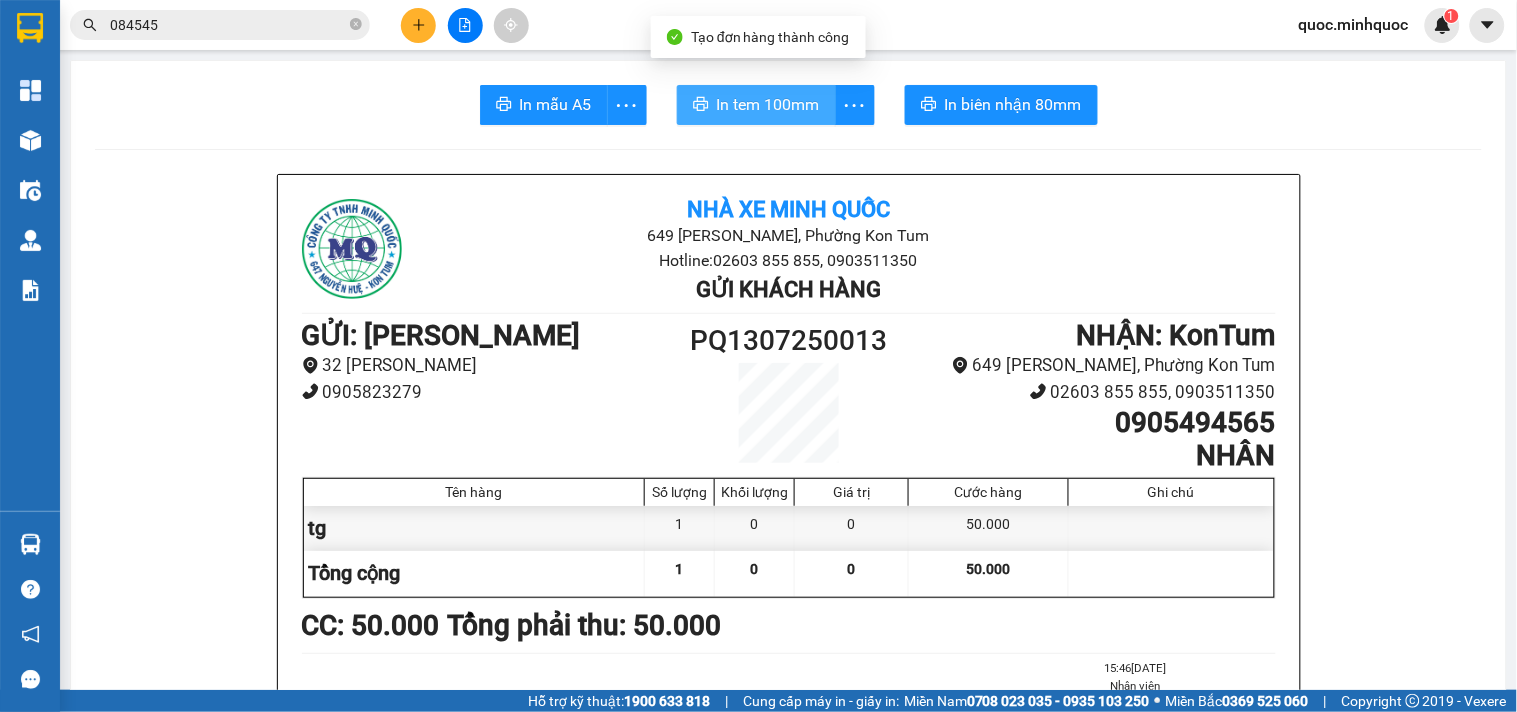 click on "In tem 100mm" at bounding box center (756, 105) 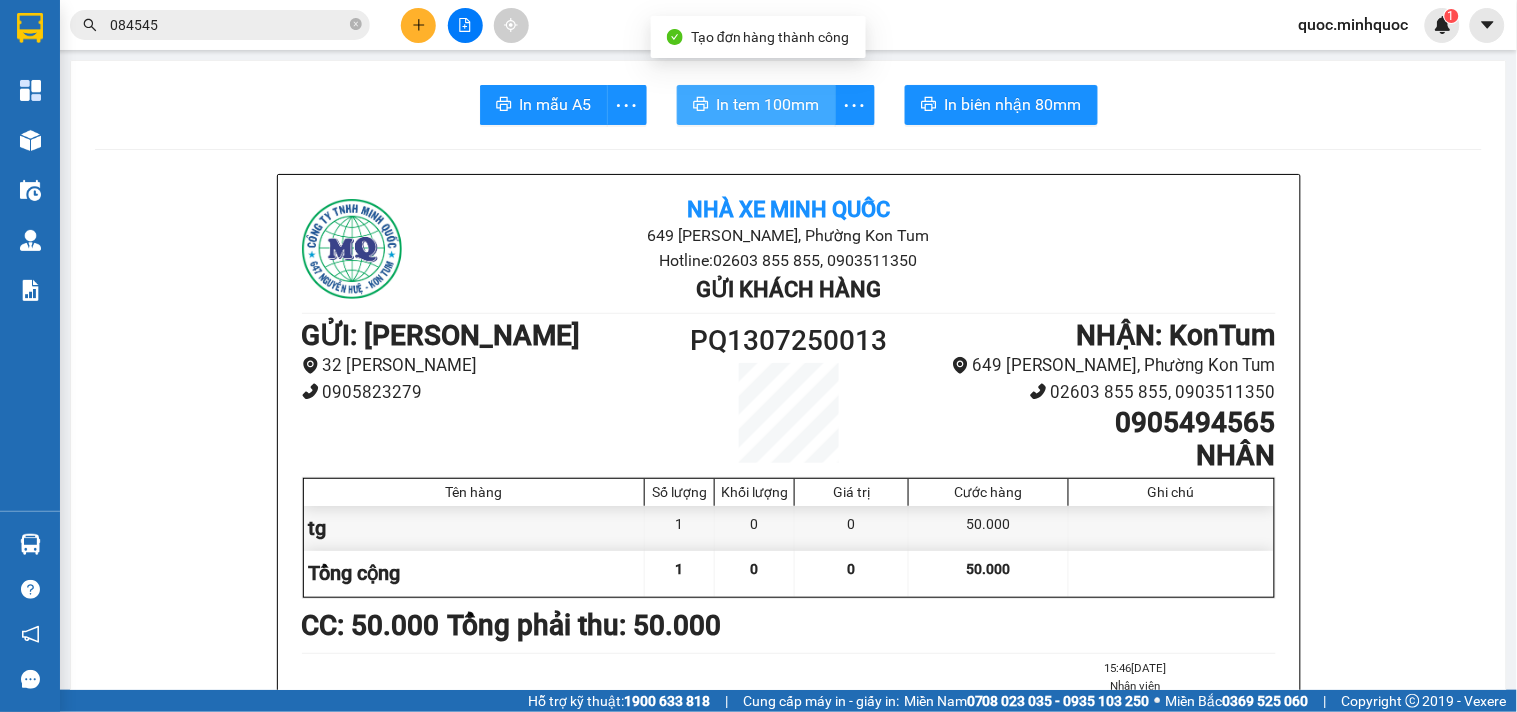 click on "In tem 100mm" at bounding box center [768, 104] 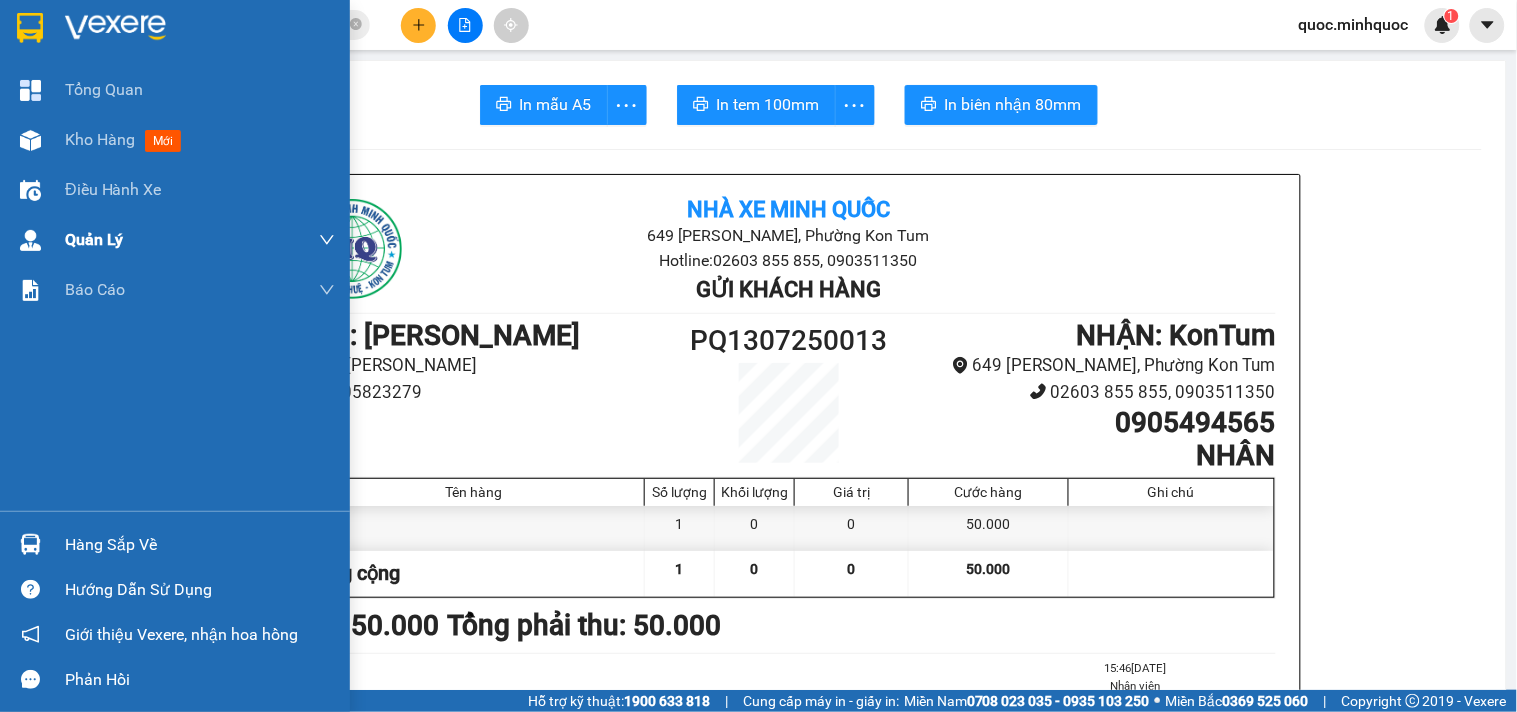 drag, startPoint x: 35, startPoint y: 150, endPoint x: 3, endPoint y: 256, distance: 110.724884 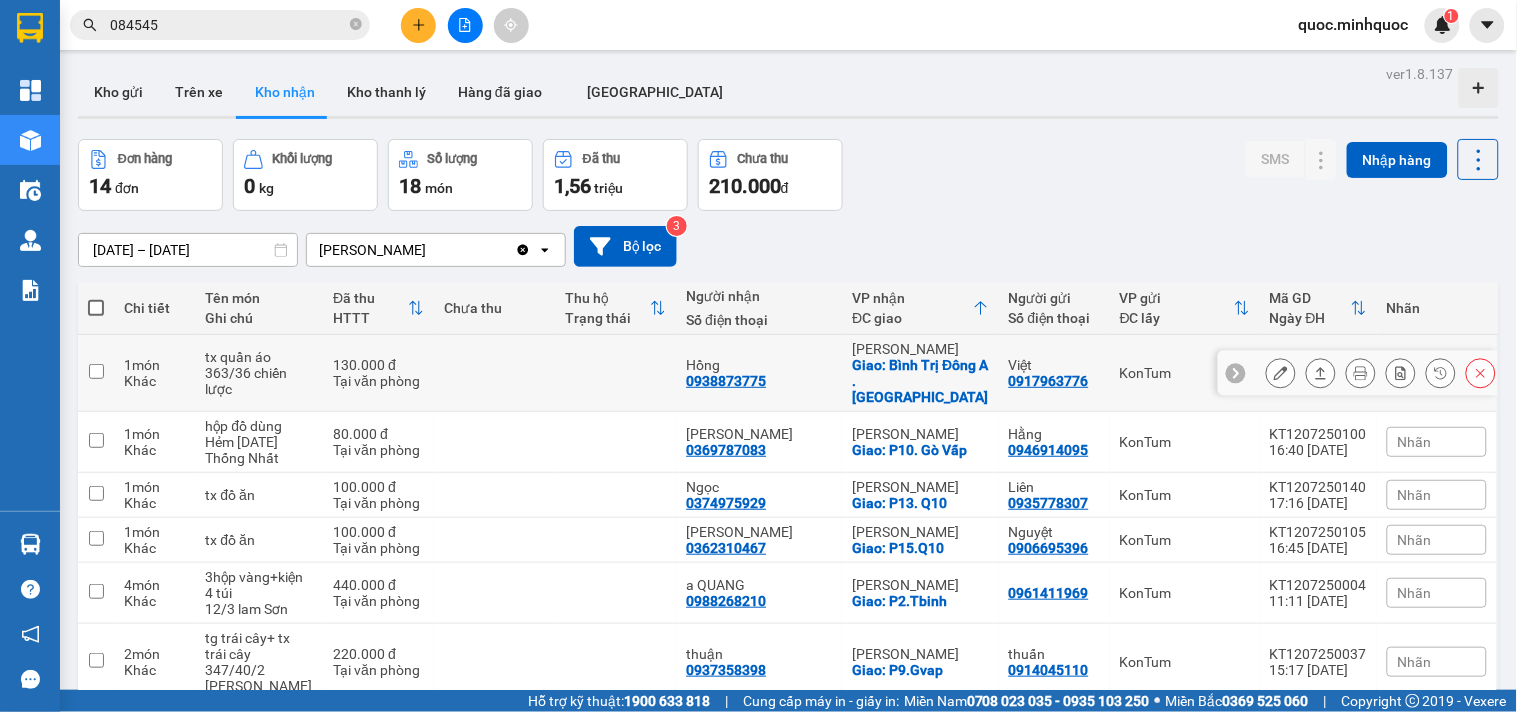 click at bounding box center (1281, 373) 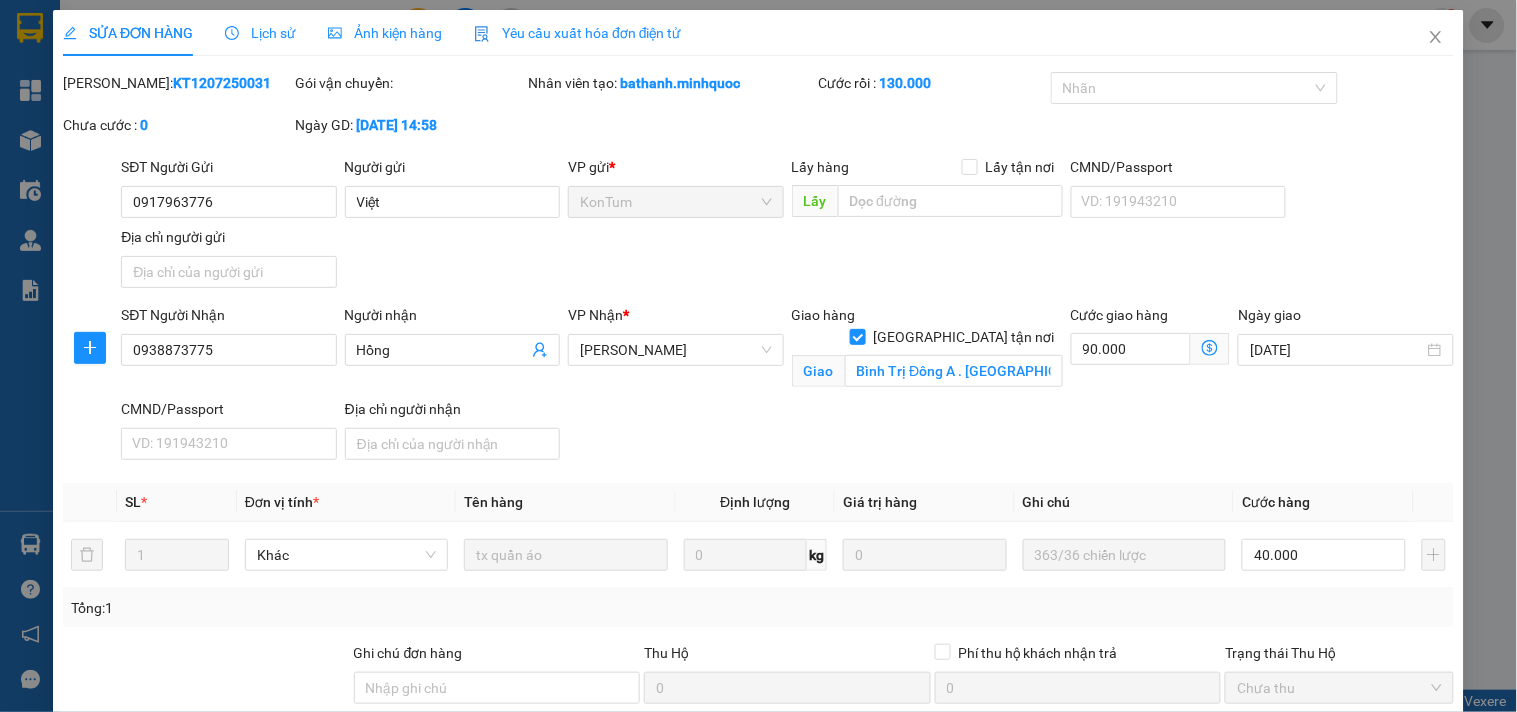 click on "Giao hàng" at bounding box center [846, 853] 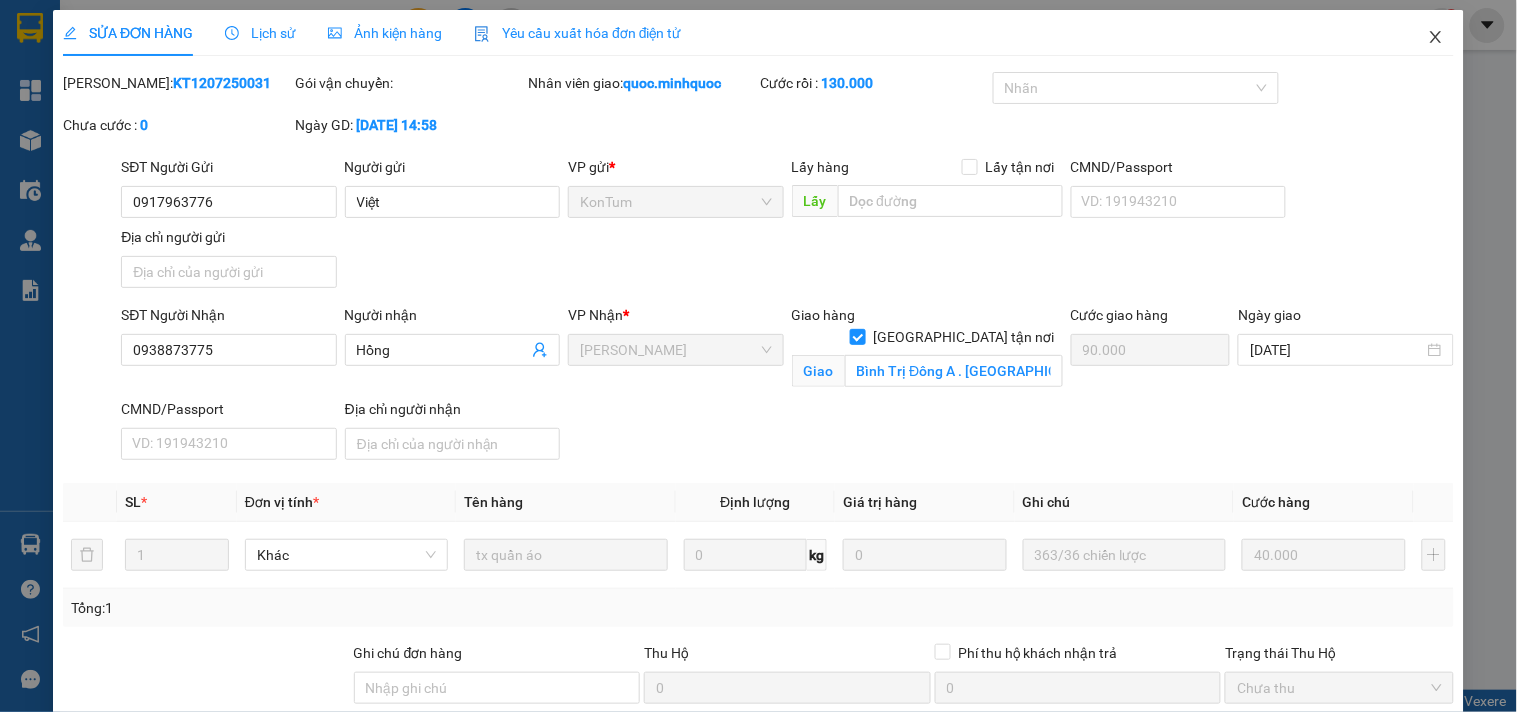 click at bounding box center [1436, 38] 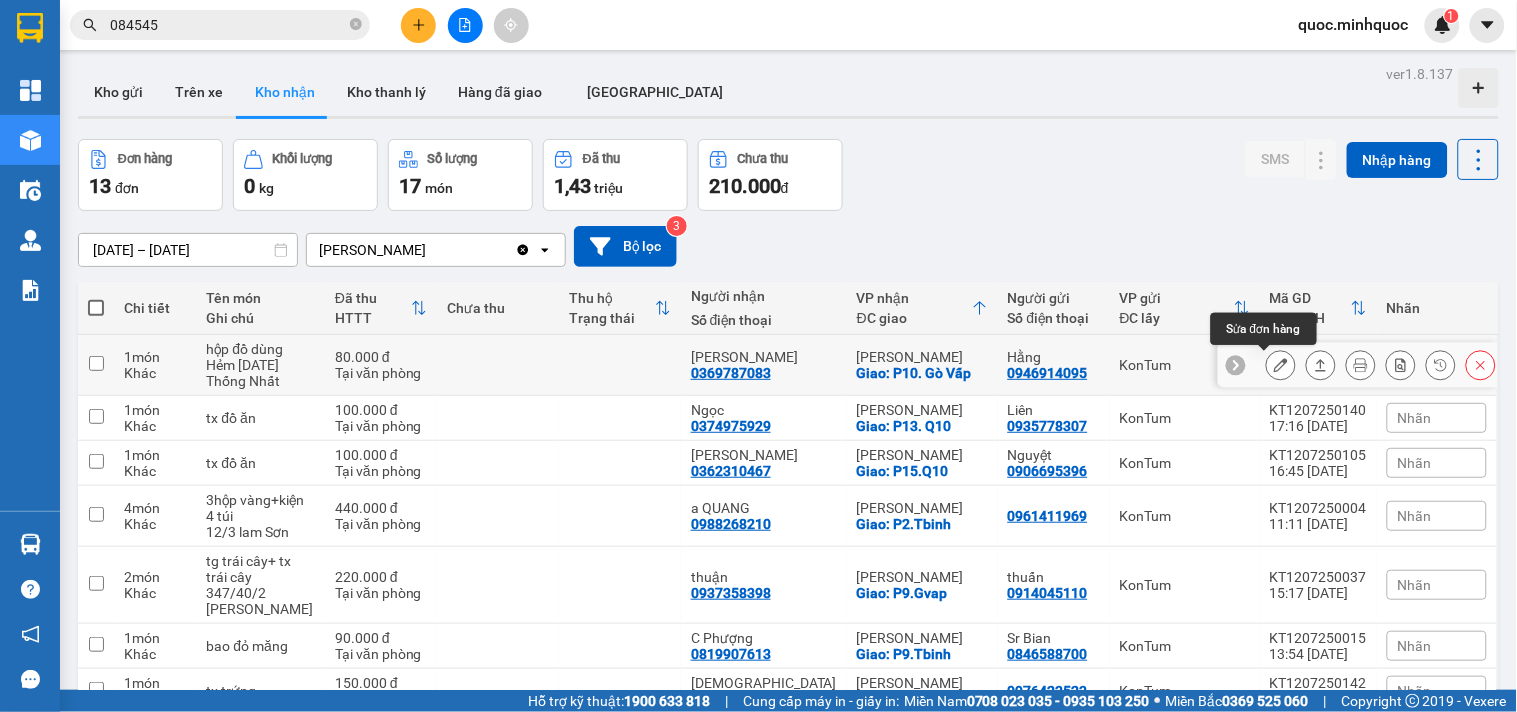 click at bounding box center (1281, 365) 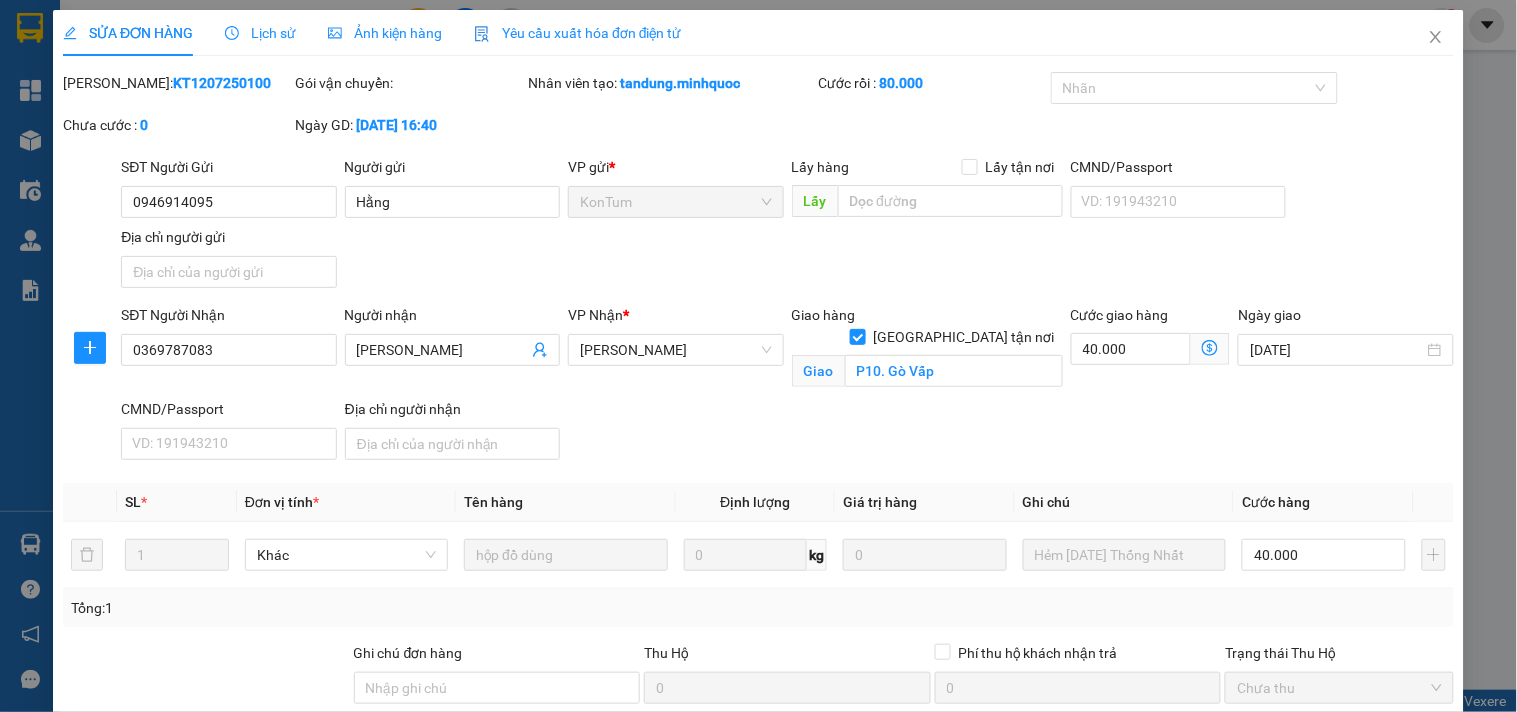 click on "Giao hàng" at bounding box center [846, 853] 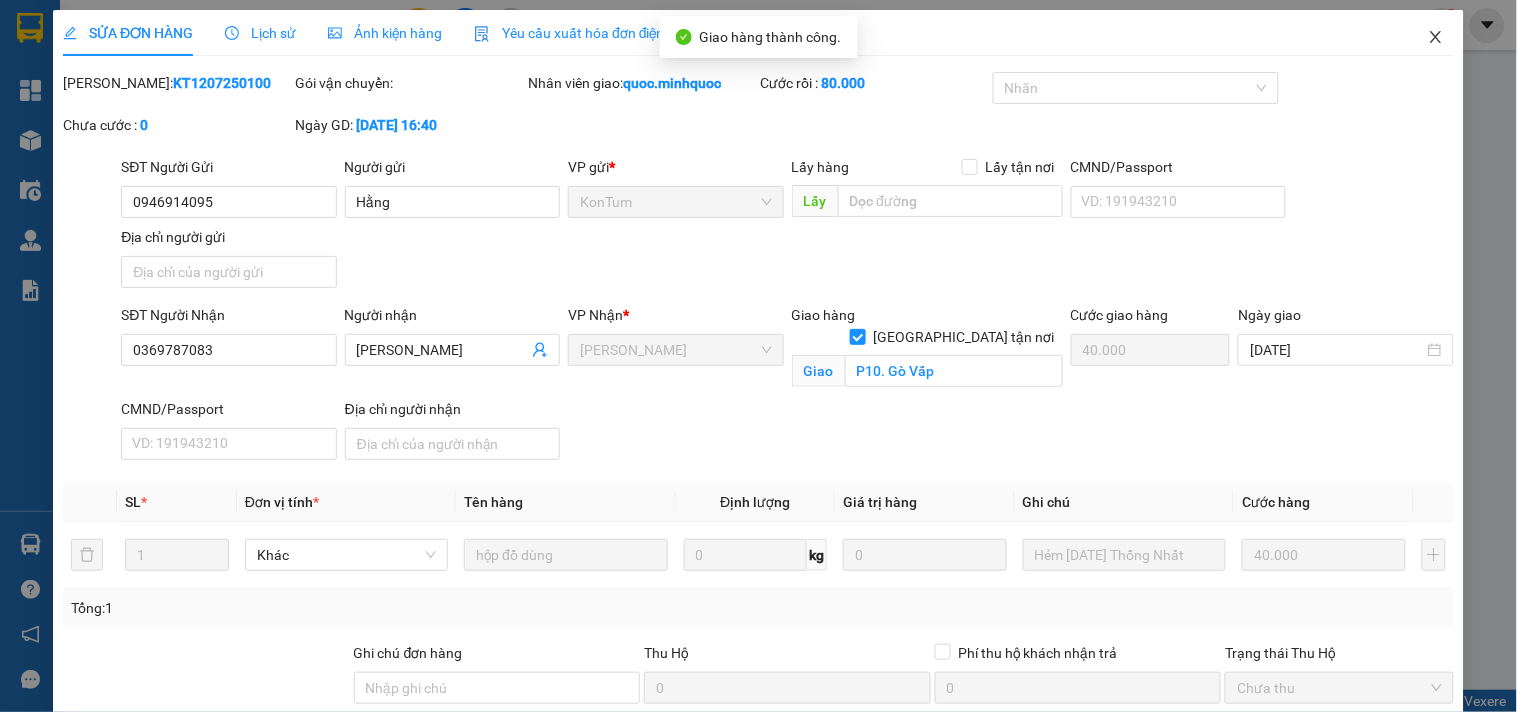 click at bounding box center [1436, 38] 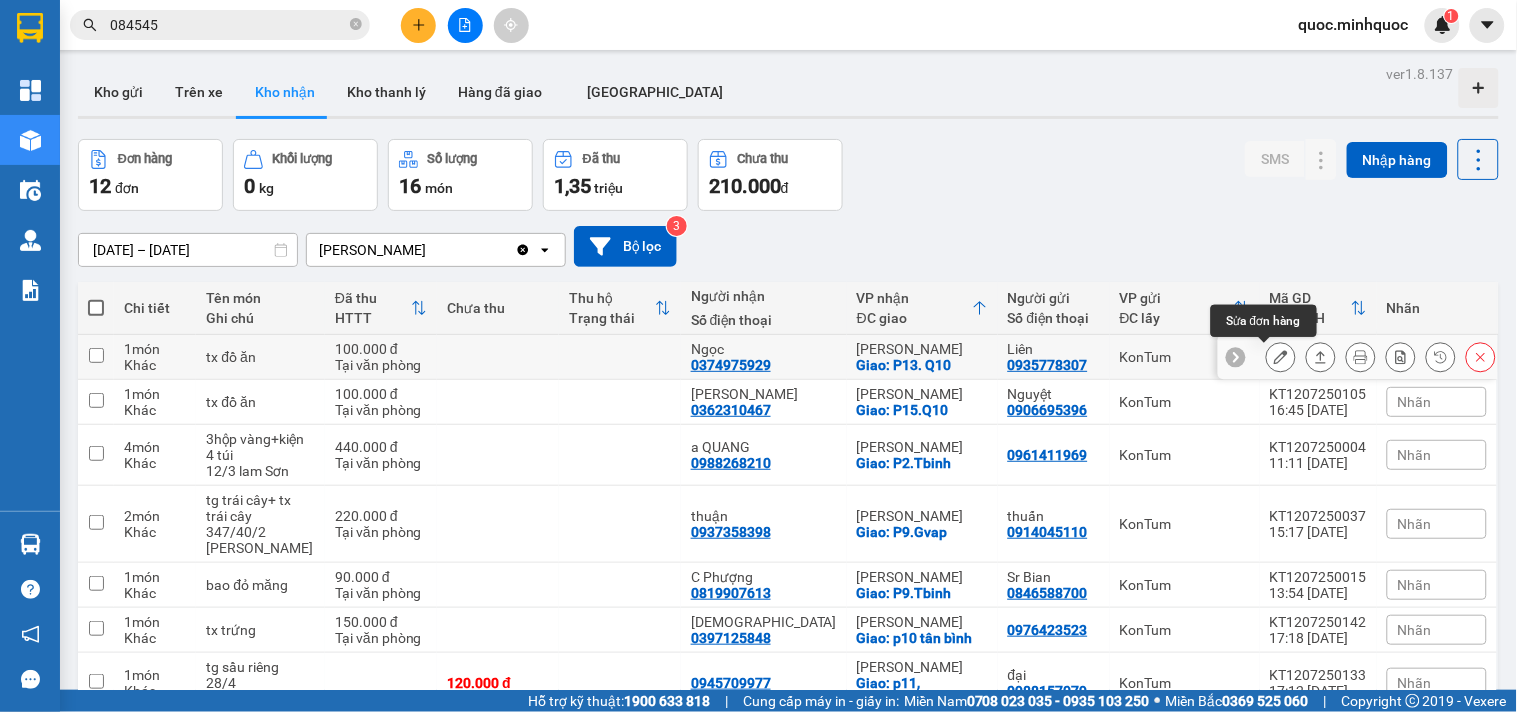 click 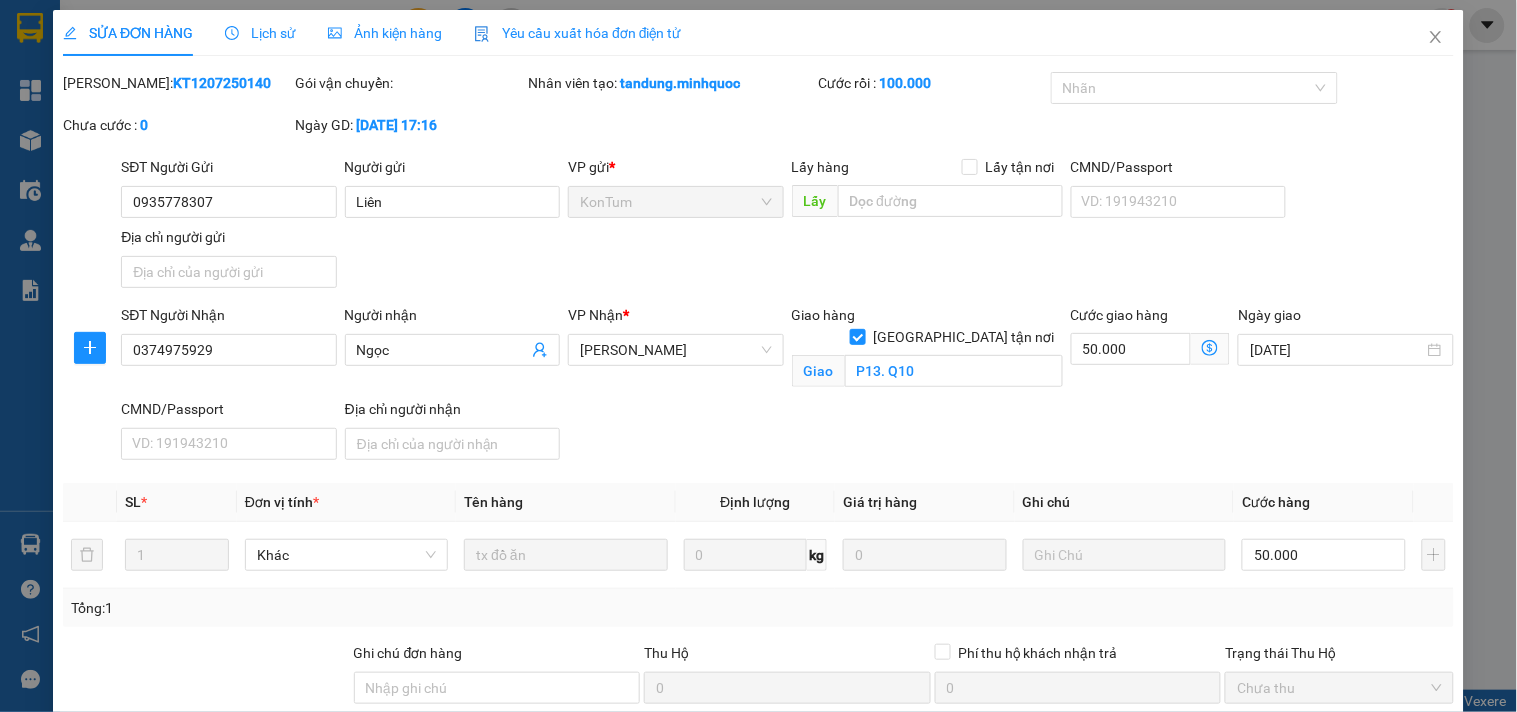 click on "Giao hàng" at bounding box center (857, 853) 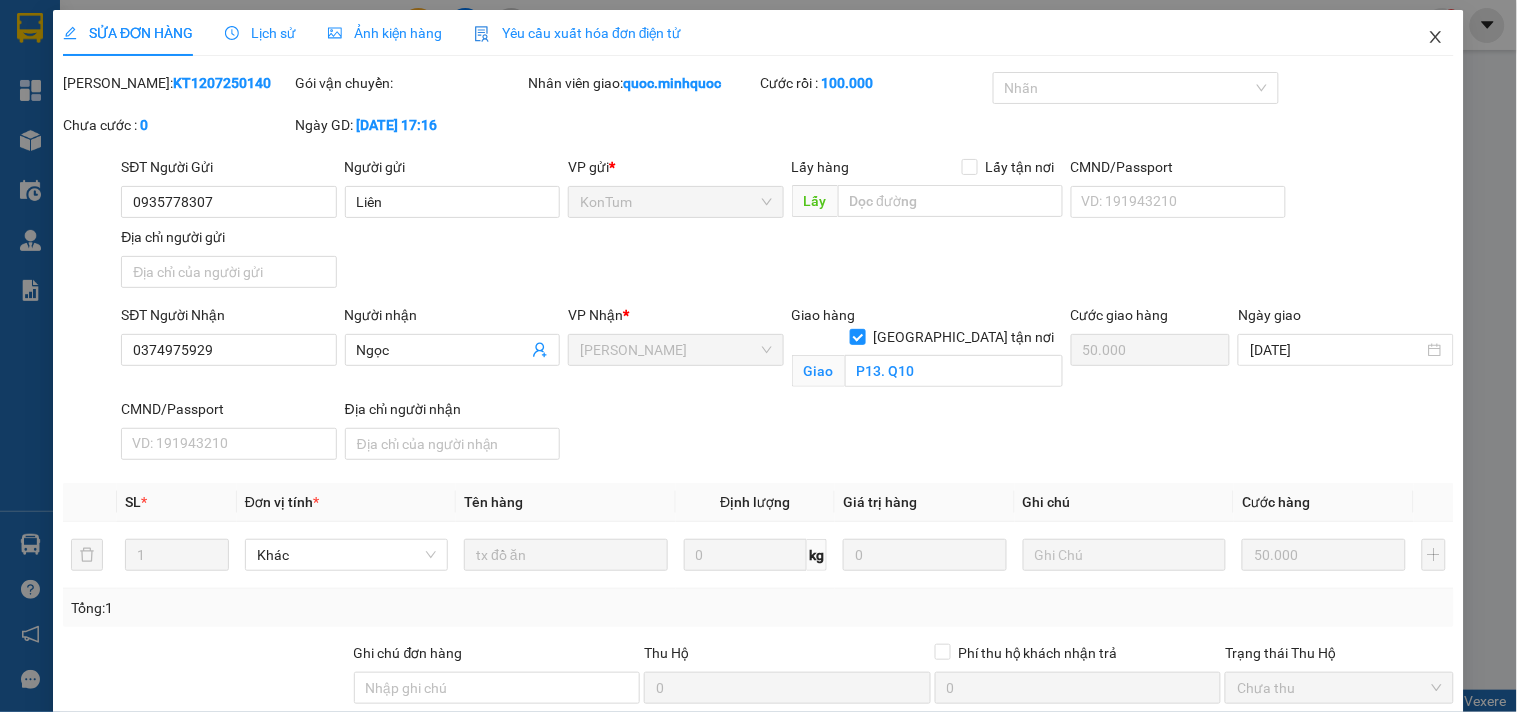 click at bounding box center [1436, 38] 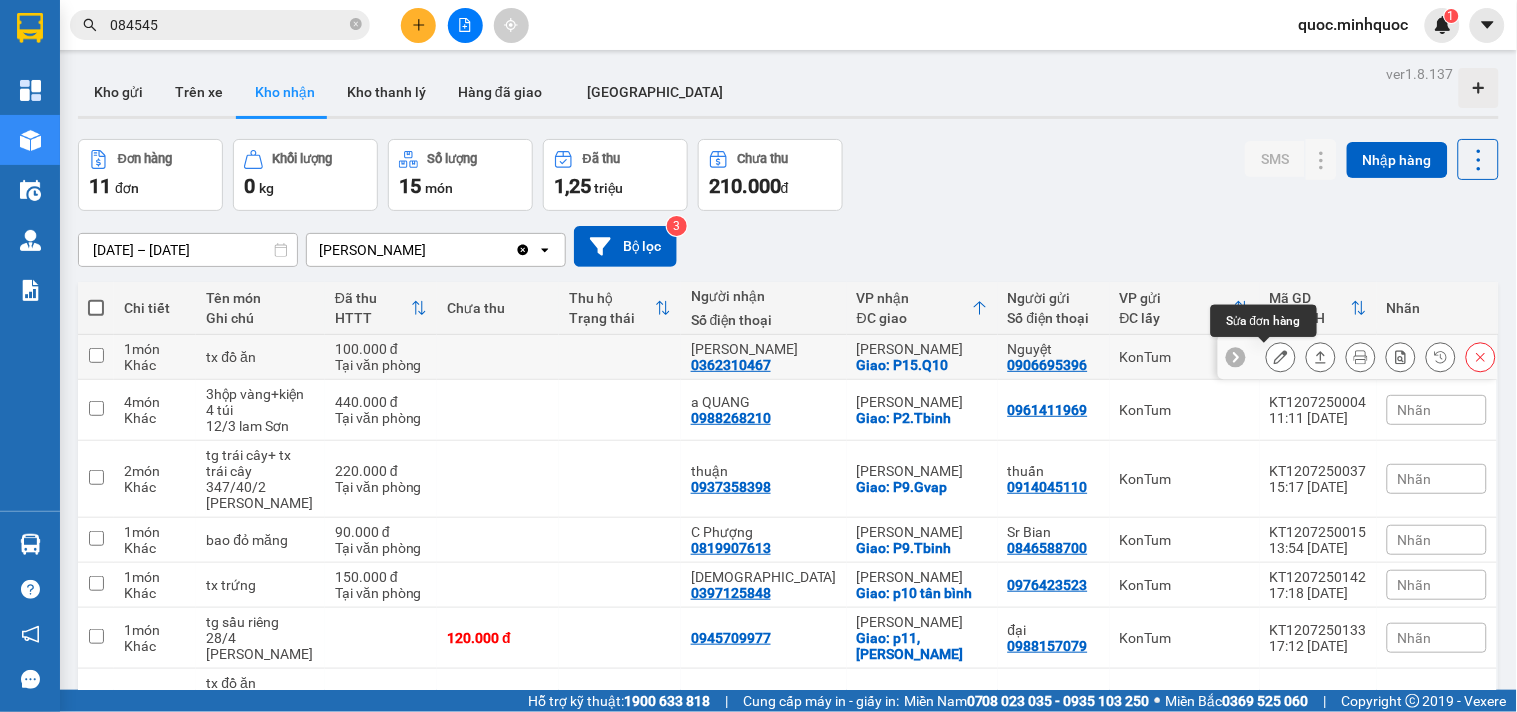 click at bounding box center [1281, 357] 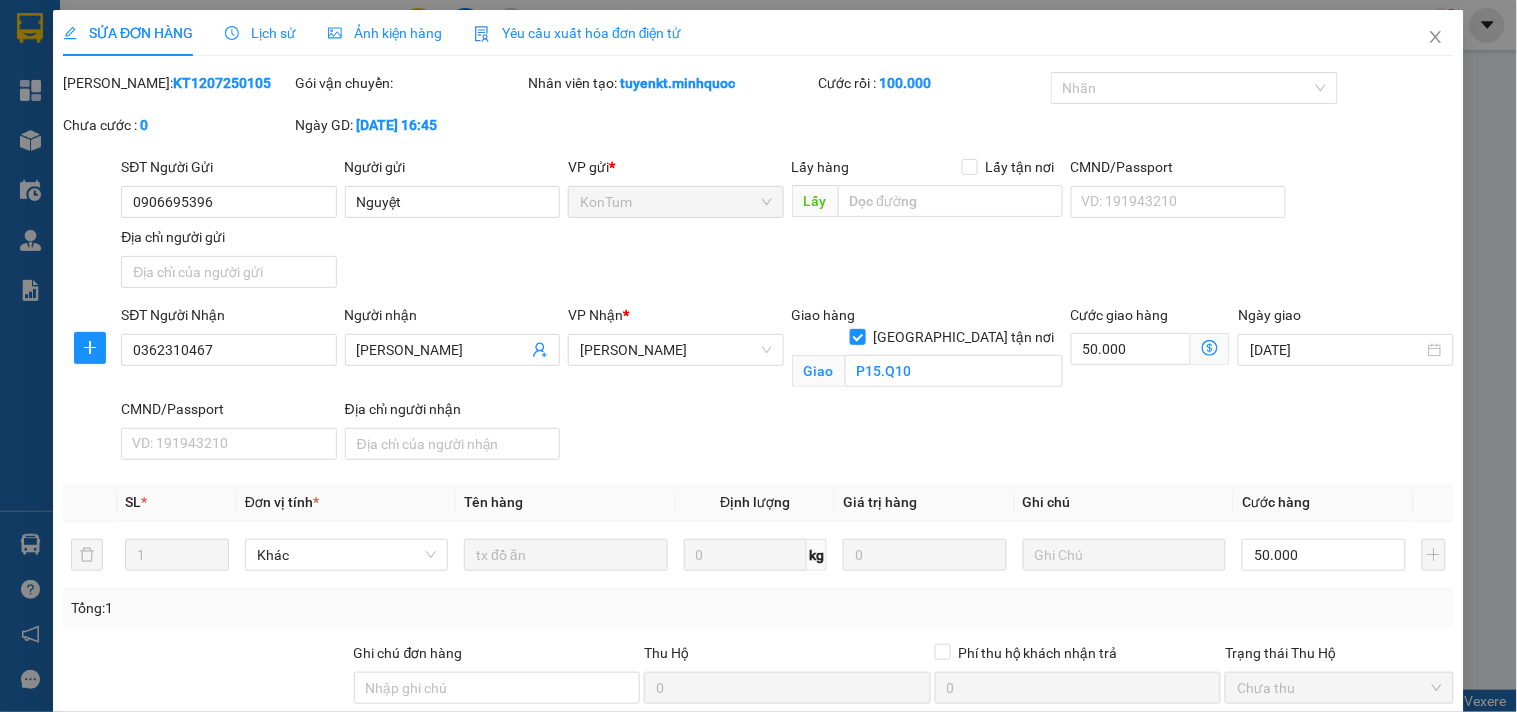drag, startPoint x: 836, startPoint y: 637, endPoint x: 803, endPoint y: 666, distance: 43.931767 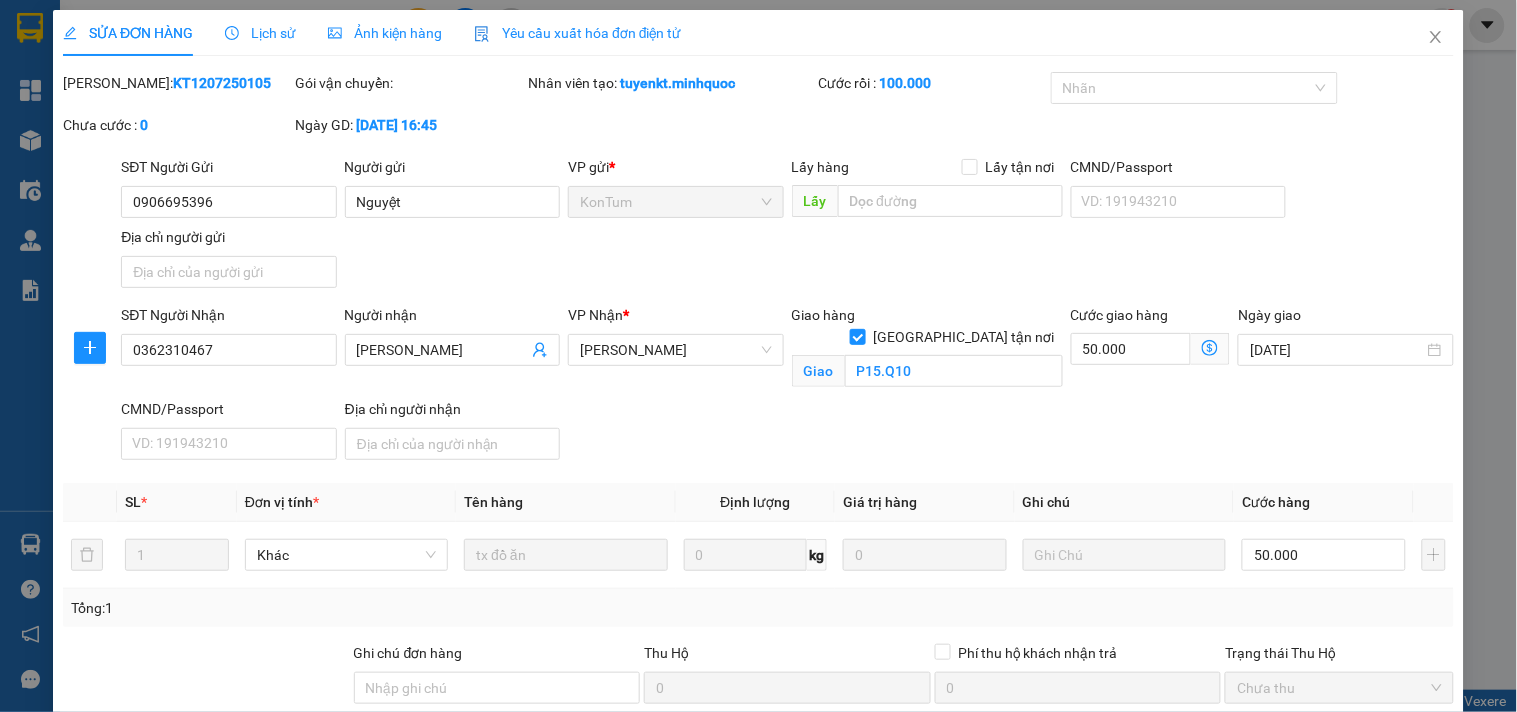 click on "Giao hàng" at bounding box center (846, 853) 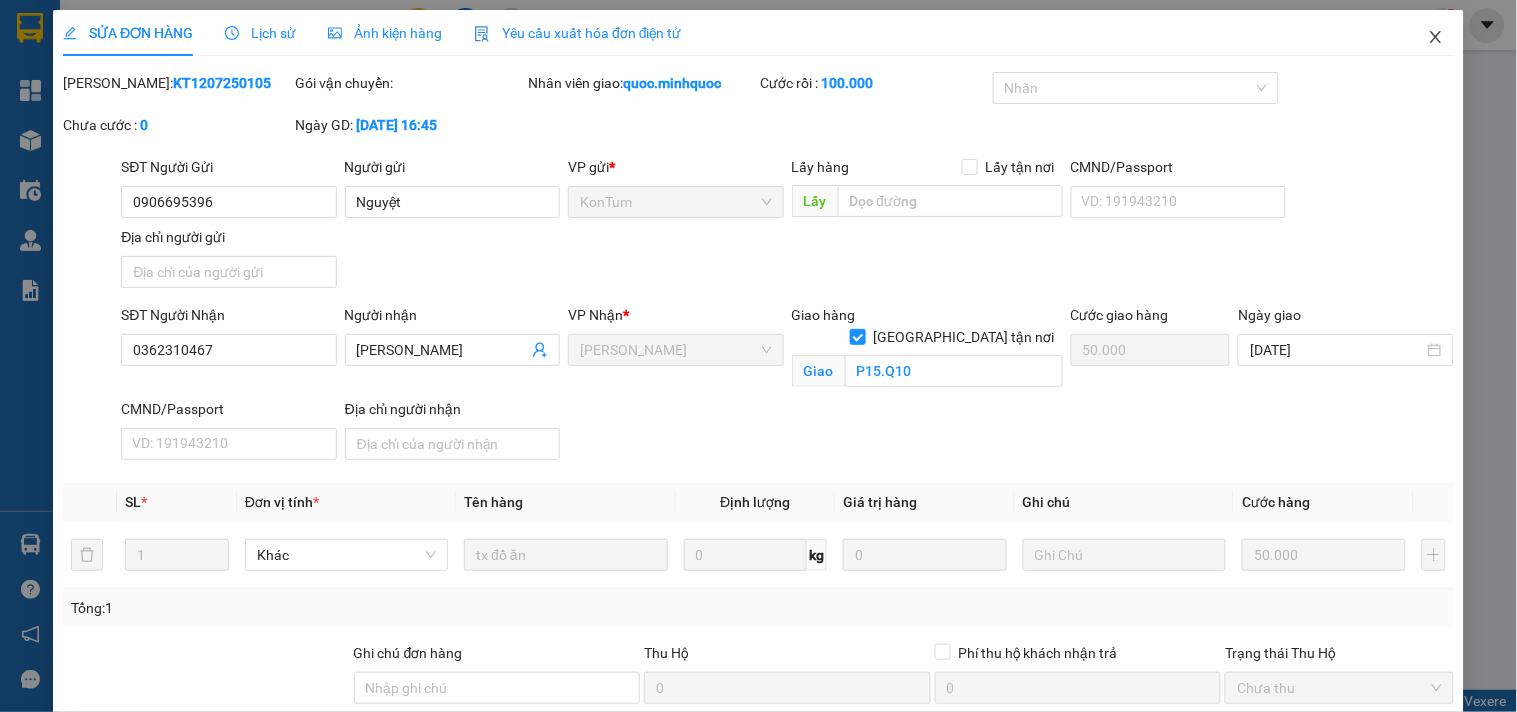 click at bounding box center (1436, 38) 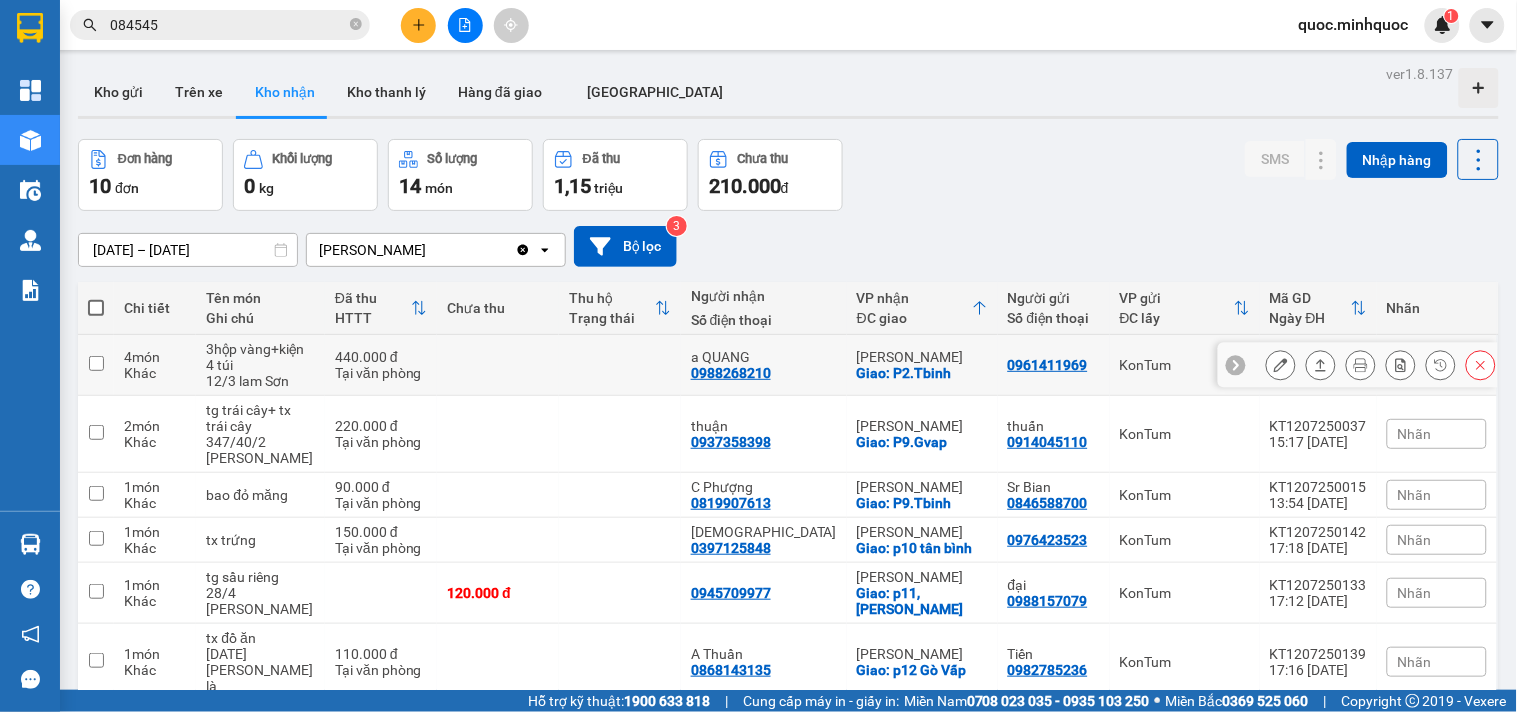 click at bounding box center (1281, 365) 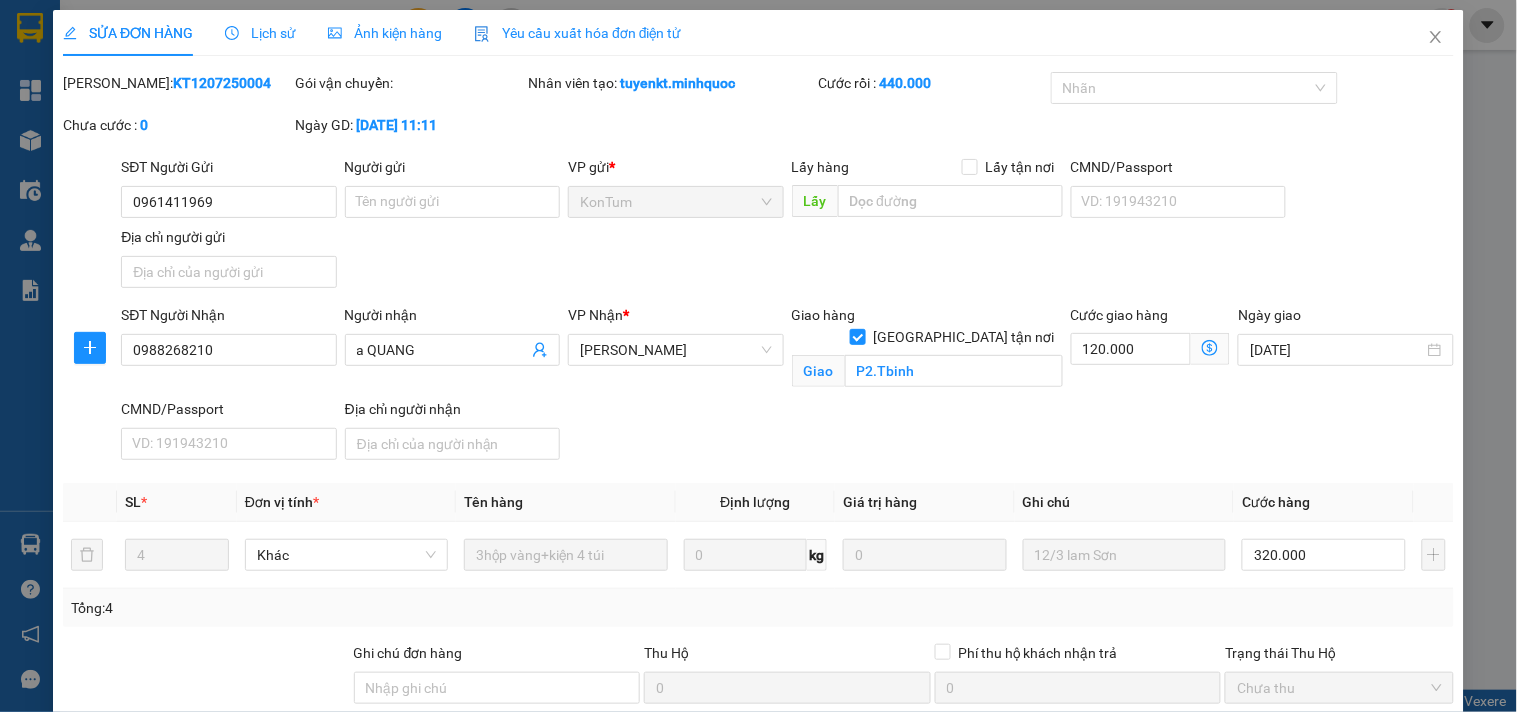 click on "Giao hàng" at bounding box center [857, 853] 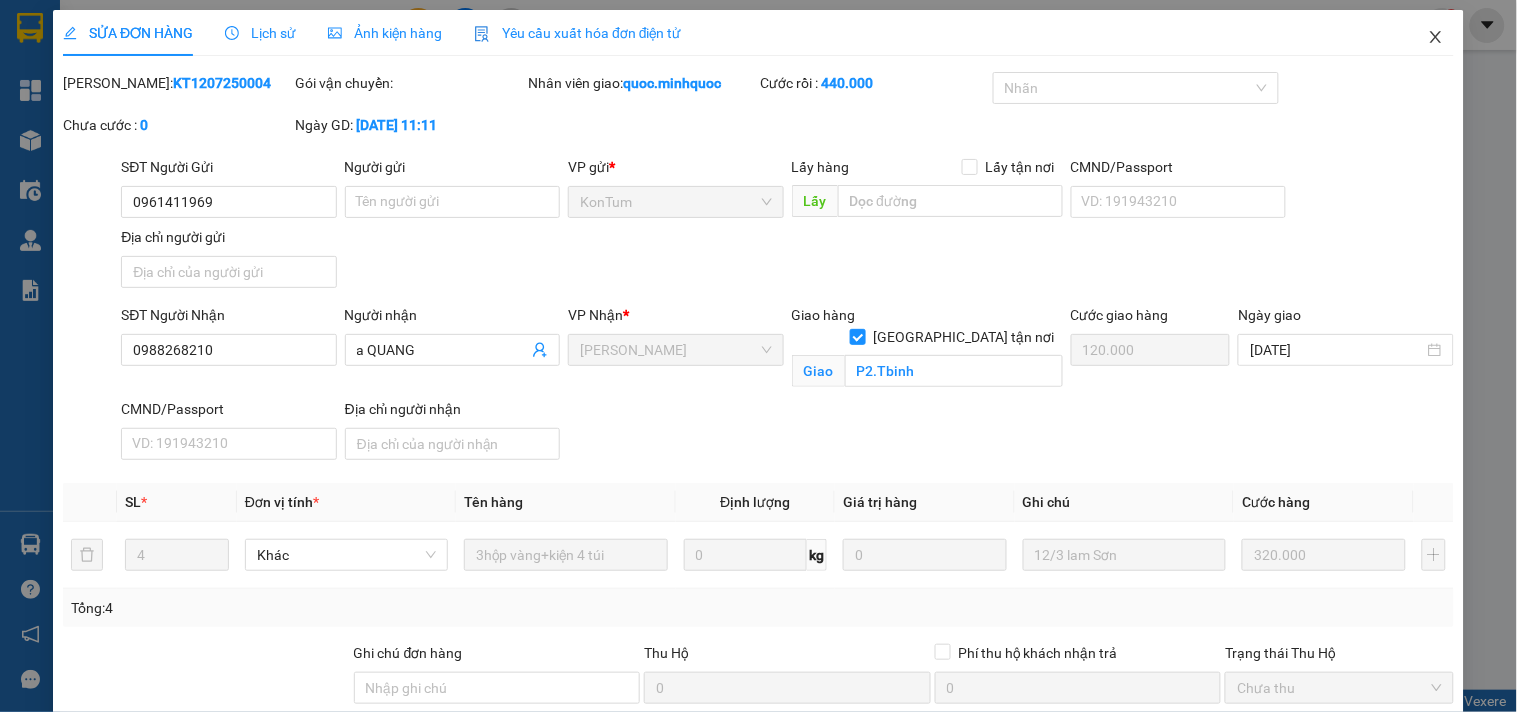 click 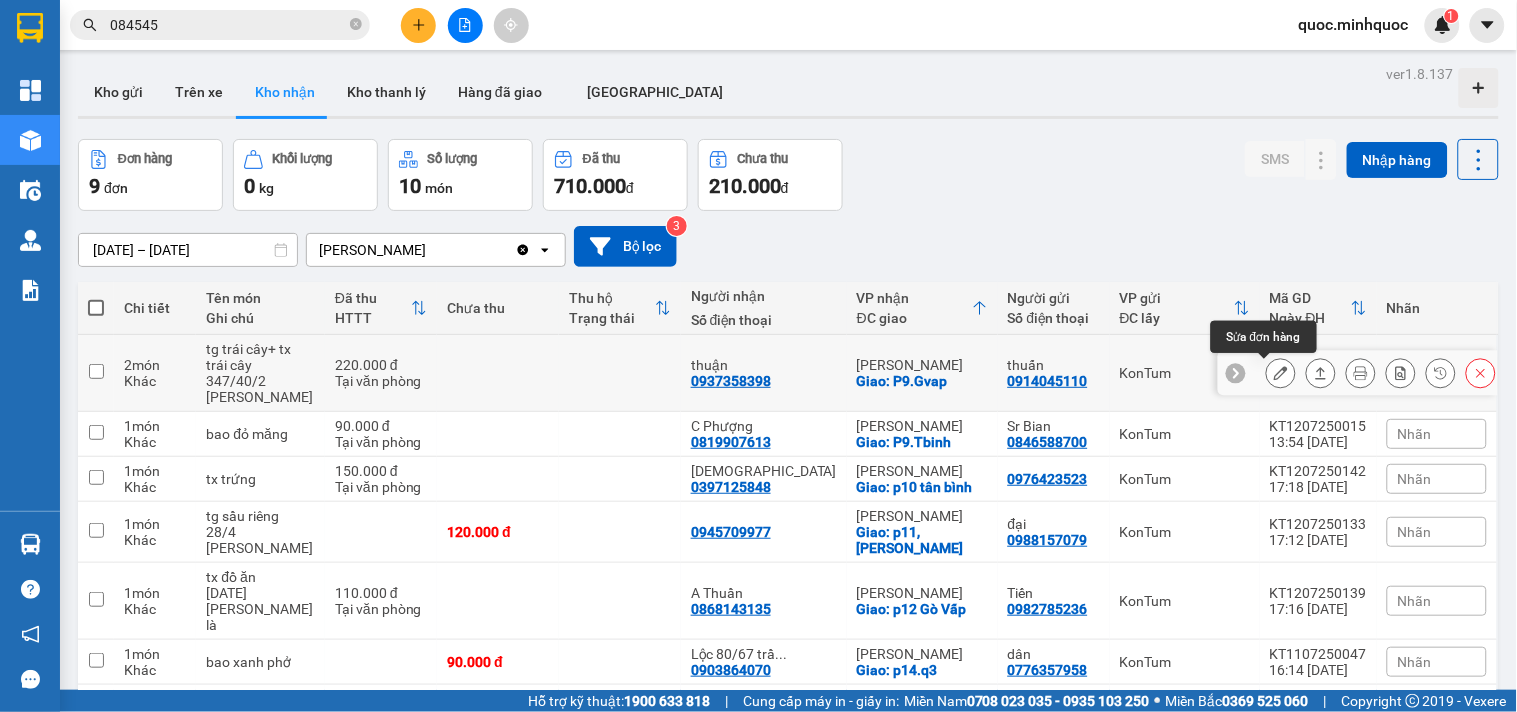 click at bounding box center (1281, 373) 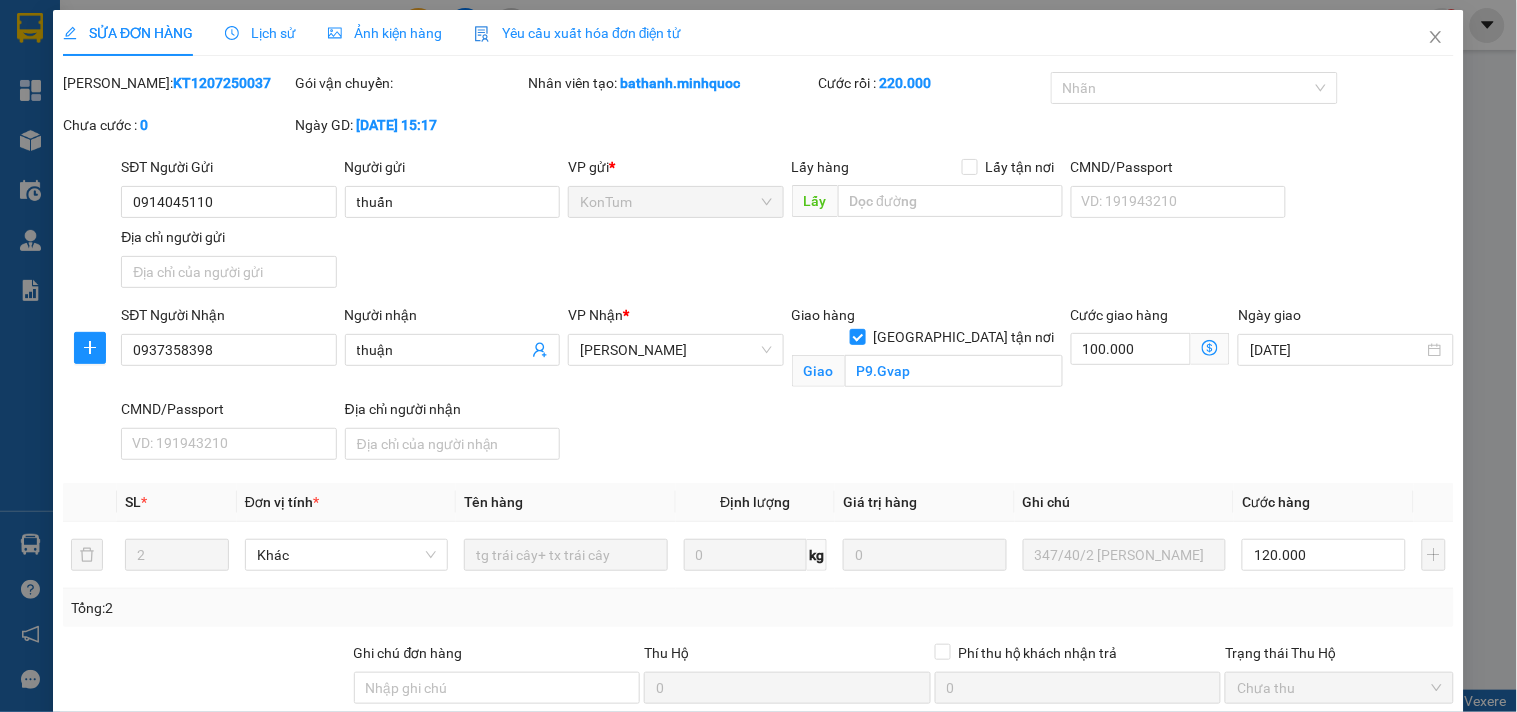 click on "SỬA ĐƠN HÀNG Lịch sử Ảnh kiện hàng Yêu cầu xuất hóa đơn điện tử Total Paid Fee 220.000 Total UnPaid Fee 0 Cash Collection Total Fee Mã ĐH:  KT1207250037 Gói vận chuyển:   Nhân viên tạo:   bathanh.minhquoc Cước rồi :   220.000   Nhãn Chưa cước :   0 Ngày GD:   12-07-2025 lúc 15:17 SĐT Người Gửi 0914045110 0914045110 Người gửi thuấn VP gửi  * KonTum Lấy hàng Lấy tận nơi Lấy CMND/Passport VD: 191943210 Địa chỉ người gửi SĐT Người Nhận 0937358398 Người nhận thuận VP Nhận  * Phổ Quang Giao hàng Giao tận nơi Giao P9.Gvap Cước giao hàng 100.000 Ngày giao 12/07/2025 CMND/Passport VD: 191943210 Địa chỉ người nhận SL  * Đơn vị tính  * Tên hàng  Định lượng Giá trị hàng Ghi chú Cước hàng                   2 Khác tg trái cây+ tx trái cây 0 kg 0 347/40/2 lê văn thọ 120.000 Tổng:  2 Ghi chú đơn hàng Thu Hộ 0 Phí thu hộ khách nhận trả 0   Chưa thu" at bounding box center (758, 447) 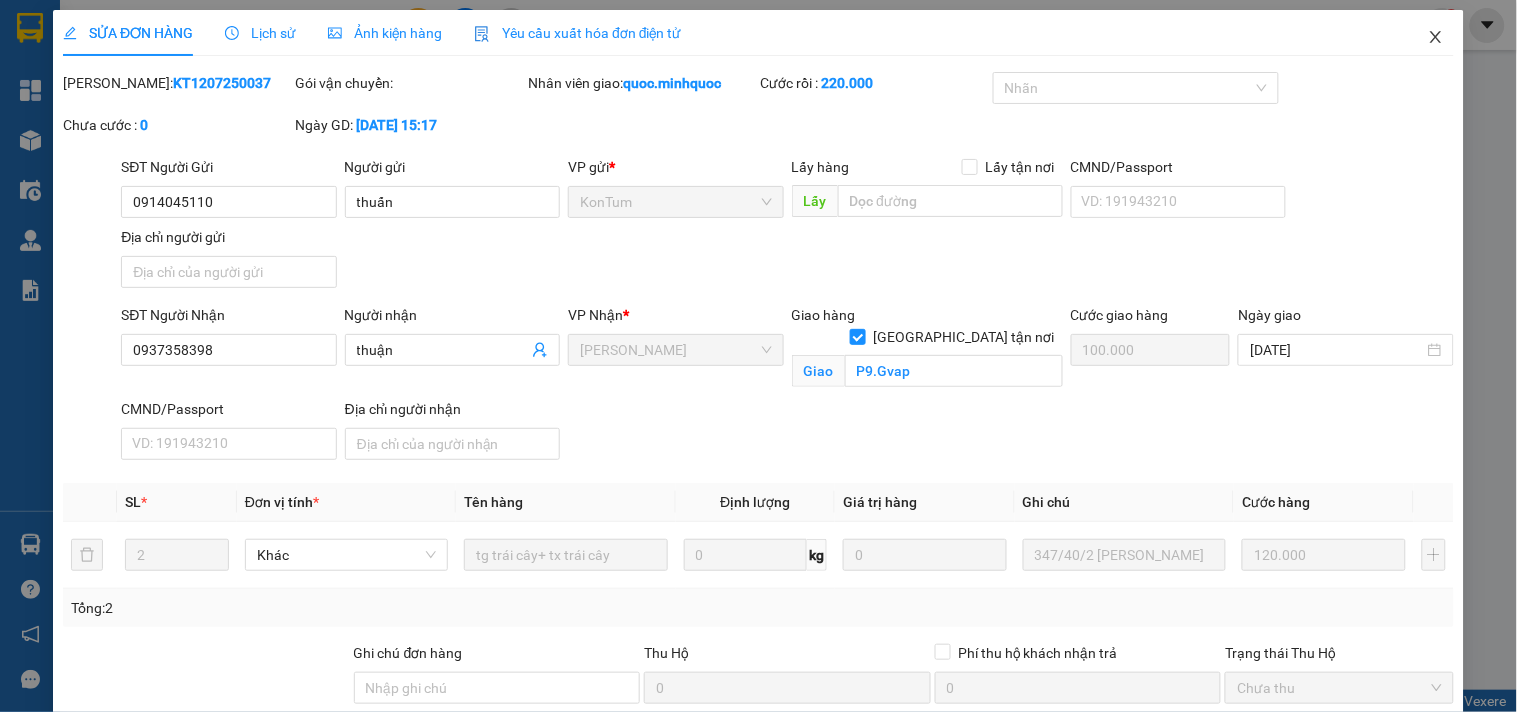 click at bounding box center [1436, 38] 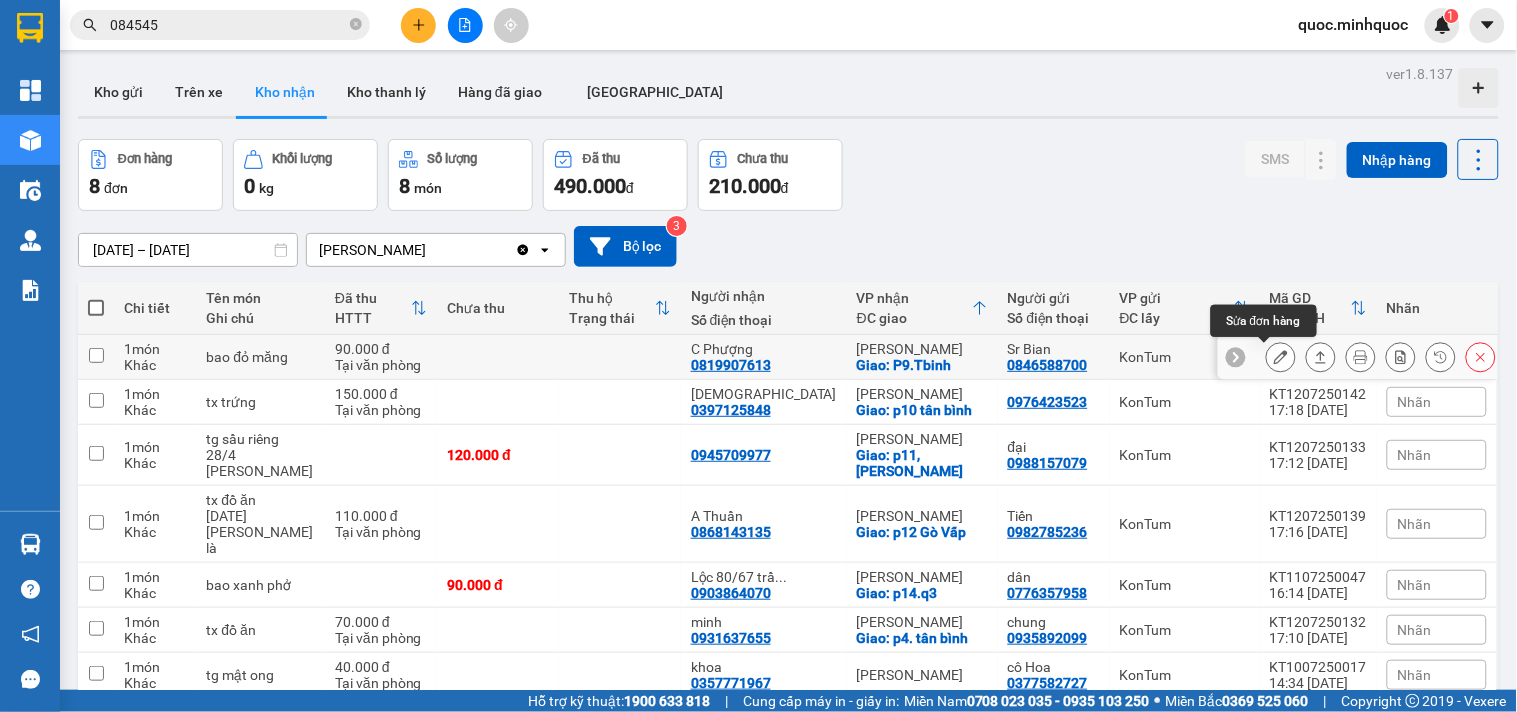 click 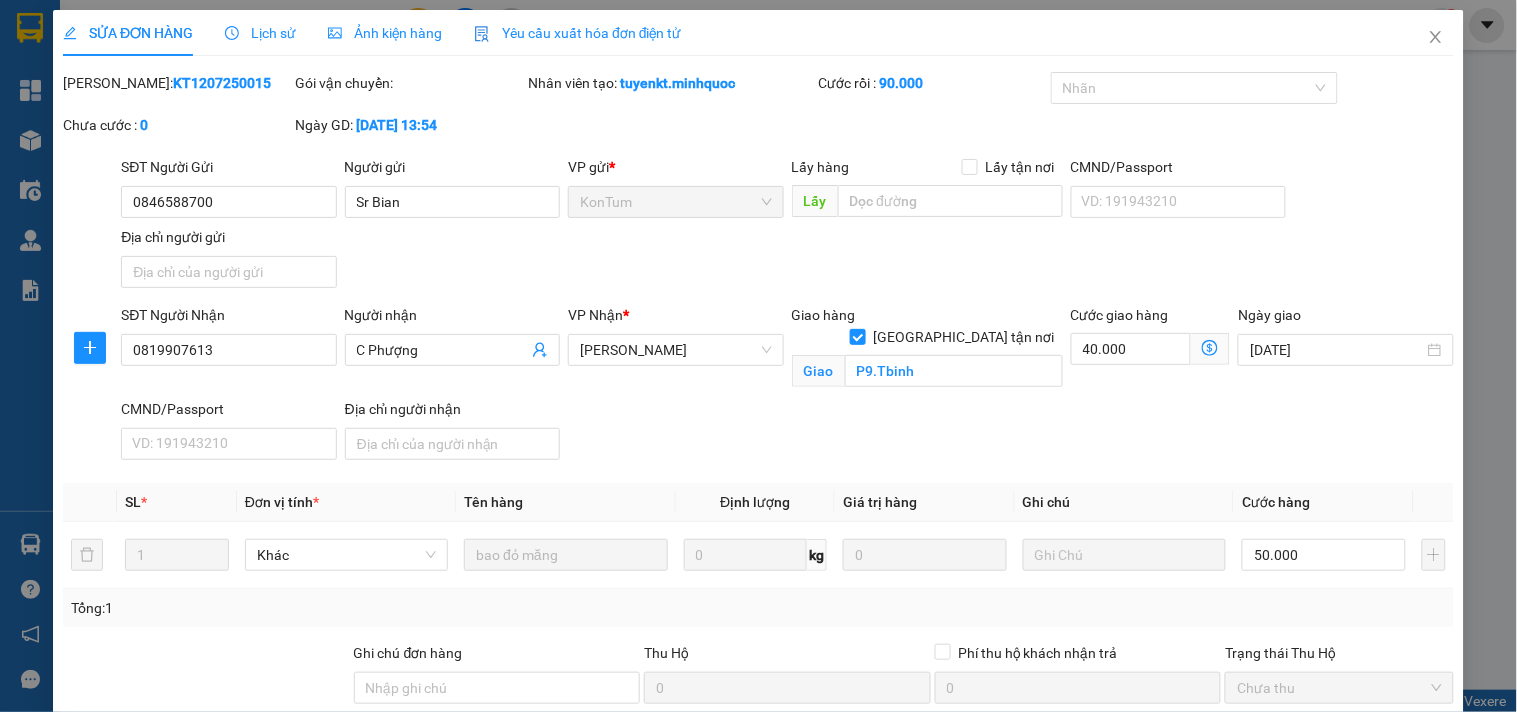 click on "Giao hàng" at bounding box center (846, 853) 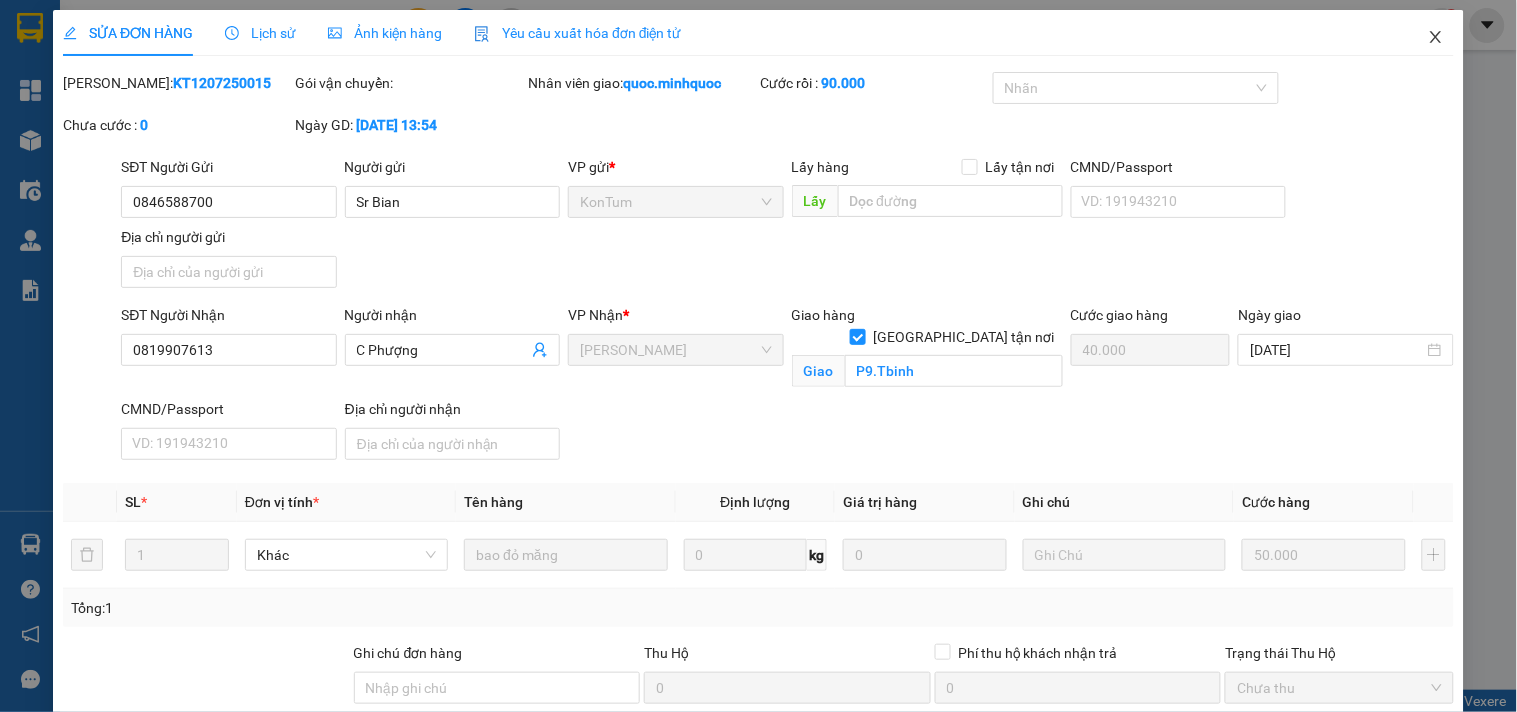 click at bounding box center (1436, 38) 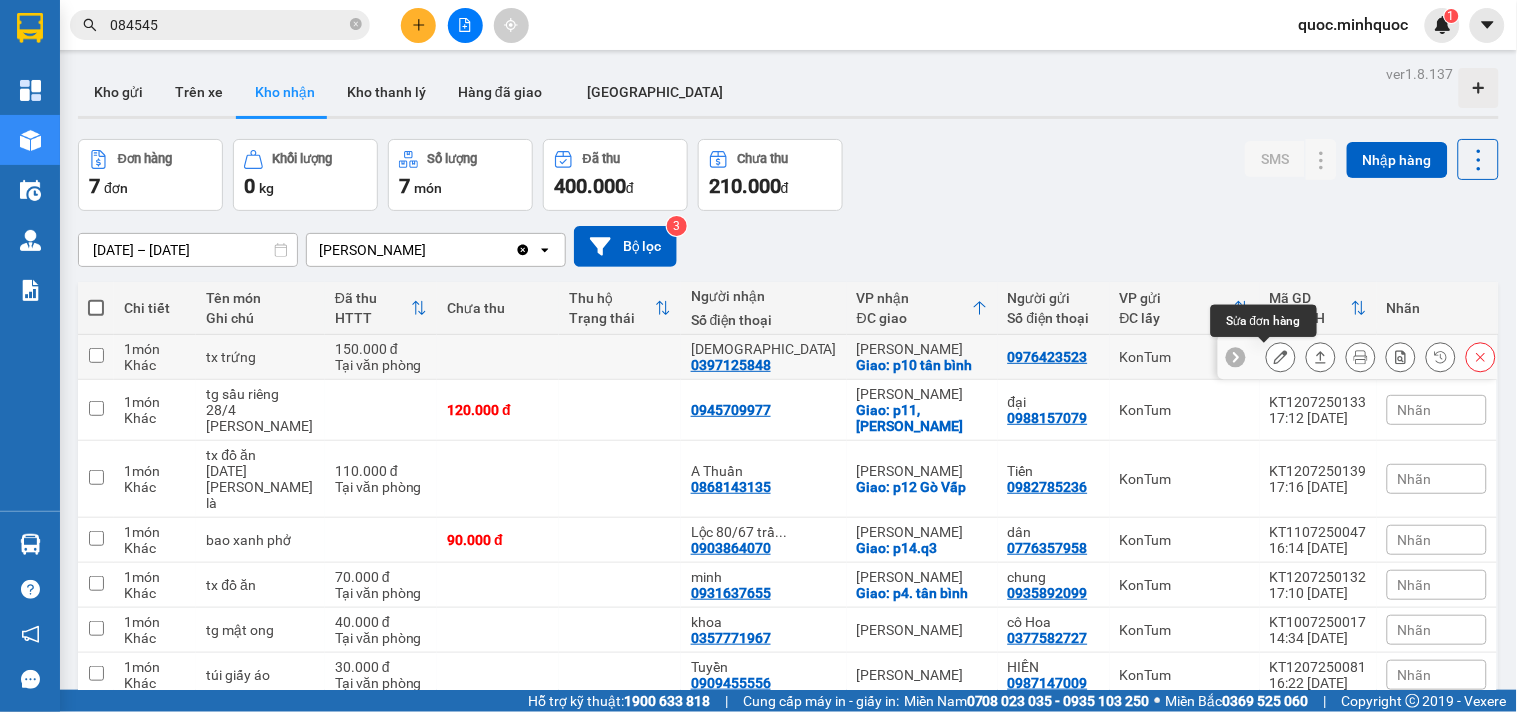 click 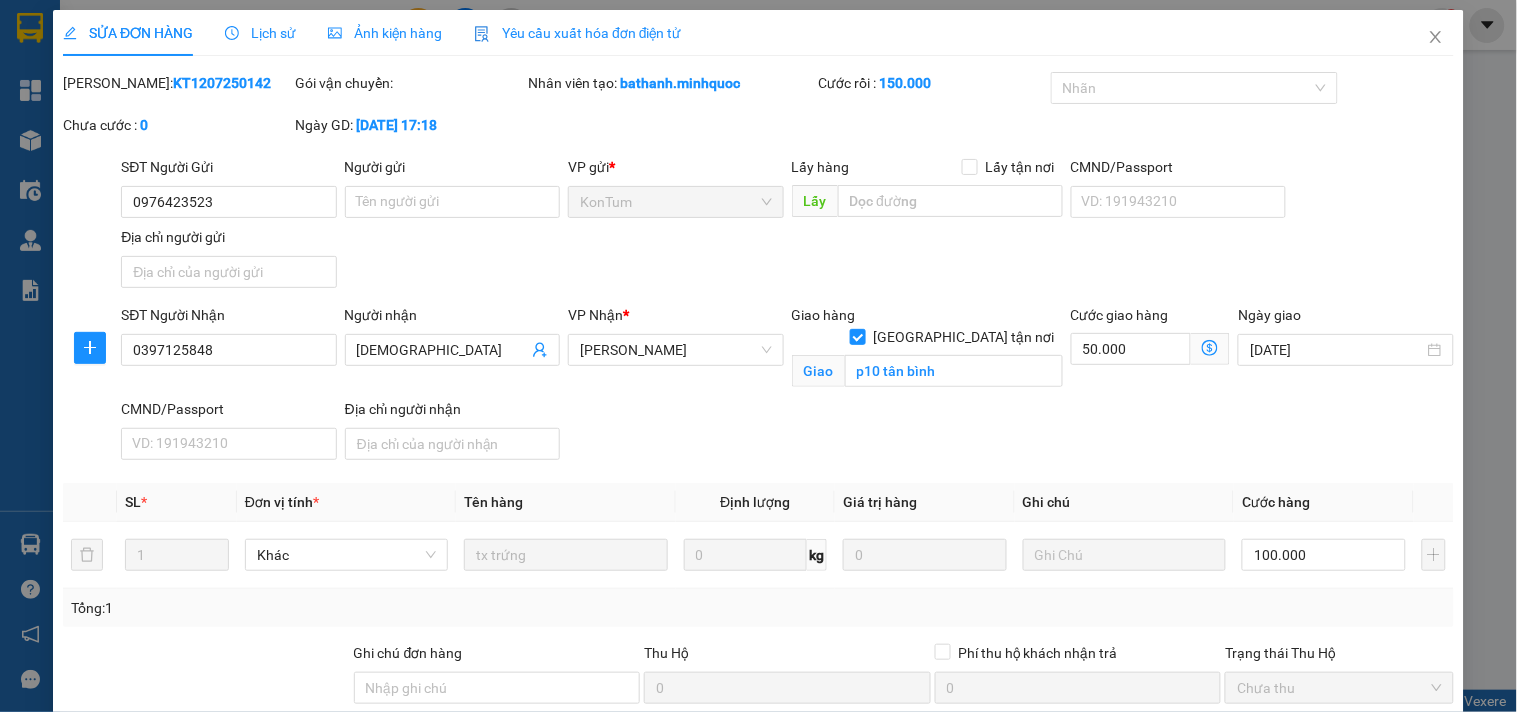 click on "Giao hàng" at bounding box center [857, 853] 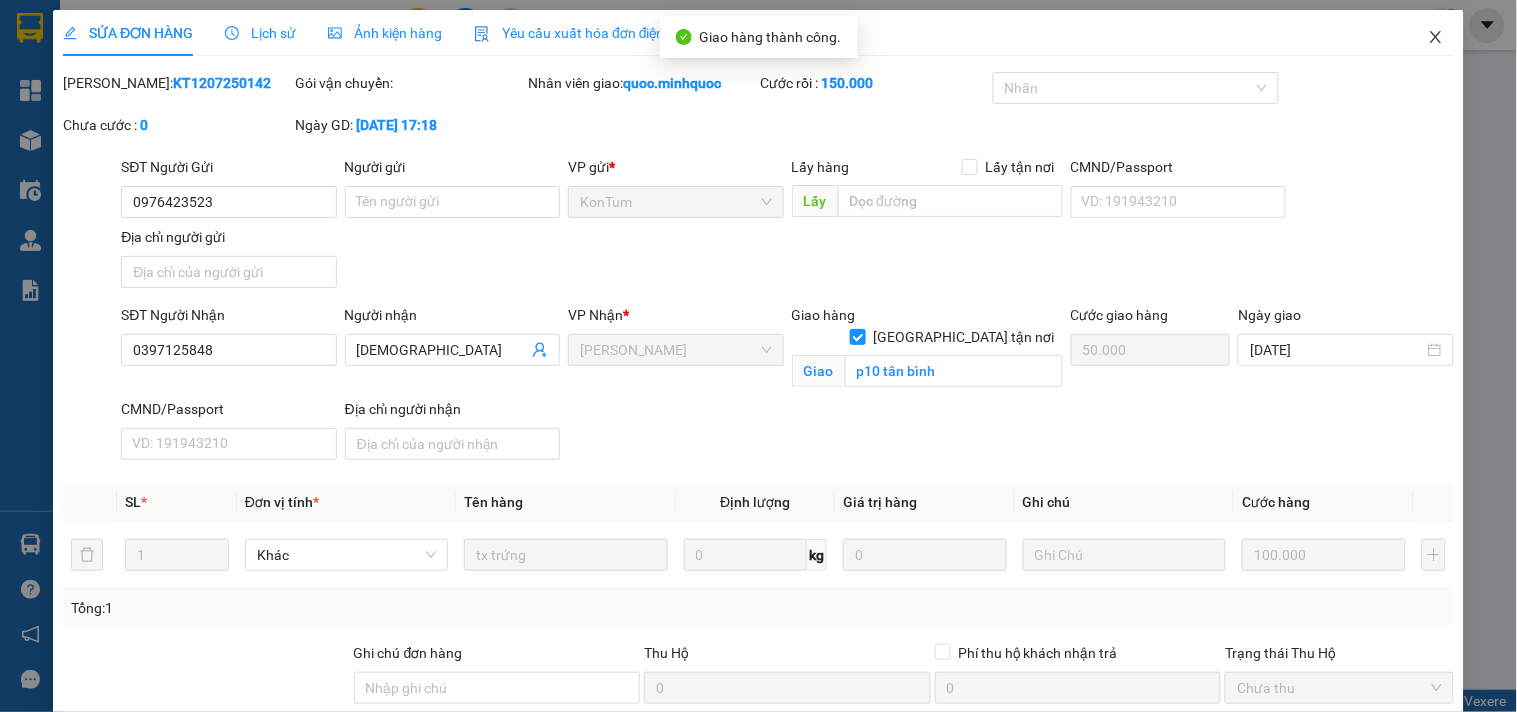 click at bounding box center [1436, 38] 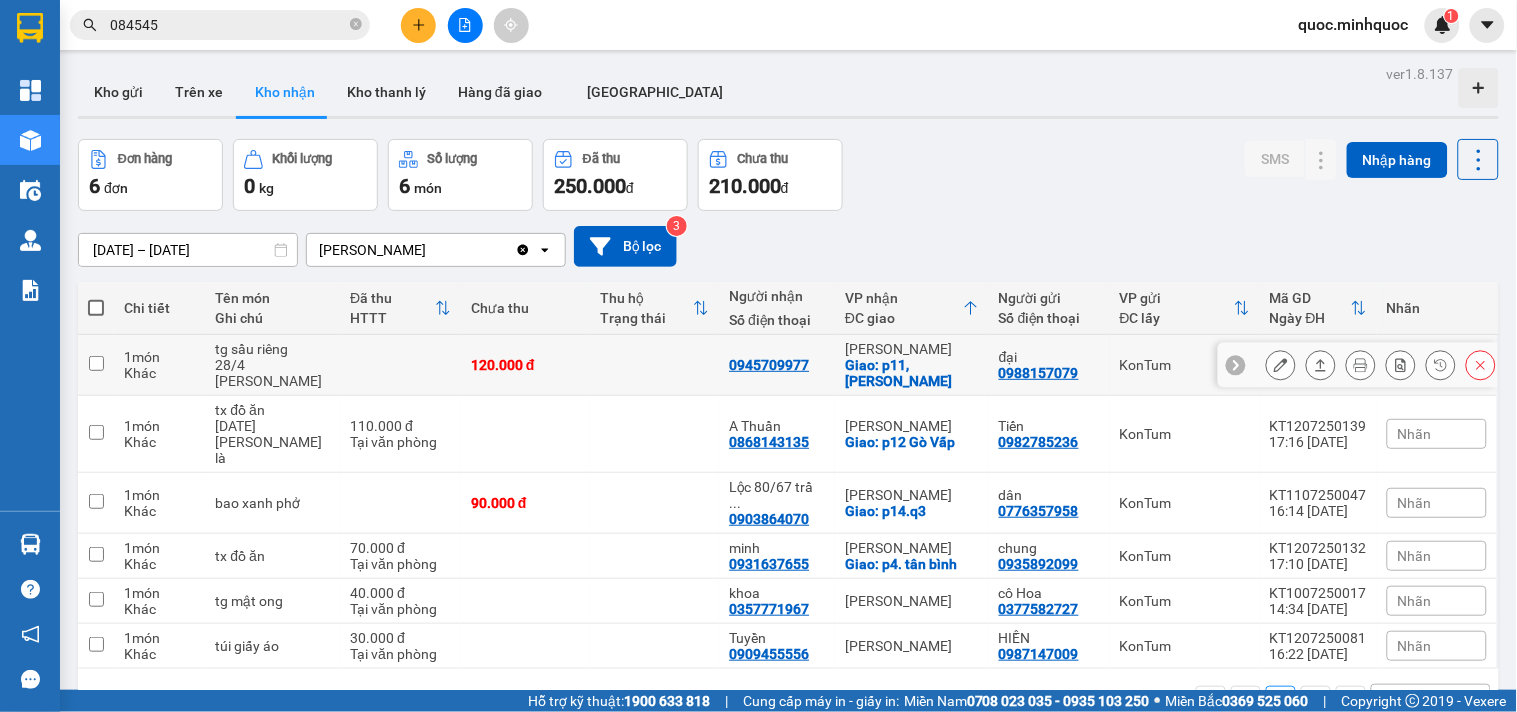 click at bounding box center [1281, 365] 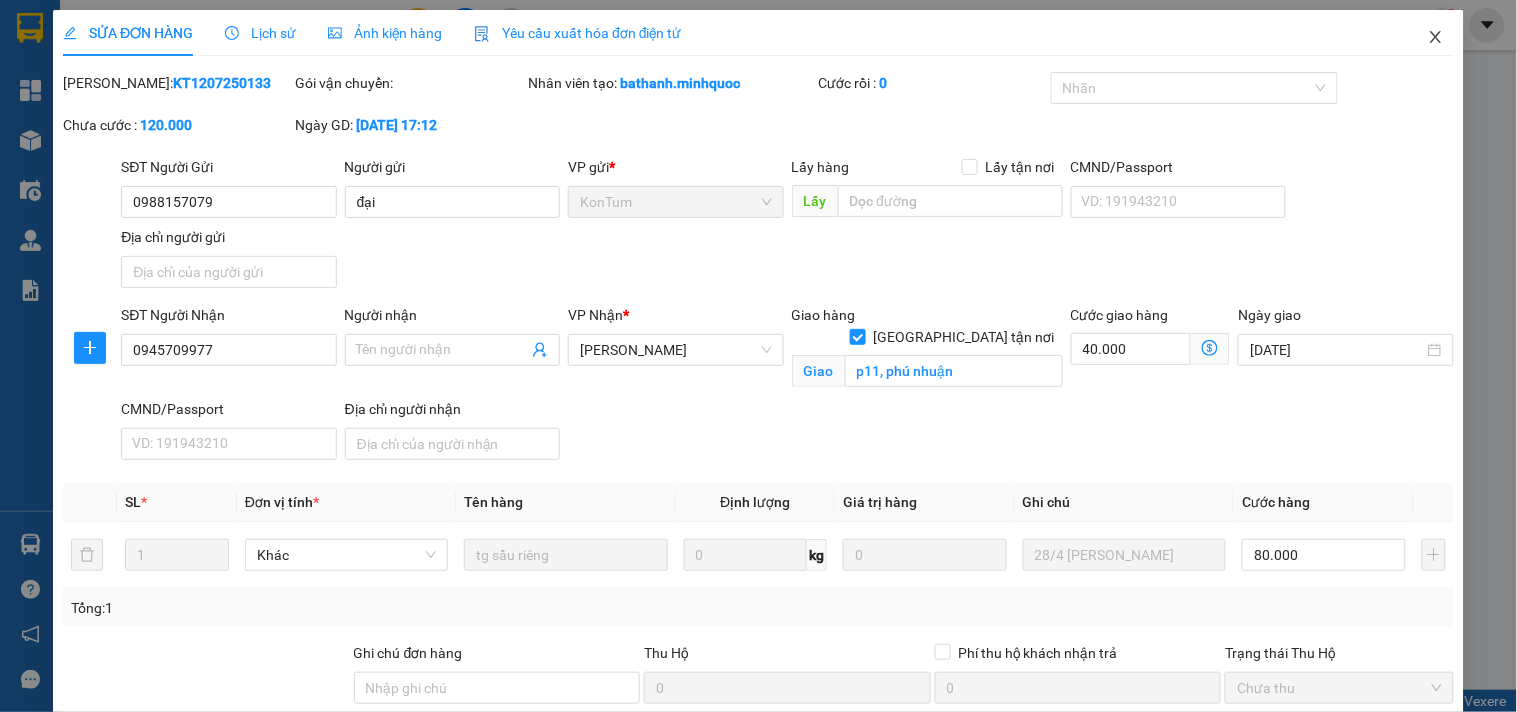 click at bounding box center [1436, 38] 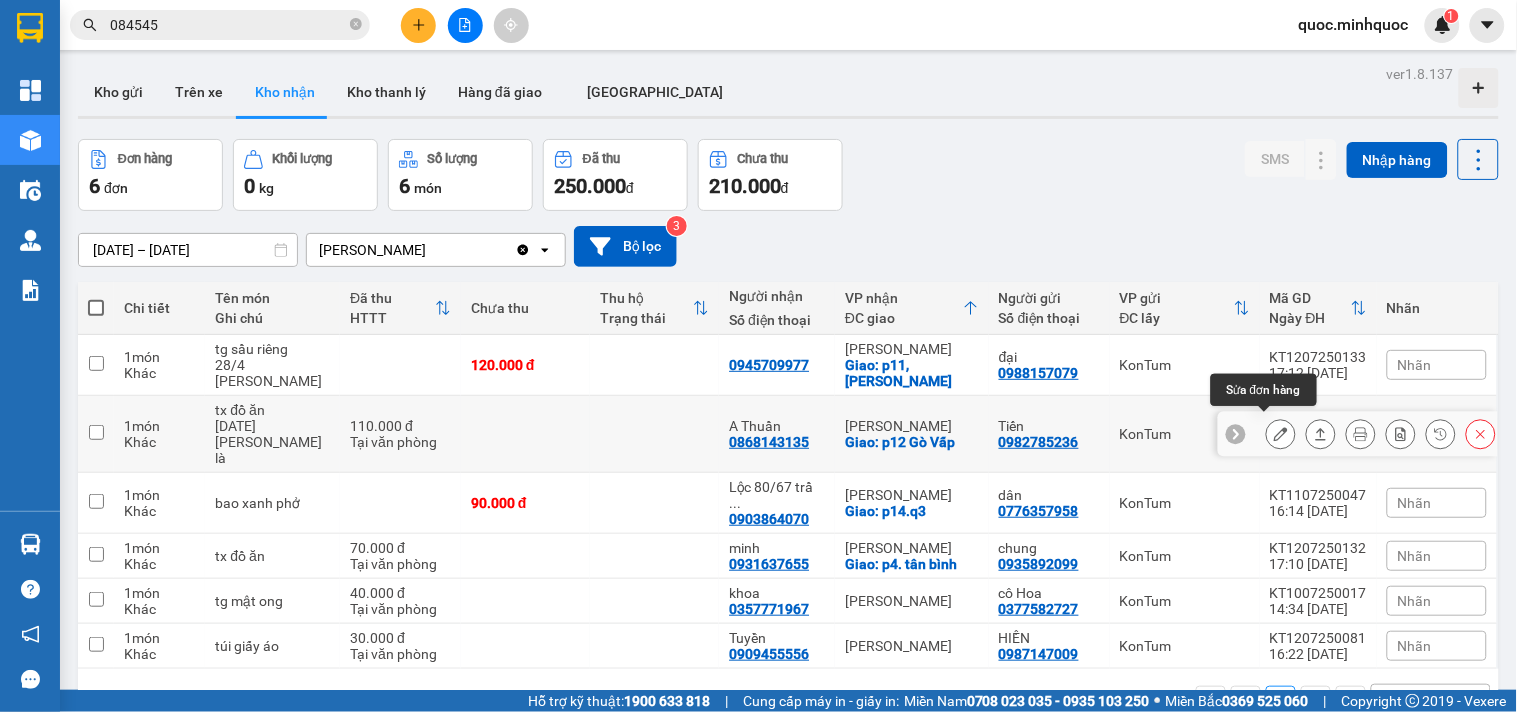 click 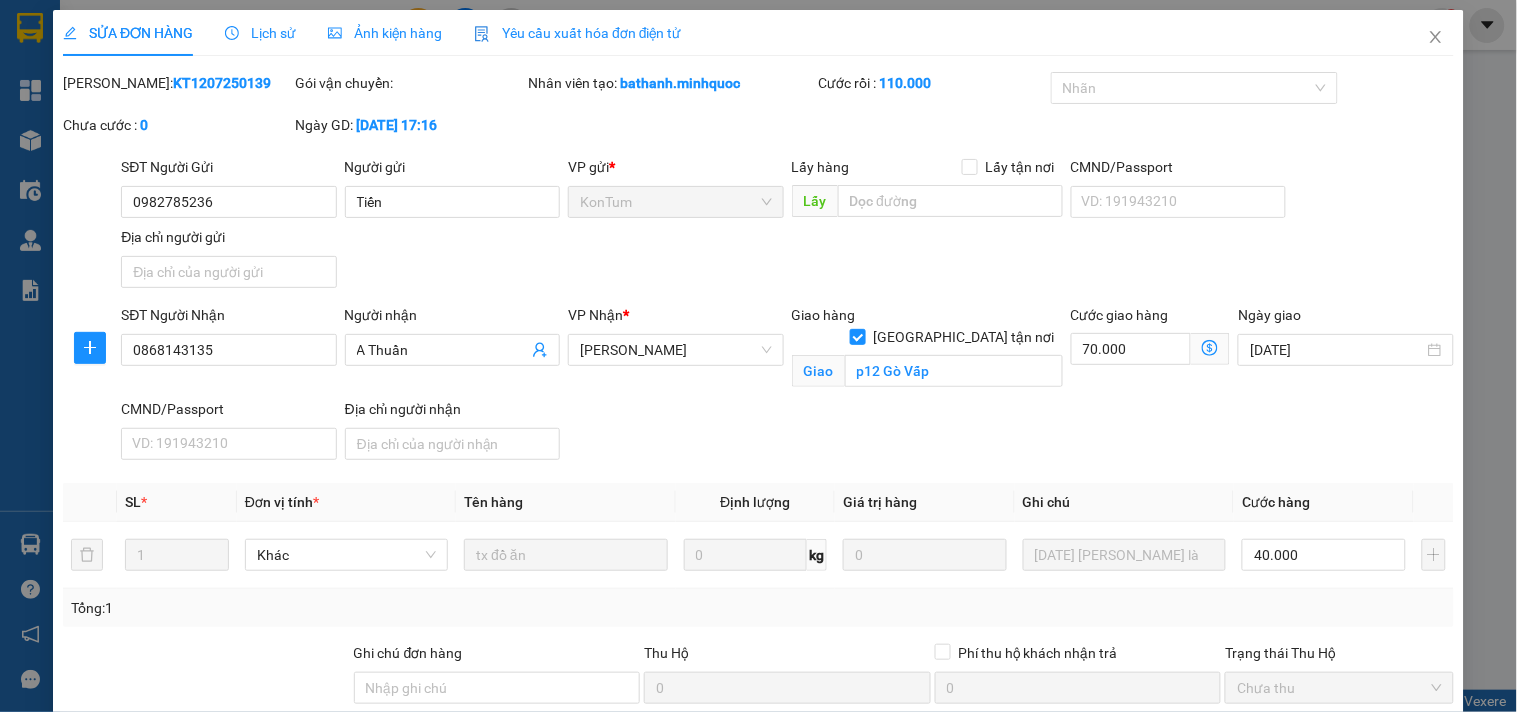 click on "Giao hàng" at bounding box center [857, 853] 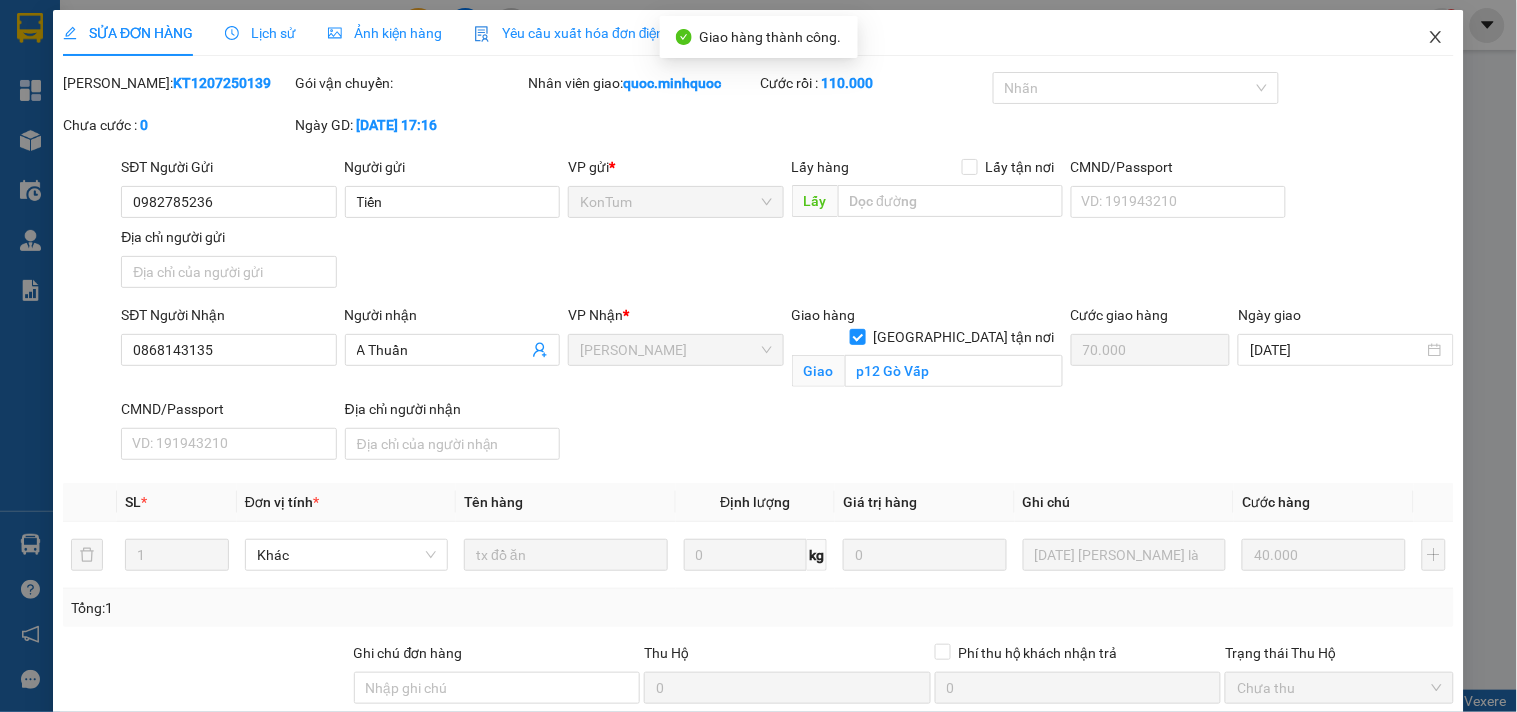 click at bounding box center [1436, 38] 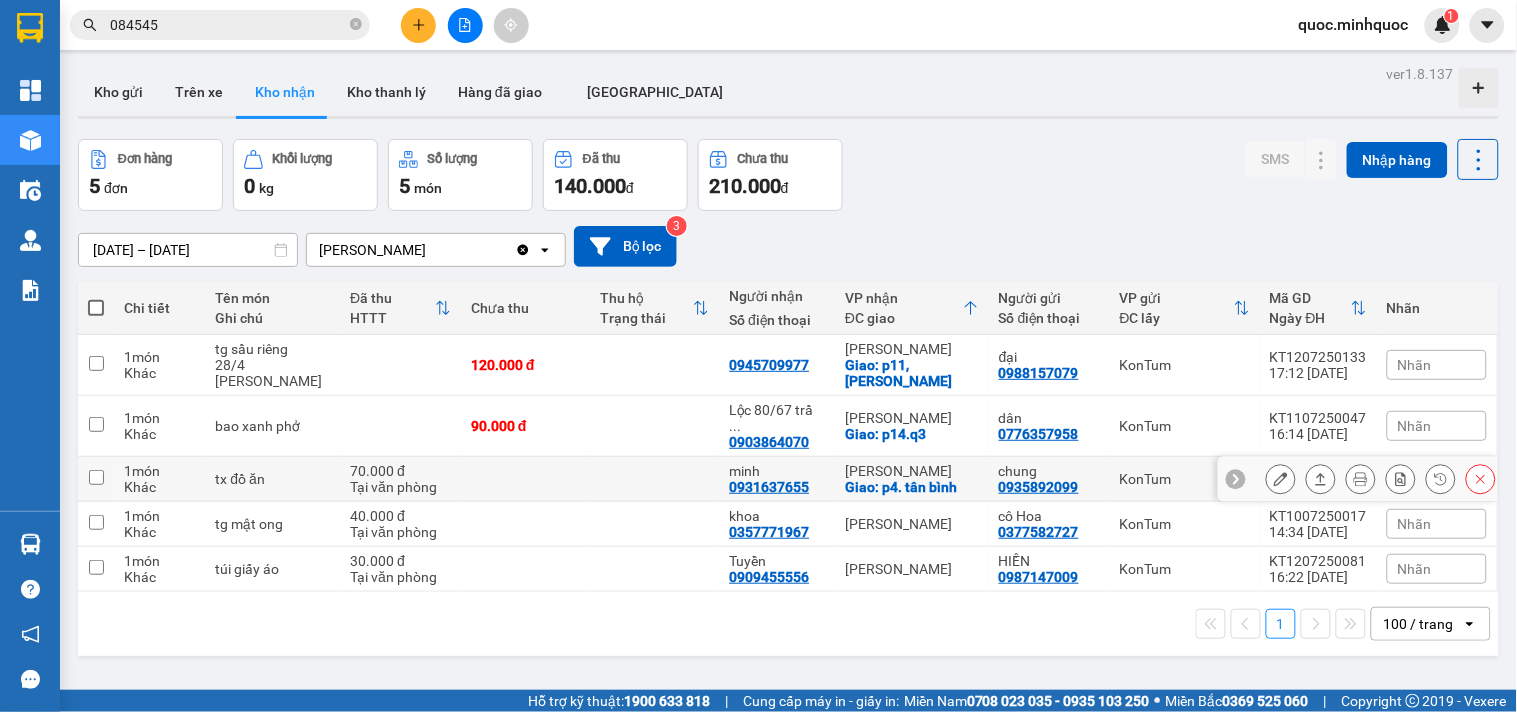 click 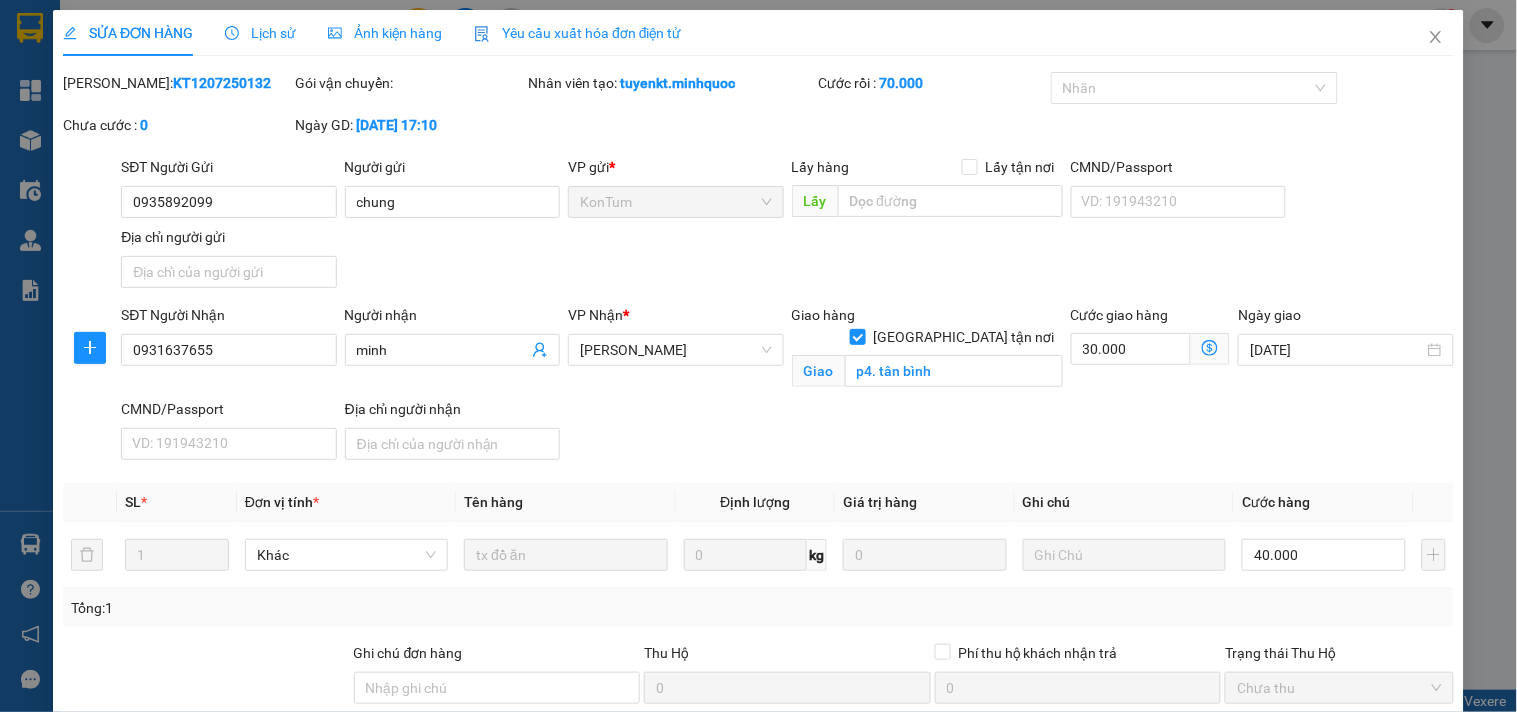 click on "Giao hàng" at bounding box center (857, 853) 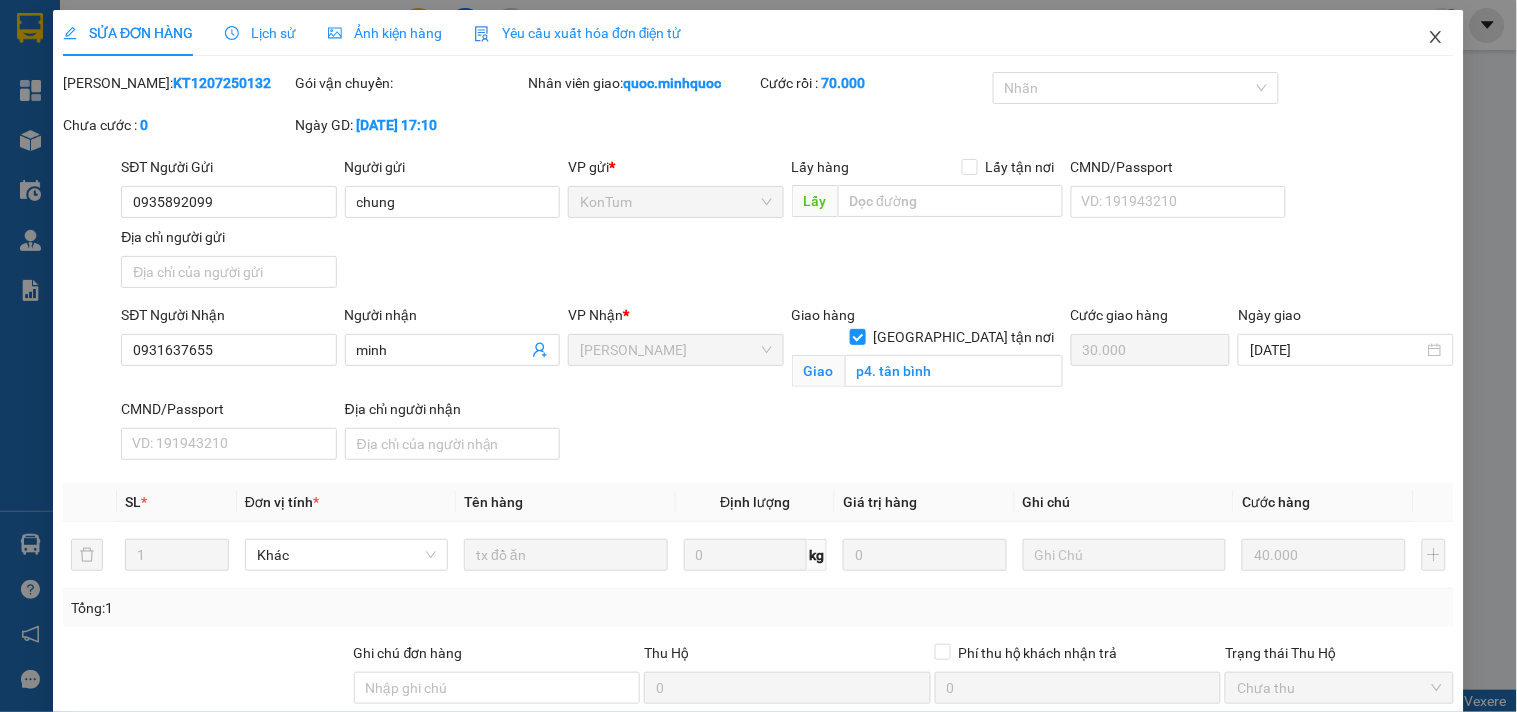 click at bounding box center [1436, 38] 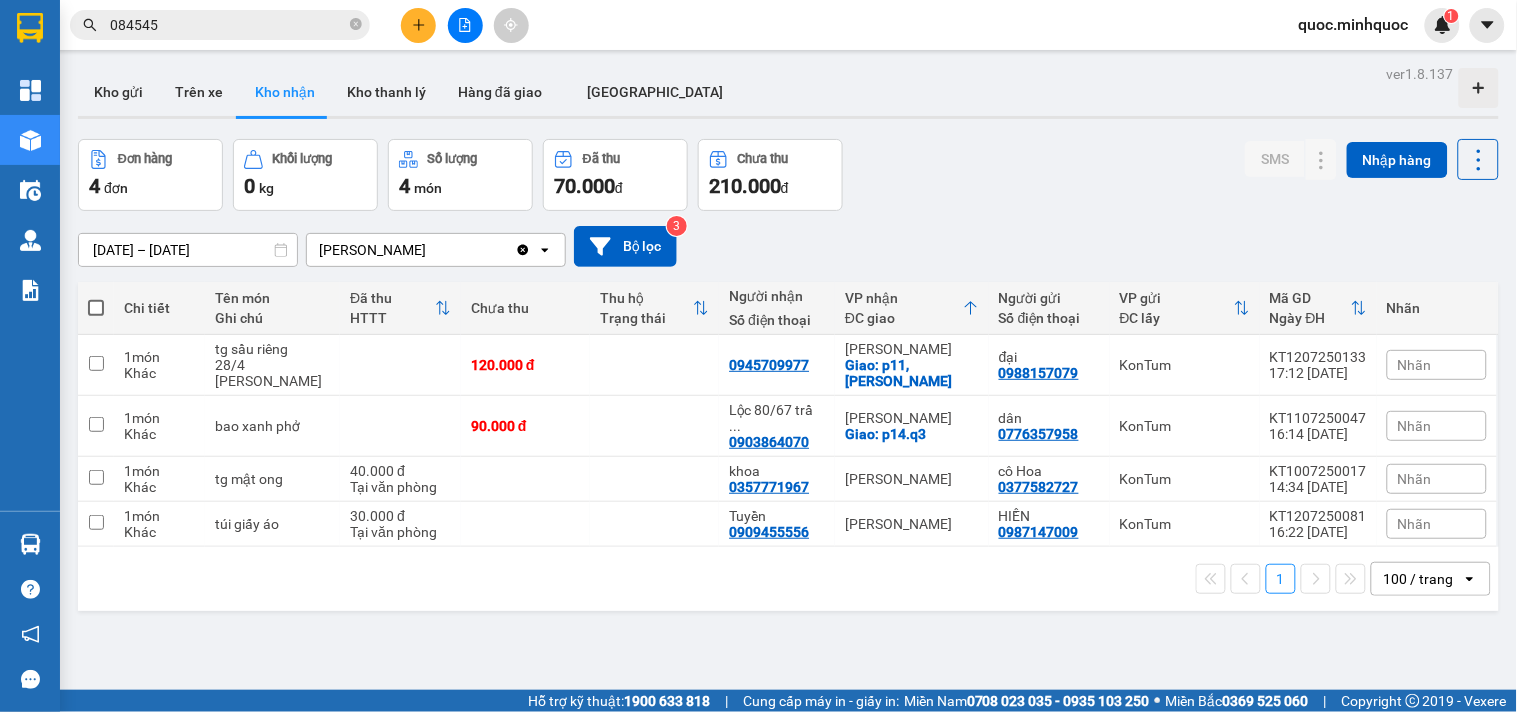 click 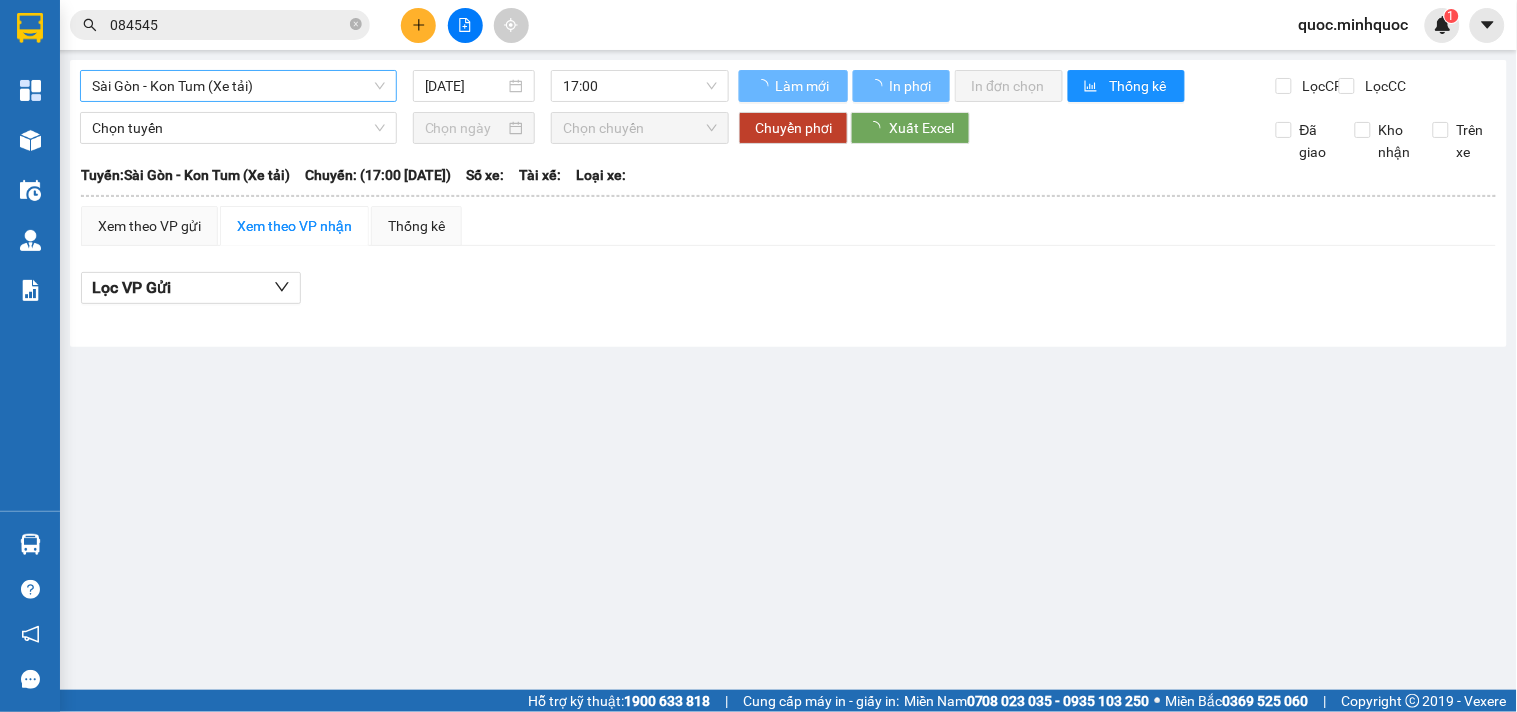 click on "Sài Gòn - Kon Tum (Xe tải)" at bounding box center (238, 86) 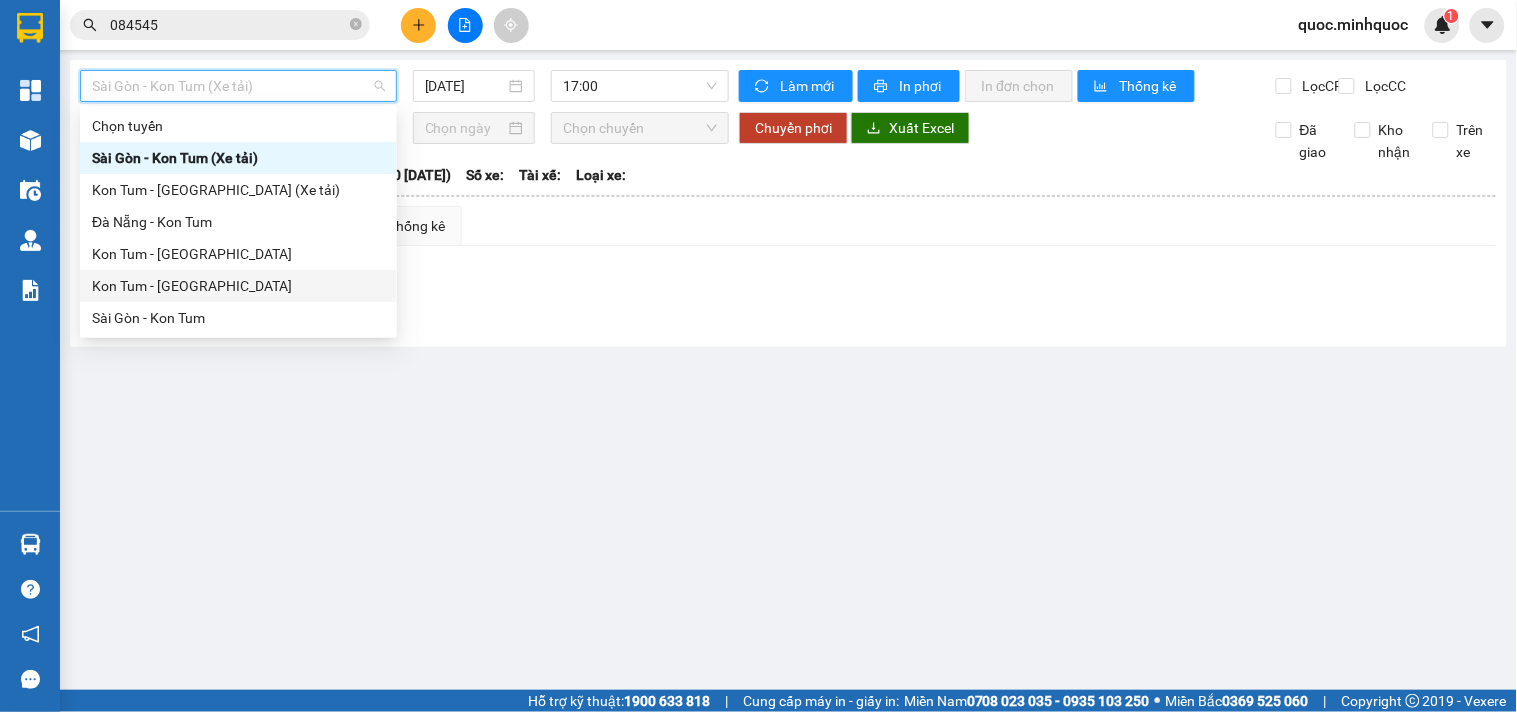 click on "Kon Tum - [GEOGRAPHIC_DATA]" at bounding box center (238, 286) 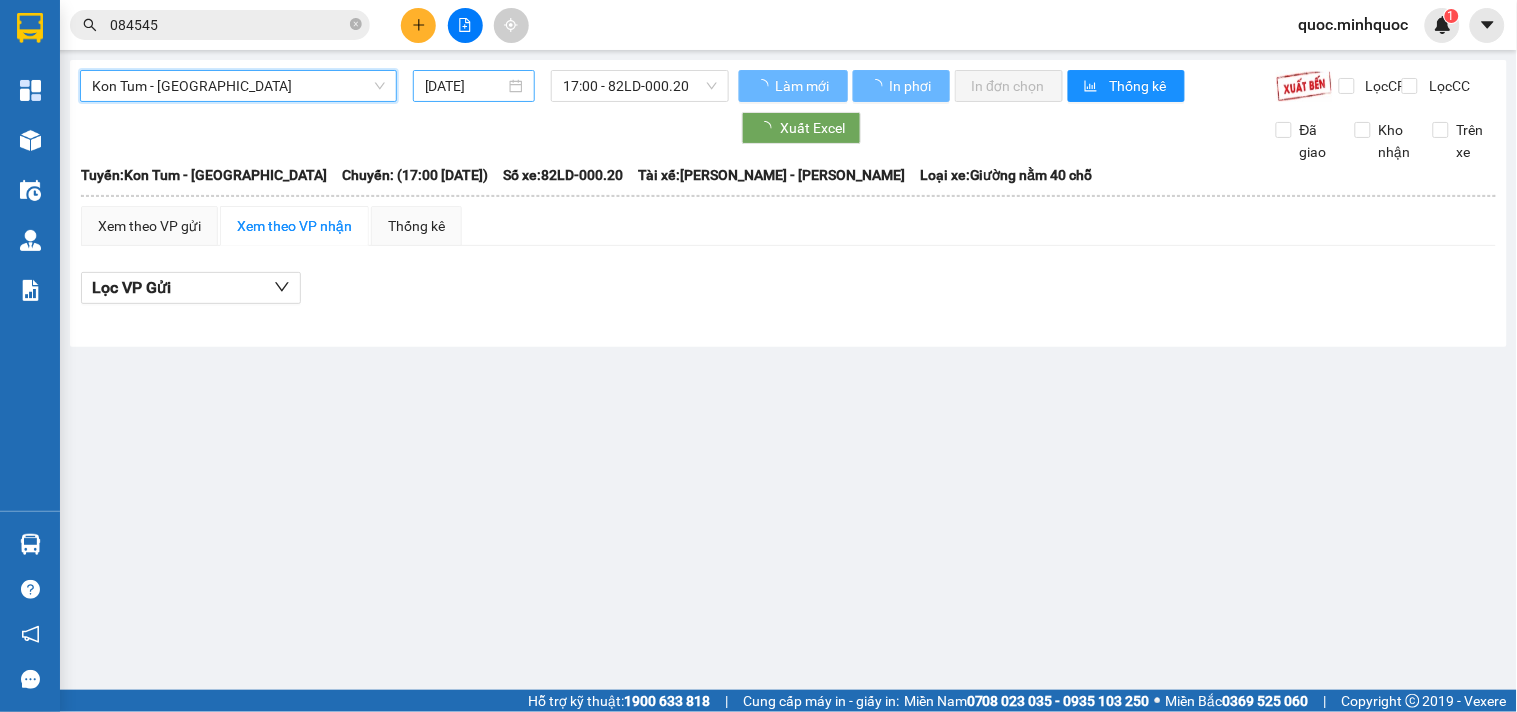 click on "13/07/2025" at bounding box center (474, 86) 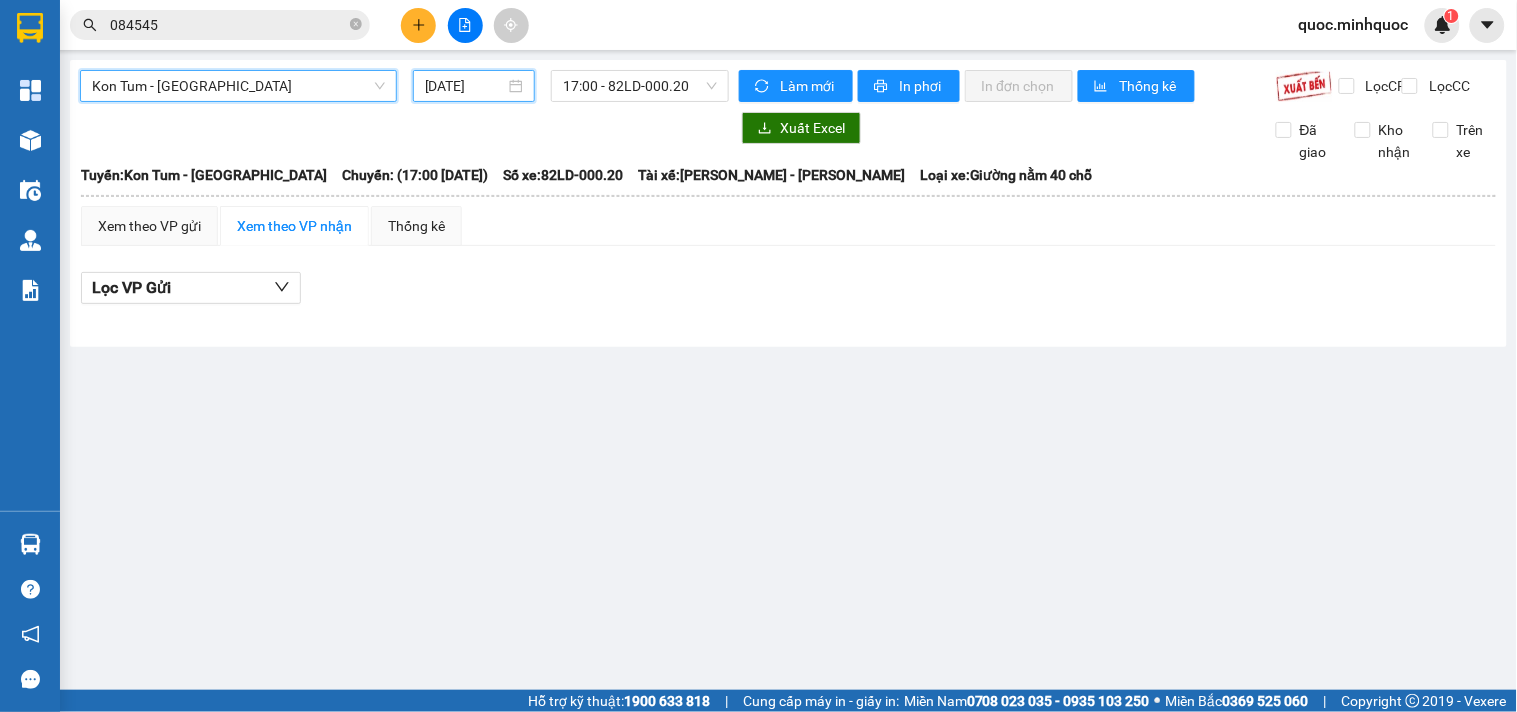 click on "13/07/2025" at bounding box center (465, 86) 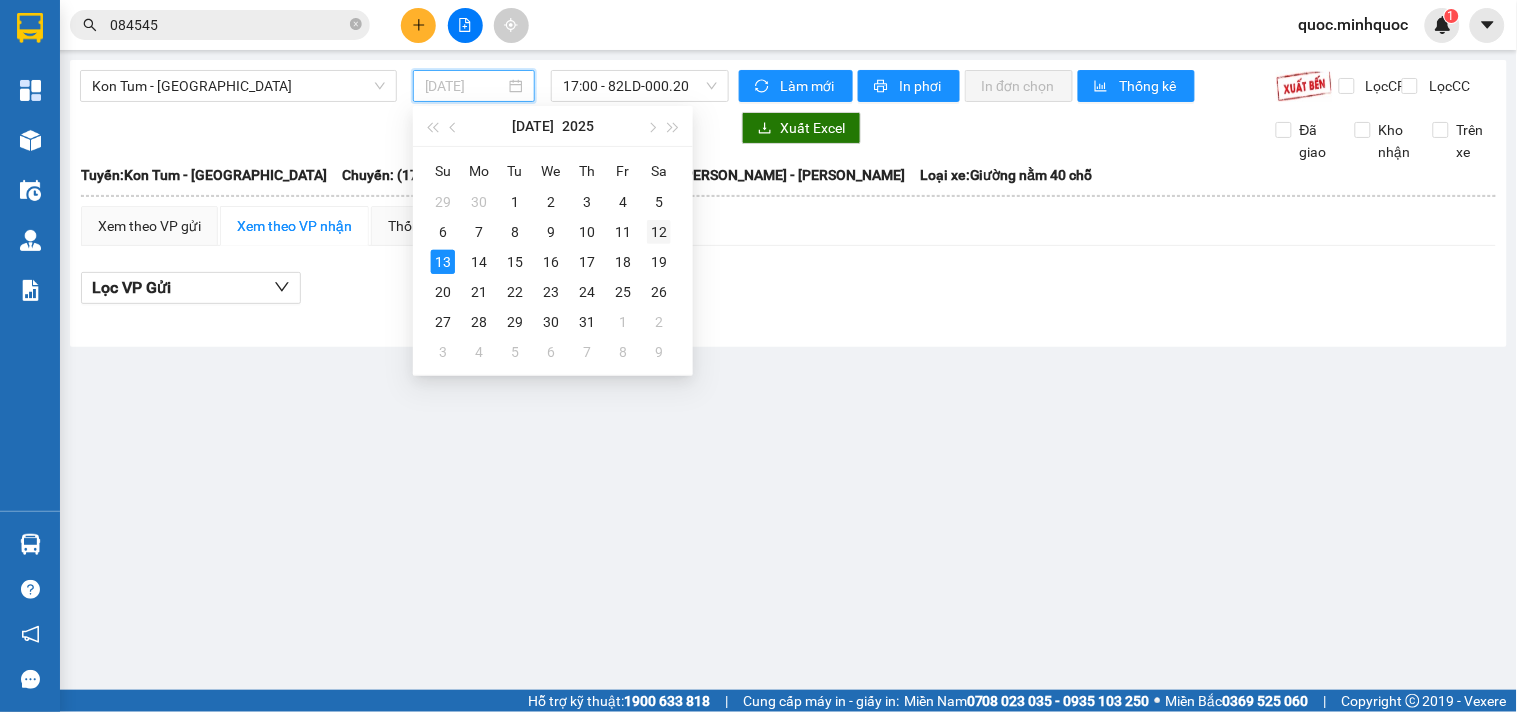 click on "12" at bounding box center (659, 232) 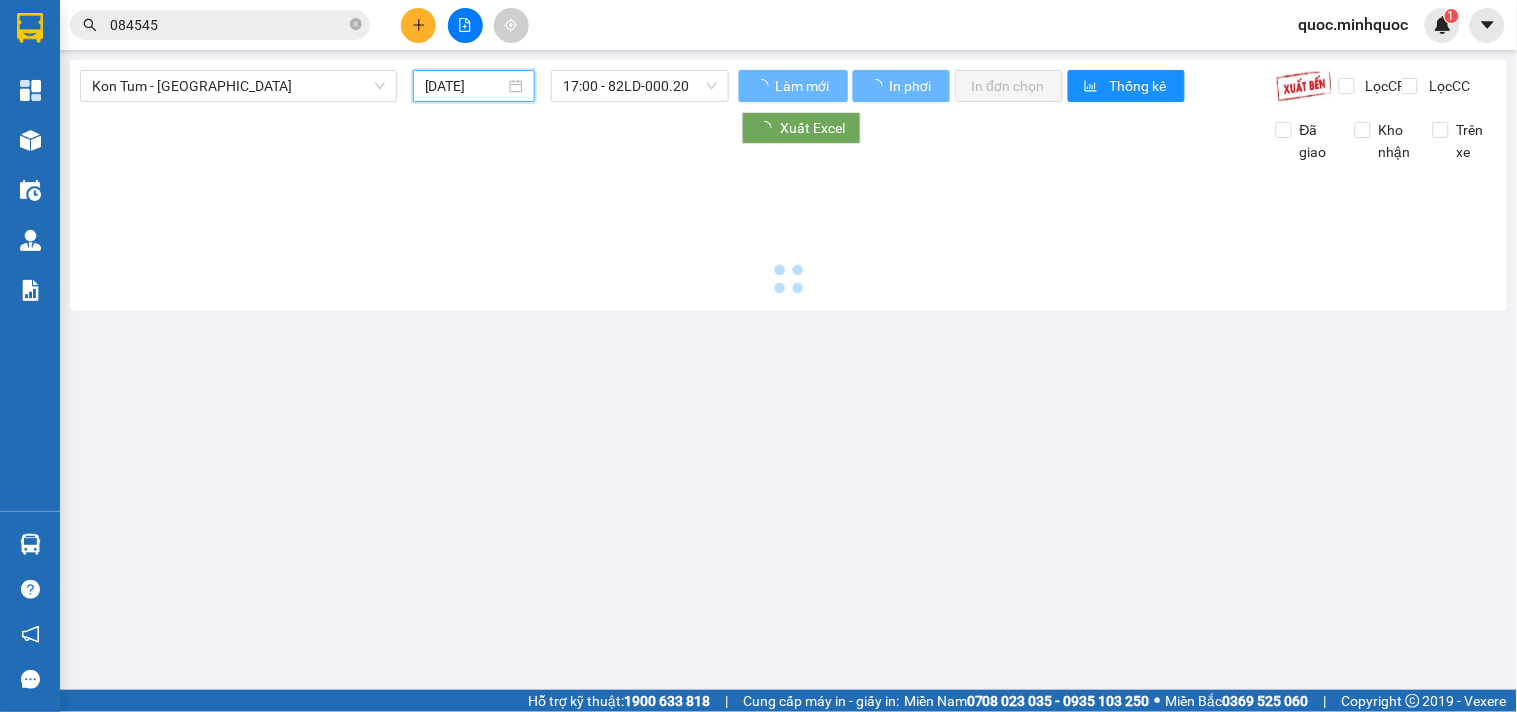 type on "12/07/2025" 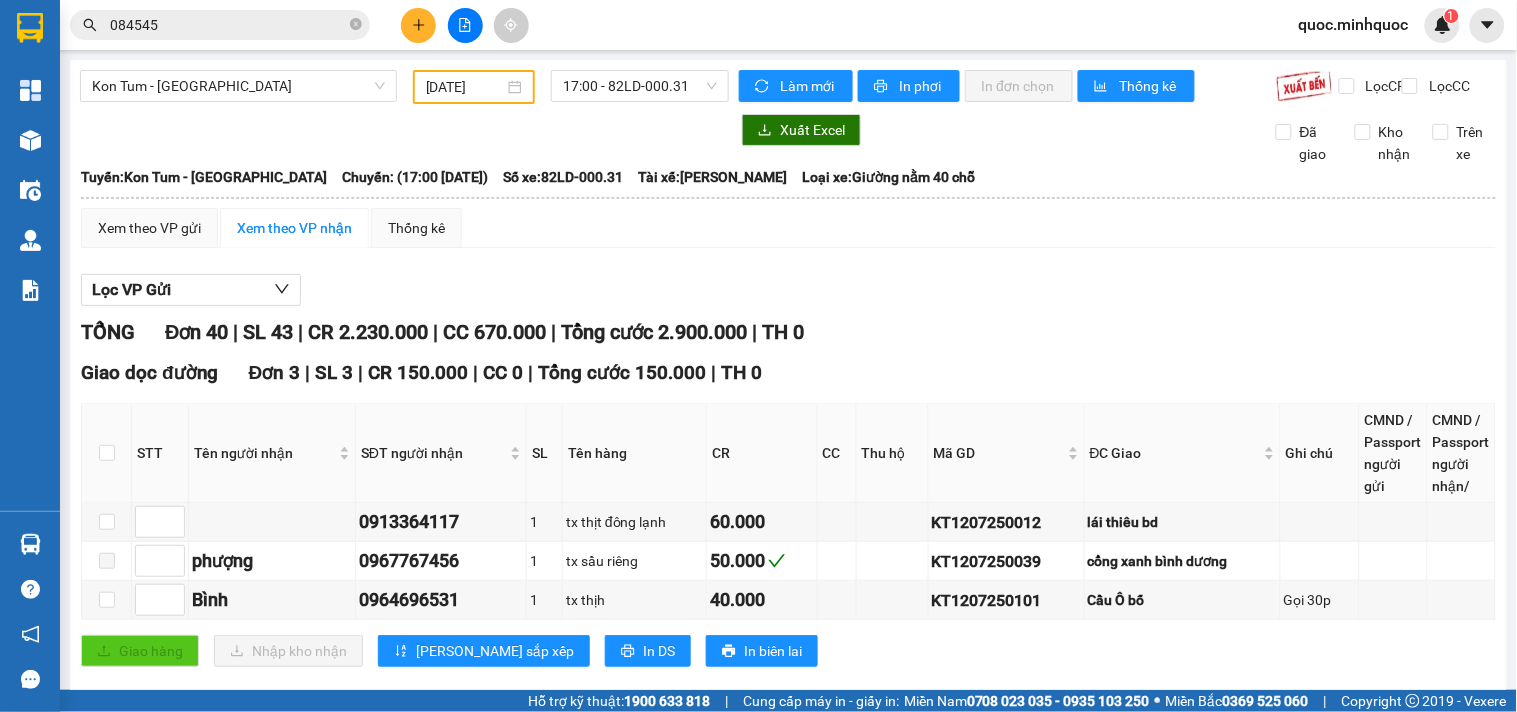 drag, startPoint x: 1041, startPoint y: 185, endPoint x: 894, endPoint y: 204, distance: 148.22281 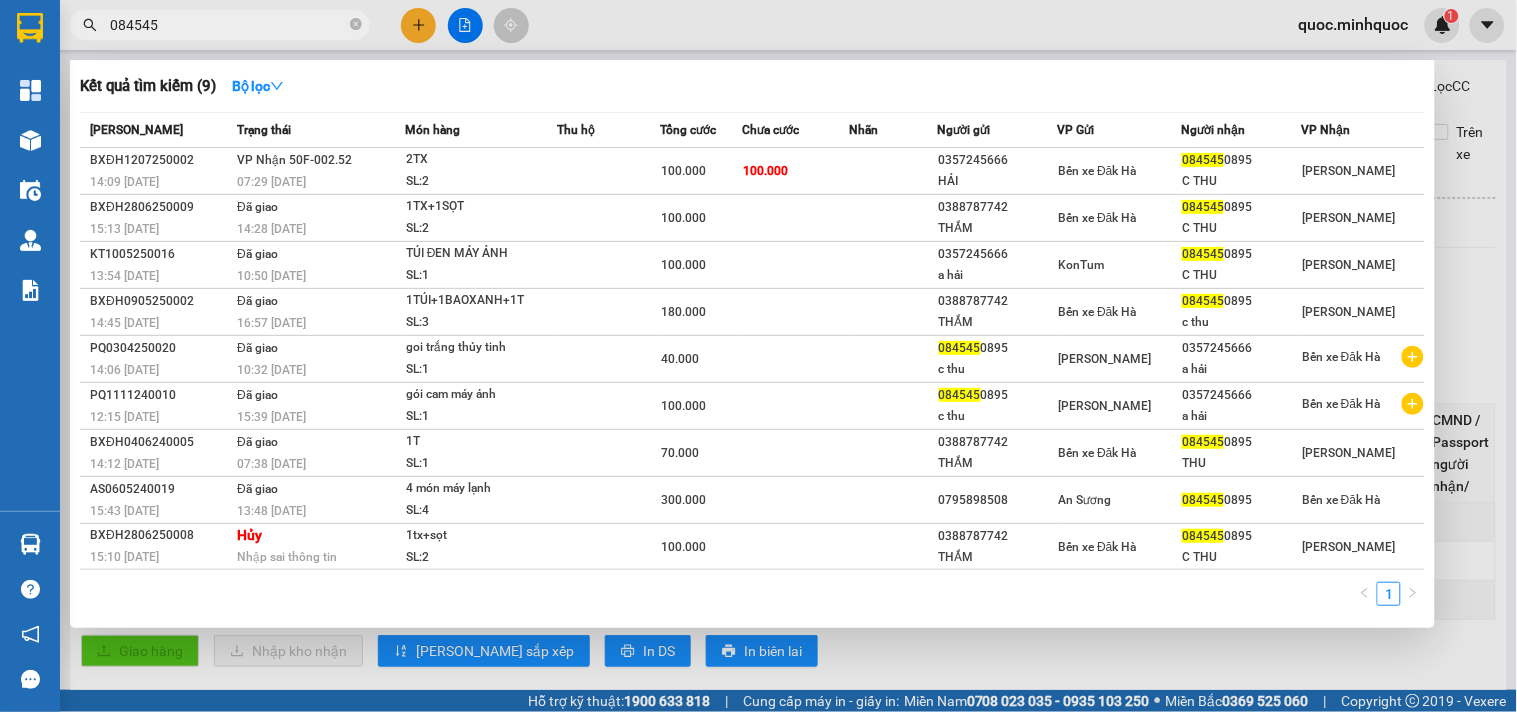 click on "084545" at bounding box center (228, 25) 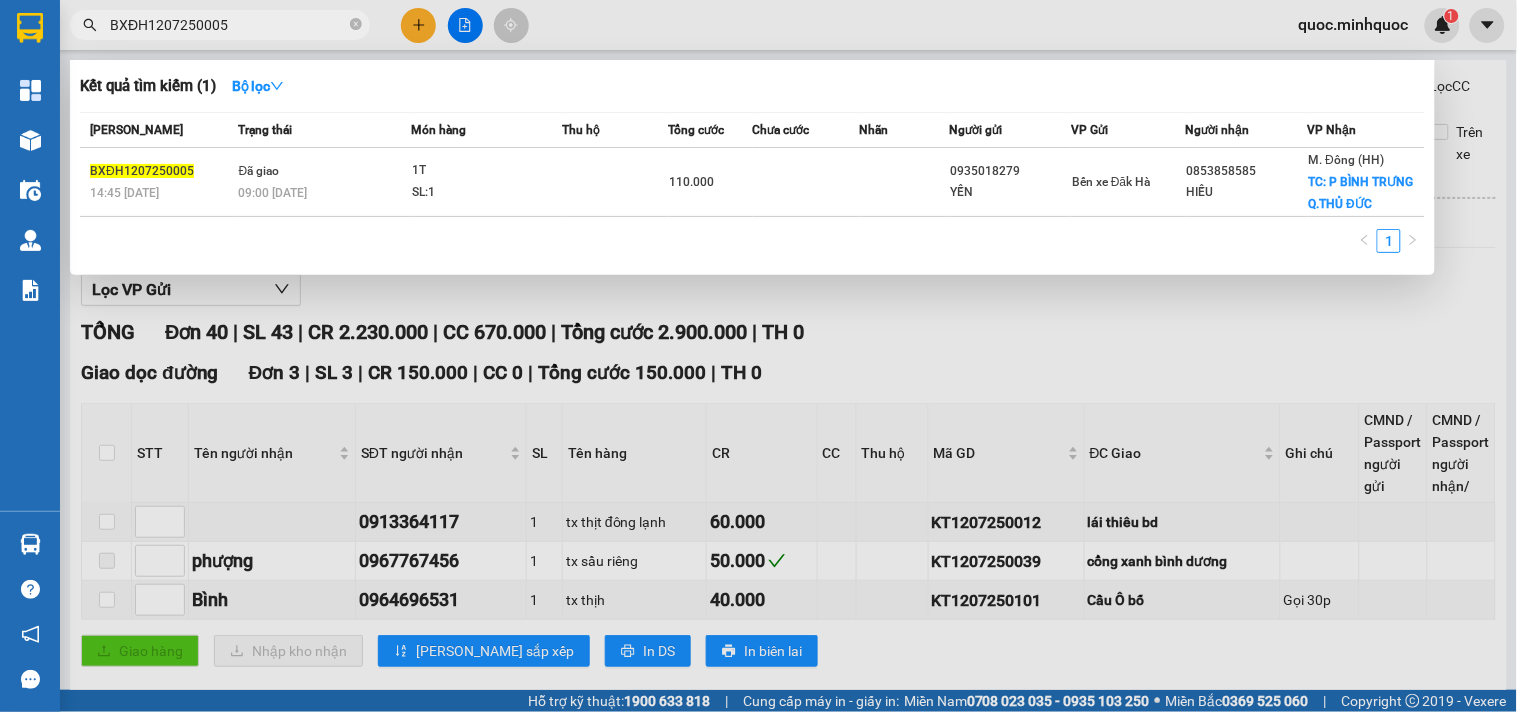 click on "Đã giao   09:00 - 13/07" at bounding box center (322, 182) 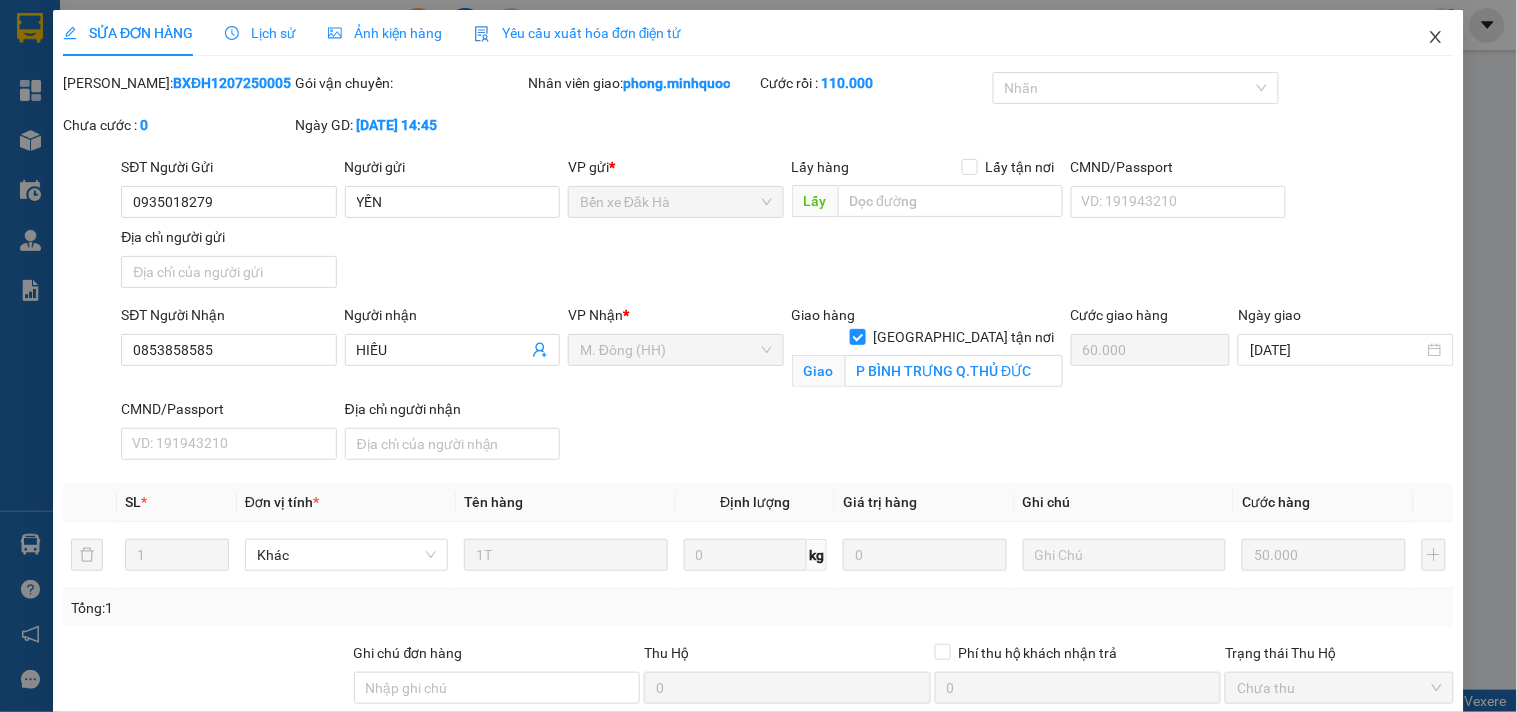 click at bounding box center (1436, 38) 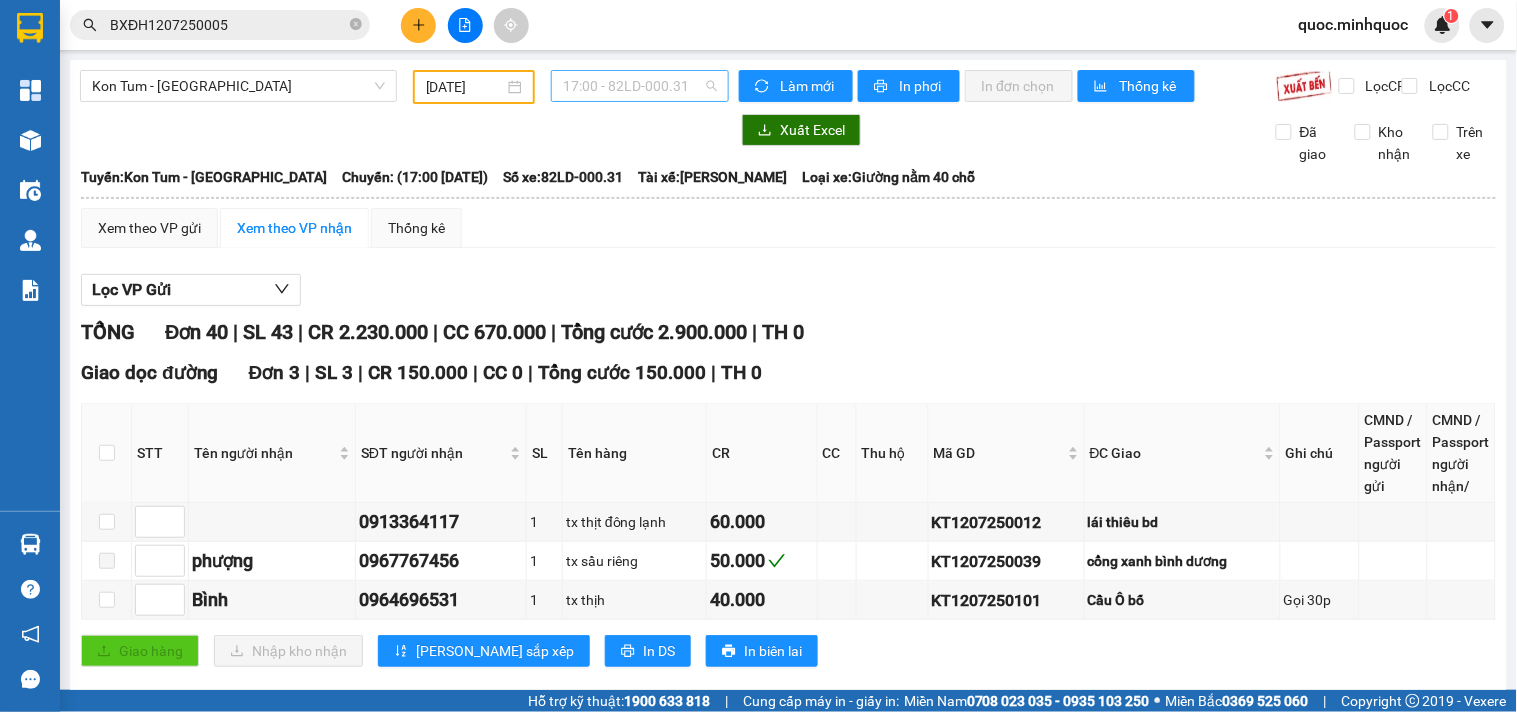 click on "17:00     - 82LD-000.31" at bounding box center [640, 86] 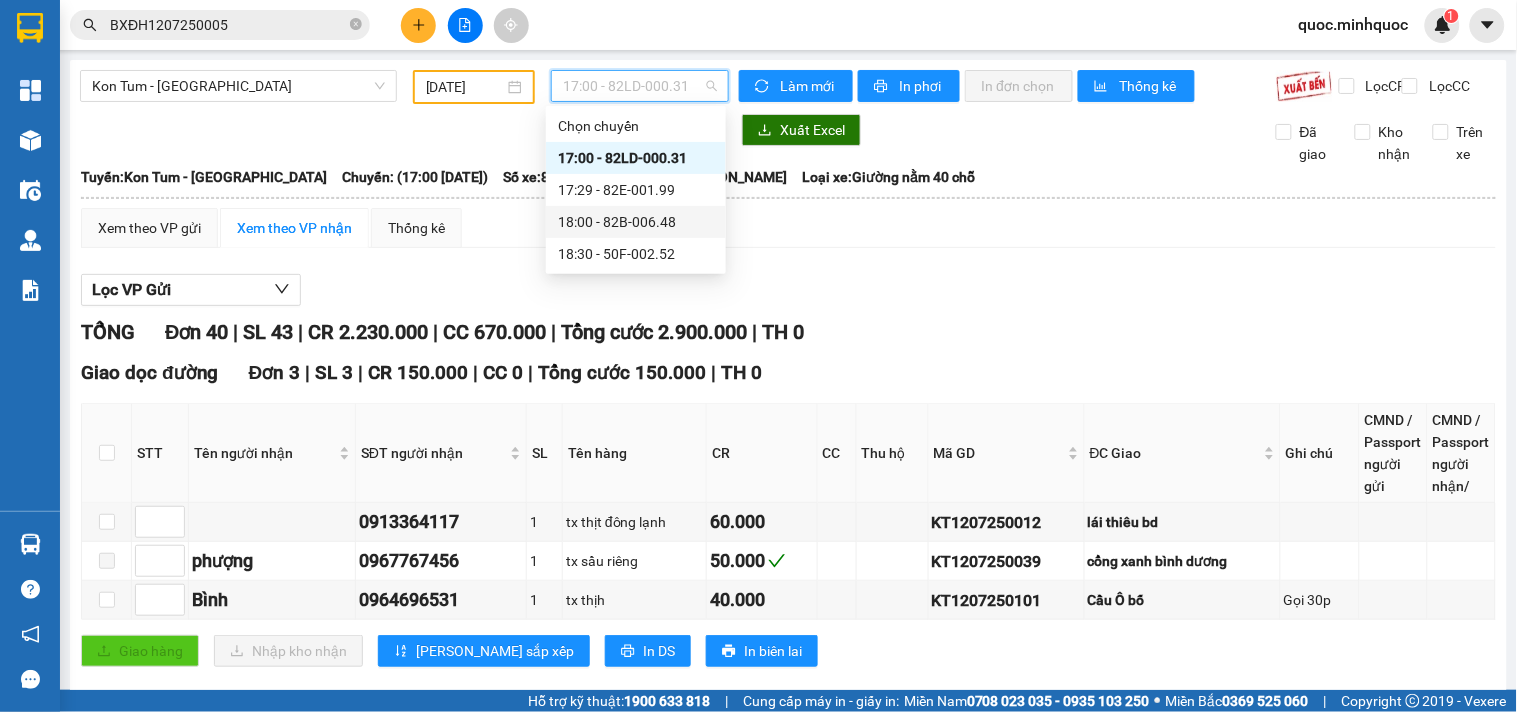 click on "18:00     - 82B-006.48" at bounding box center (636, 222) 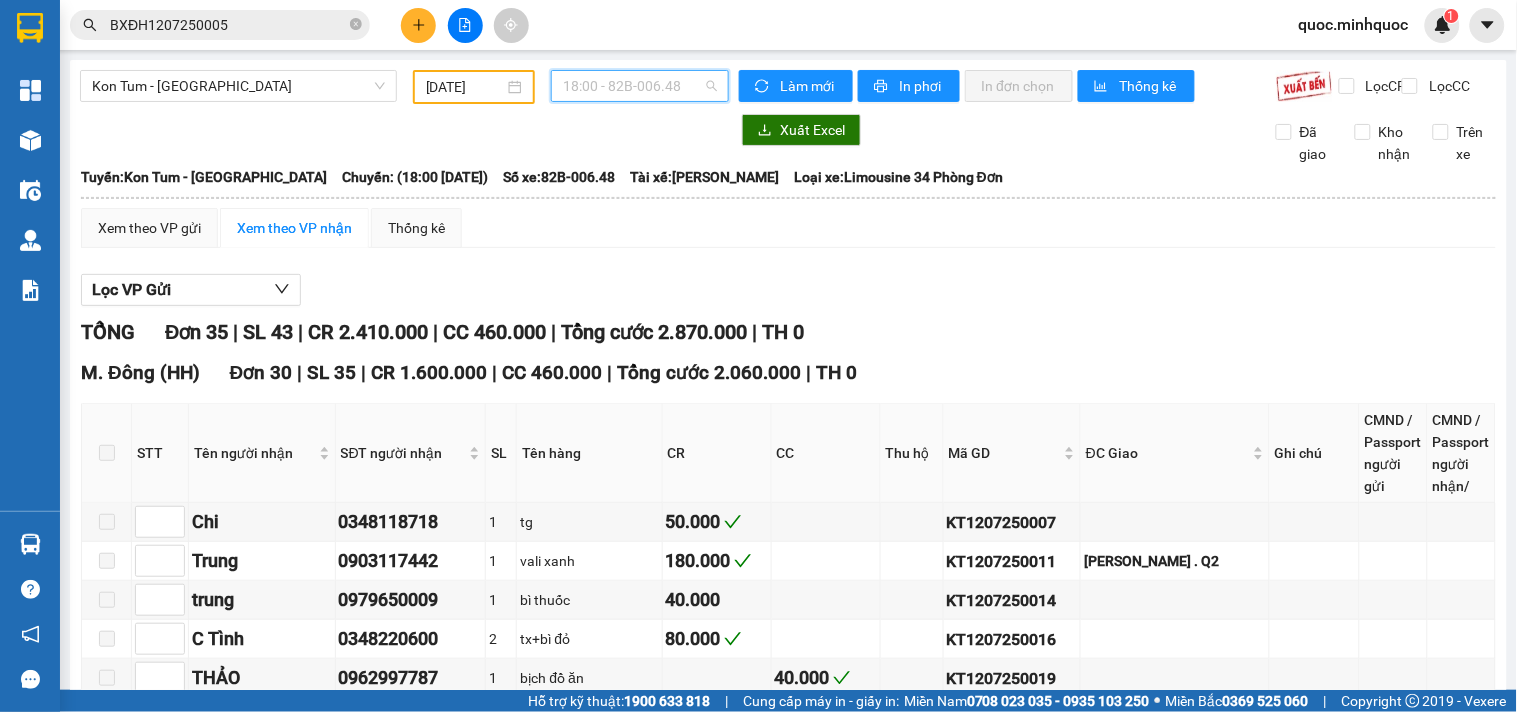 click on "18:00     - 82B-006.48" at bounding box center [640, 86] 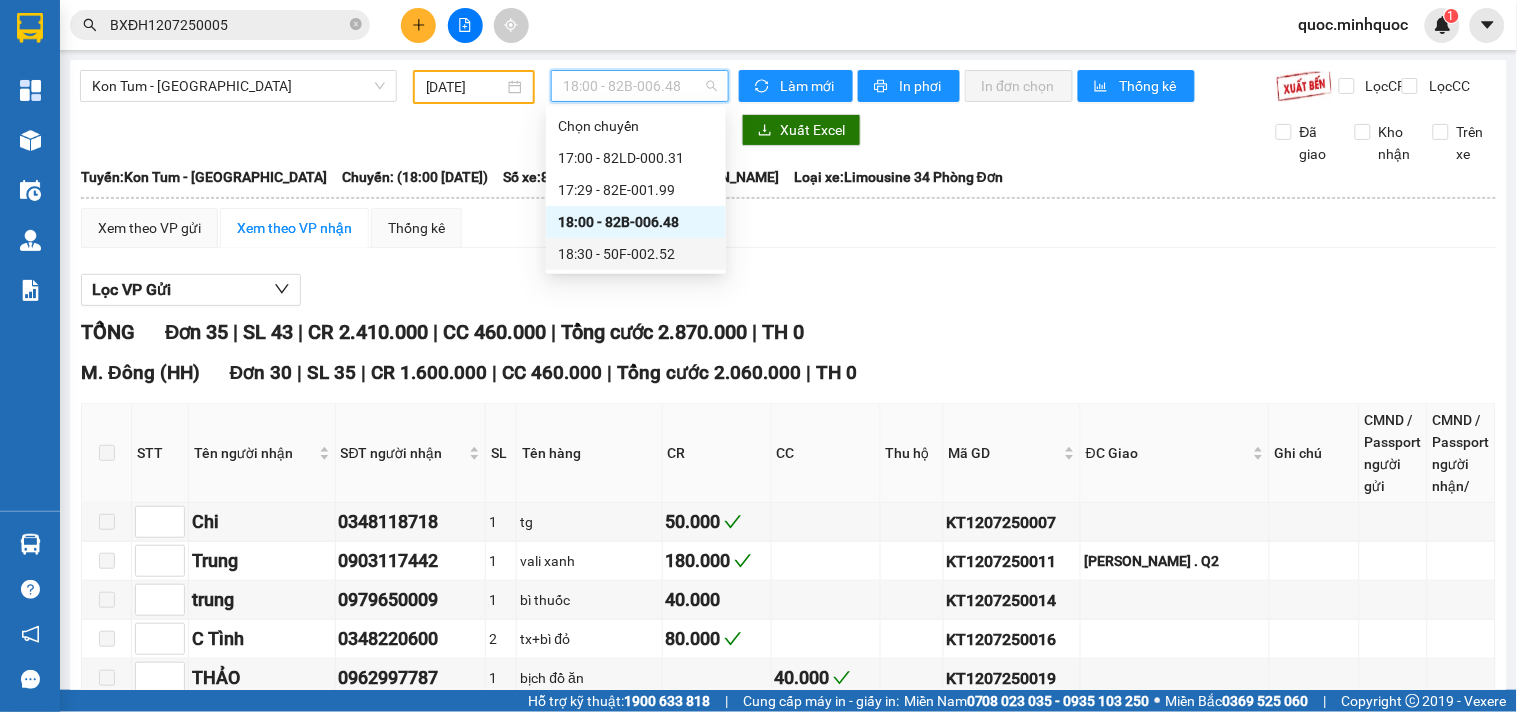 click on "18:30     - 50F-002.52" at bounding box center (636, 254) 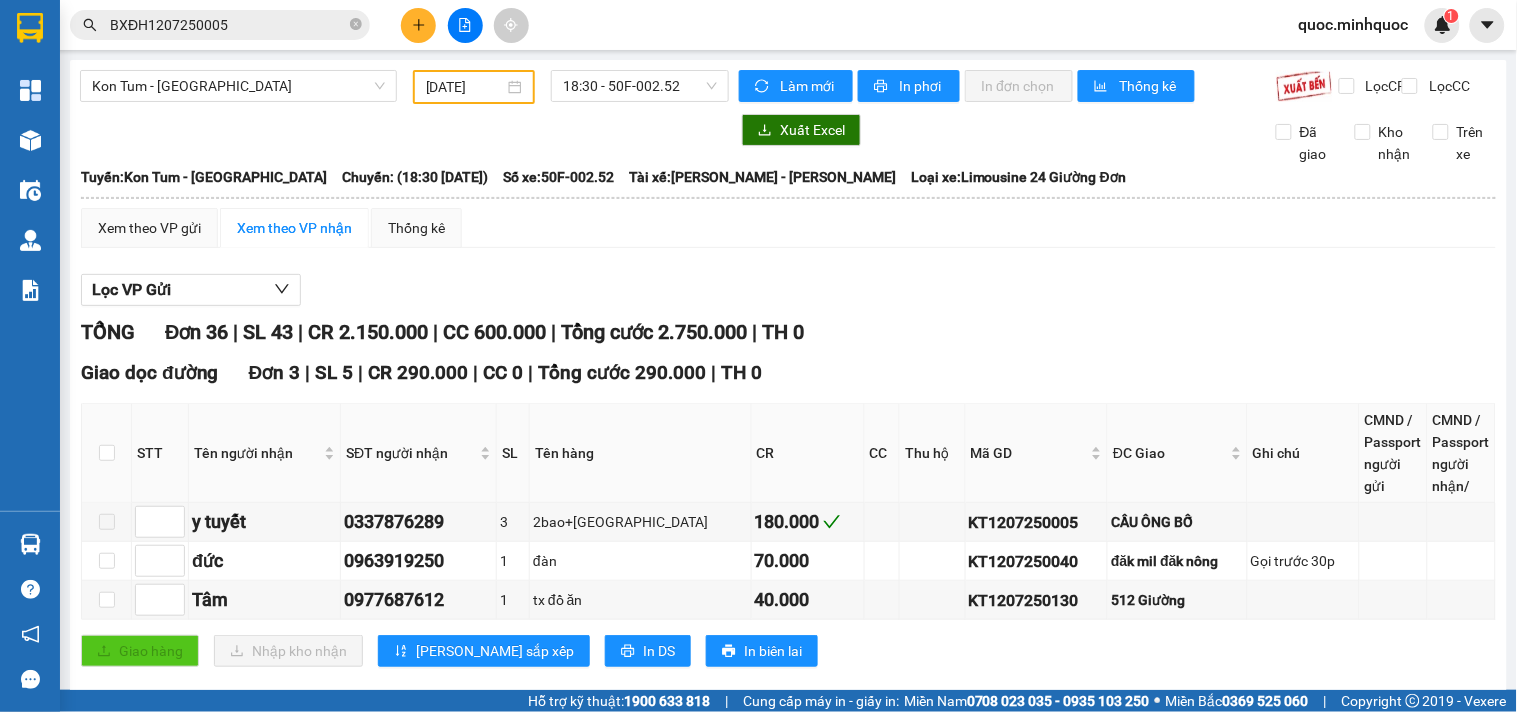 drag, startPoint x: 1033, startPoint y: 368, endPoint x: 920, endPoint y: 368, distance: 113 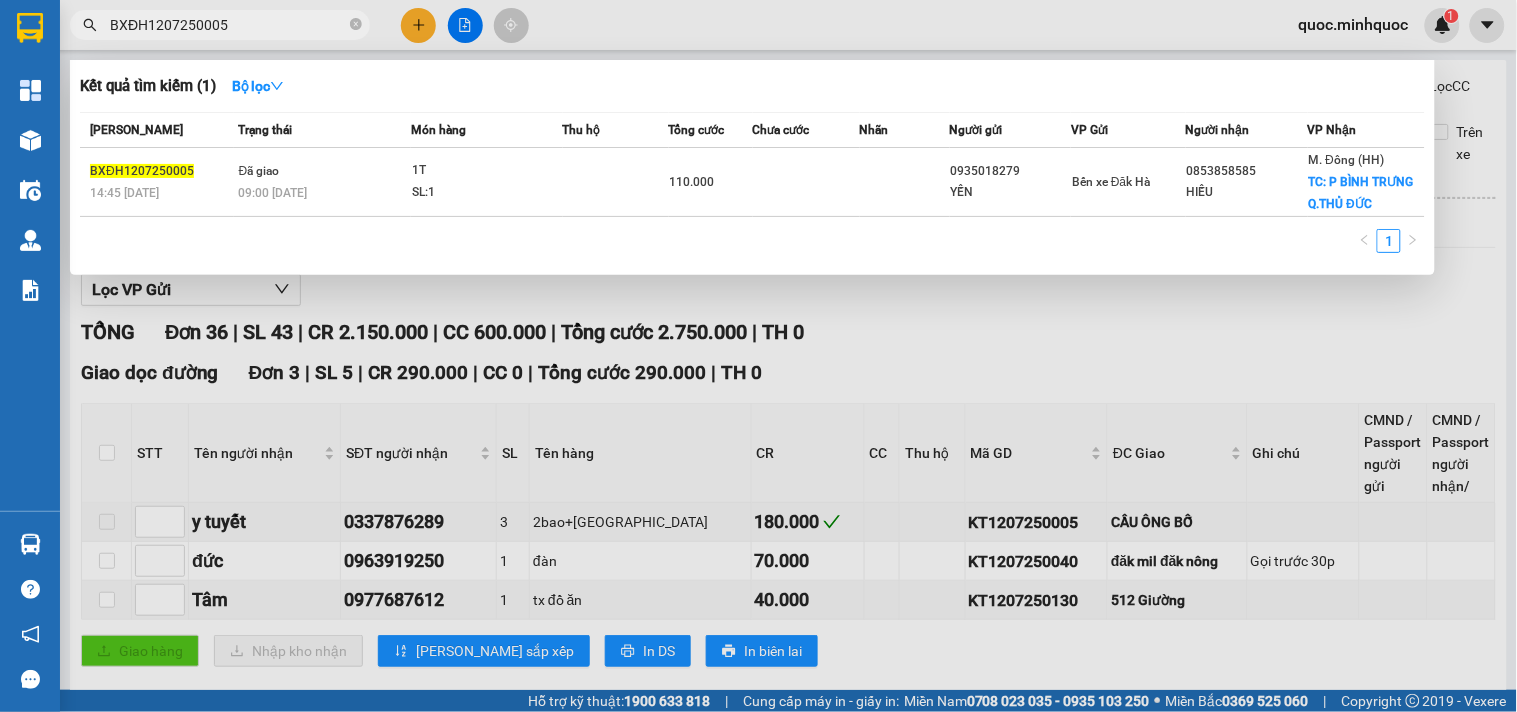 click on "BXĐH1207250005" at bounding box center (228, 25) 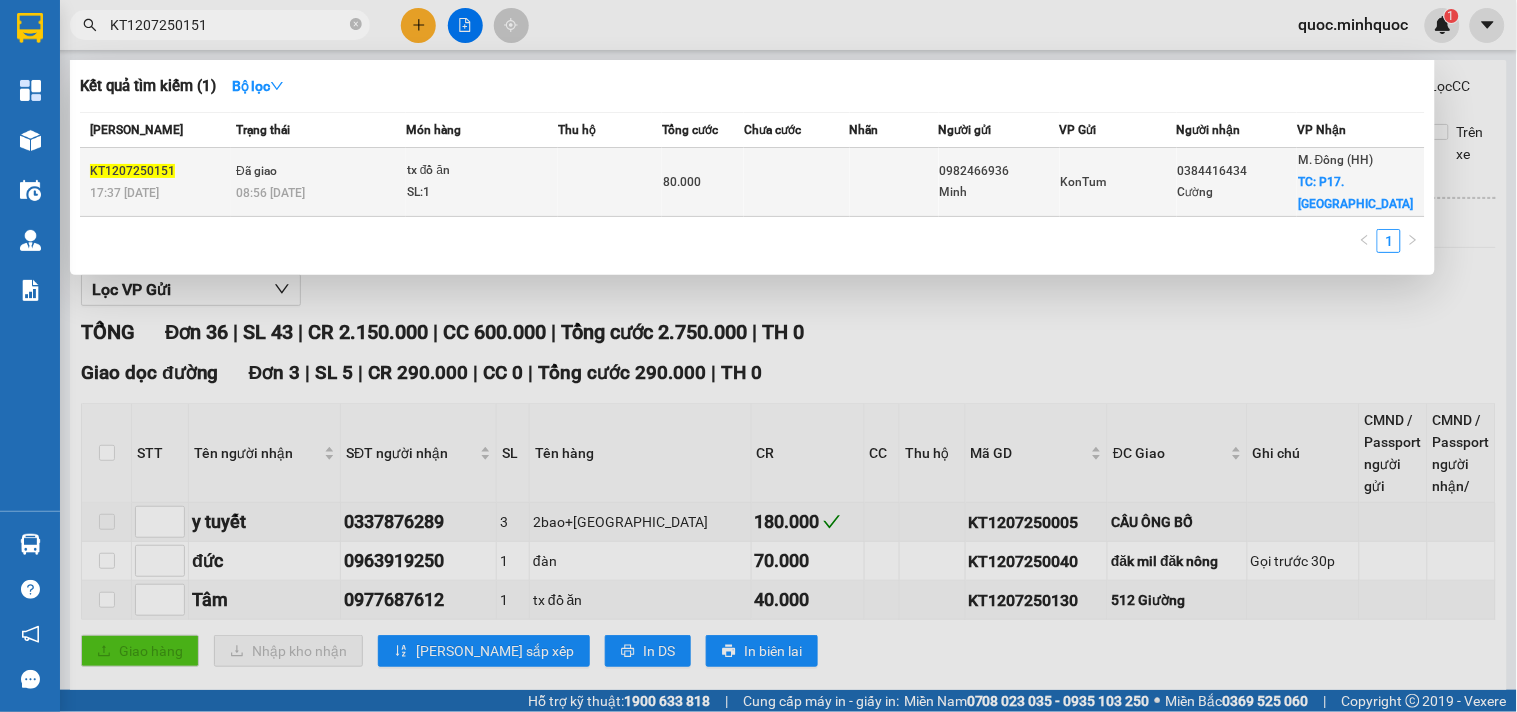 type on "KT1207250151" 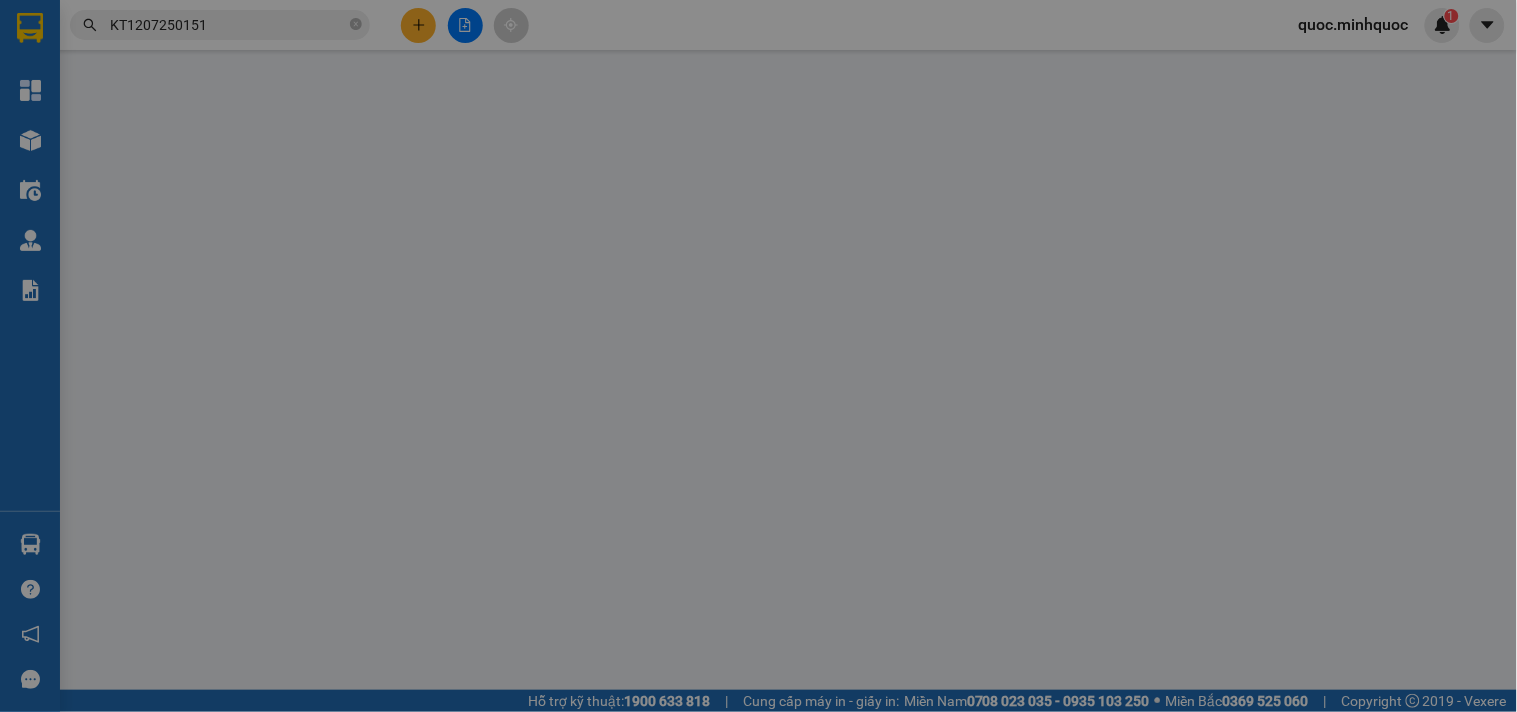 type on "0982466936" 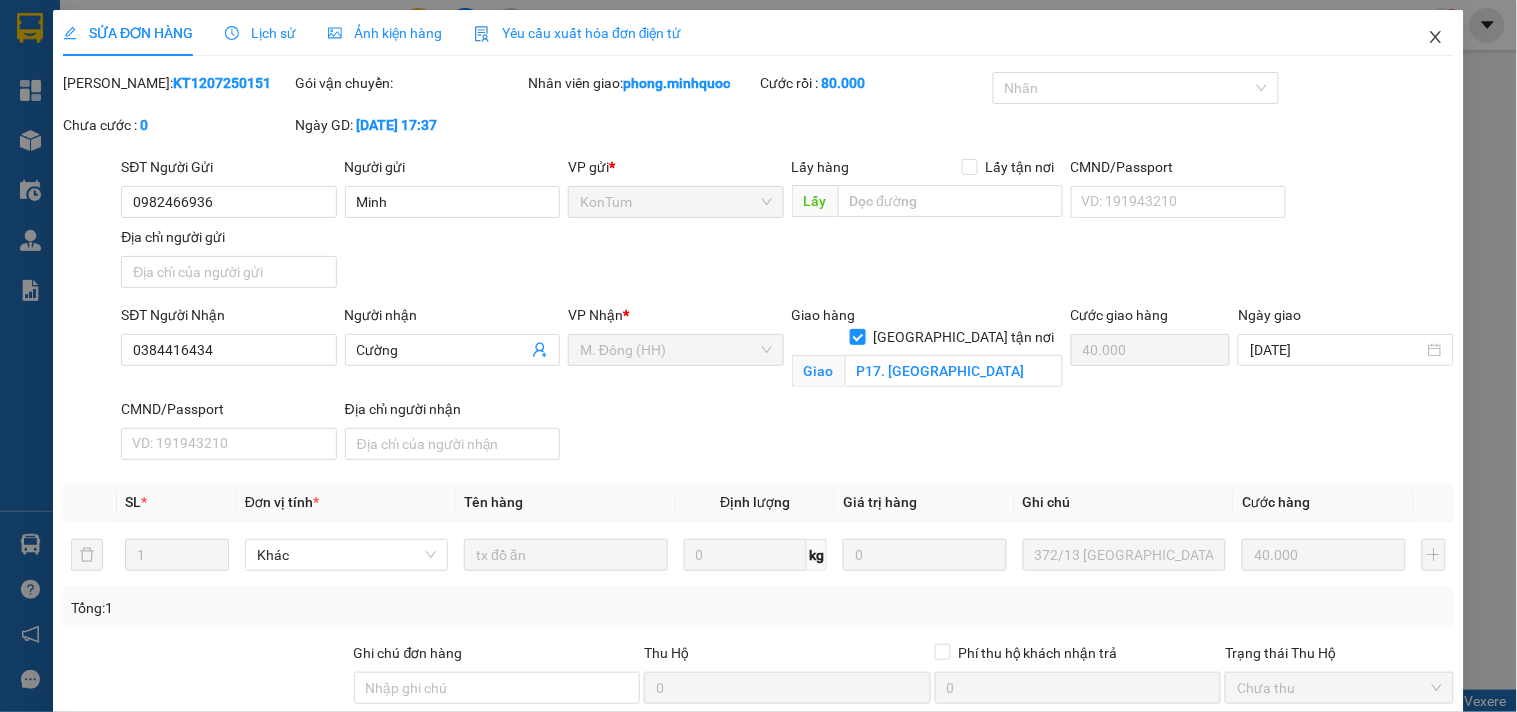 click 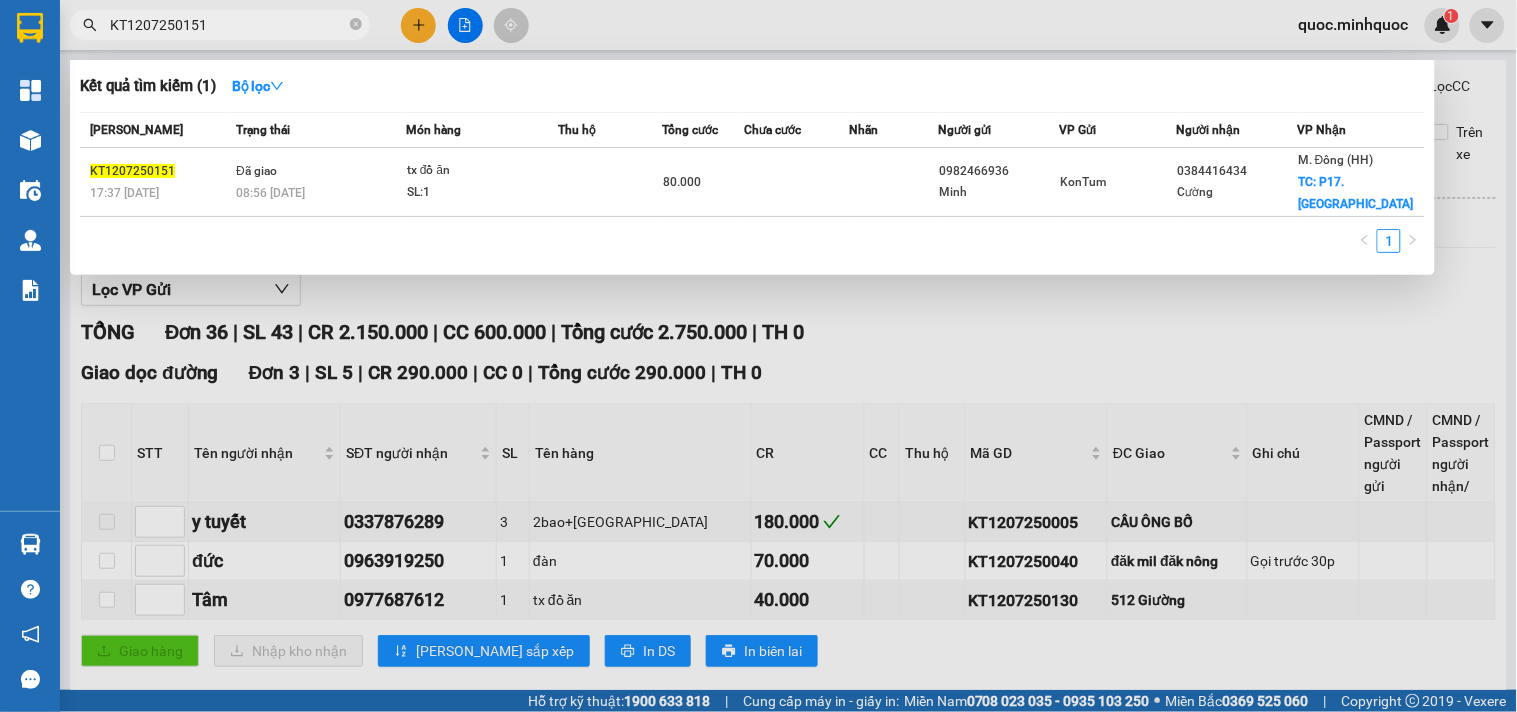 drag, startPoint x: 185, startPoint y: 32, endPoint x: 226, endPoint y: 32, distance: 41 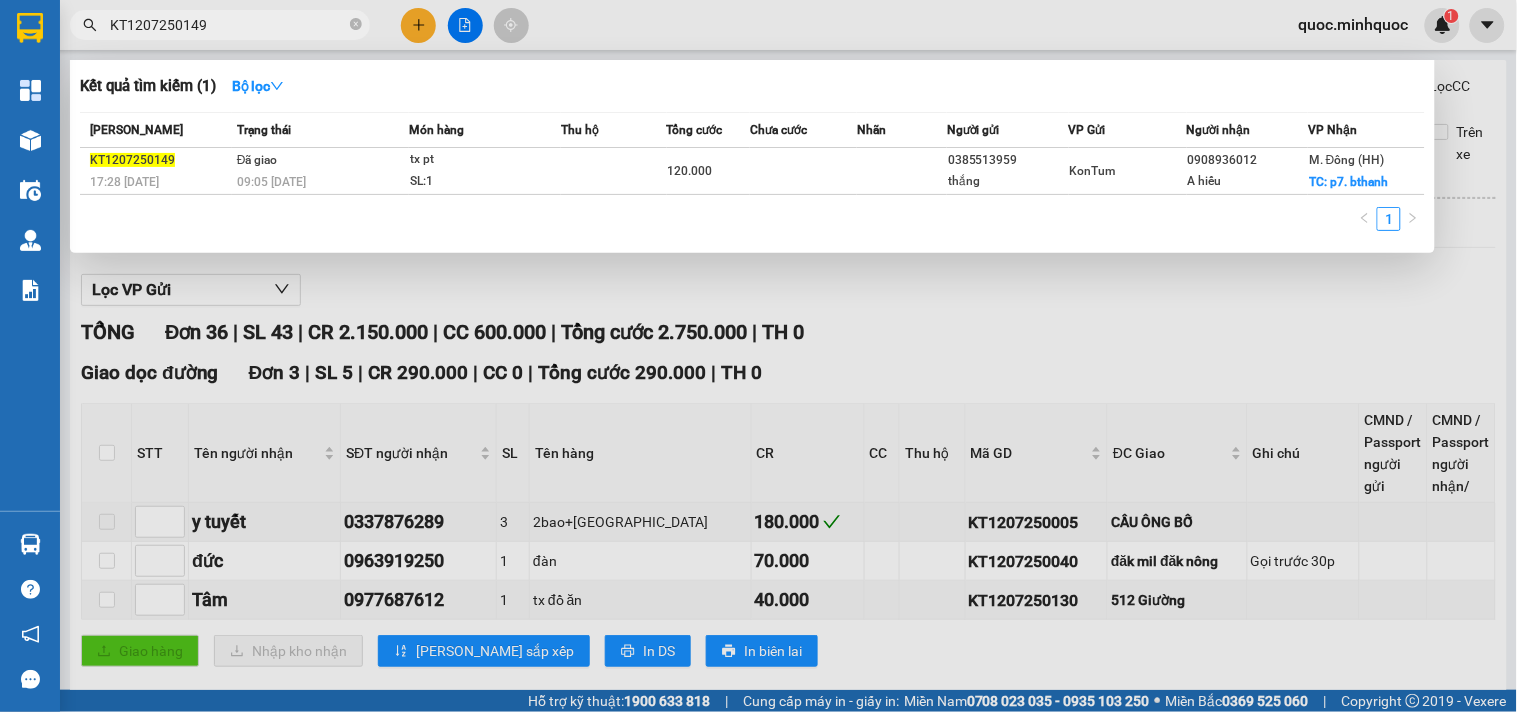 type on "KT1207250149" 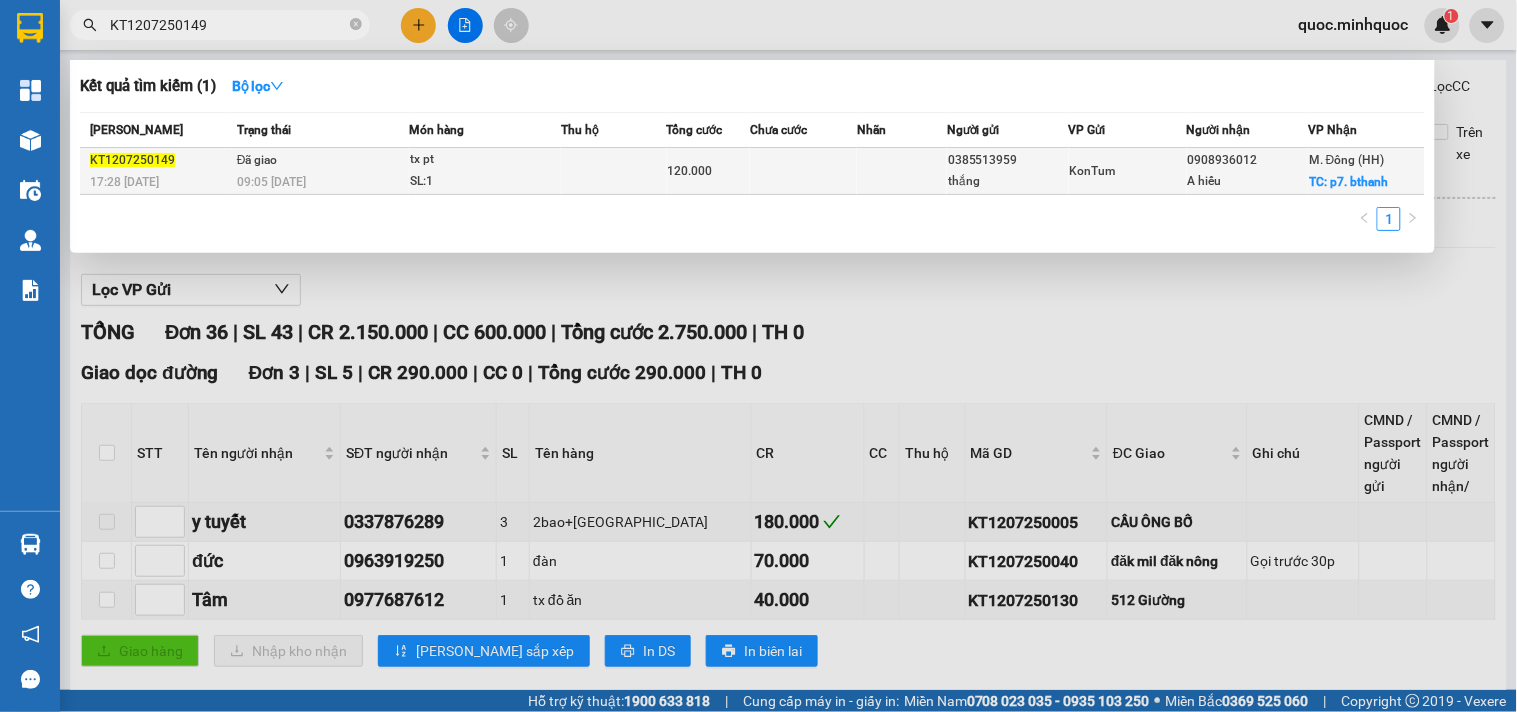 drag, startPoint x: 386, startPoint y: 197, endPoint x: 416, endPoint y: 183, distance: 33.105892 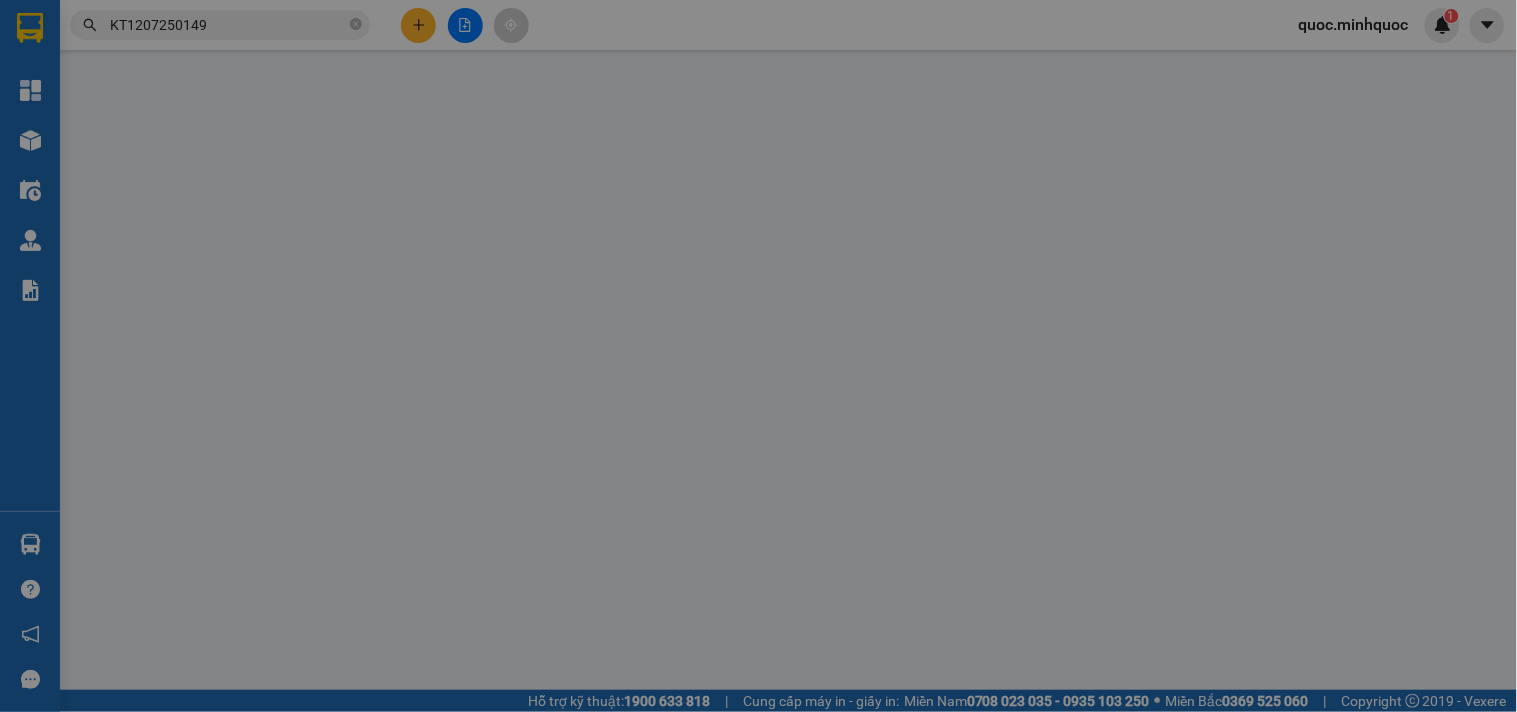 type on "0385513959" 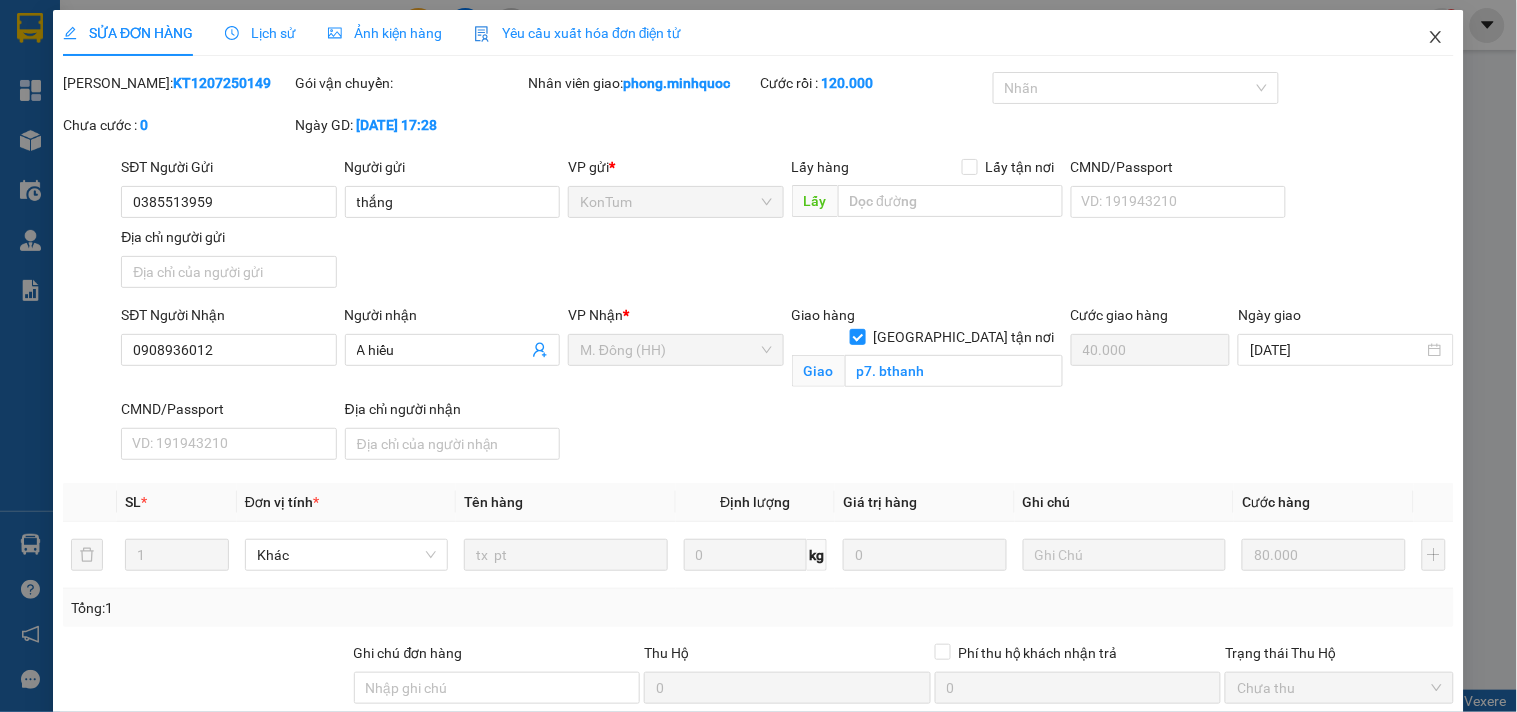 click at bounding box center (1436, 38) 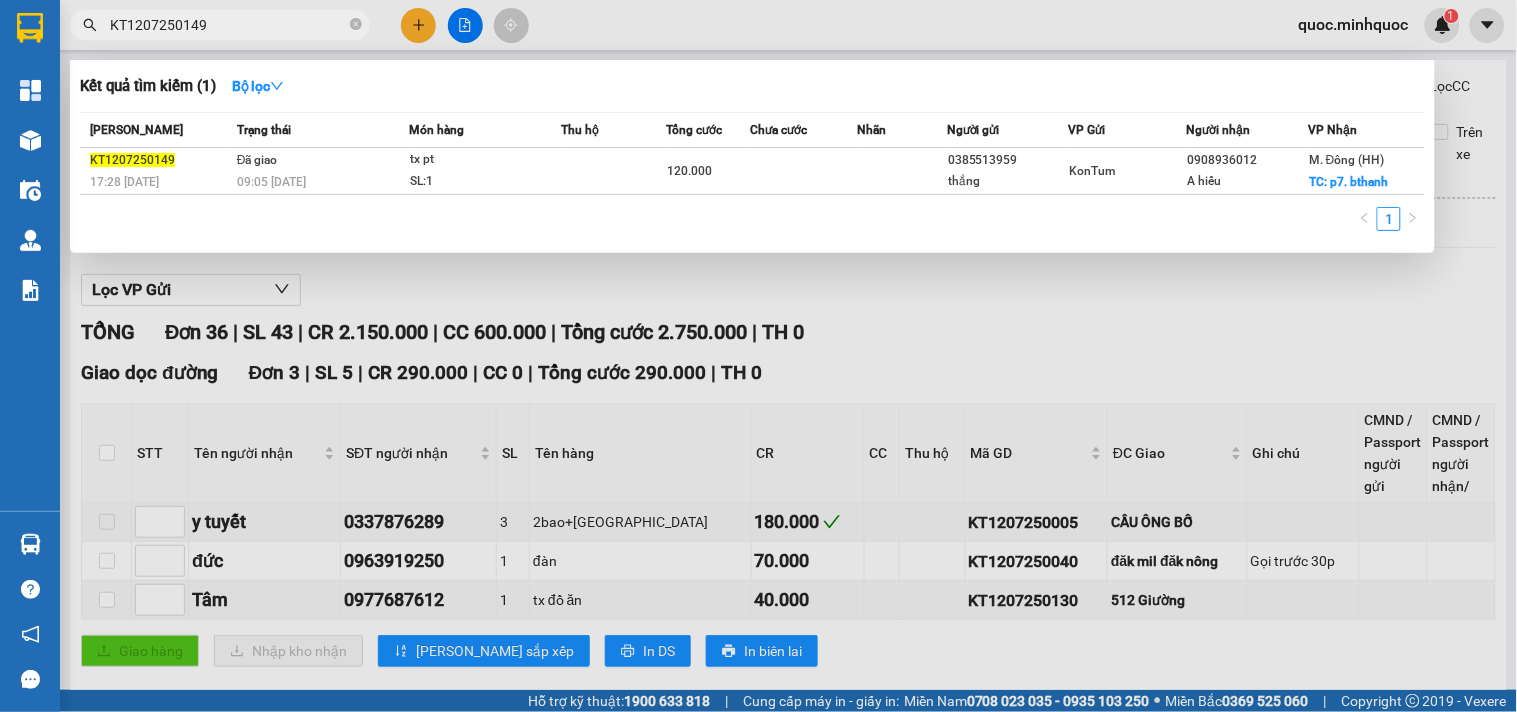 drag, startPoint x: 180, startPoint y: 21, endPoint x: 212, endPoint y: 26, distance: 32.38827 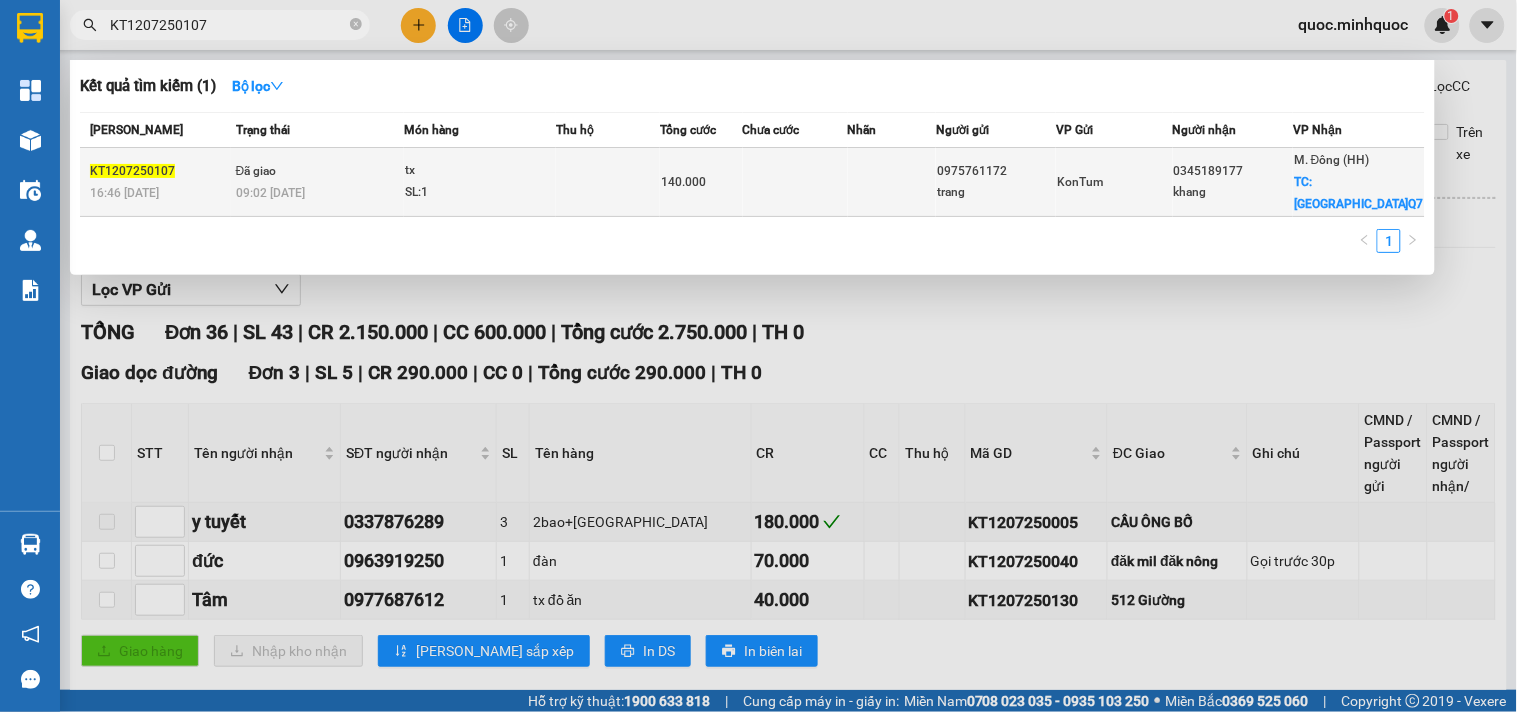 type on "KT1207250107" 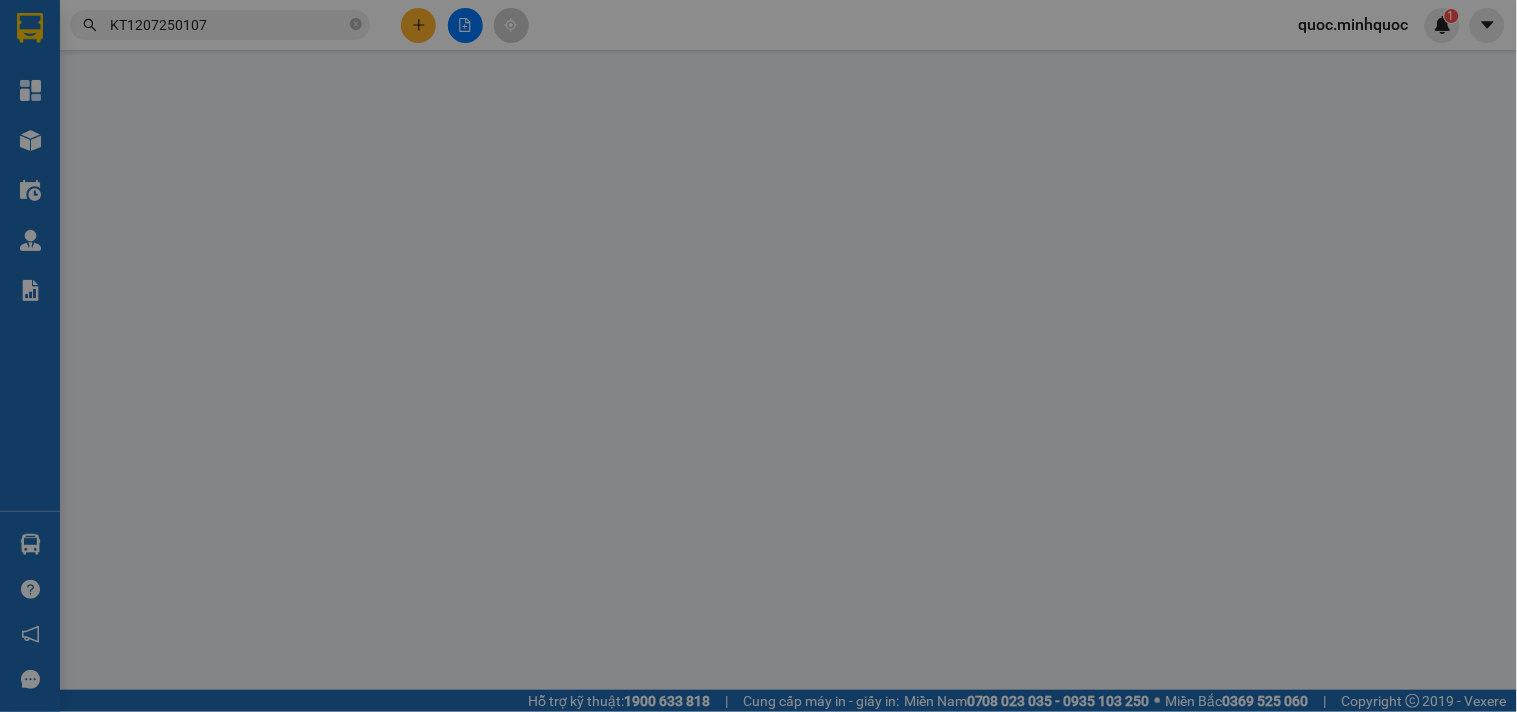 type on "0975761172" 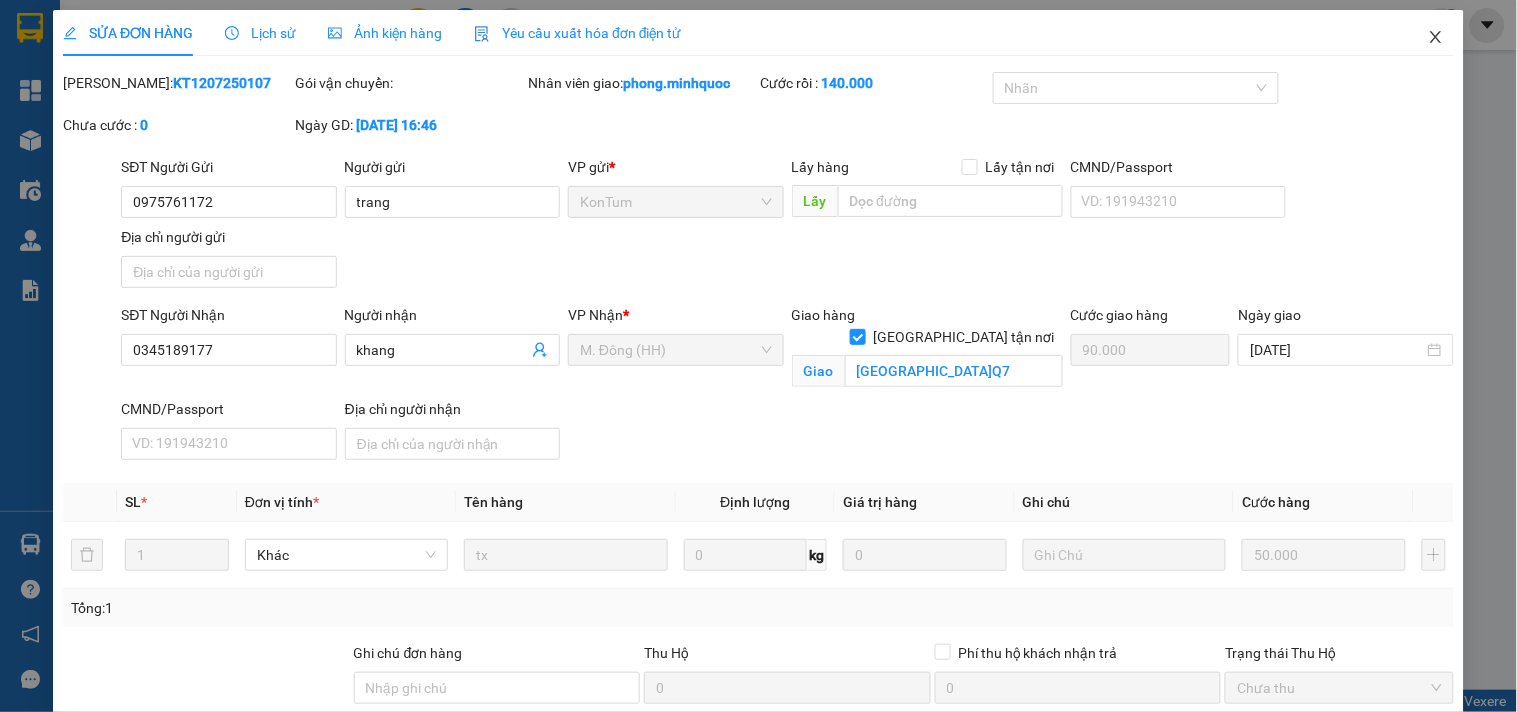 click 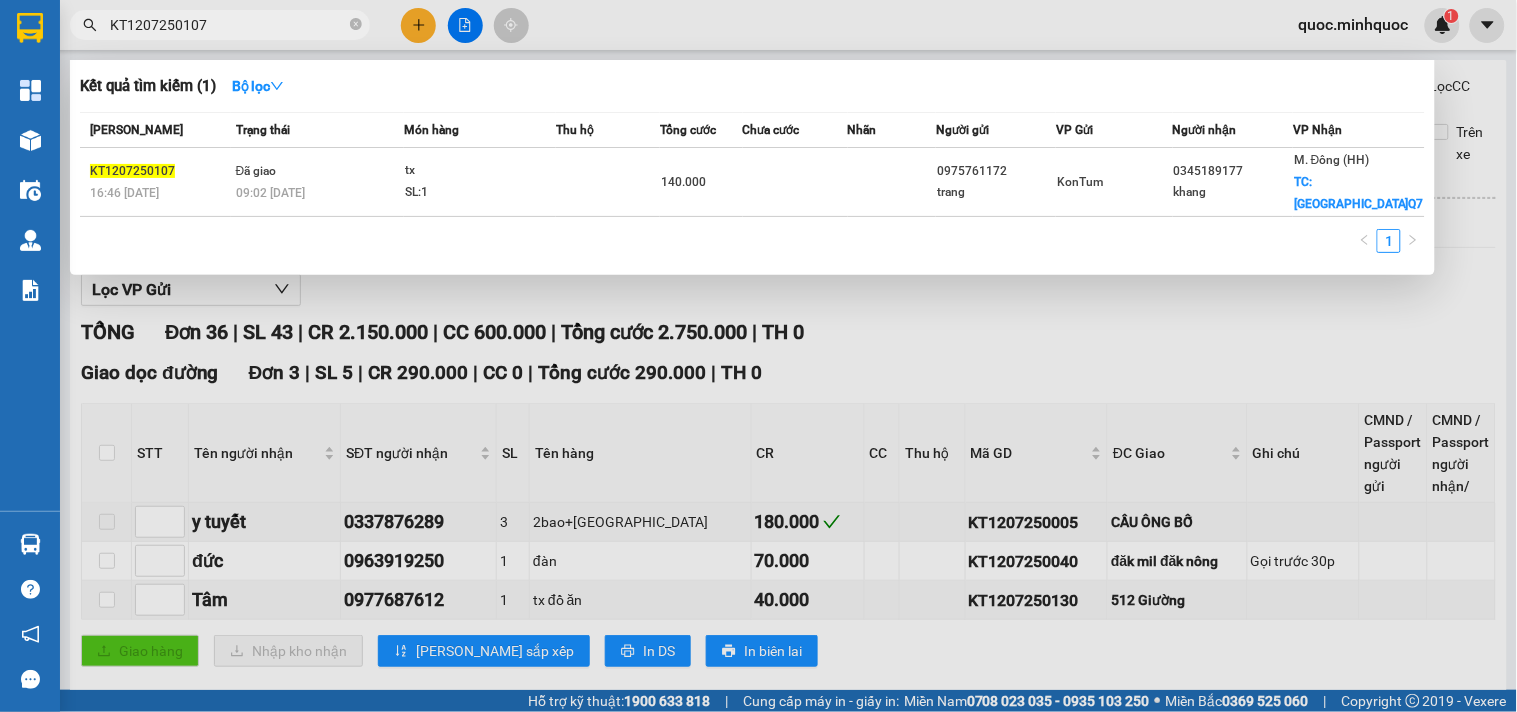 drag, startPoint x: 174, startPoint y: 27, endPoint x: 234, endPoint y: 35, distance: 60.530983 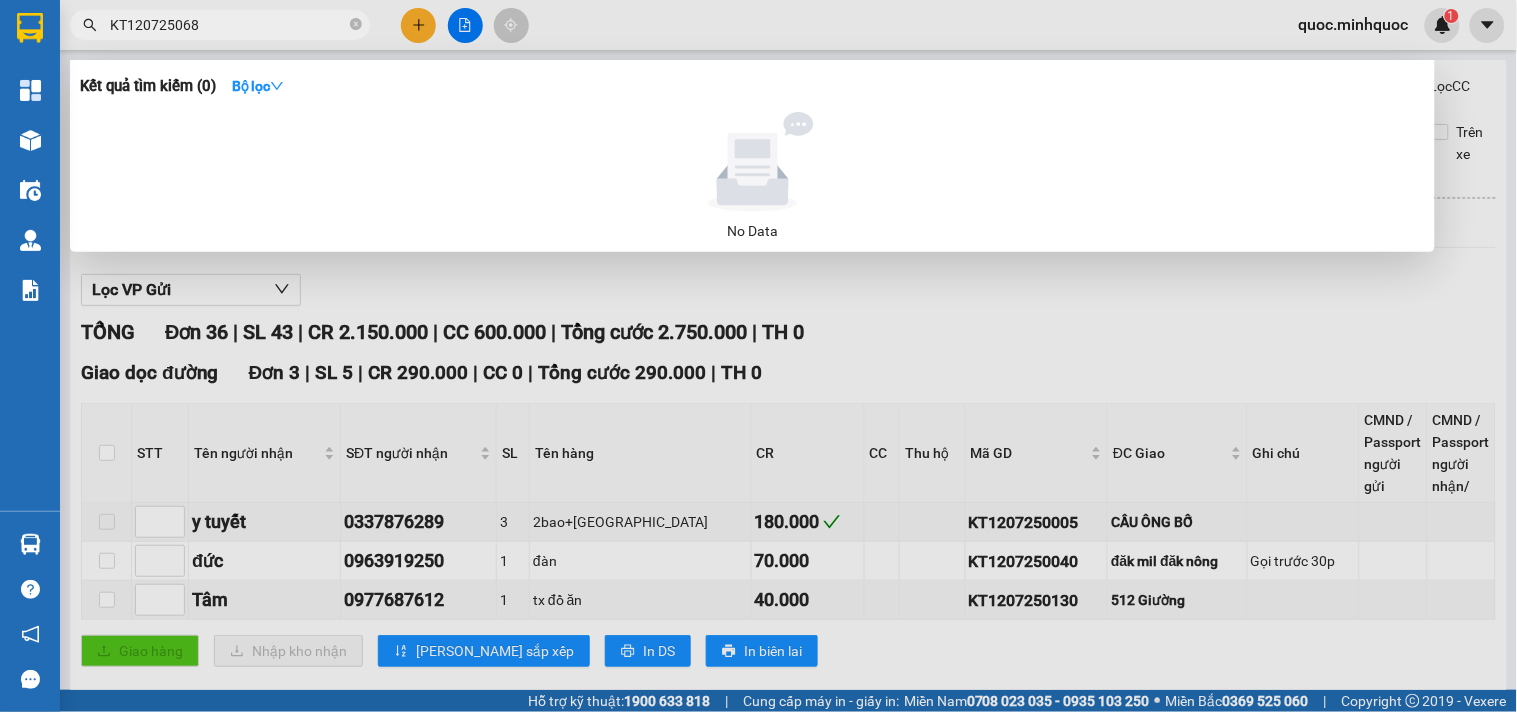 click on "KT120725068" at bounding box center [228, 25] 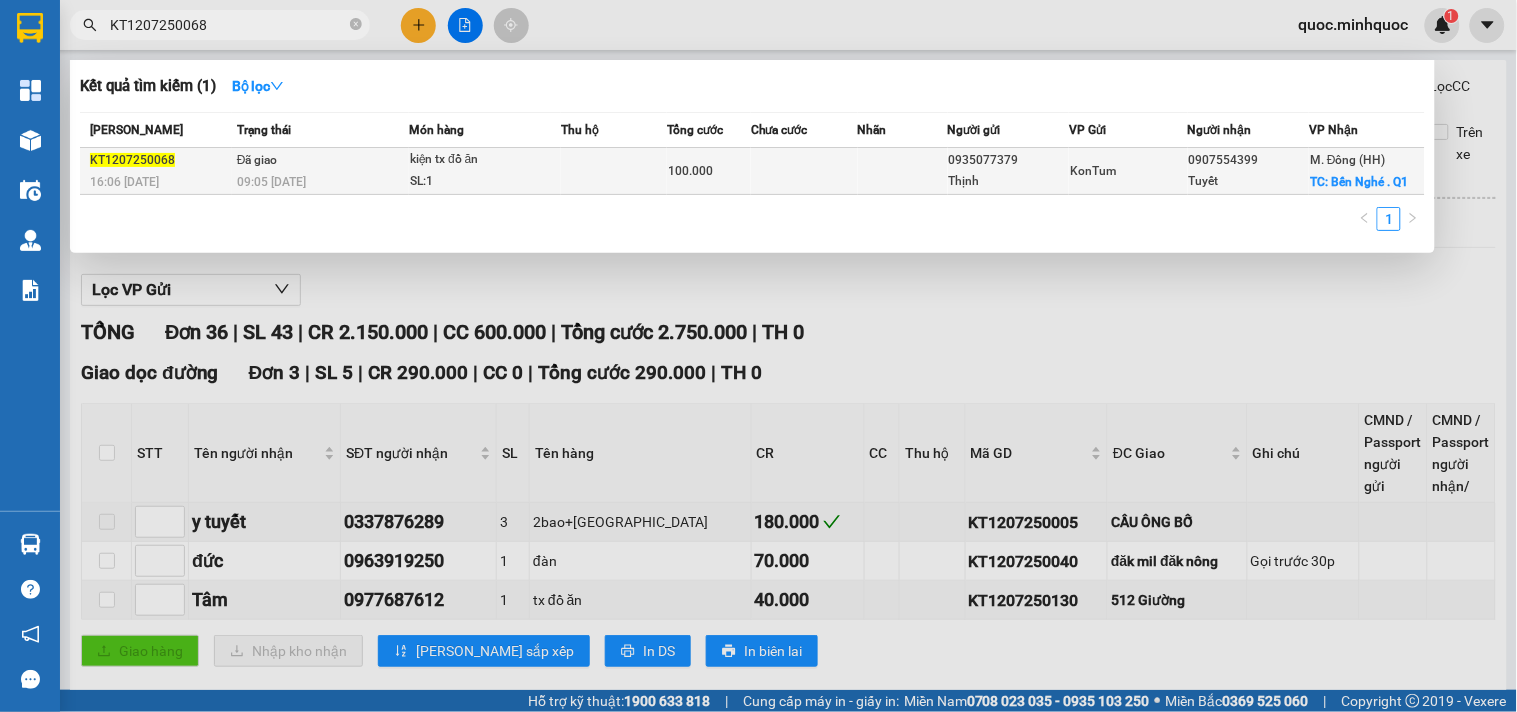 type on "KT1207250068" 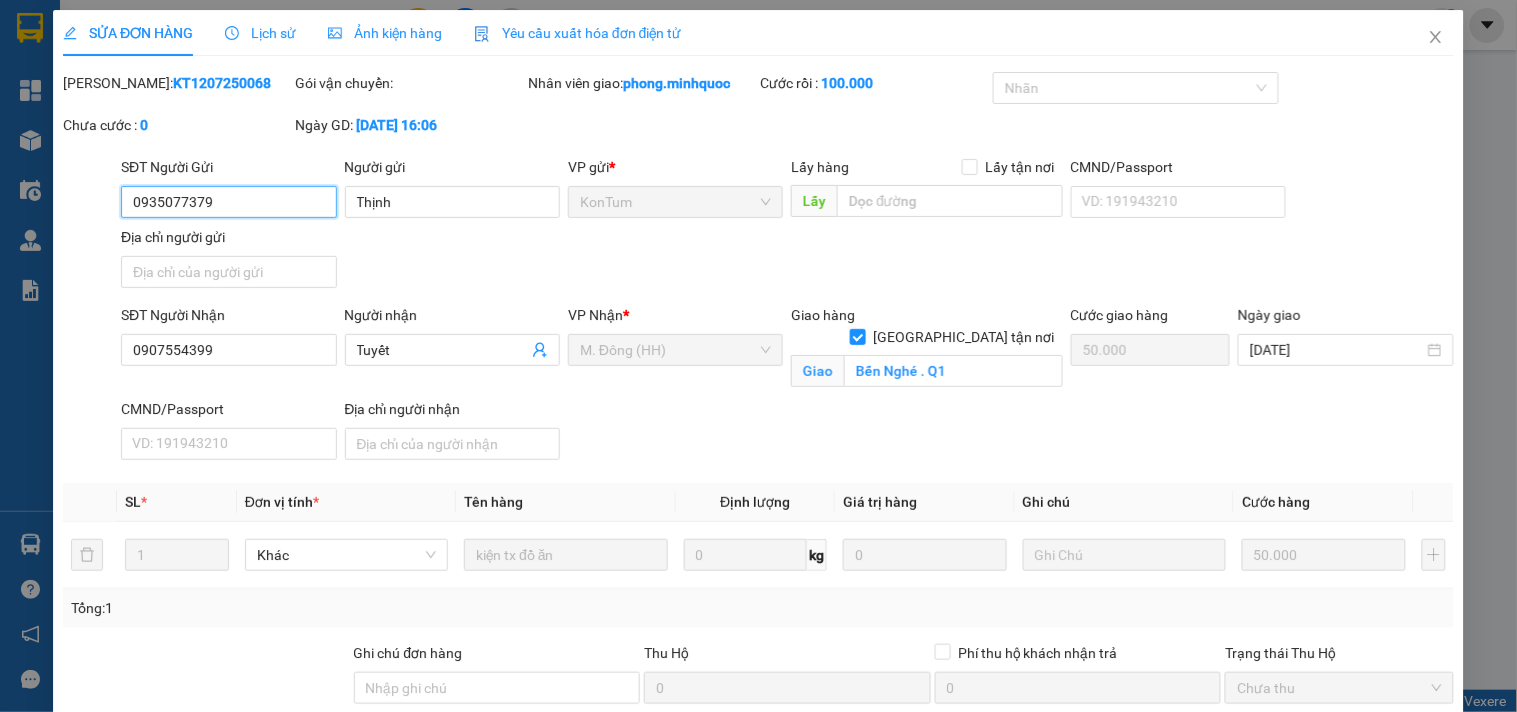 type on "0935077379" 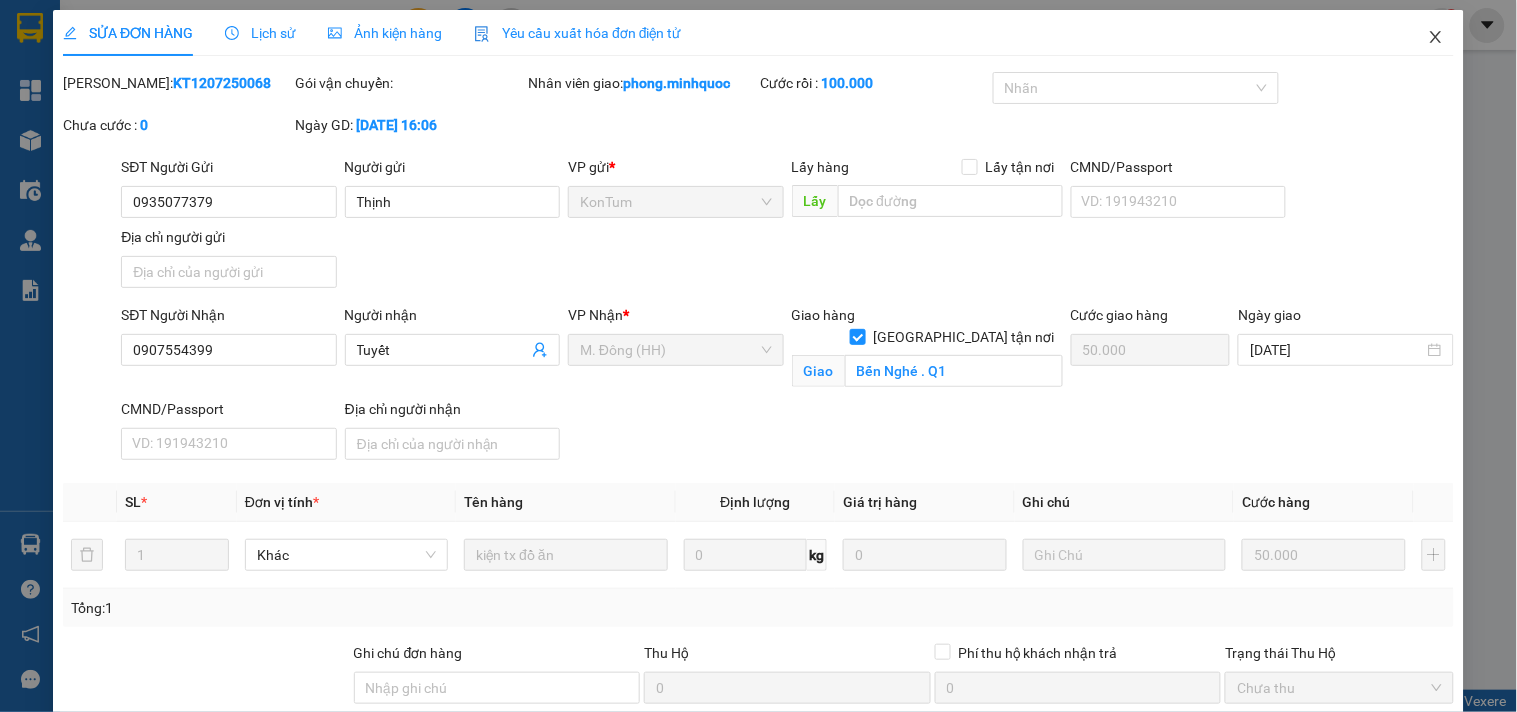click at bounding box center (1436, 38) 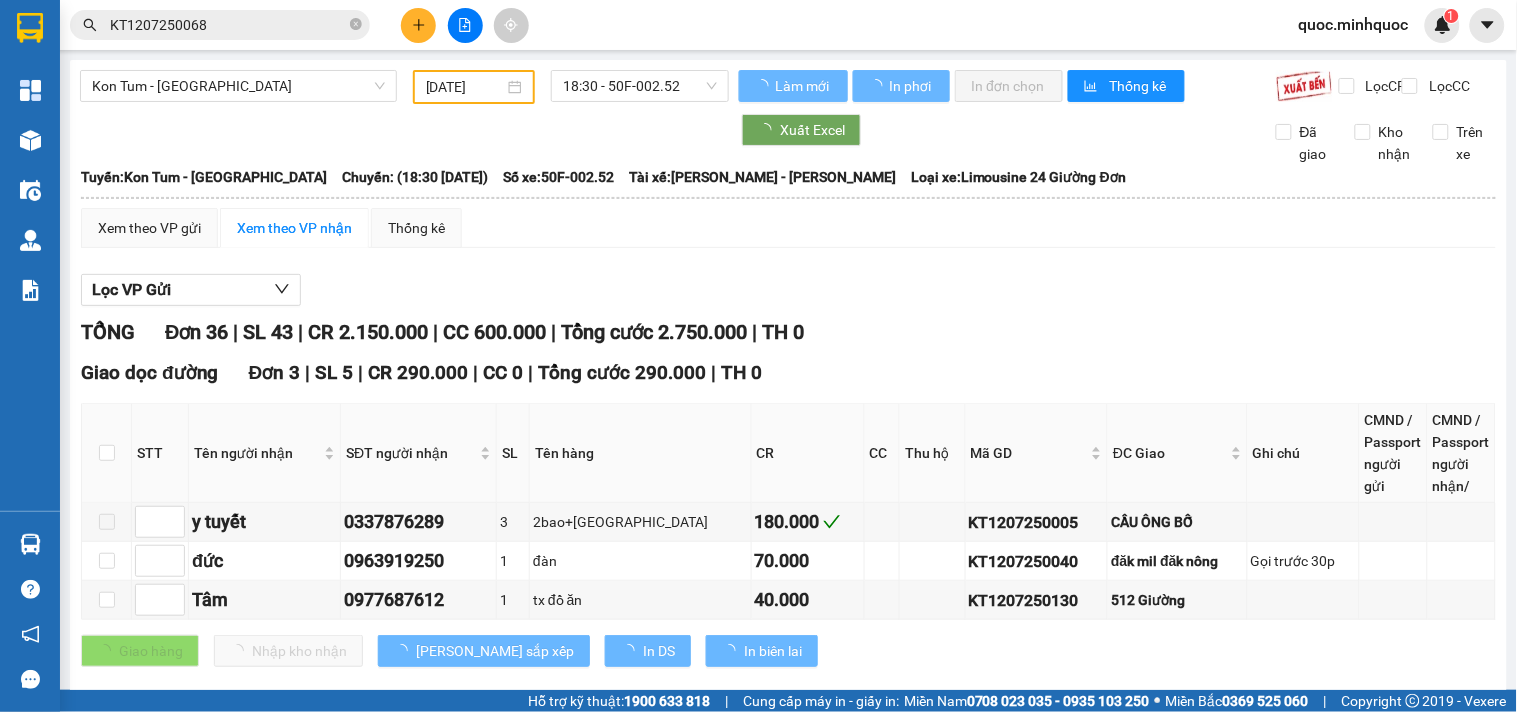 click on "KT1207250068" at bounding box center [228, 25] 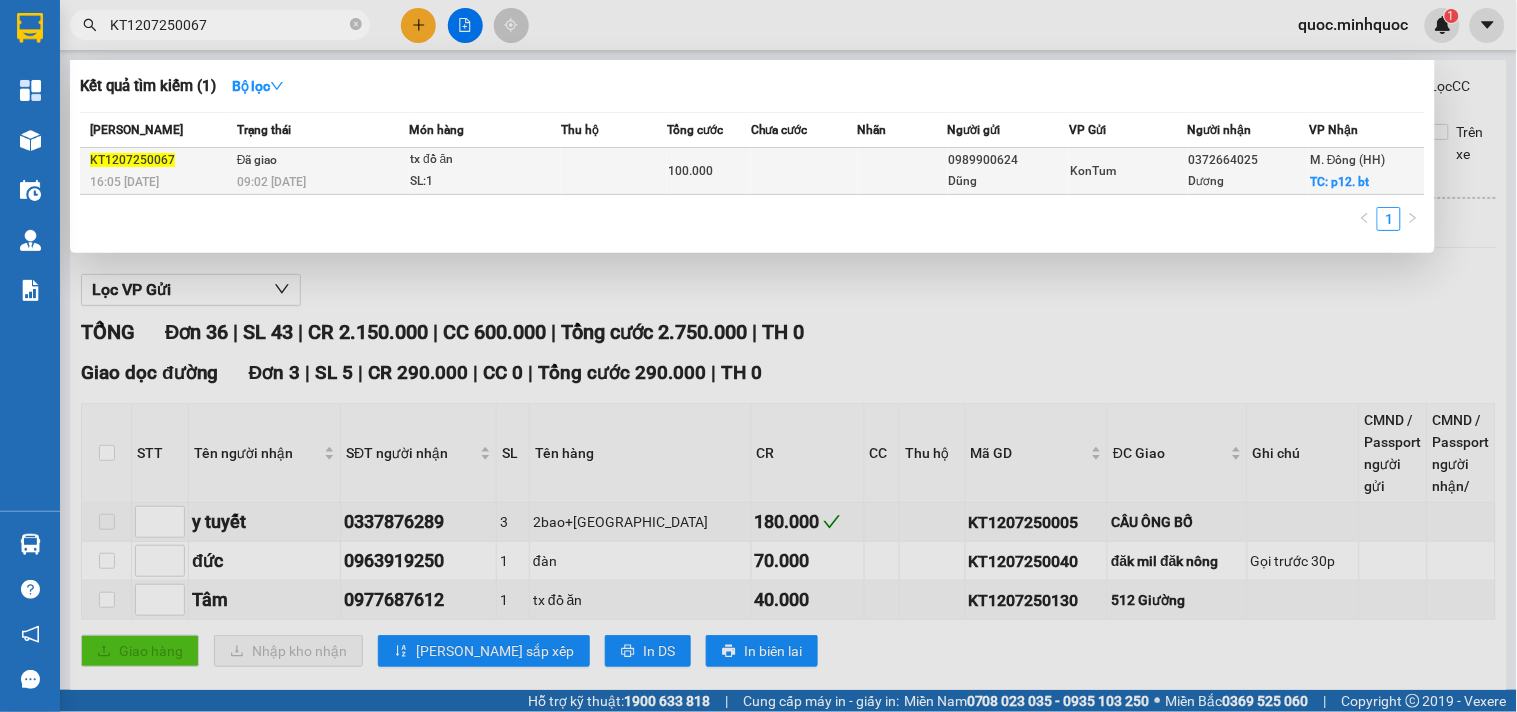 click on "09:02 - 13/07" at bounding box center [322, 182] 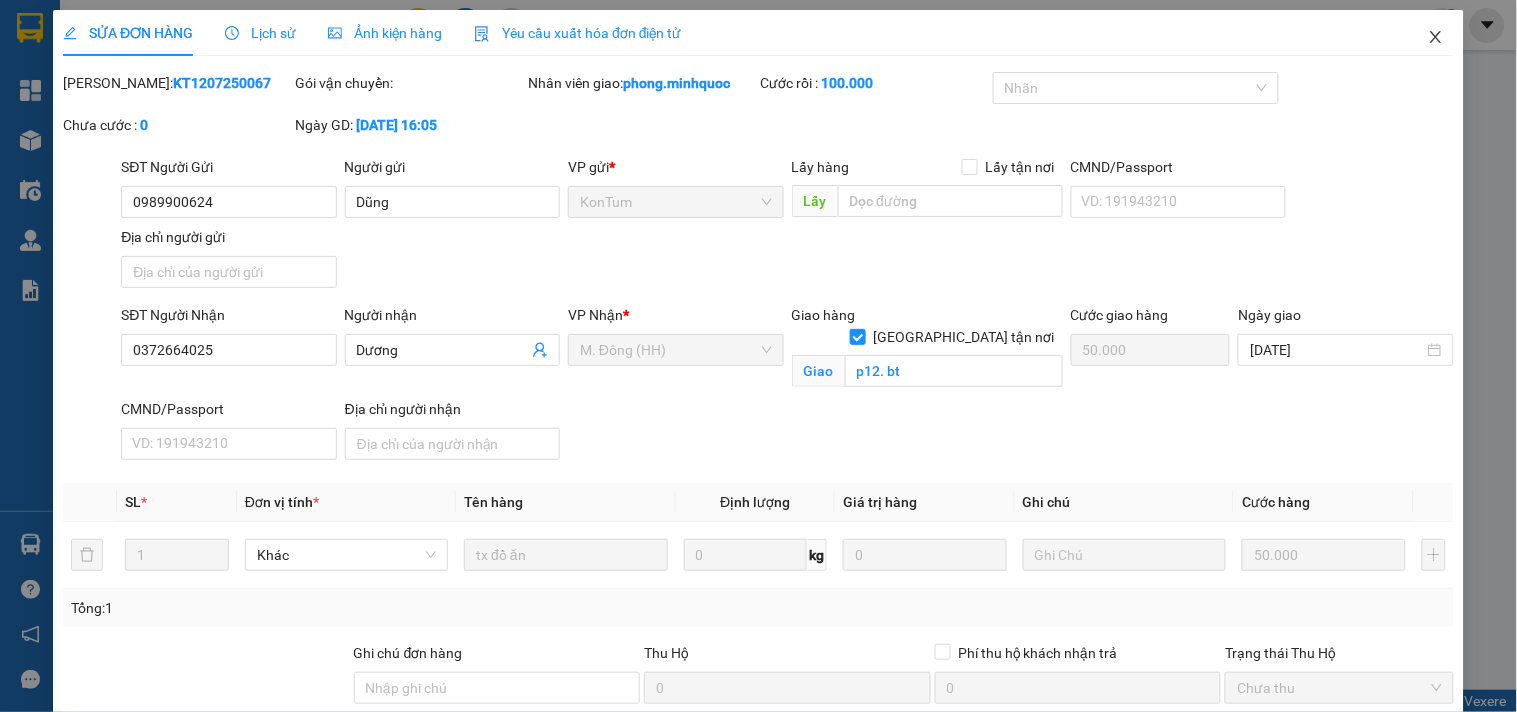 click at bounding box center [1436, 38] 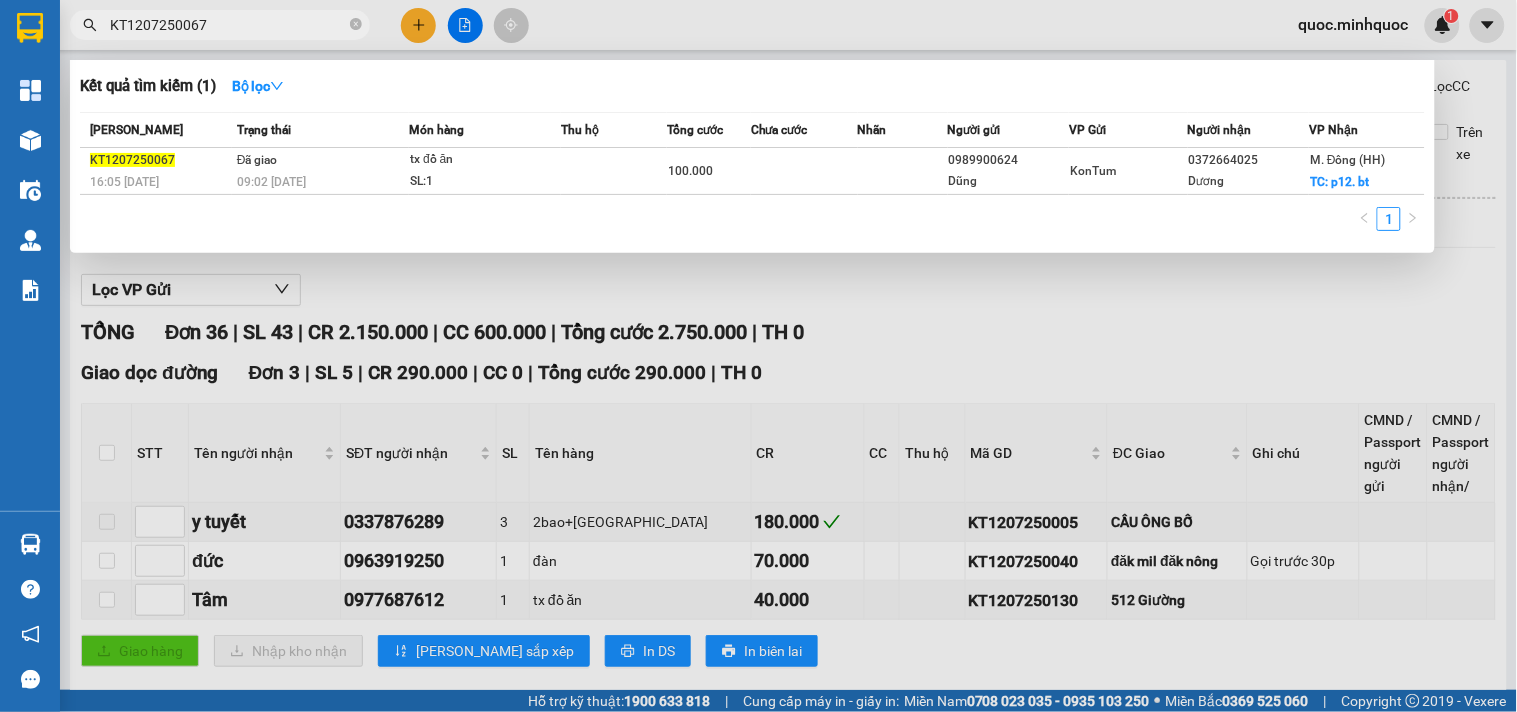 drag, startPoint x: 186, startPoint y: 32, endPoint x: 220, endPoint y: 38, distance: 34.525352 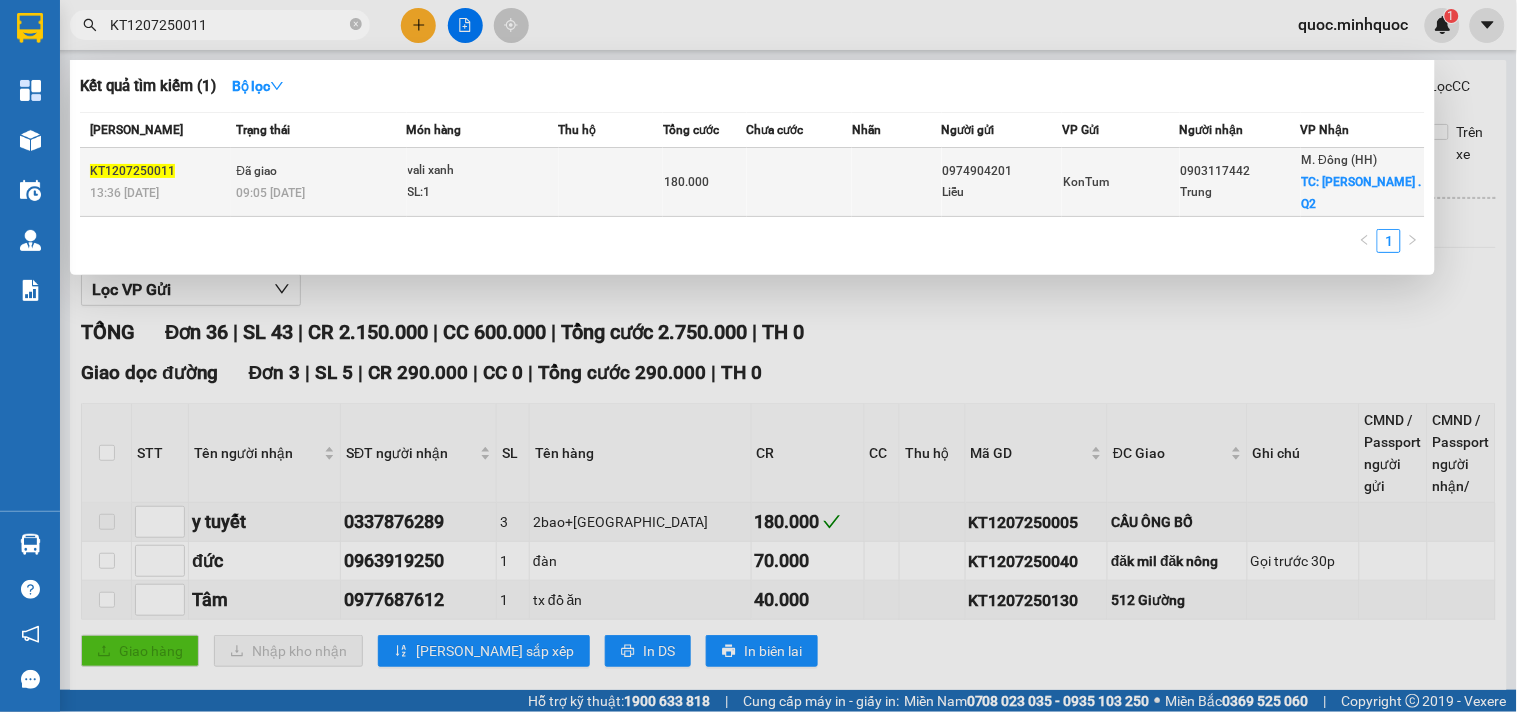 type on "KT1207250011" 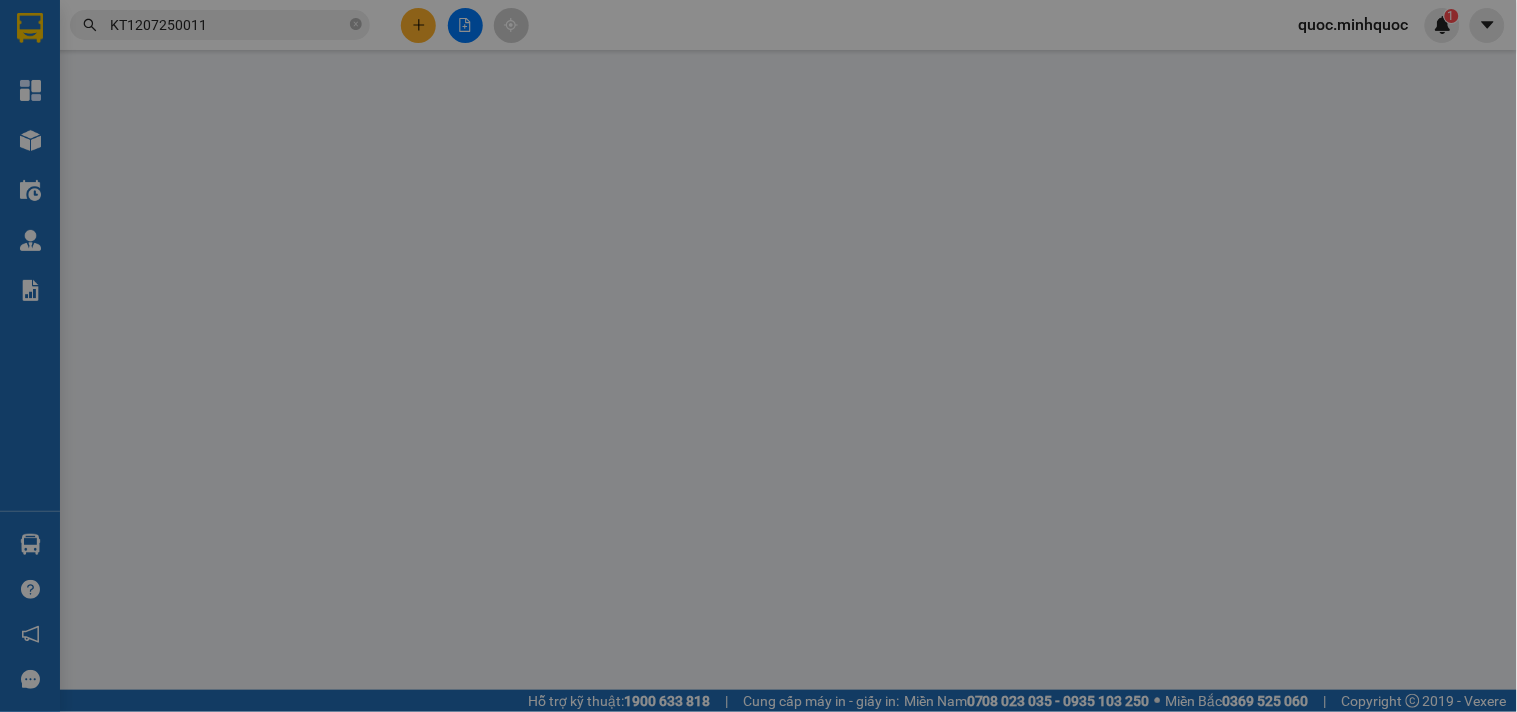 type on "0974904201" 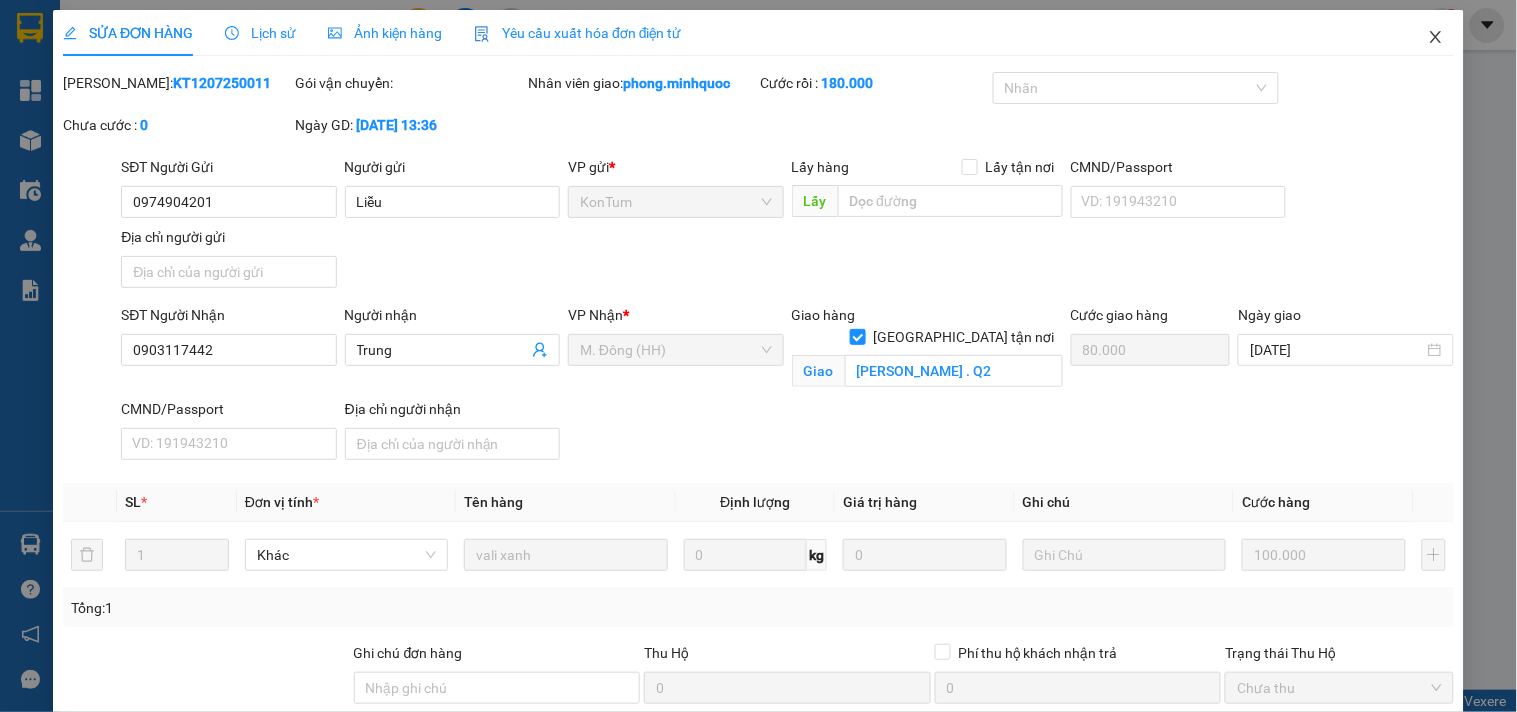 click 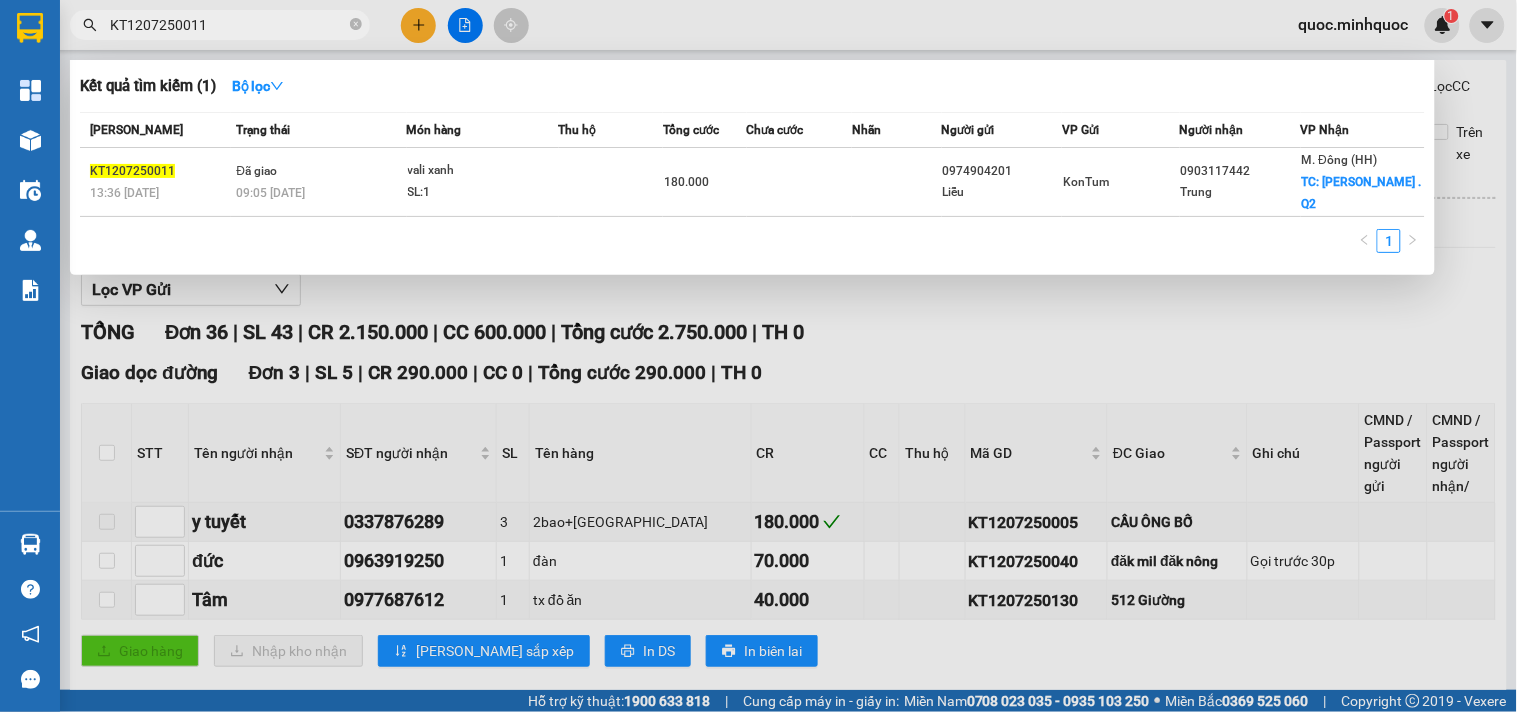 drag, startPoint x: 202, startPoint y: 26, endPoint x: 234, endPoint y: 38, distance: 34.176014 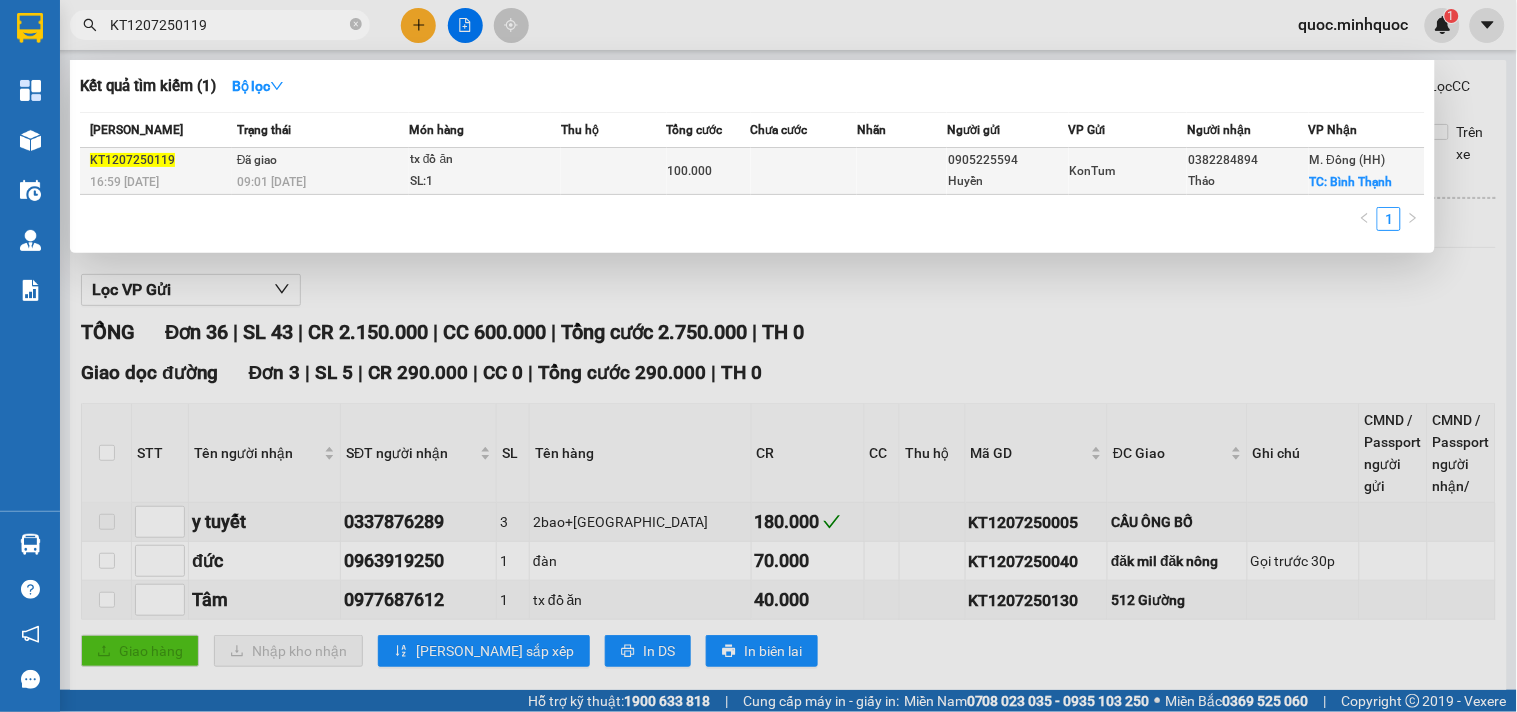 type on "KT1207250119" 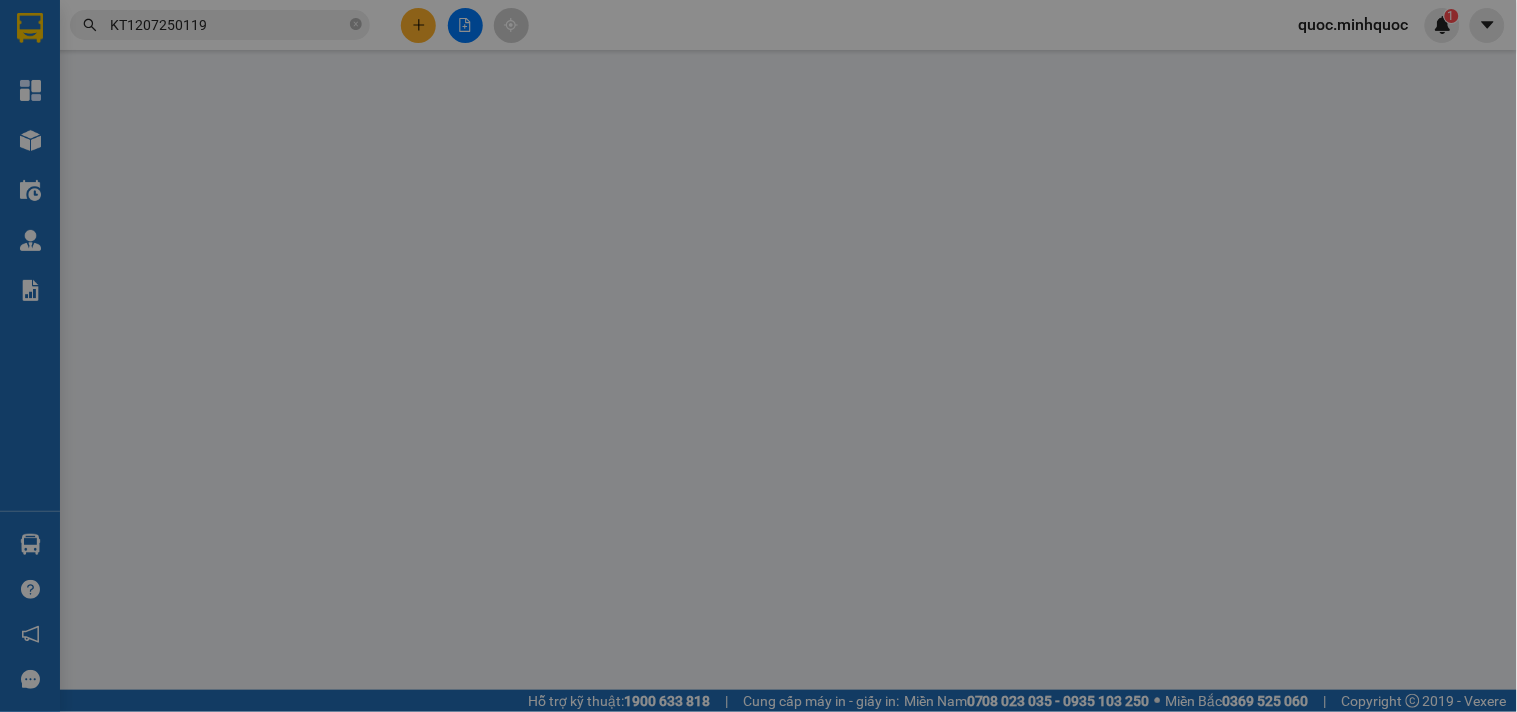 type on "0905225594" 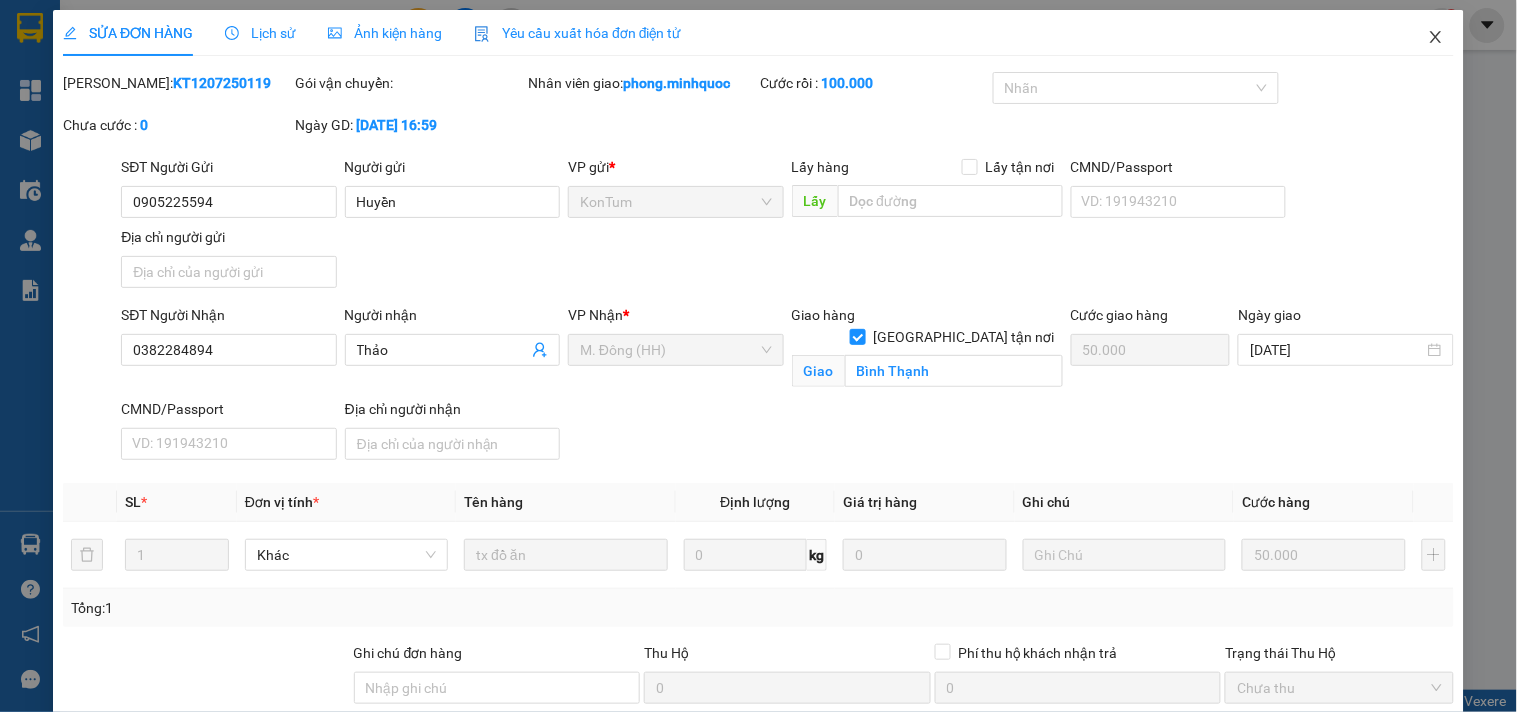 click at bounding box center [1436, 38] 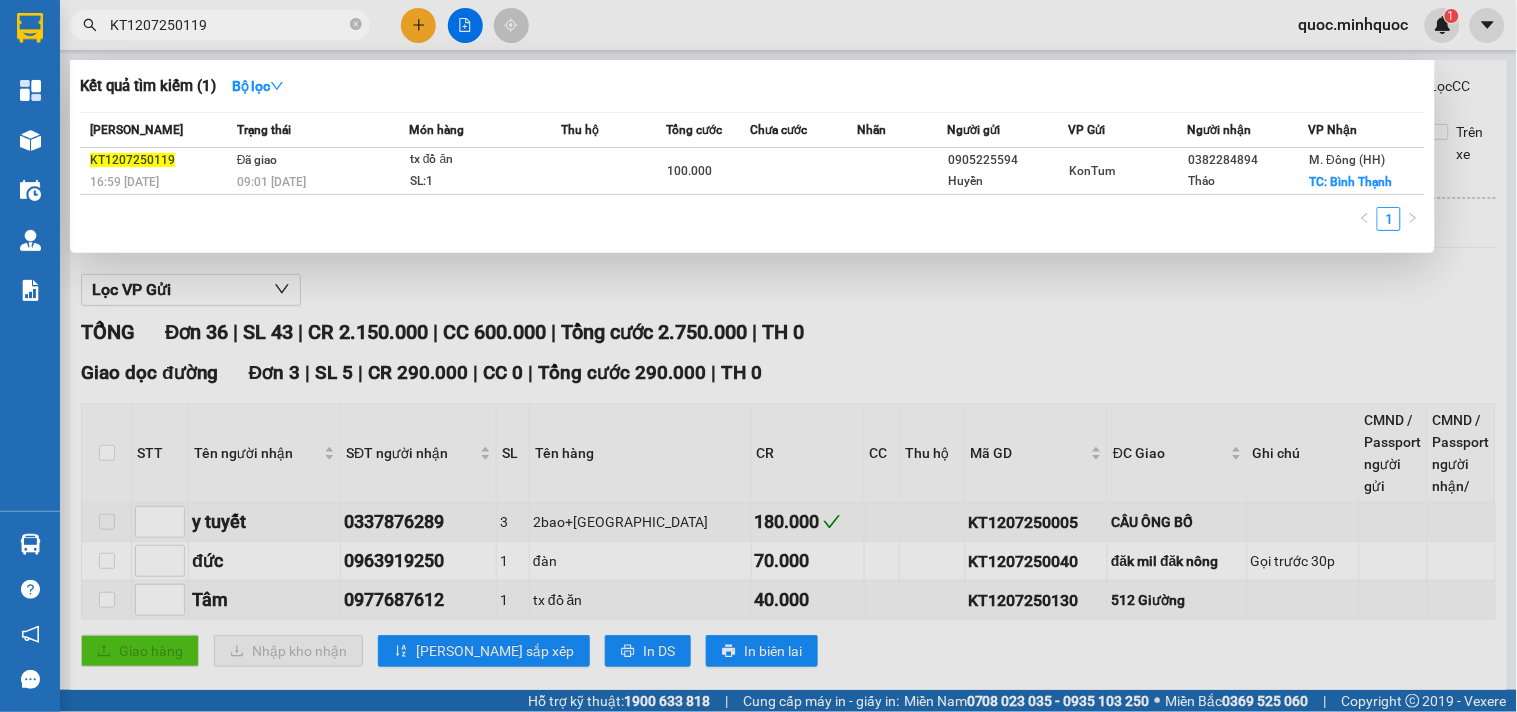 drag, startPoint x: 224, startPoint y: 33, endPoint x: 244, endPoint y: 33, distance: 20 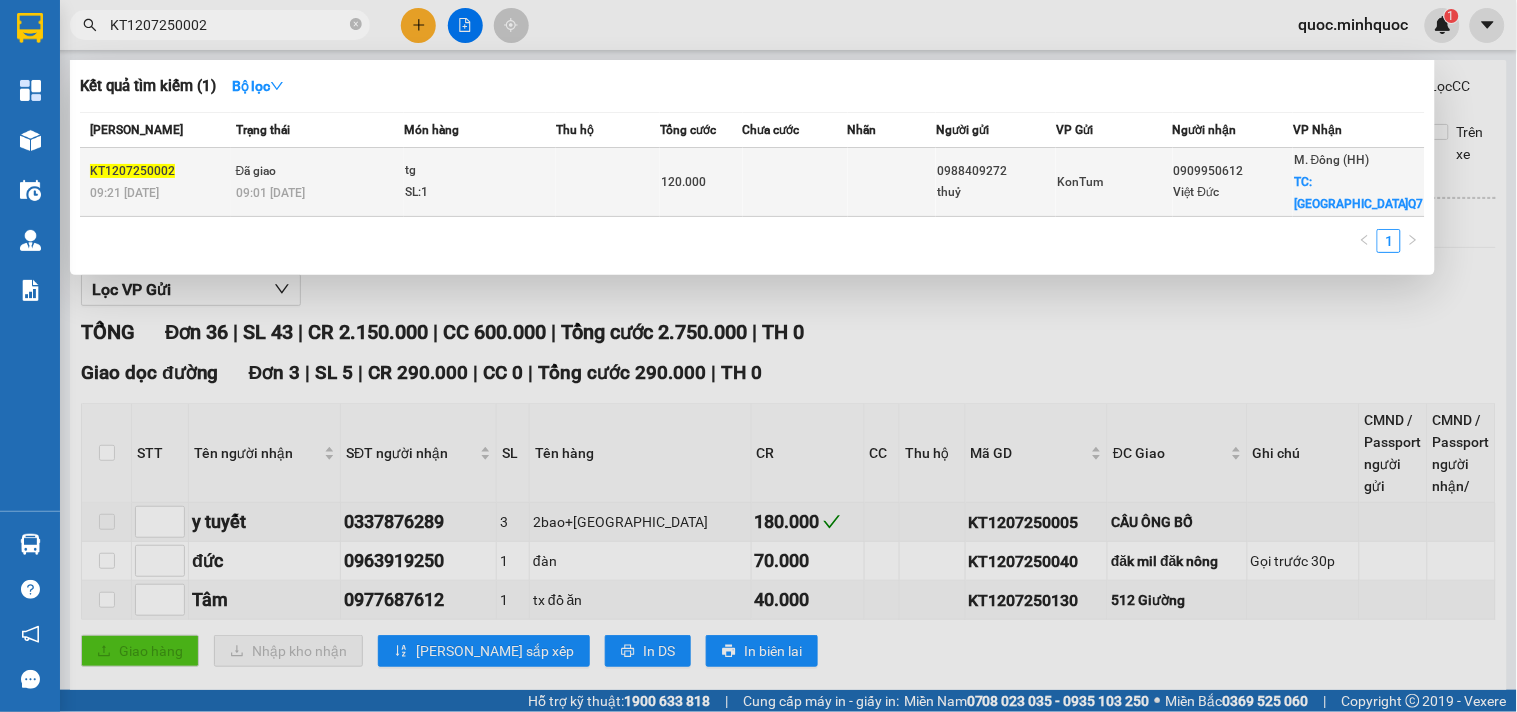 type on "KT1207250002" 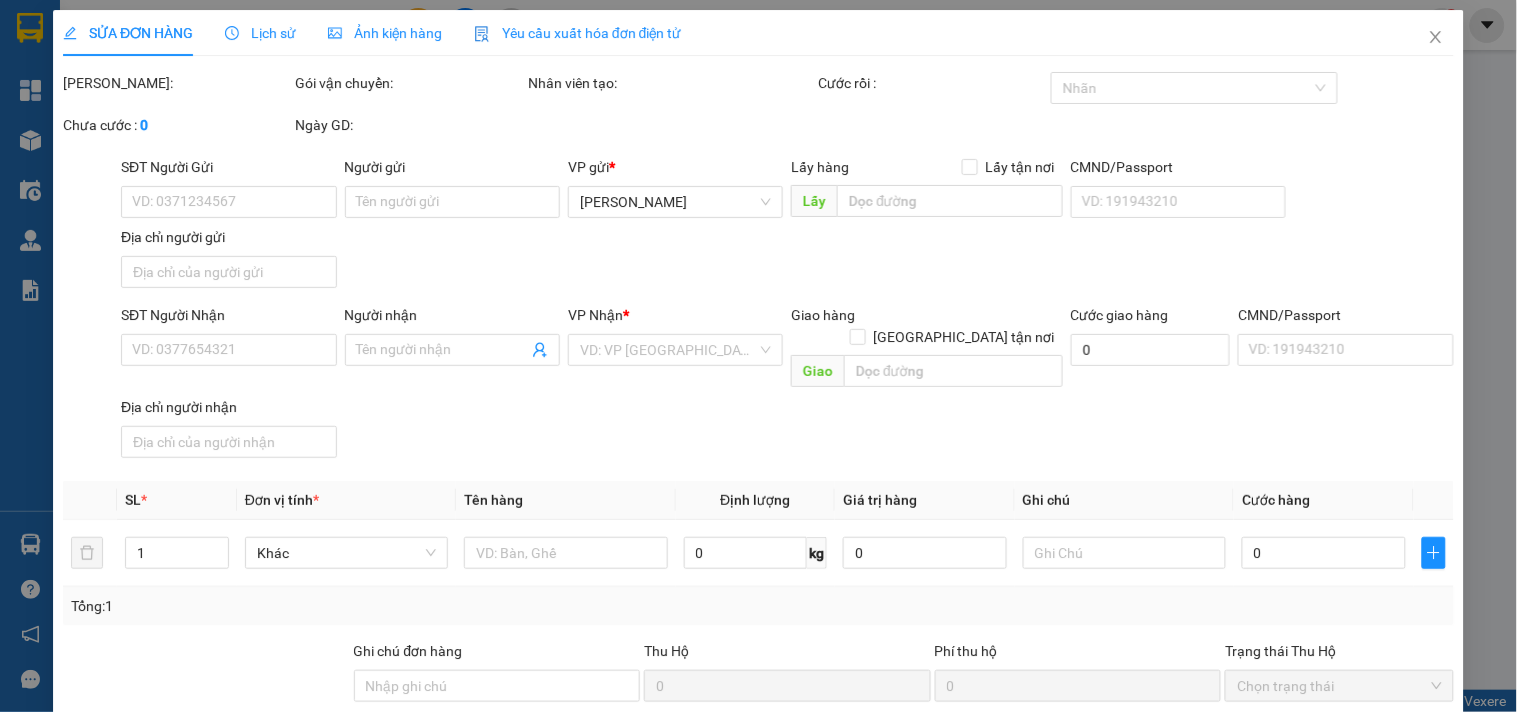 type on "0988409272" 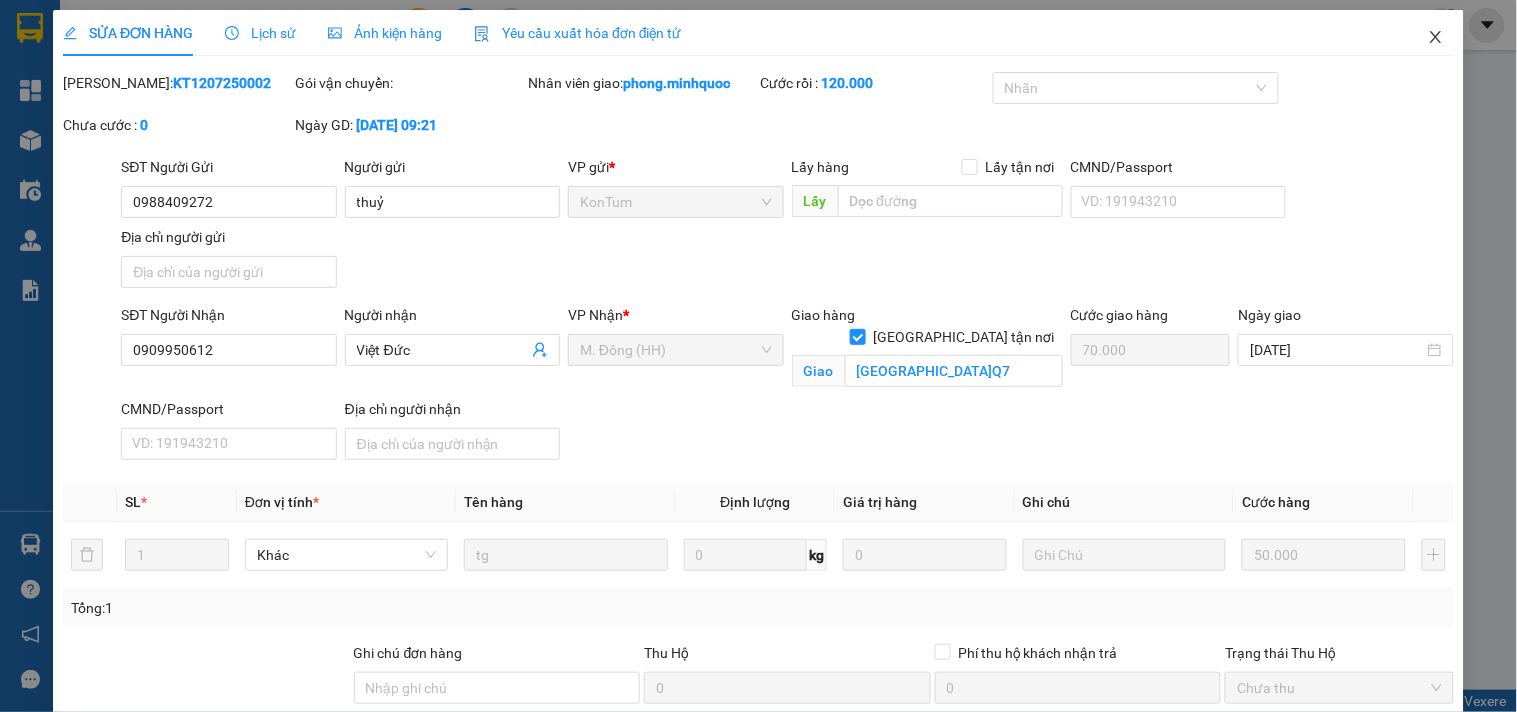 click 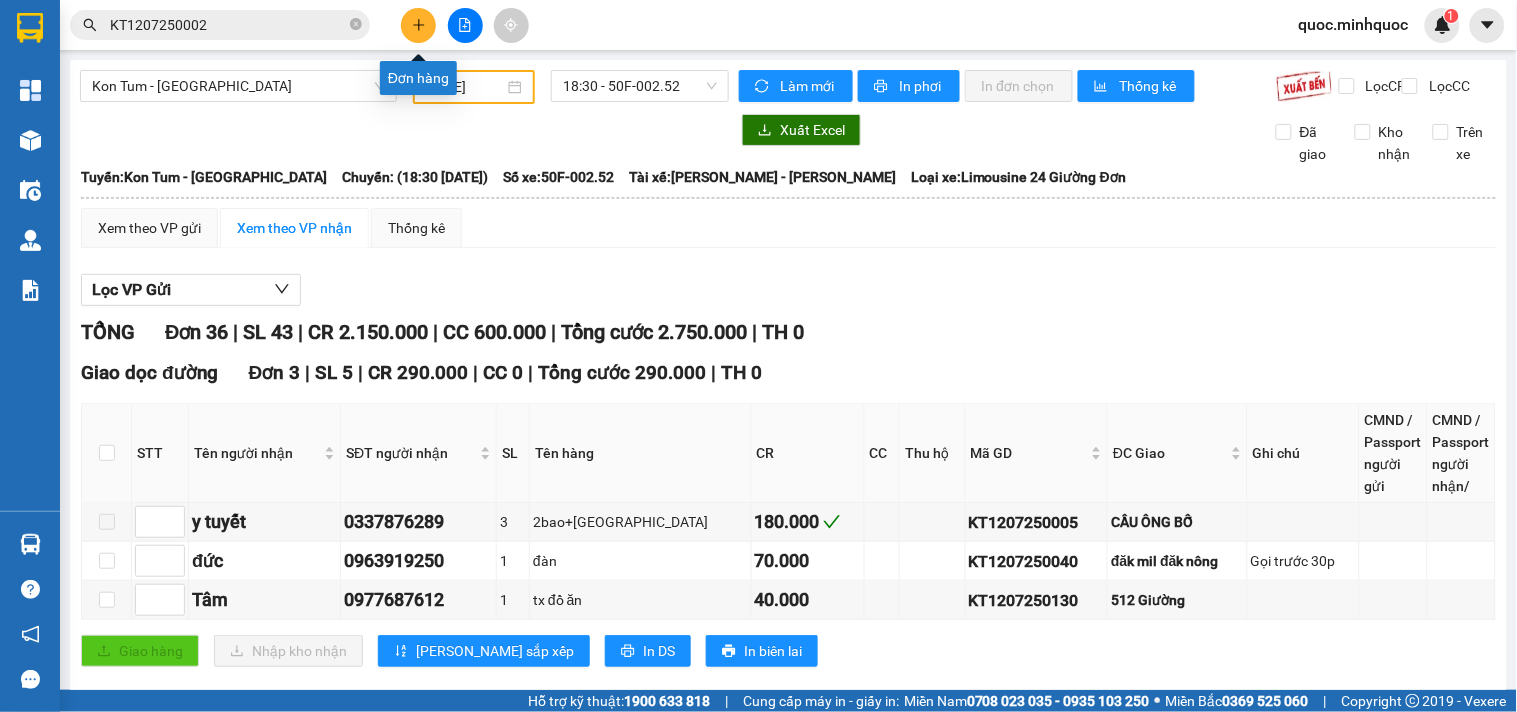 click at bounding box center [418, 25] 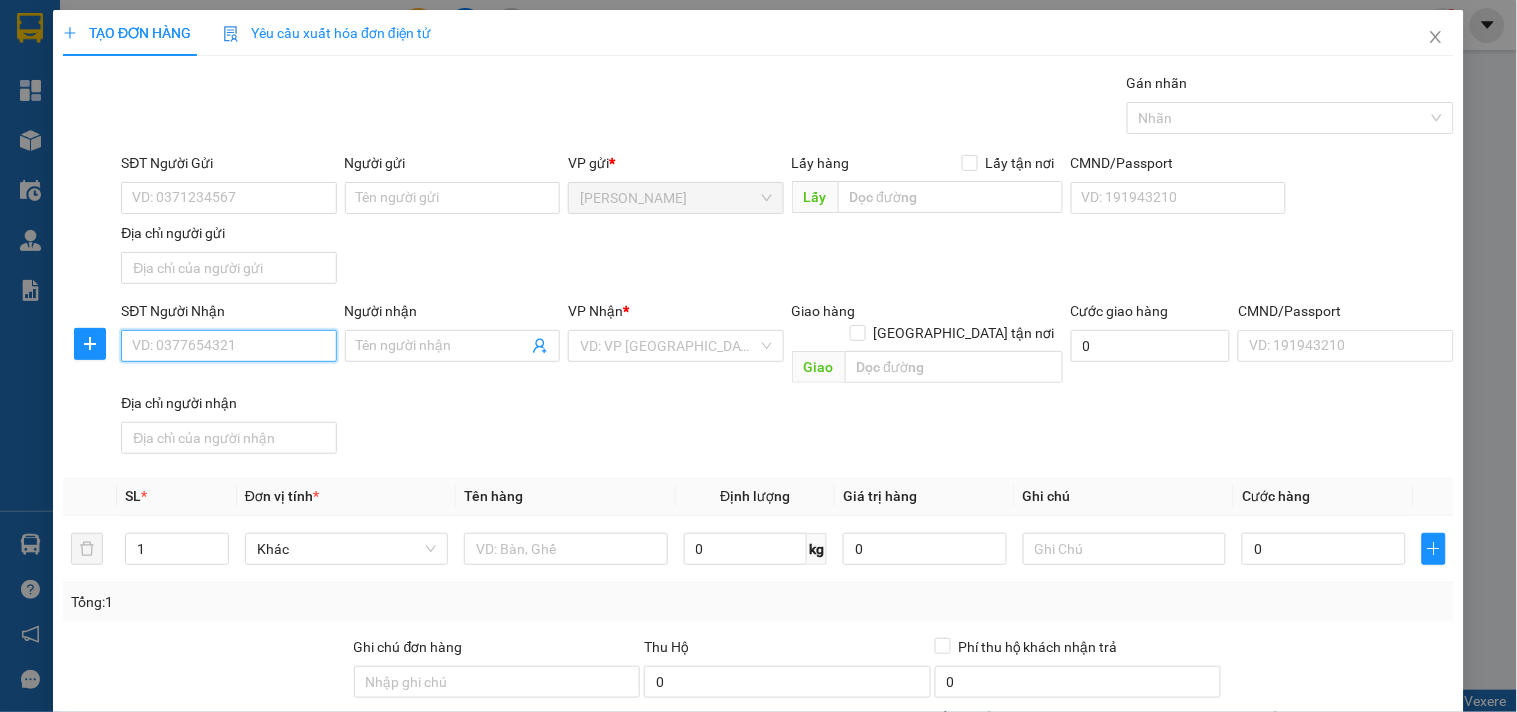 click on "SĐT Người Nhận" at bounding box center [228, 346] 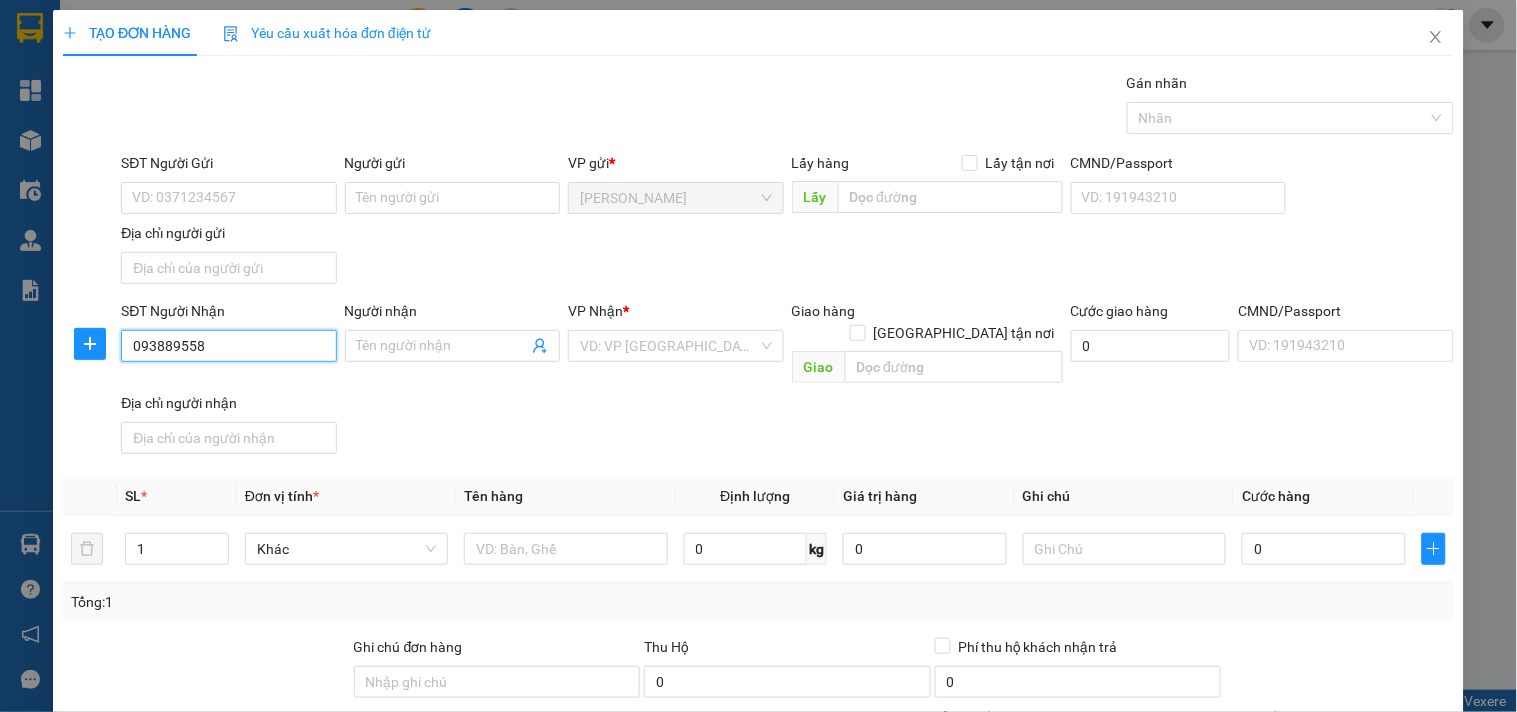 type on "0938895586" 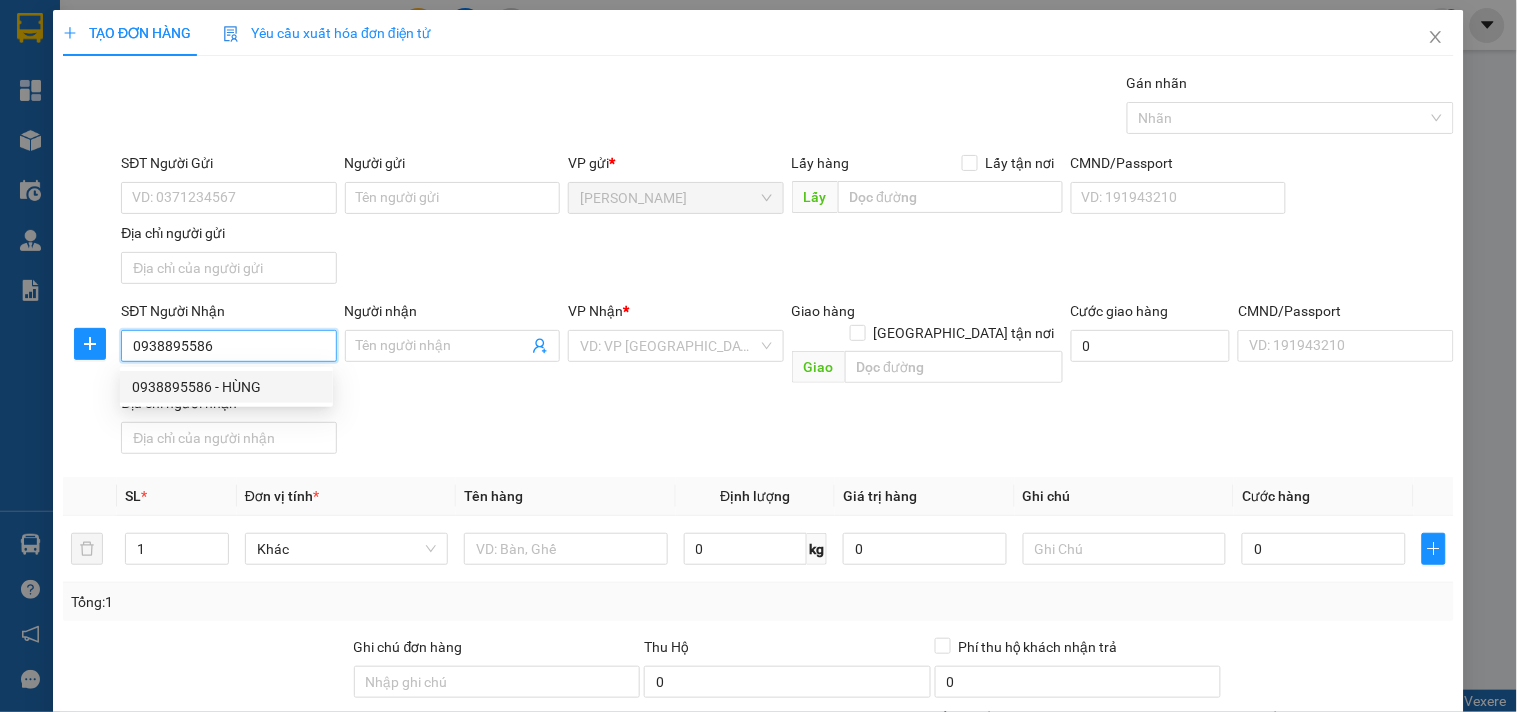 click on "0938895586 - HÙNG" at bounding box center (226, 387) 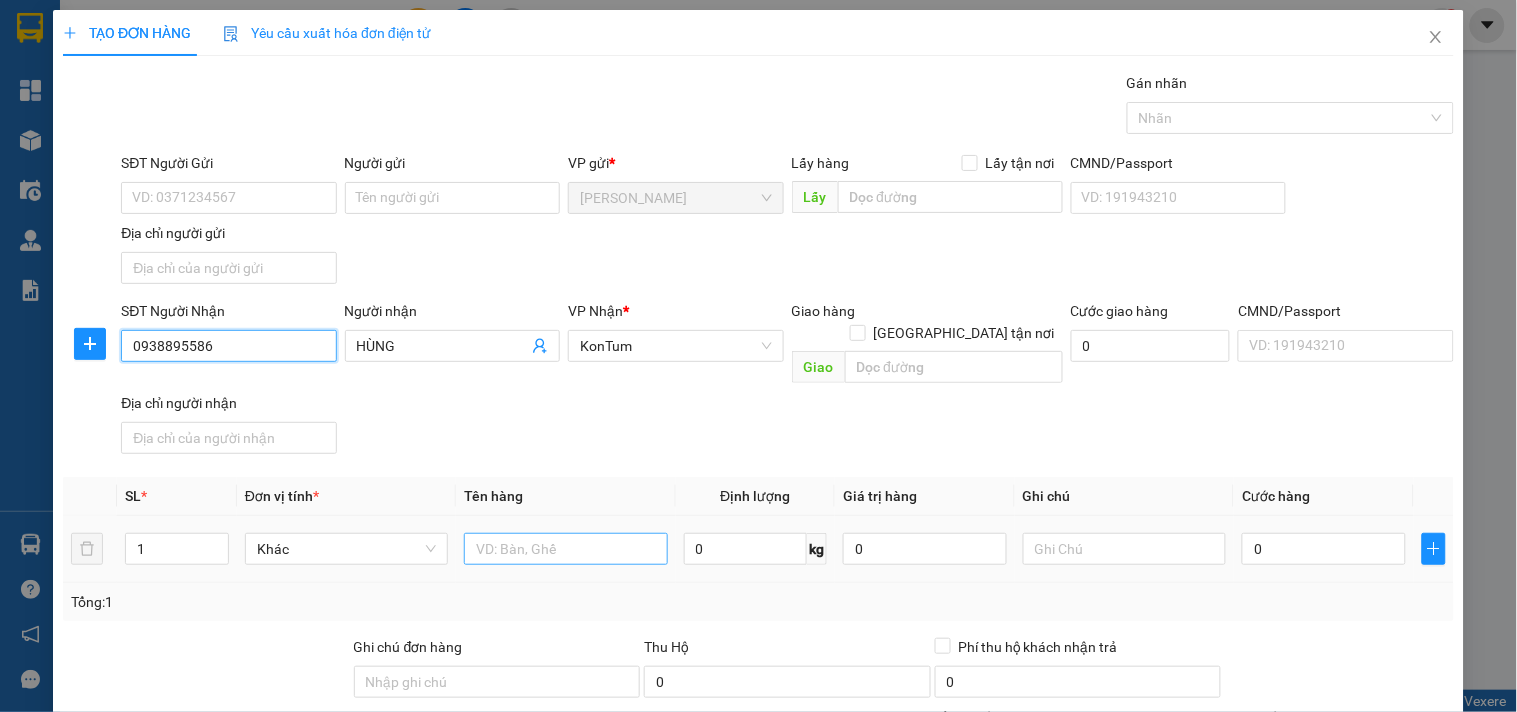 type on "0938895586" 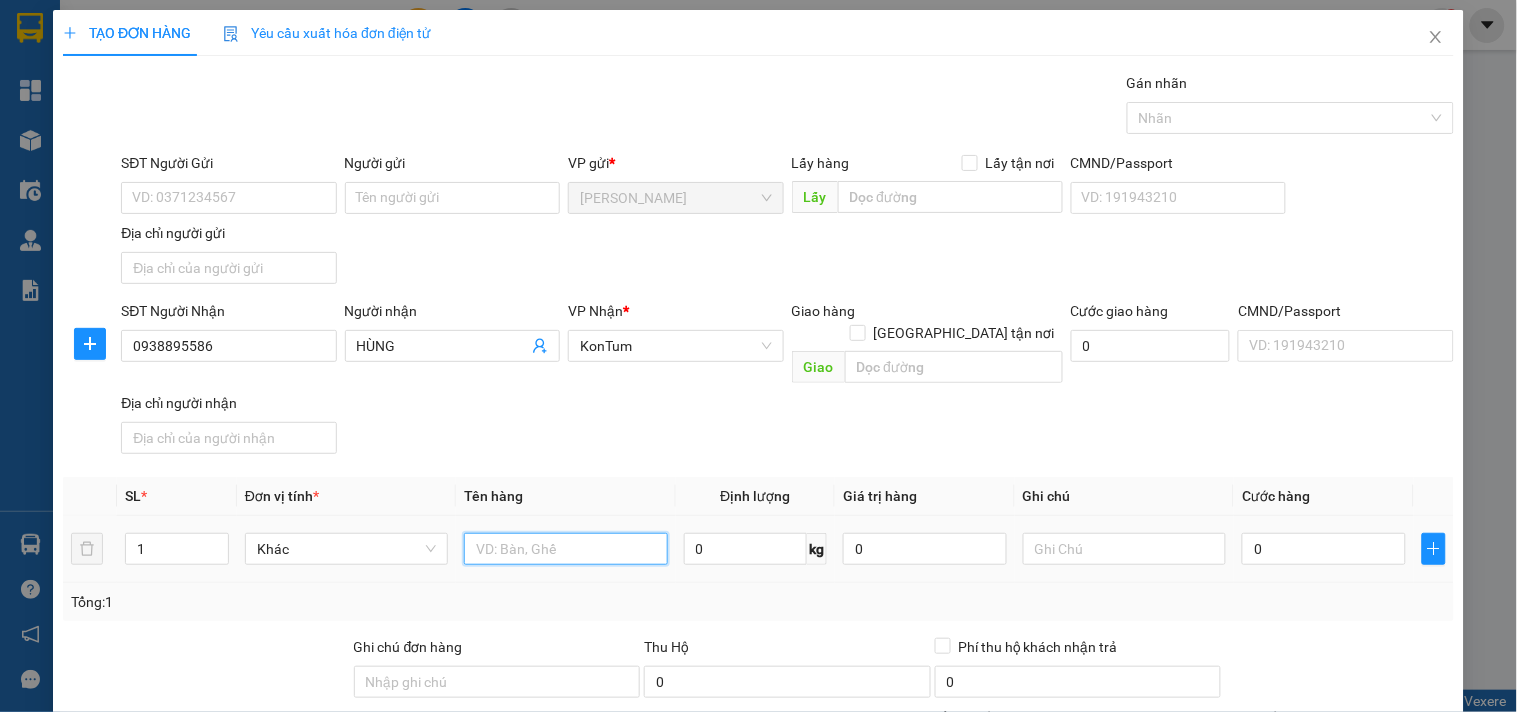 click at bounding box center (565, 549) 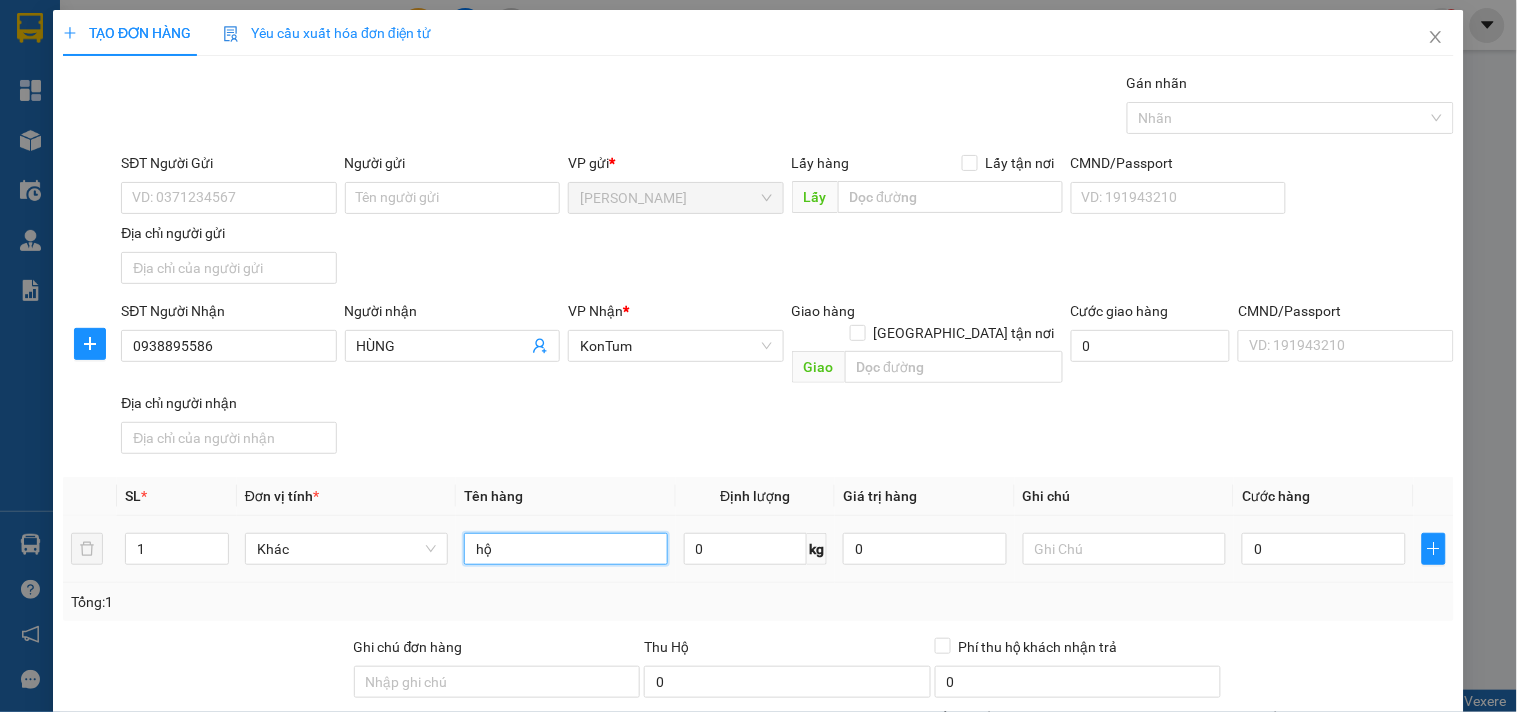 type on "hộp" 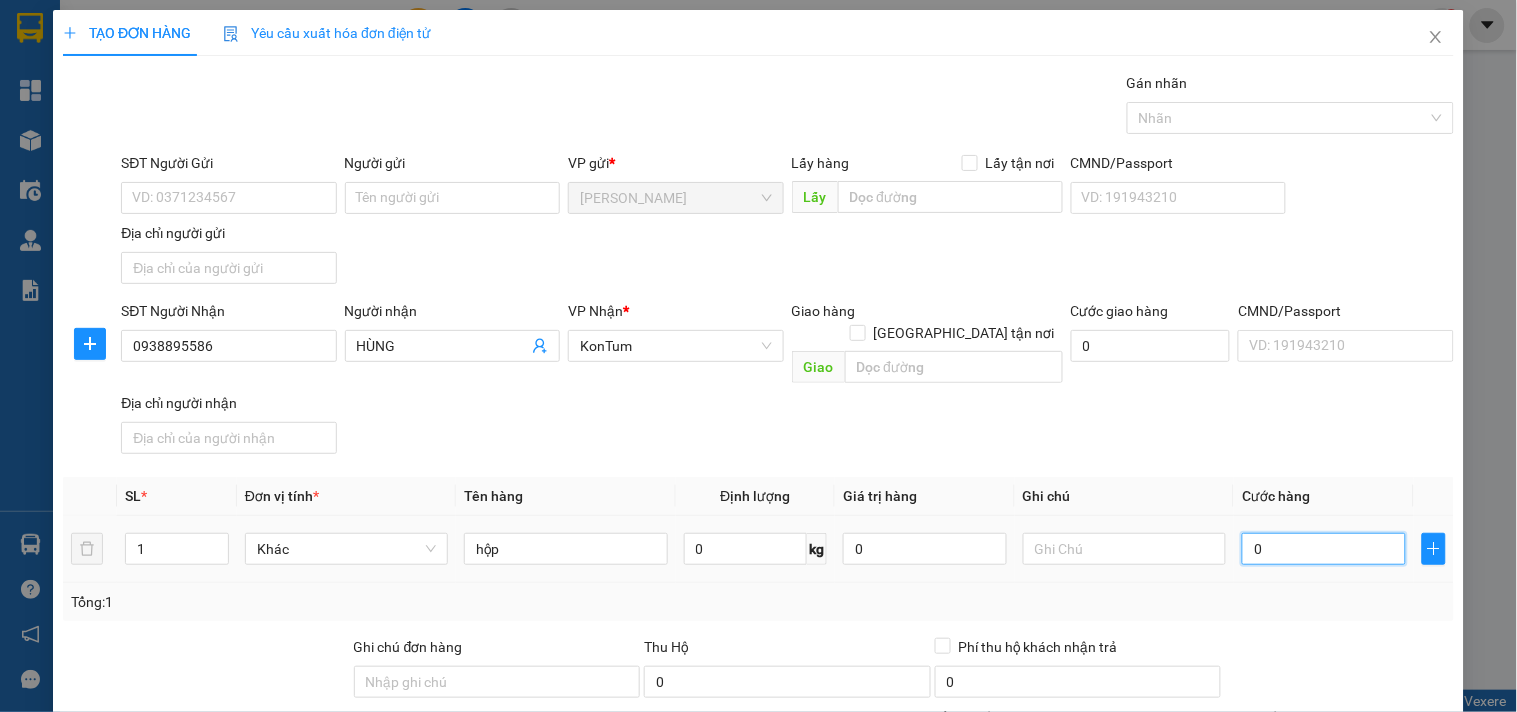 click on "0" at bounding box center (1324, 549) 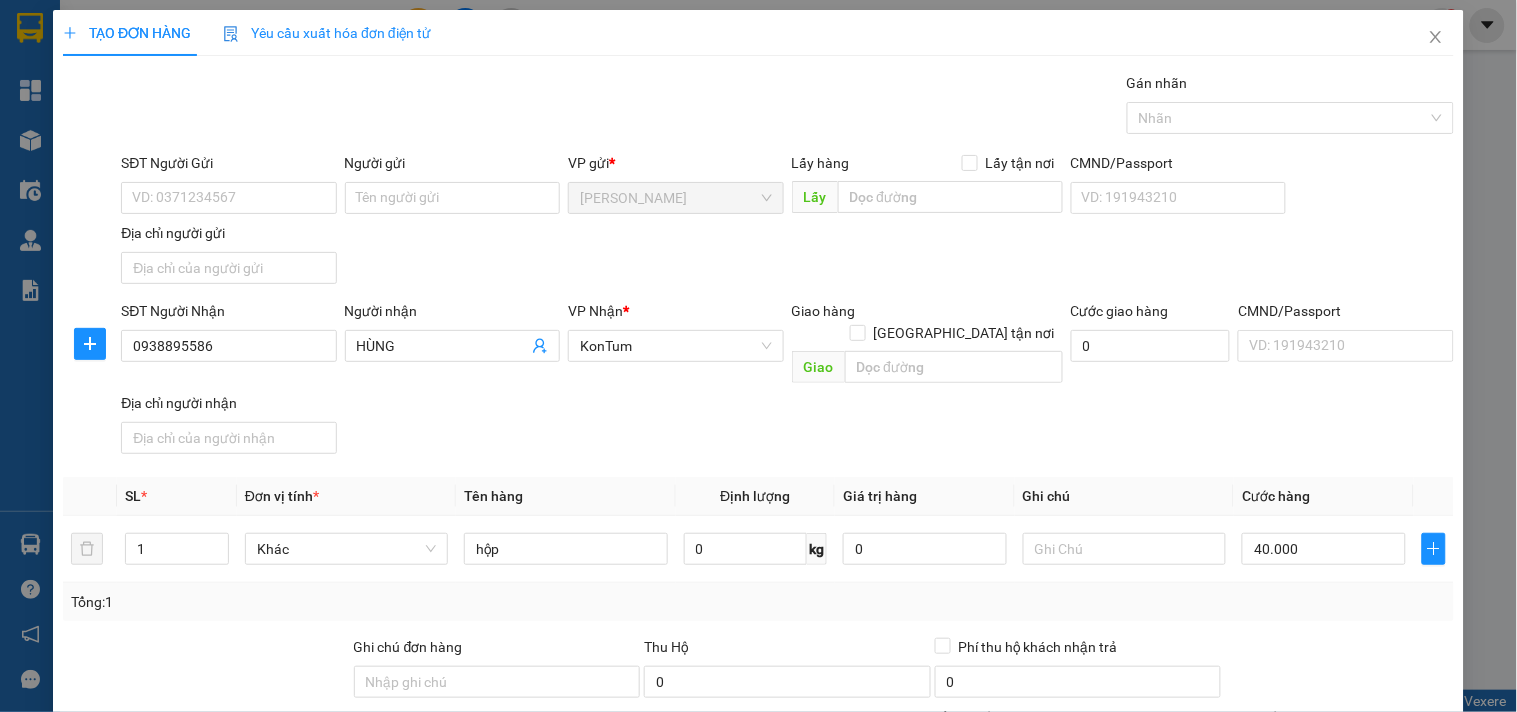click on "[PERSON_NAME] và In" at bounding box center [1369, 847] 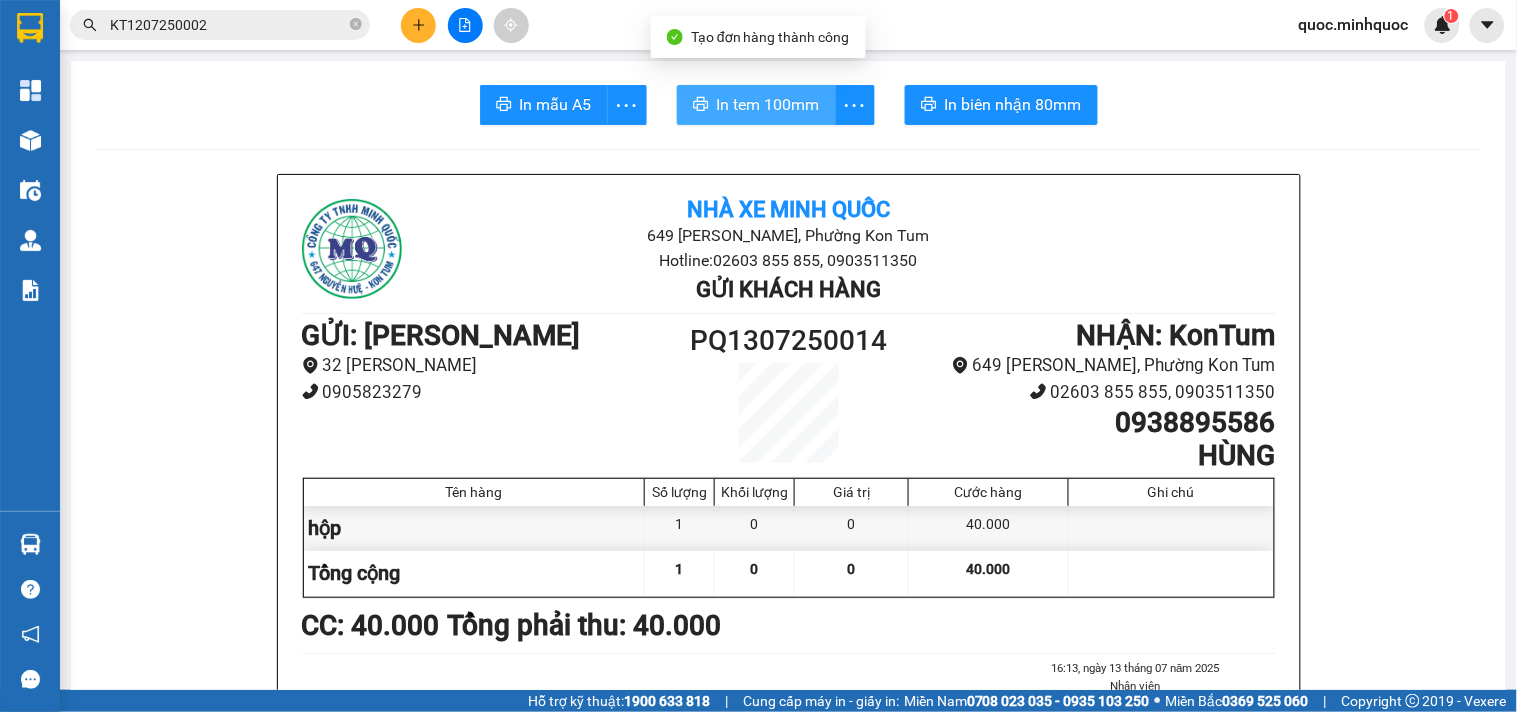 click on "In tem 100mm" at bounding box center [756, 105] 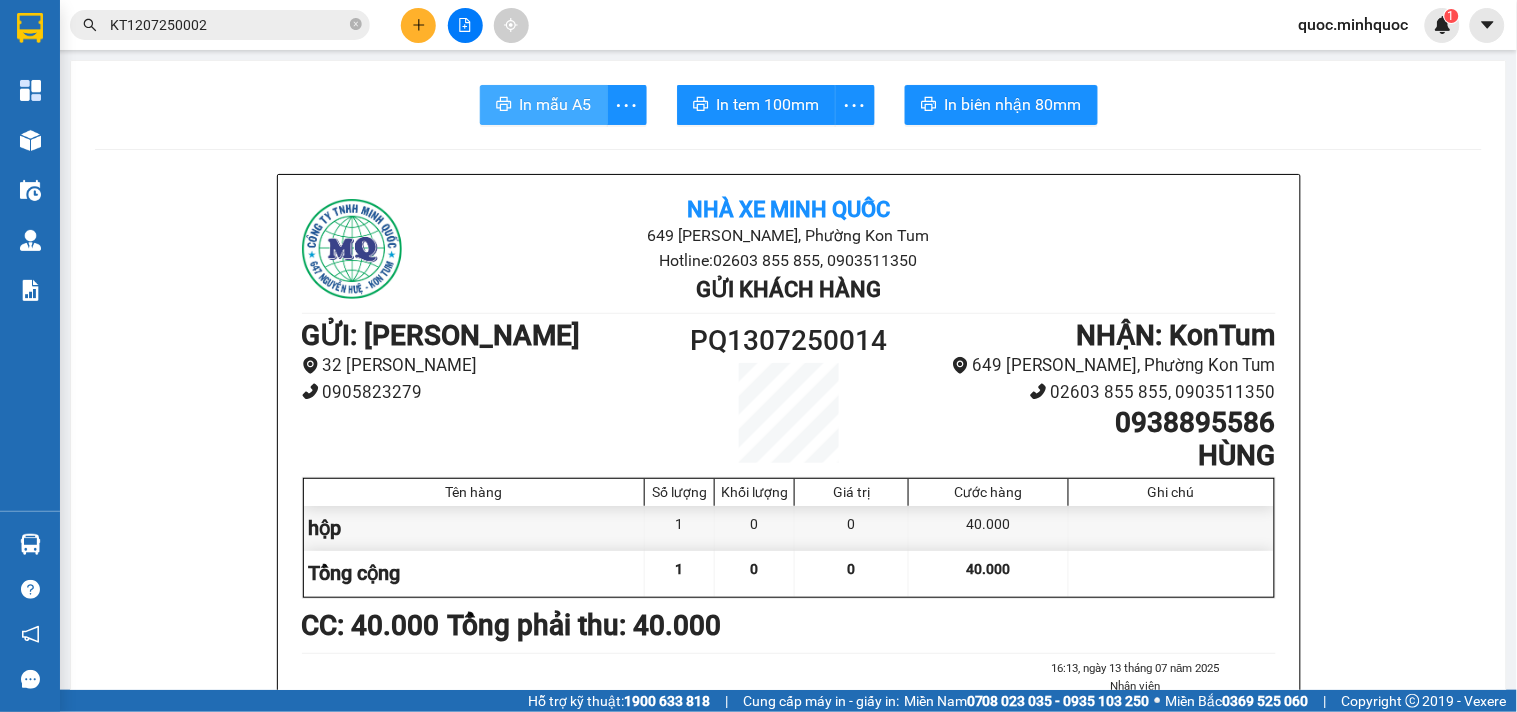 click on "In mẫu A5" at bounding box center [556, 104] 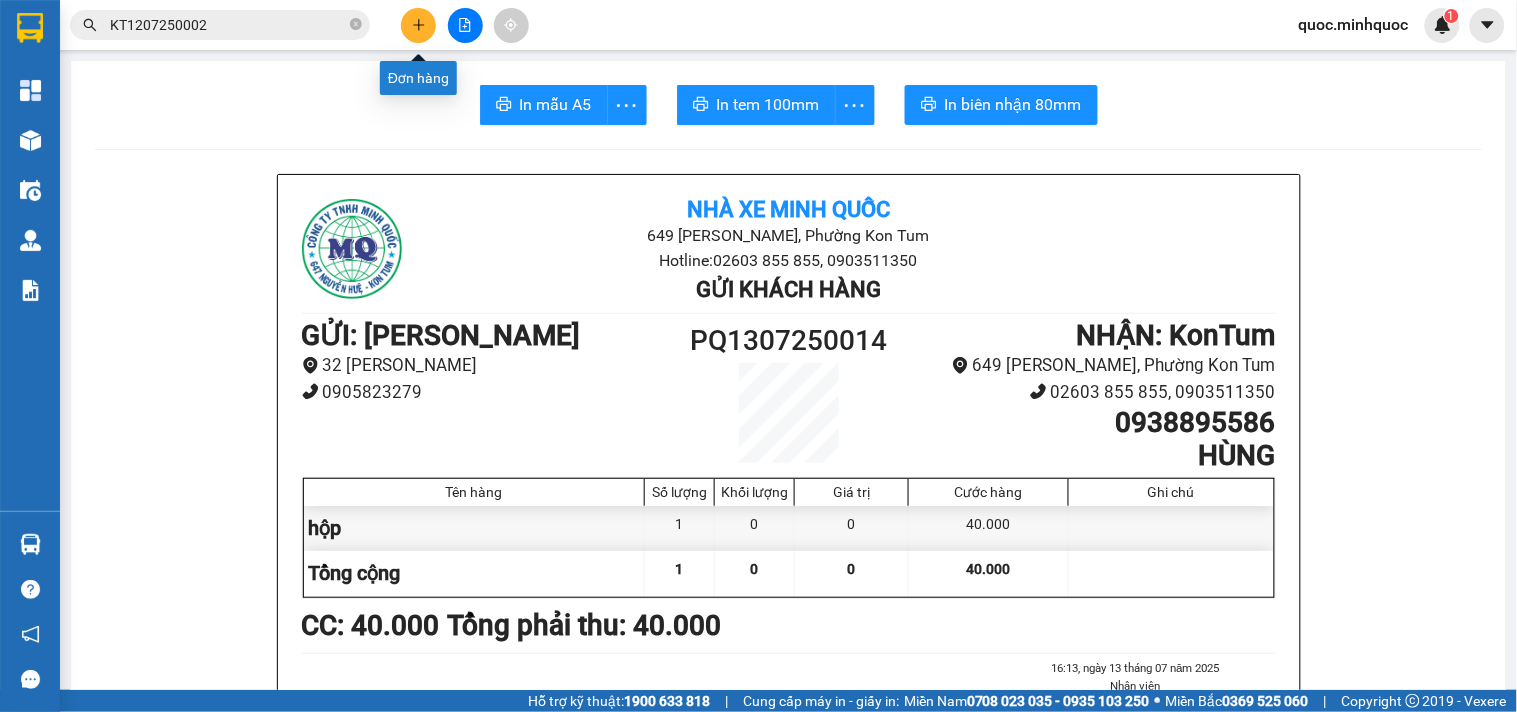 click 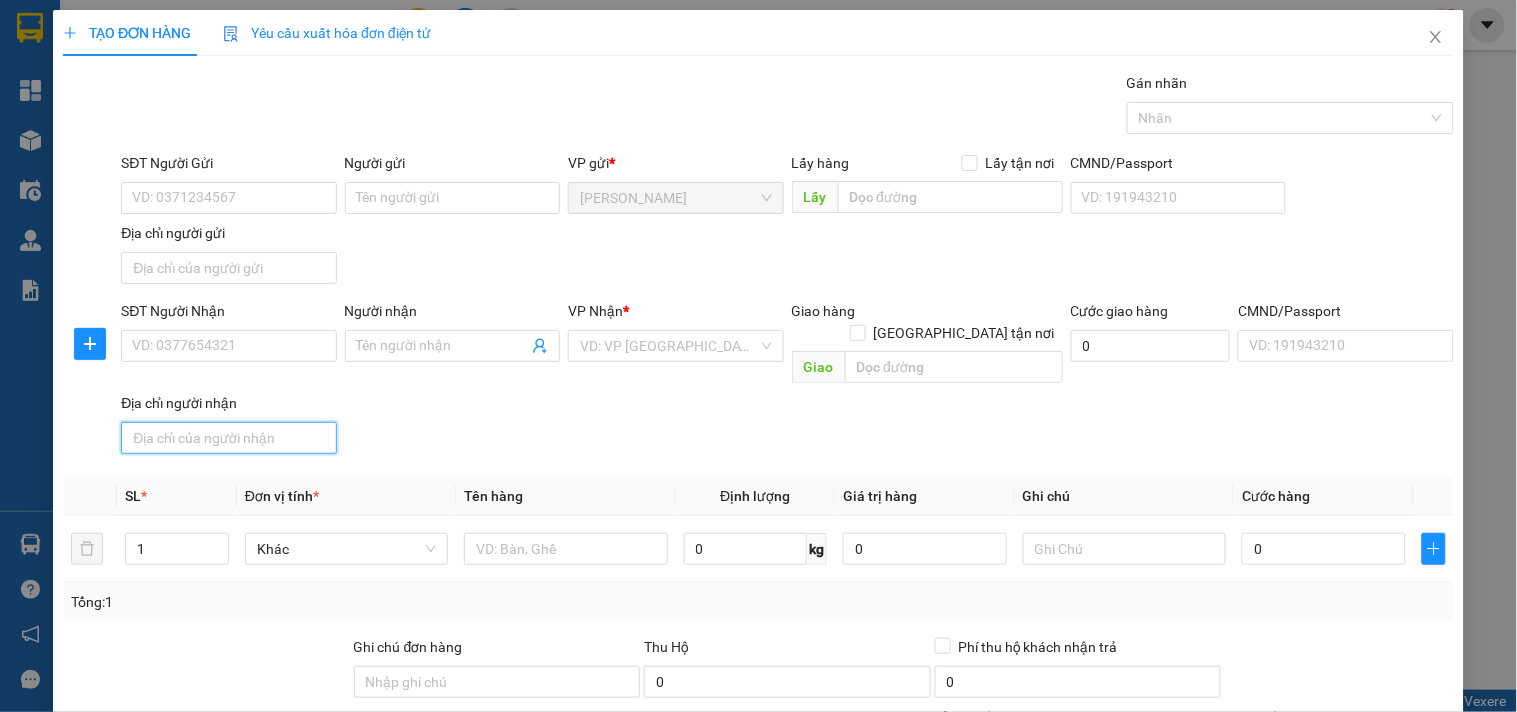 click on "Địa chỉ người nhận" at bounding box center (228, 438) 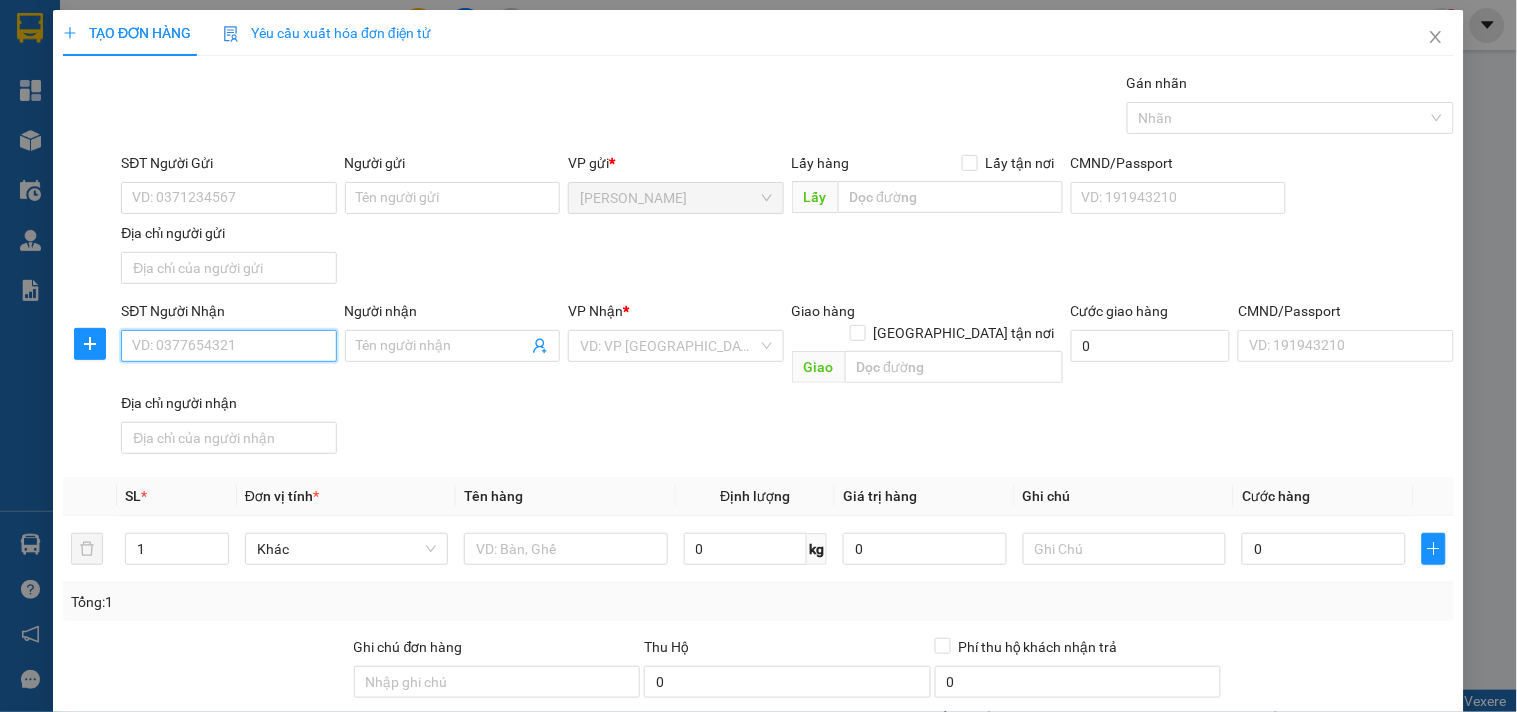 click on "SĐT Người Nhận" at bounding box center (228, 346) 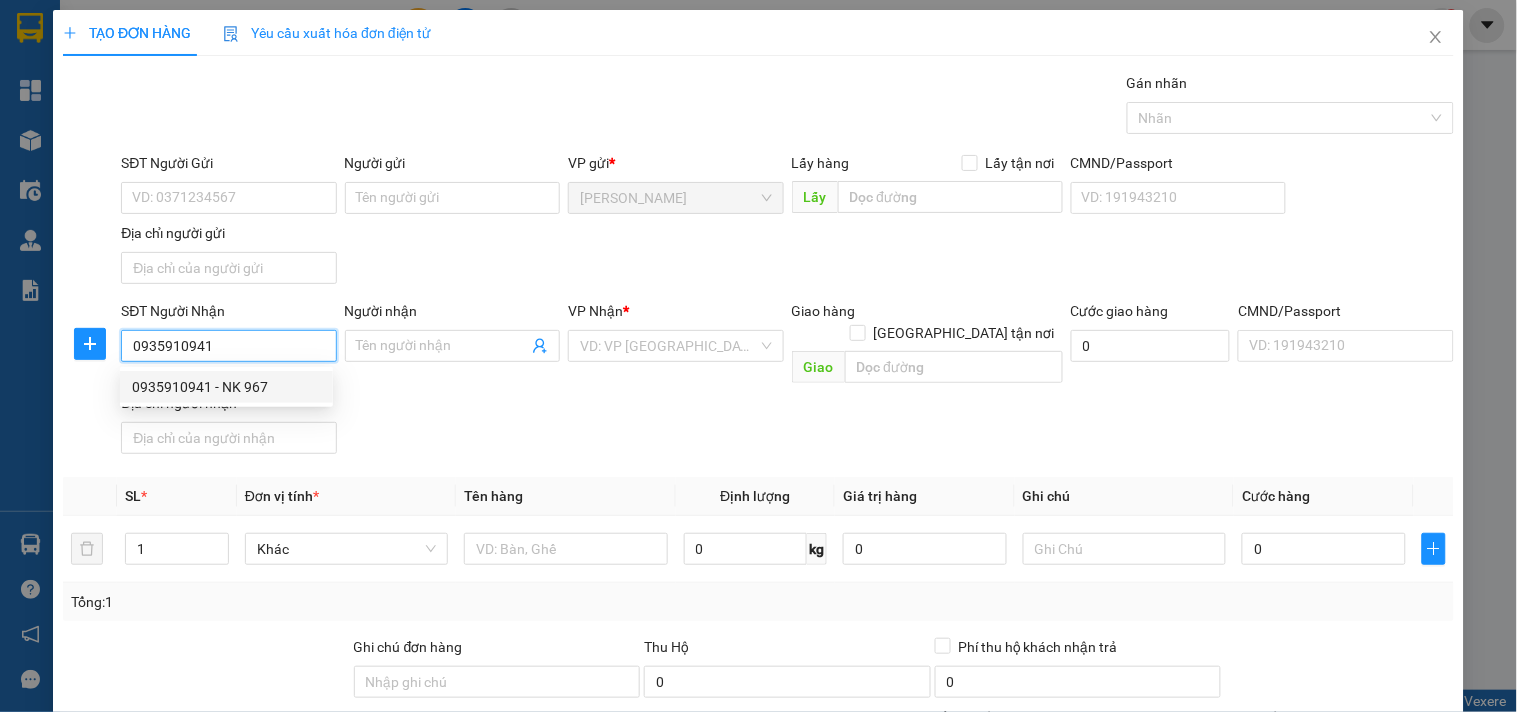 type on "0935910941" 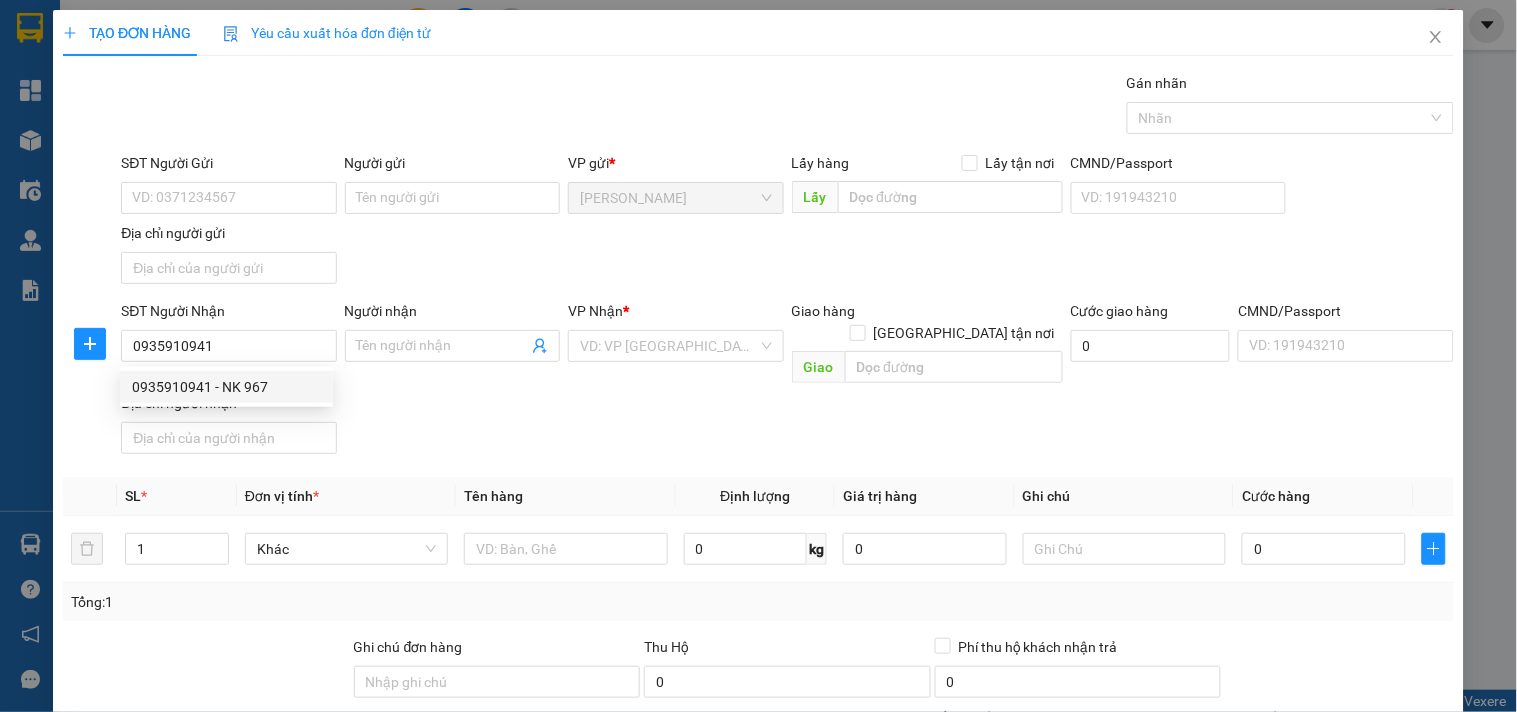 click on "0935910941 0935910941 - NK 967" at bounding box center (226, 387) 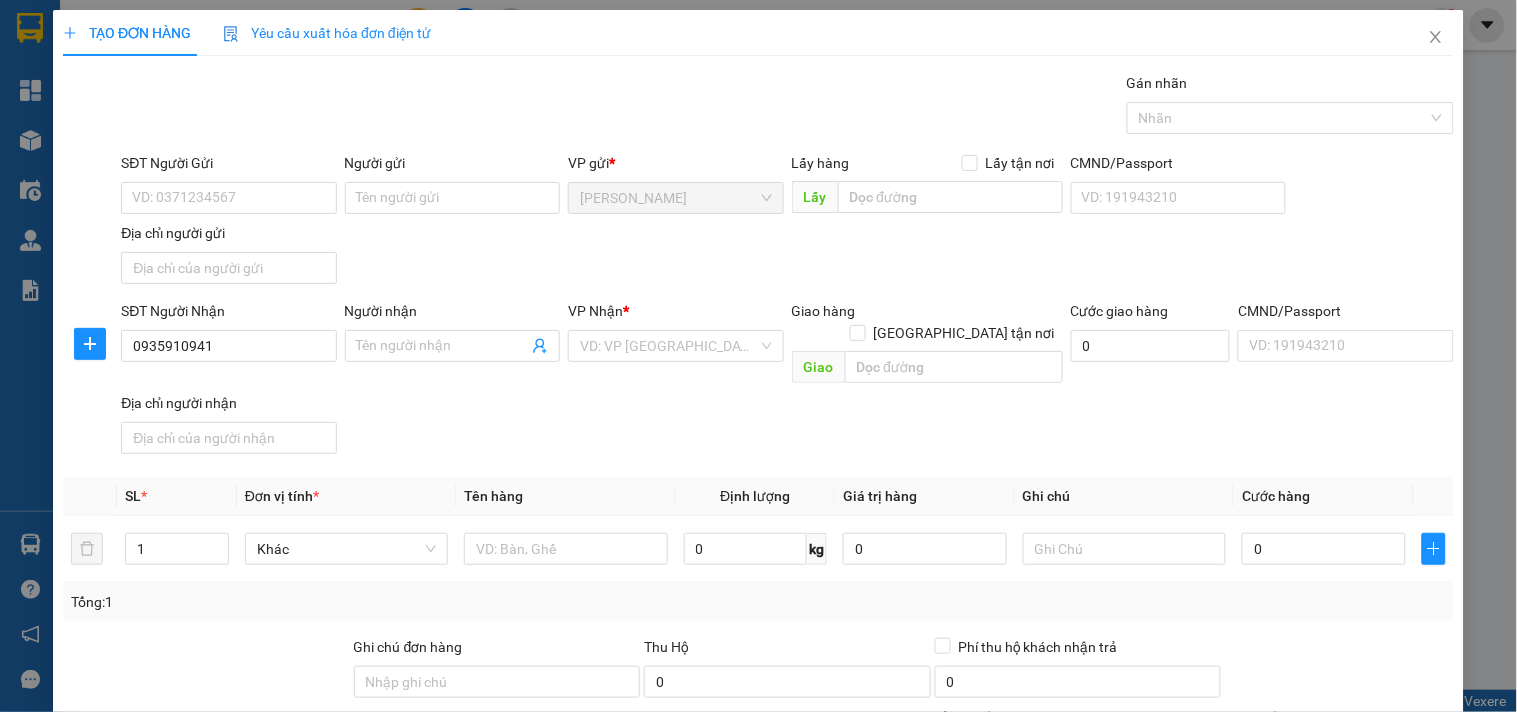 click on "Địa chỉ người nhận" at bounding box center [228, 403] 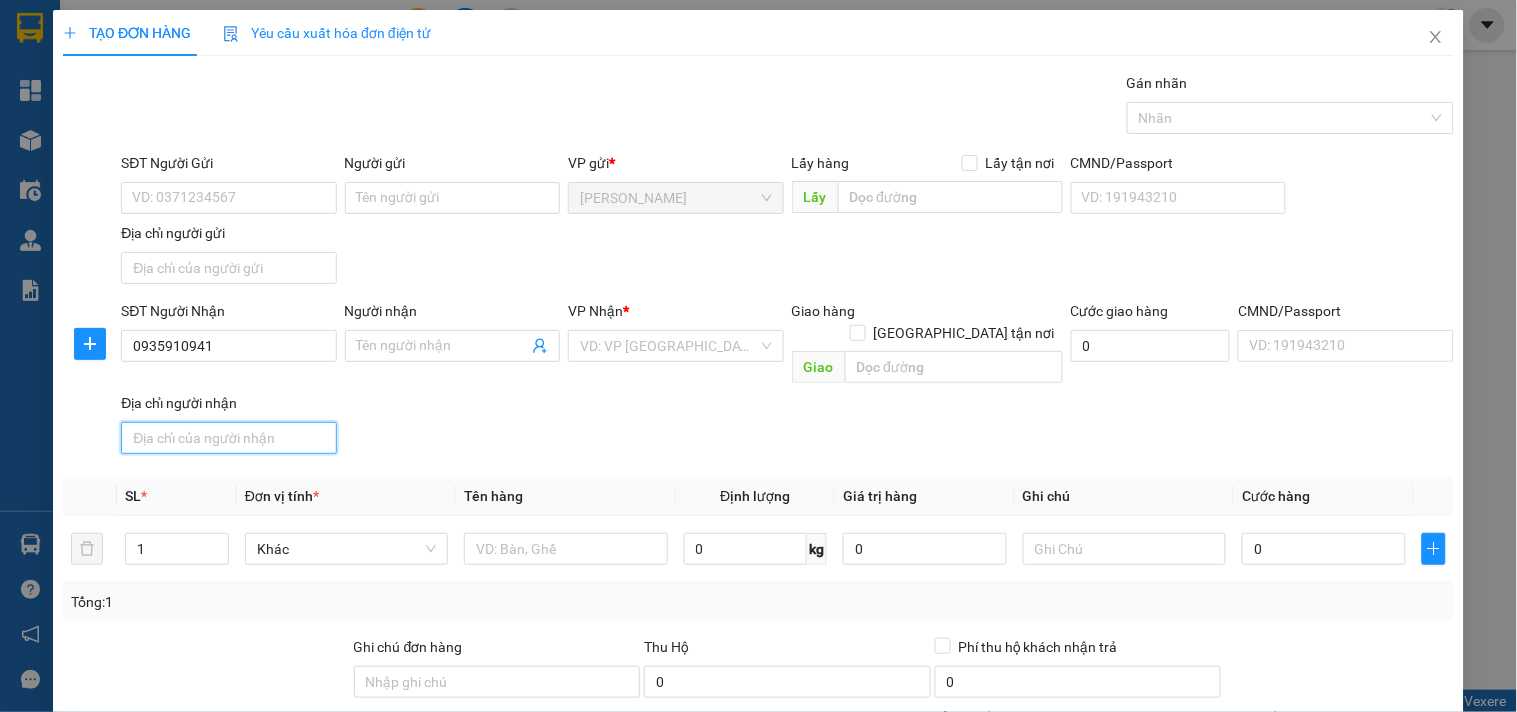 click on "Địa chỉ người nhận" at bounding box center [228, 438] 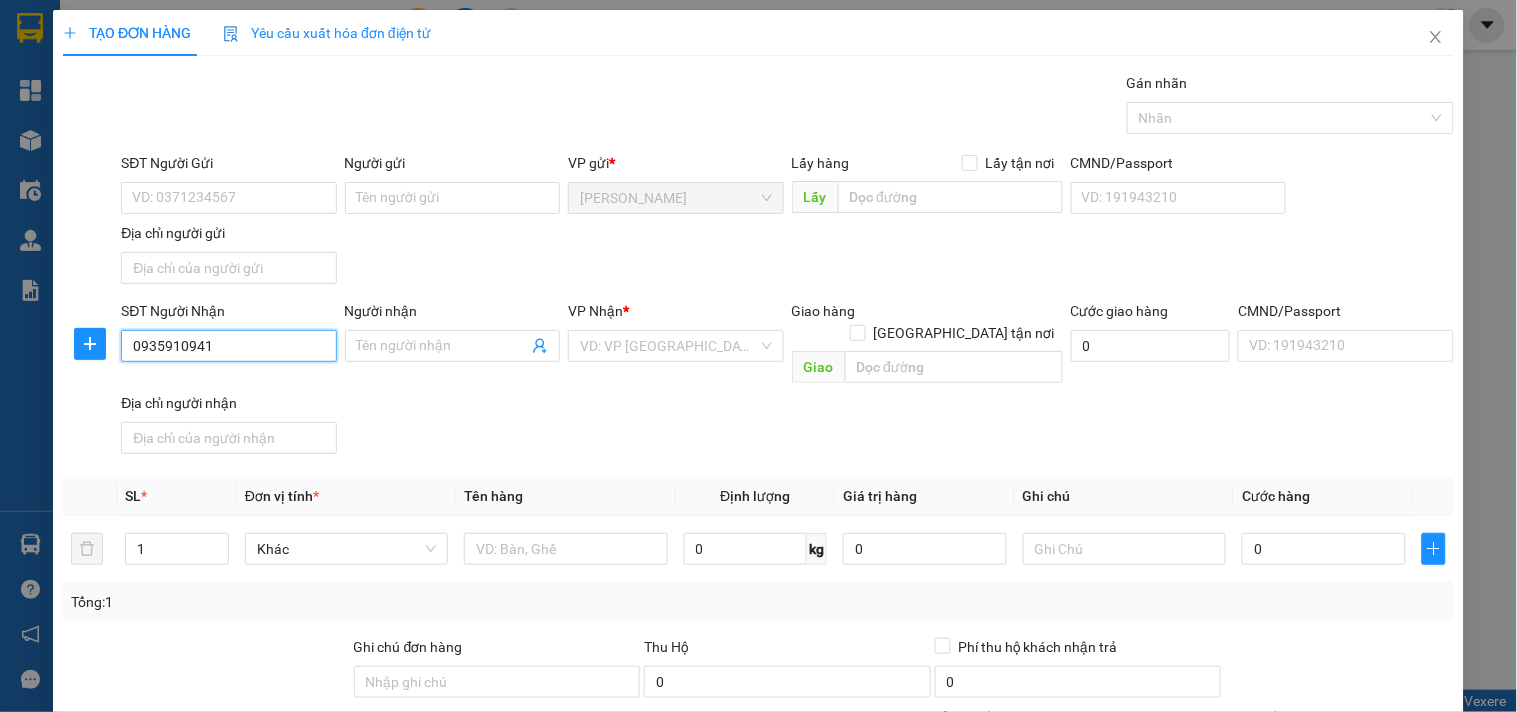 click on "0935910941" at bounding box center [228, 346] 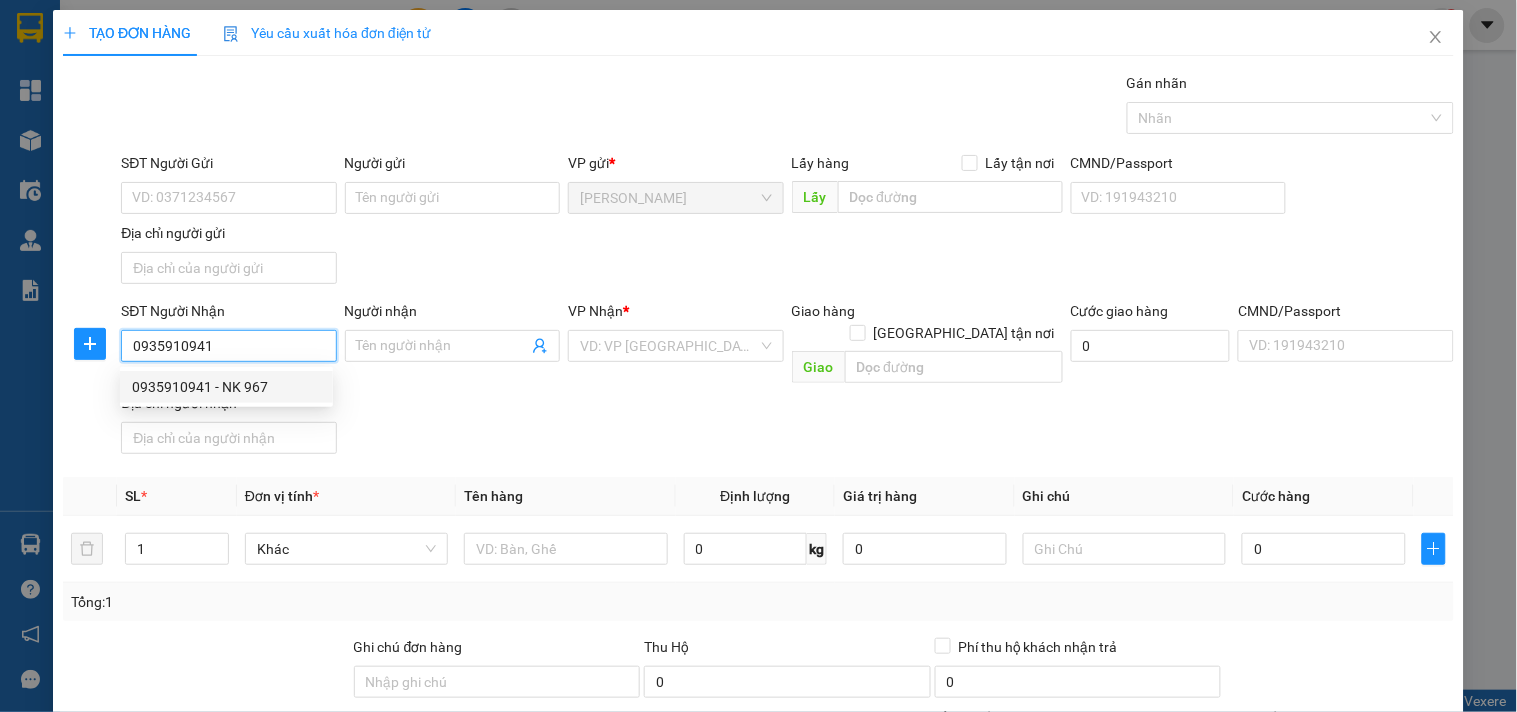 click on "0935910941 - NK 967" at bounding box center [226, 387] 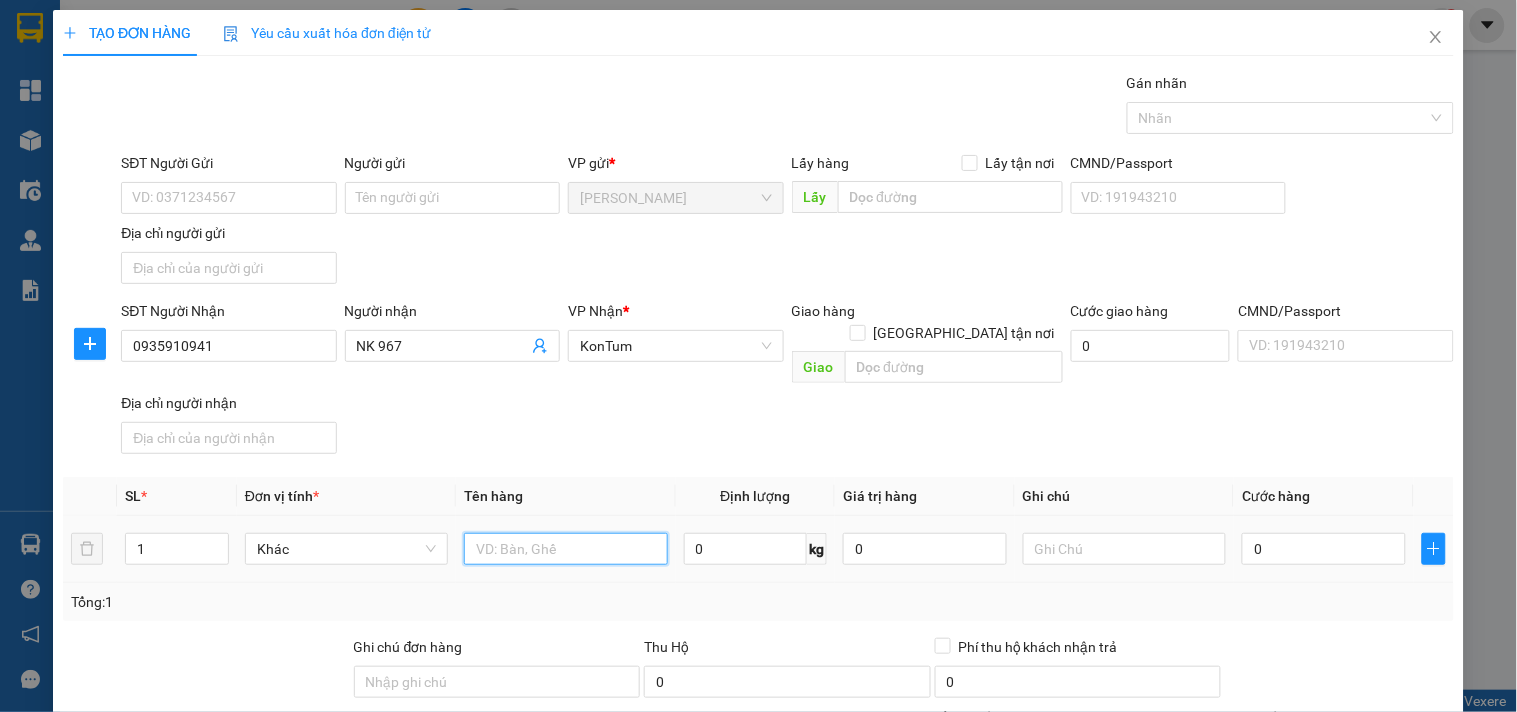 click at bounding box center [565, 549] 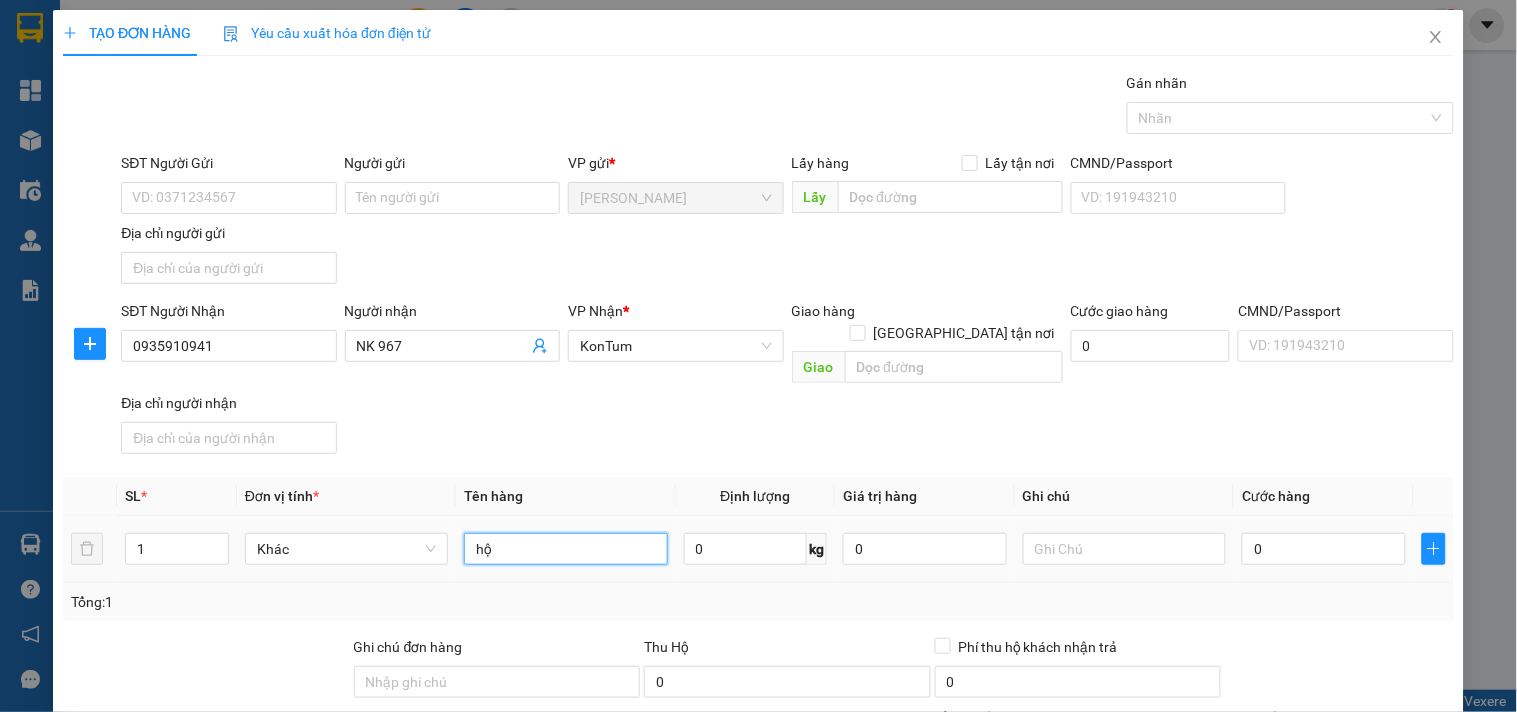 type on "hộp" 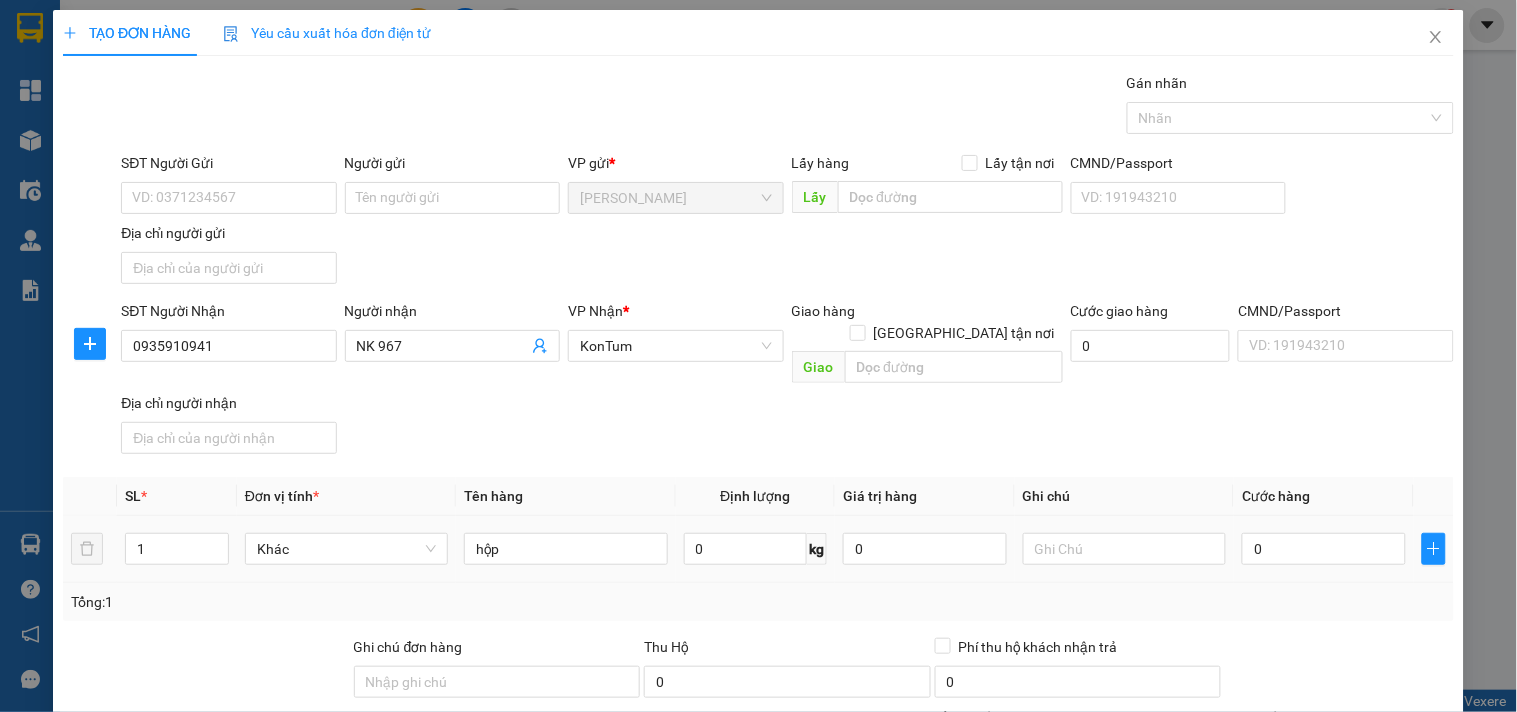 click on "0" at bounding box center [1324, 549] 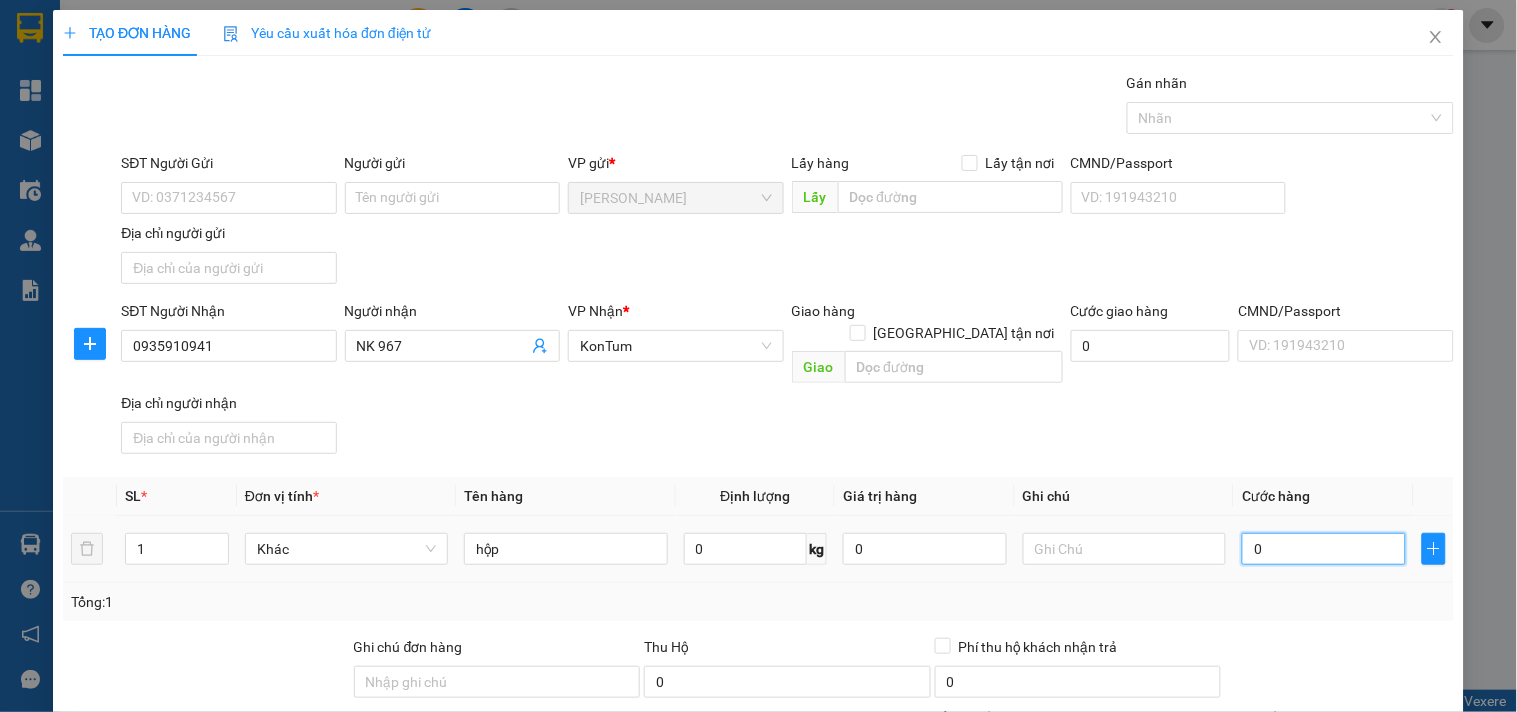 click on "0" at bounding box center (1324, 549) 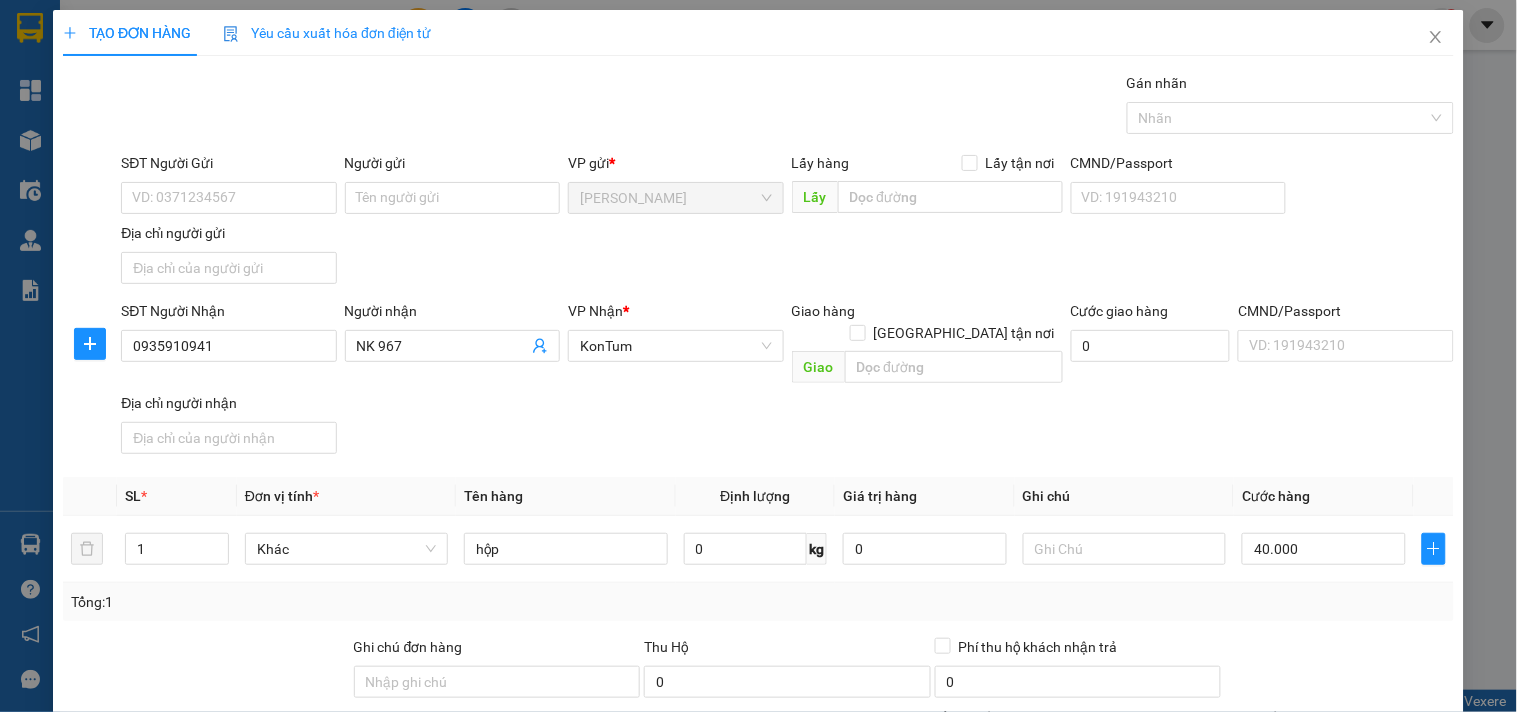 click on "[PERSON_NAME] và In" at bounding box center (1369, 847) 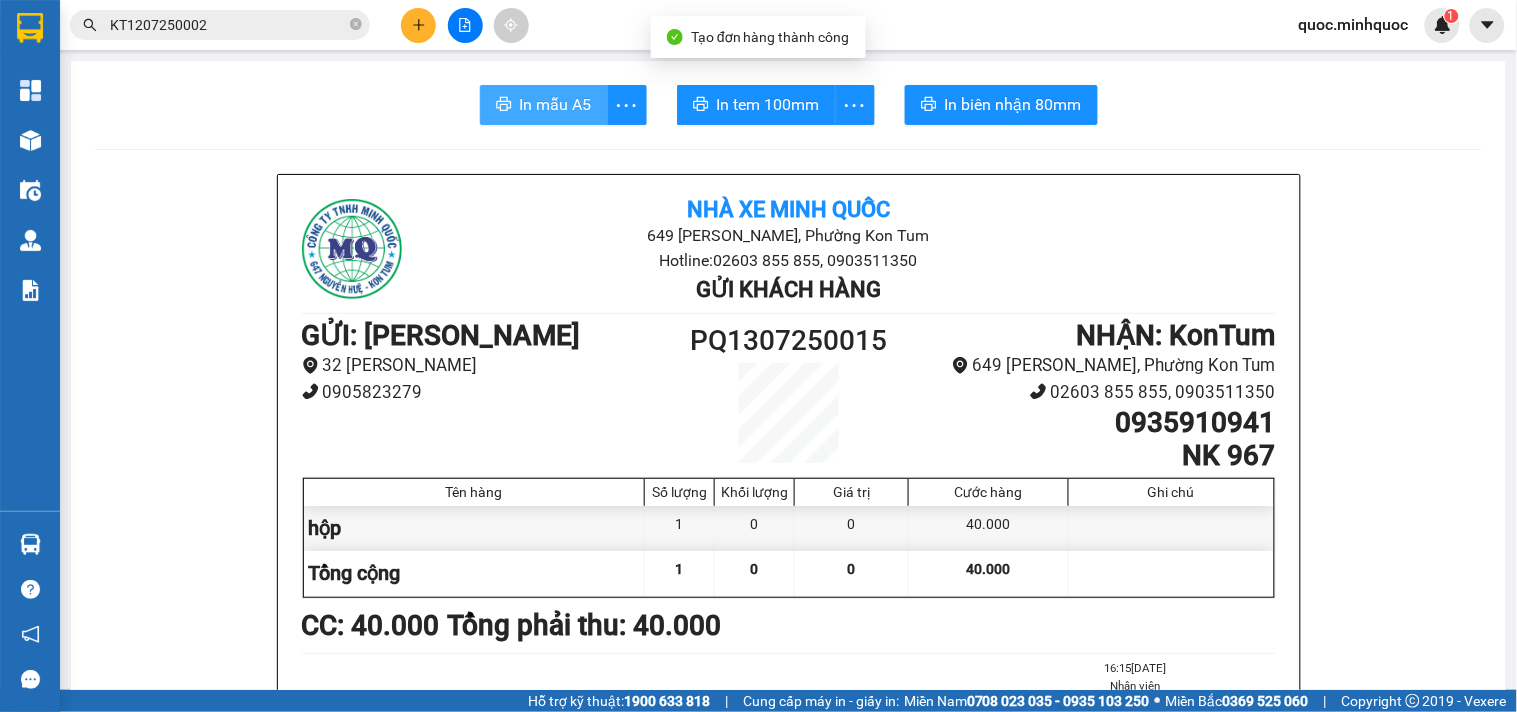 click 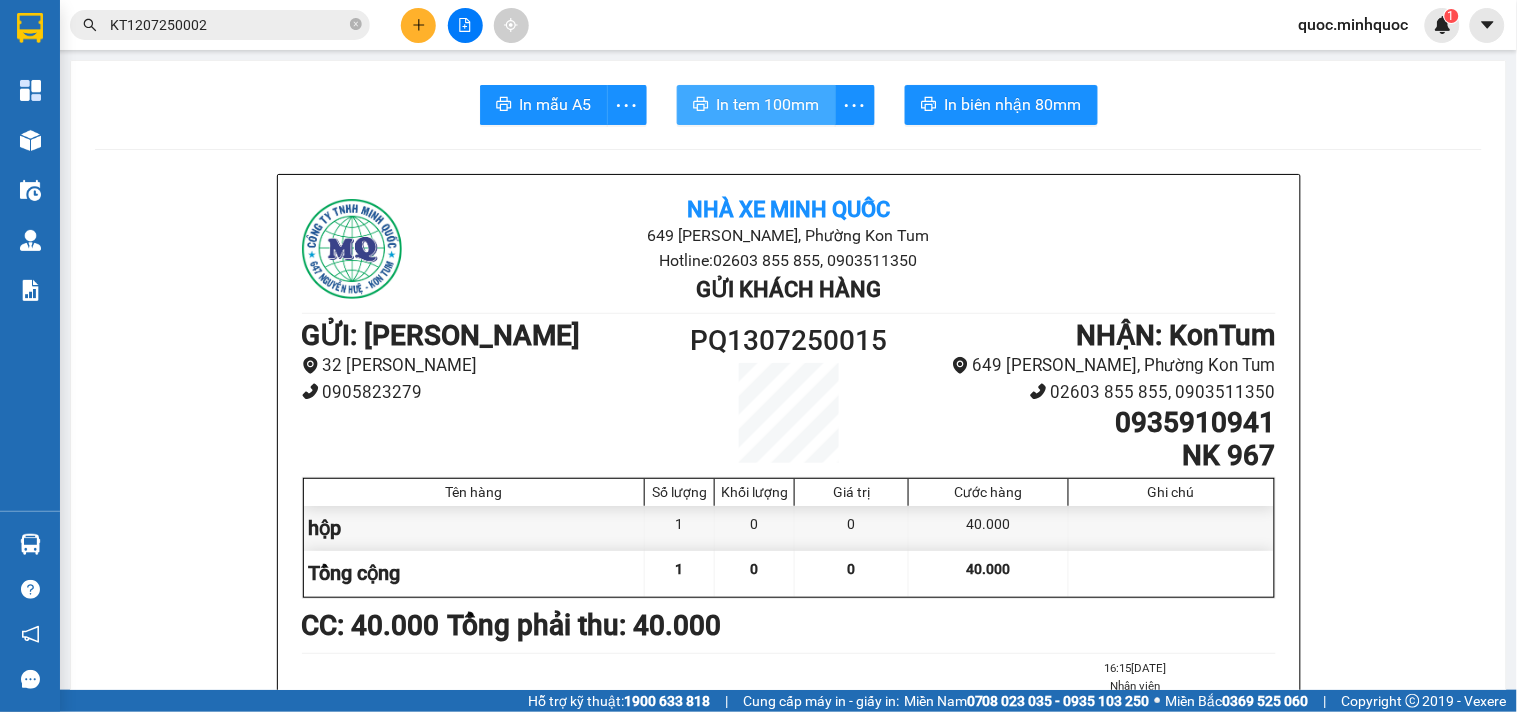 click on "In tem 100mm" at bounding box center (768, 104) 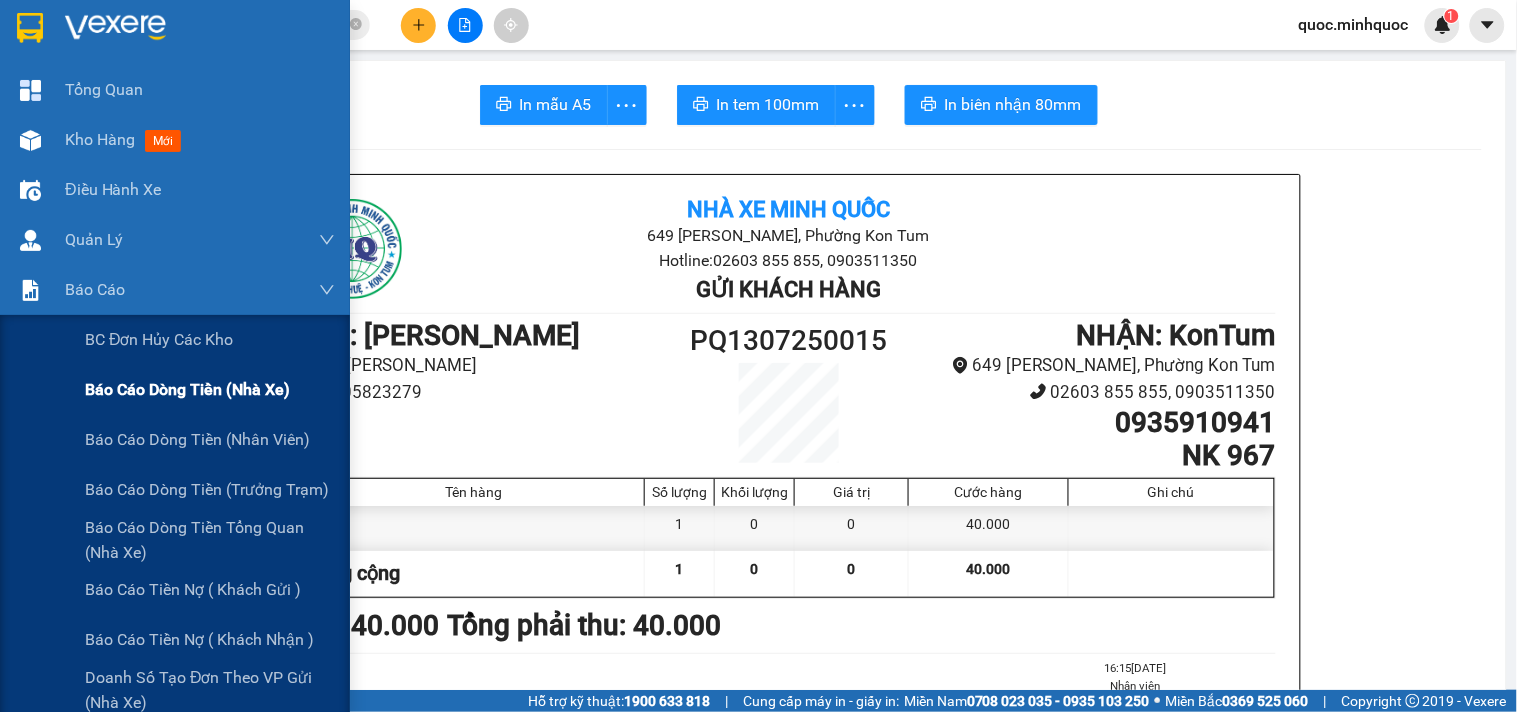 click on "Báo cáo dòng tiền (nhà xe)" at bounding box center (210, 390) 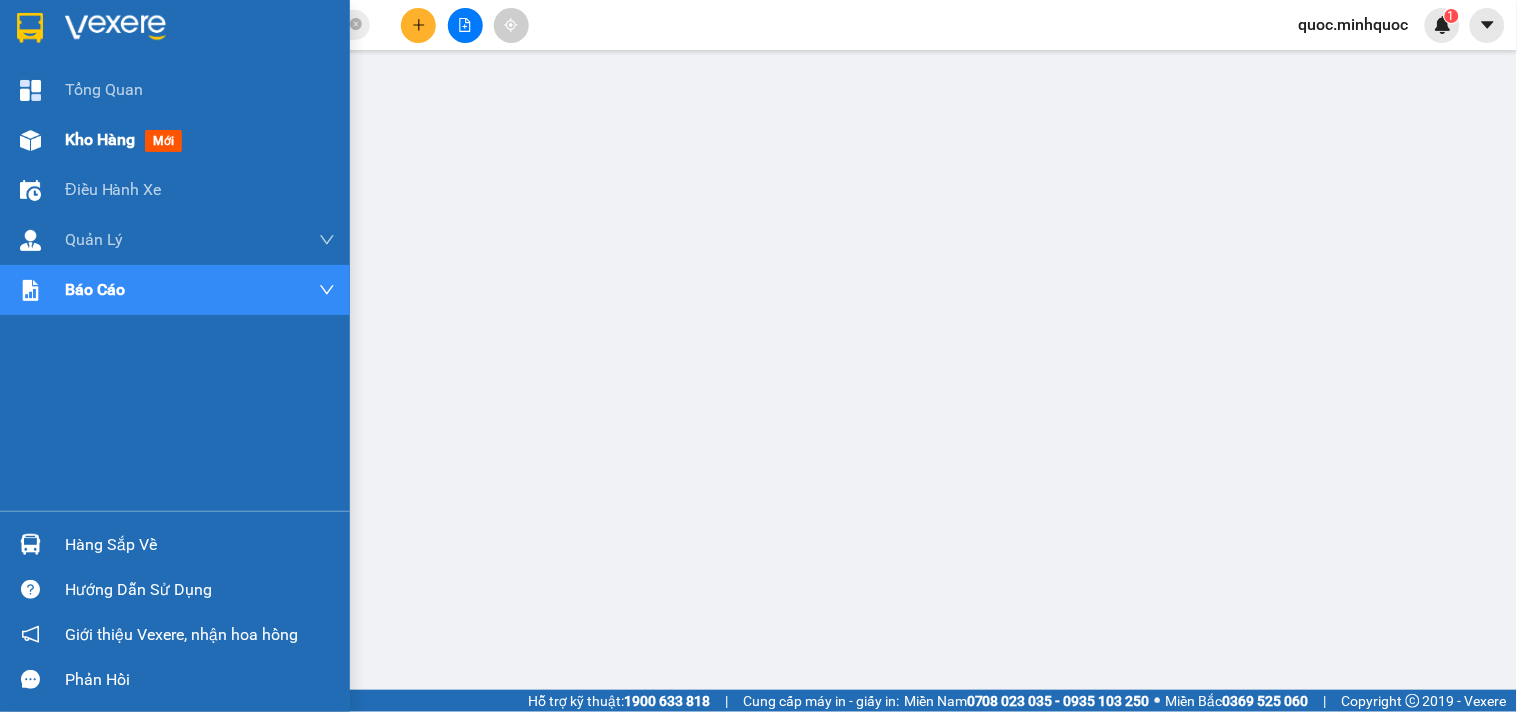 click on "Kho hàng mới" at bounding box center [175, 140] 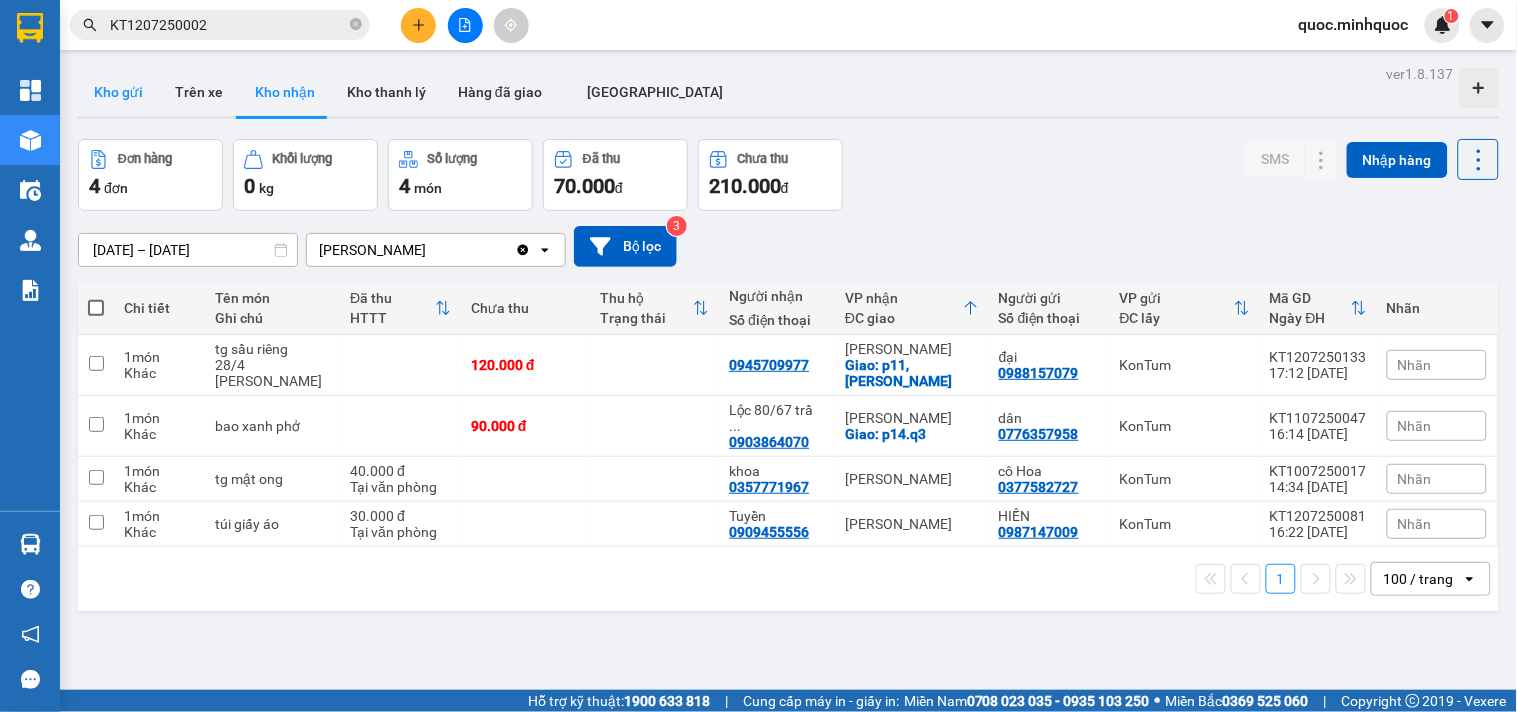 click on "Kho gửi" at bounding box center (118, 92) 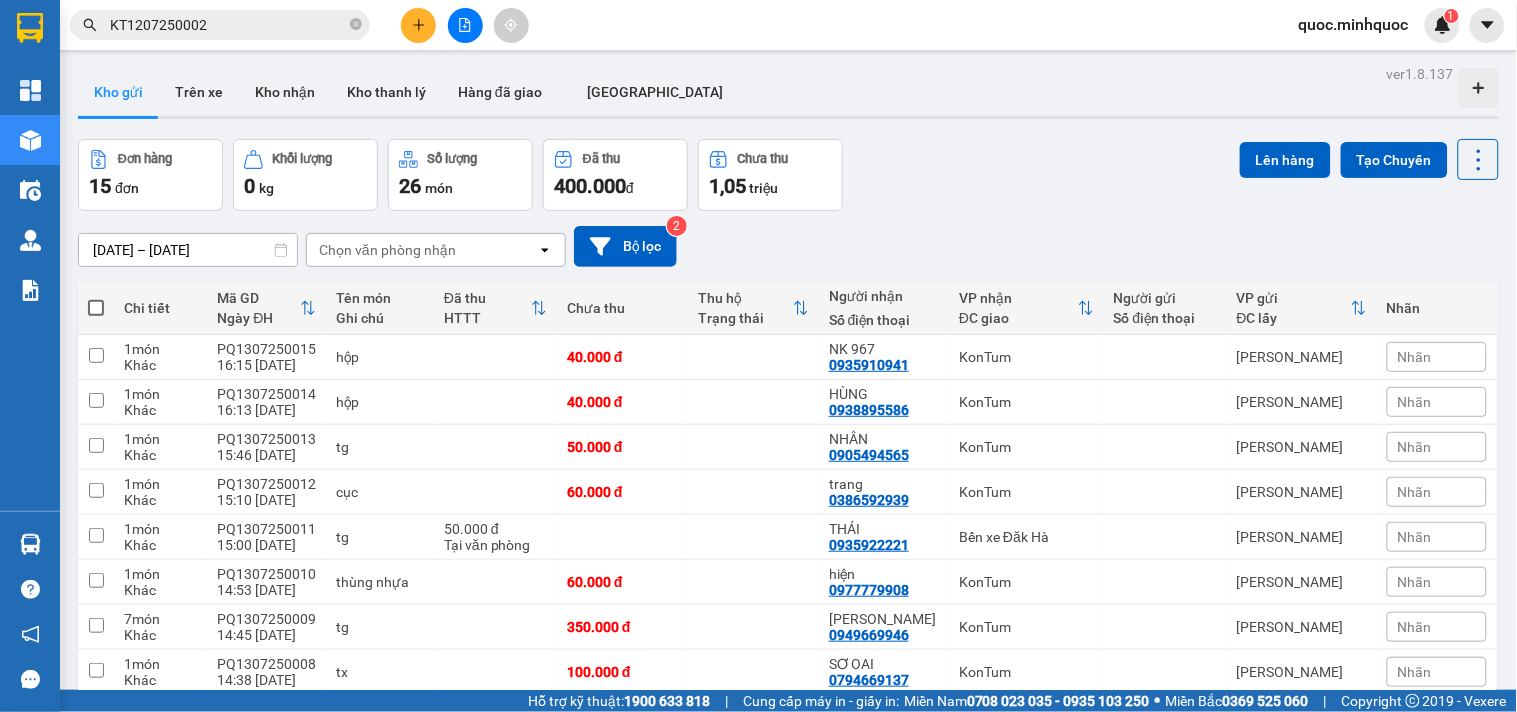 click on "10 / trang" at bounding box center (1415, 817) 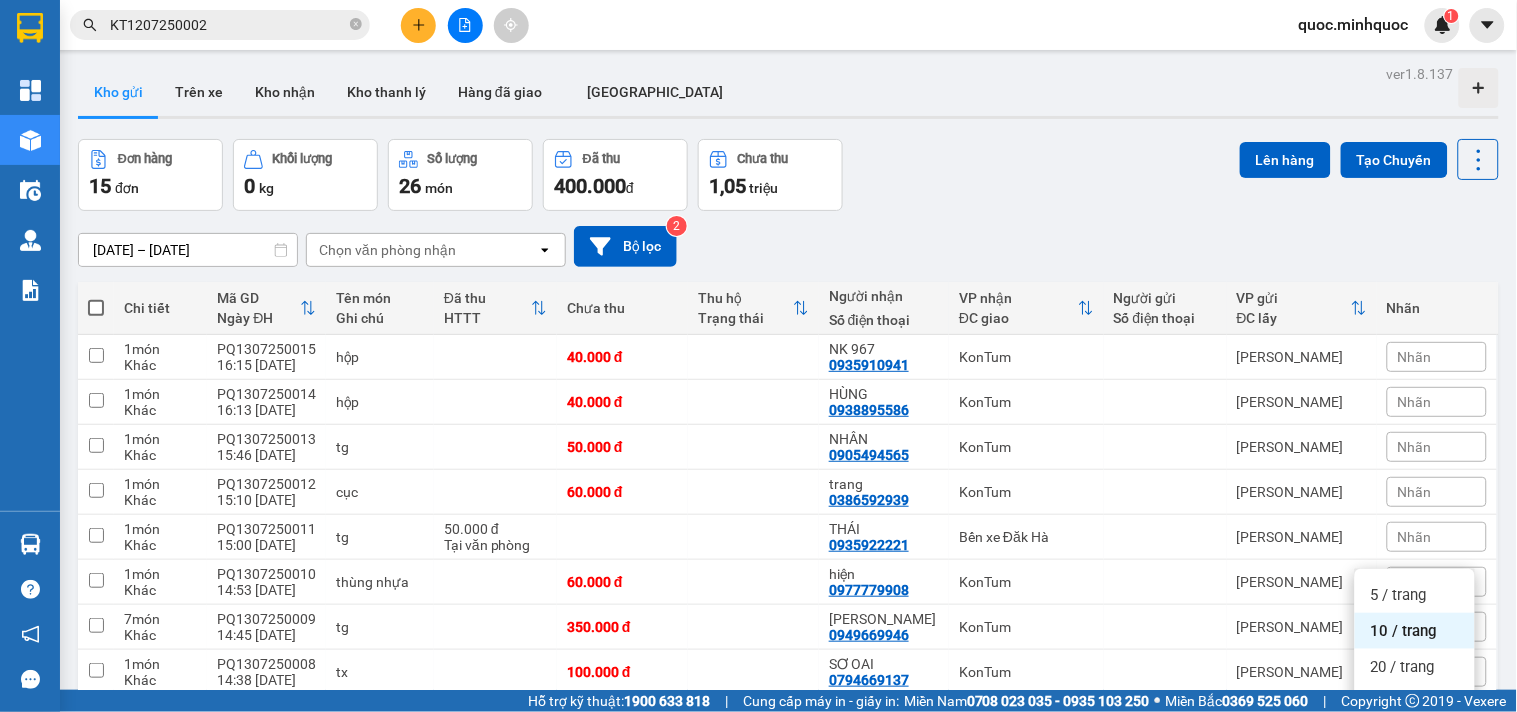 click on "100 / trang" at bounding box center [1407, 775] 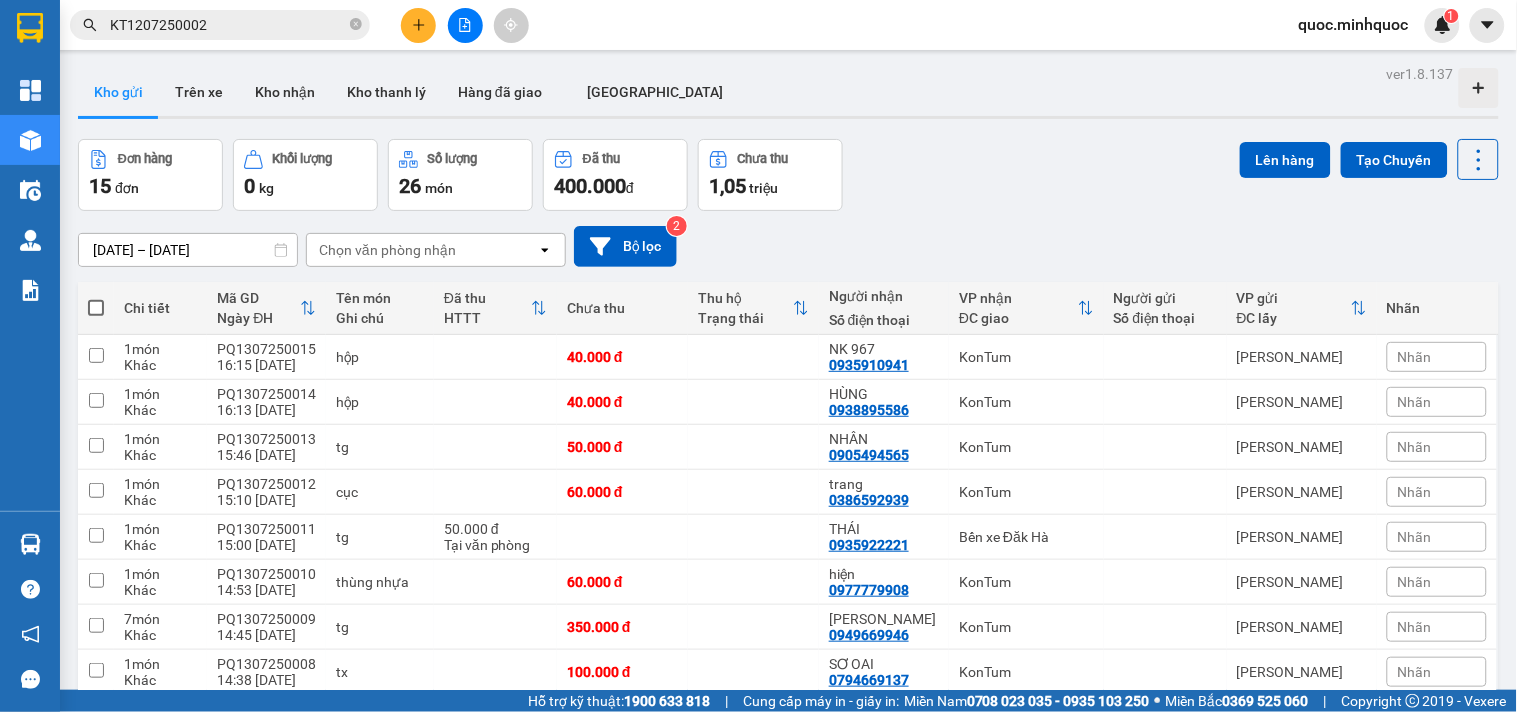 drag, startPoint x: 98, startPoint y: 135, endPoint x: 324, endPoint y: 185, distance: 231.4649 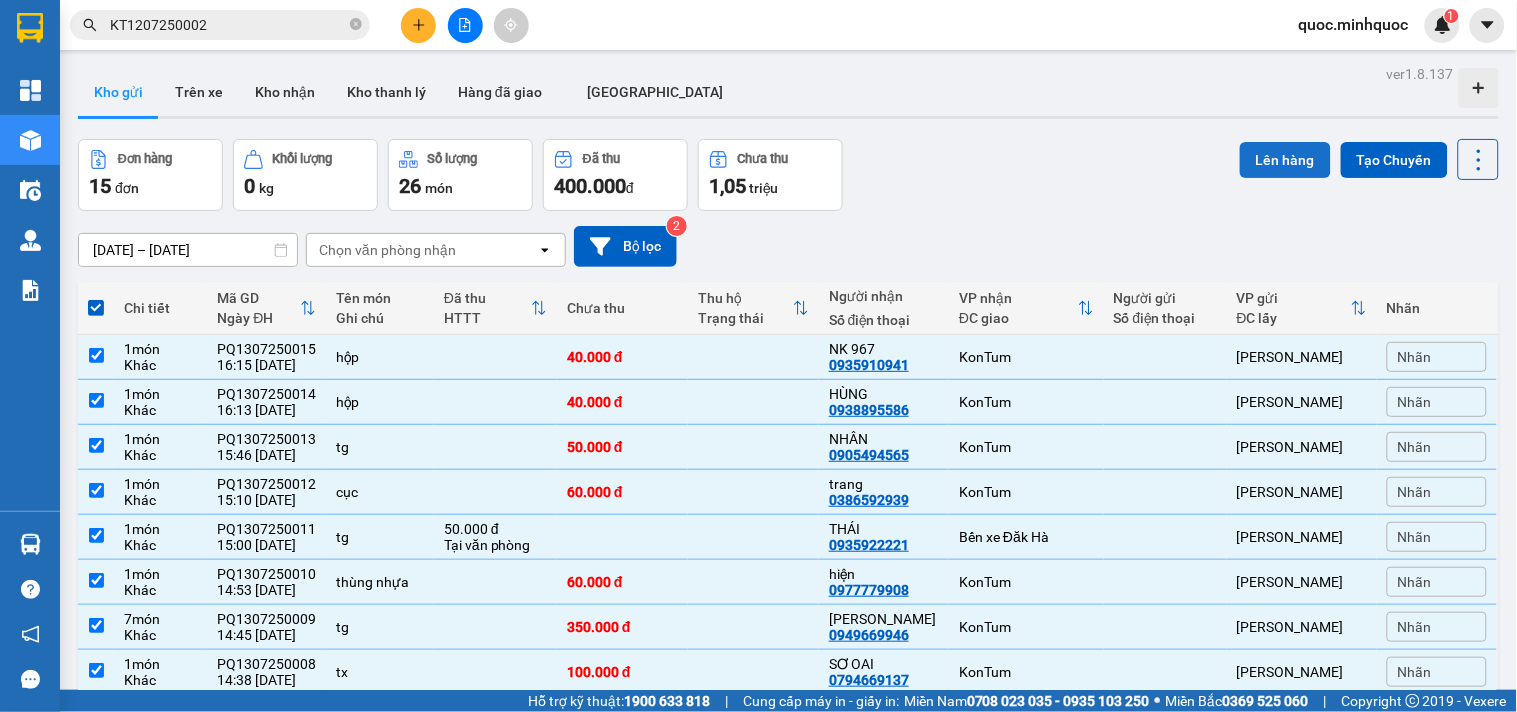 click on "Lên hàng" at bounding box center (1285, 160) 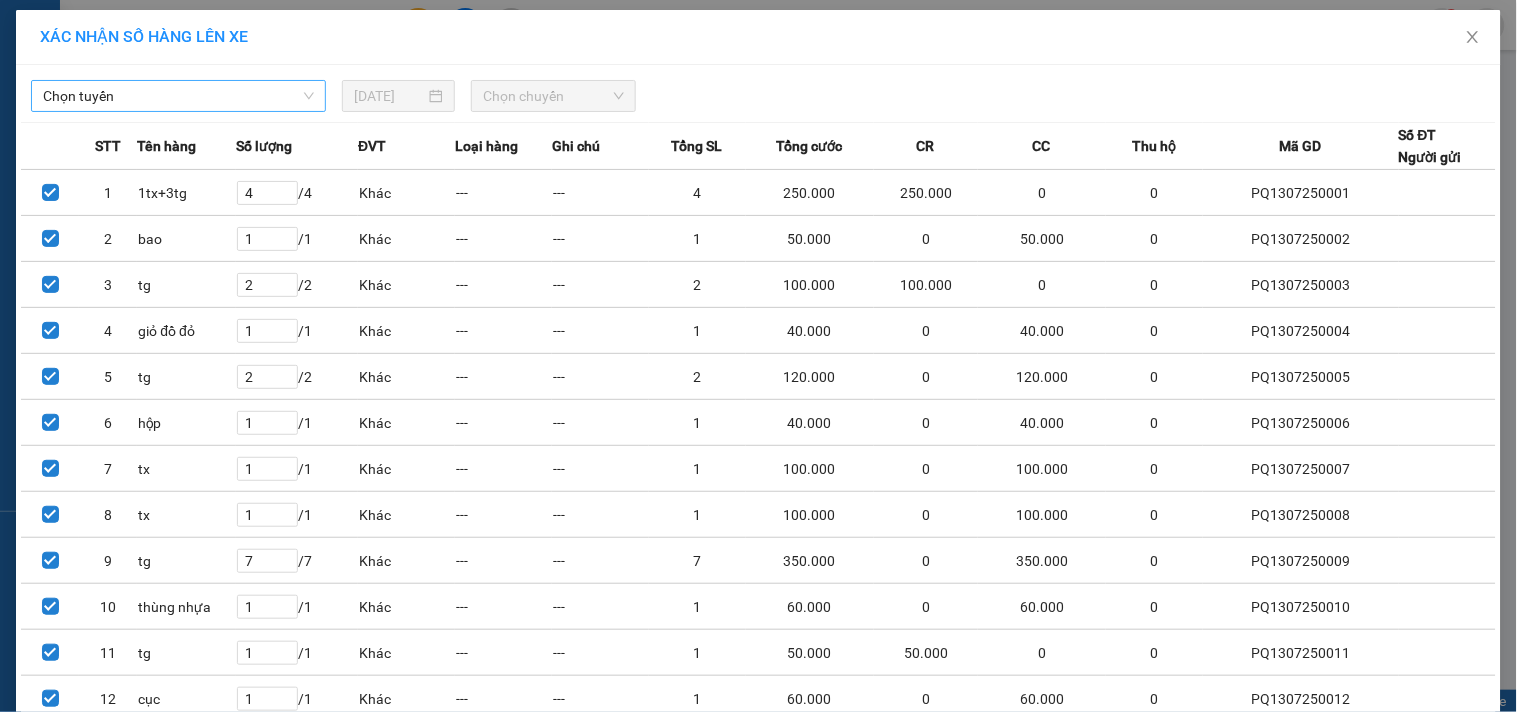 click on "Chọn tuyến" at bounding box center [178, 96] 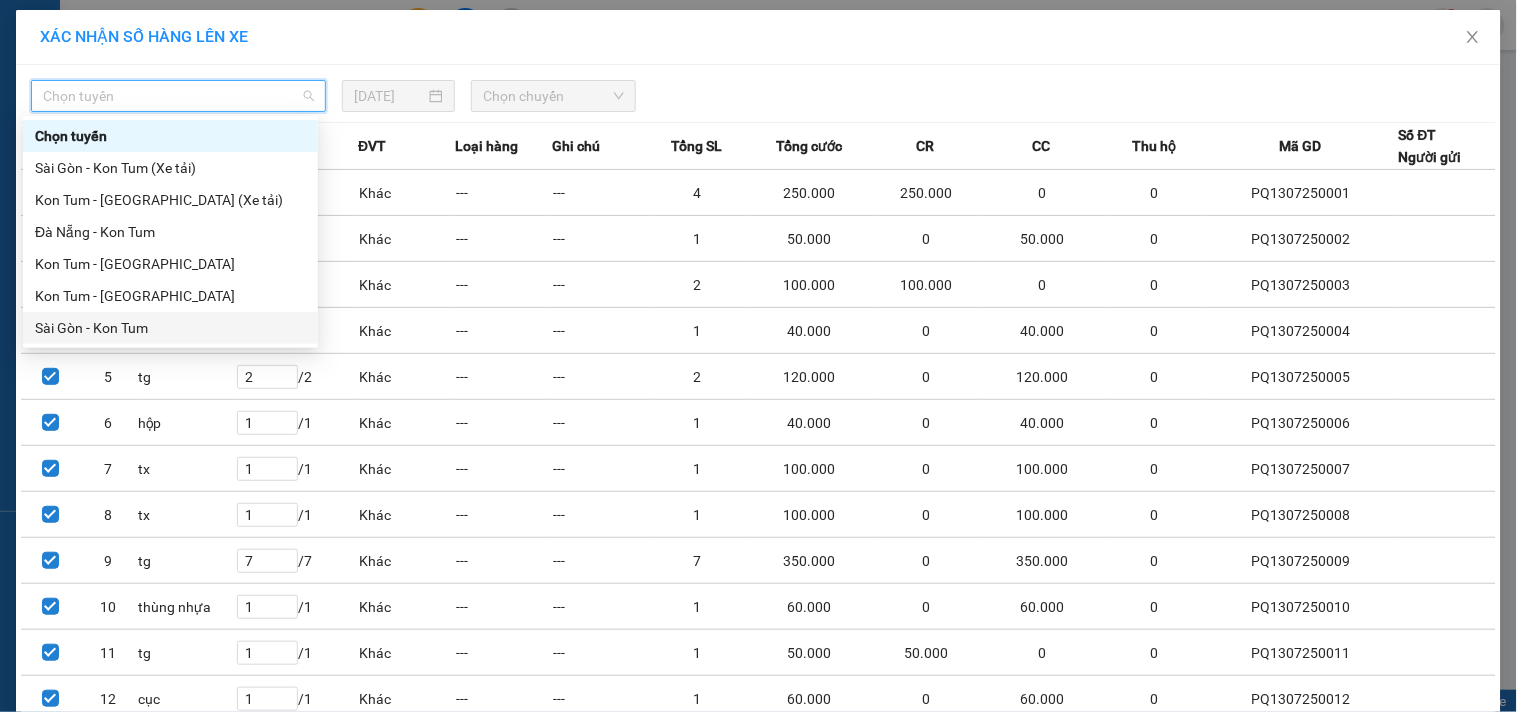 click on "Sài Gòn - Kon Tum" at bounding box center (170, 328) 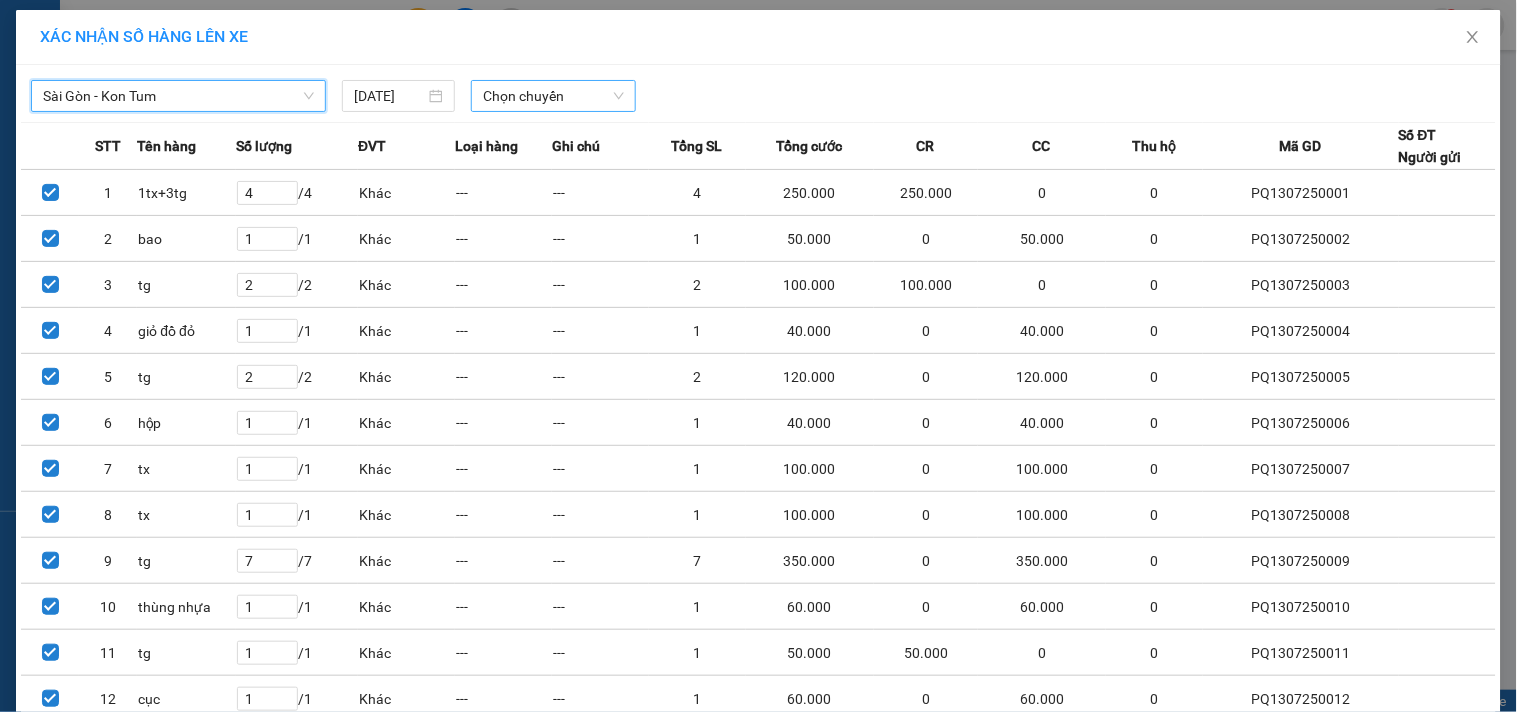 click on "Chọn chuyến" at bounding box center [553, 96] 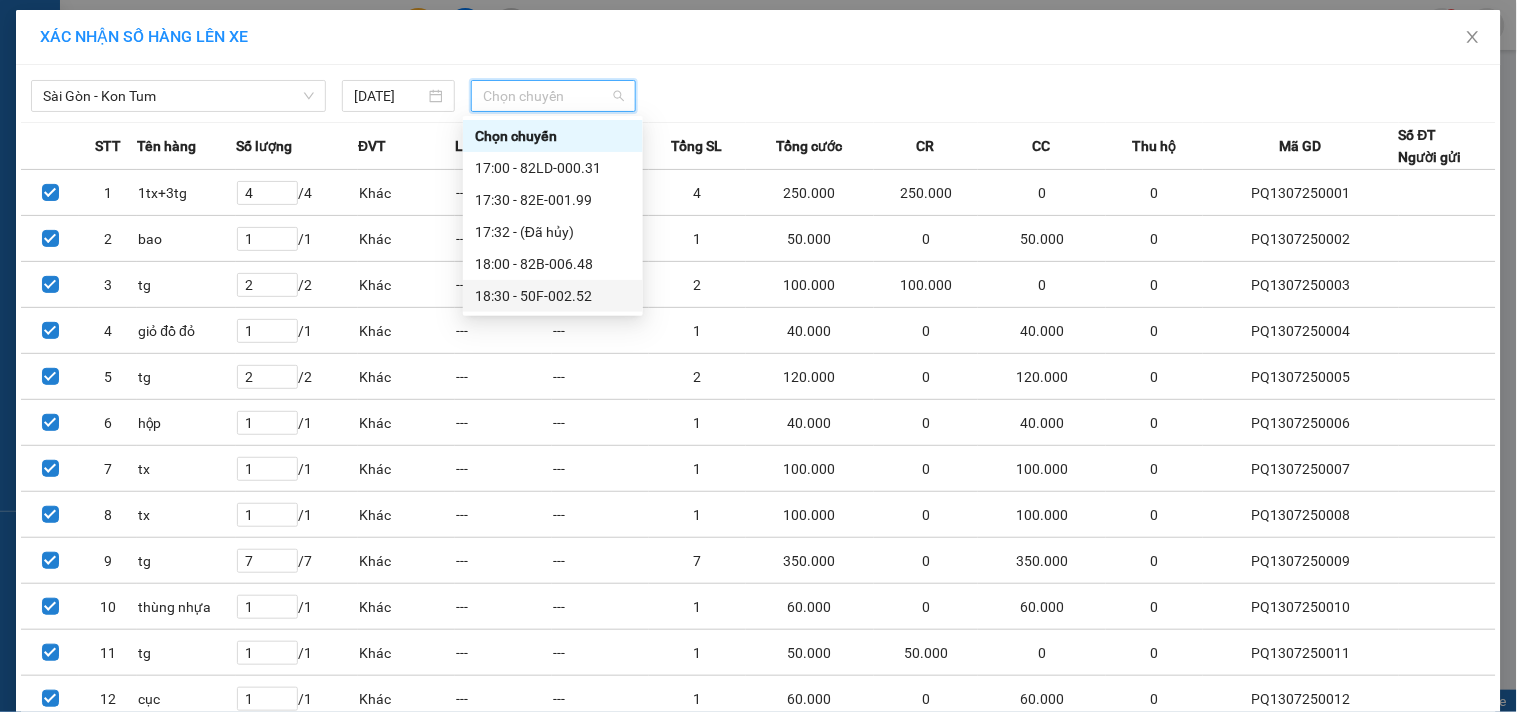 click on "18:30     - 50F-002.52" at bounding box center (553, 296) 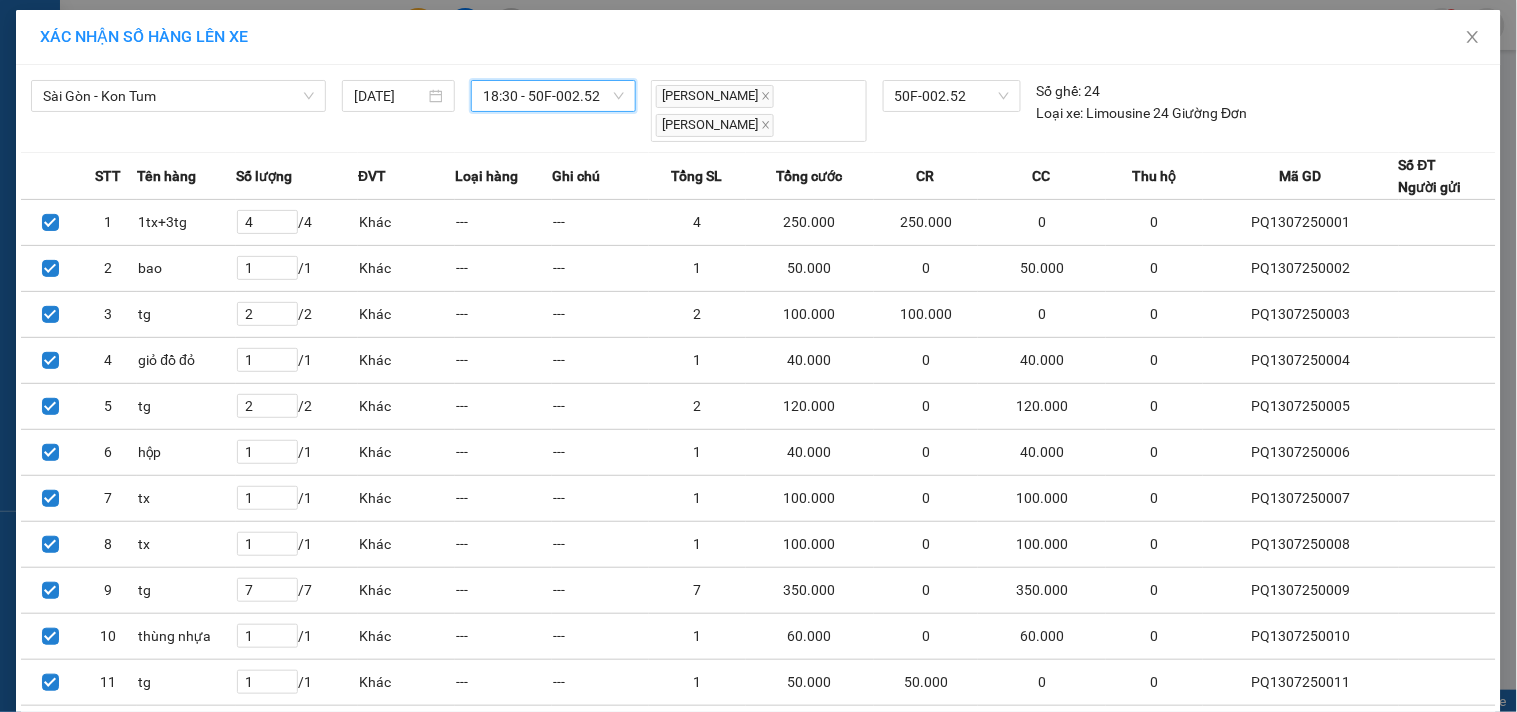 click on "Lên hàng" at bounding box center [832, 971] 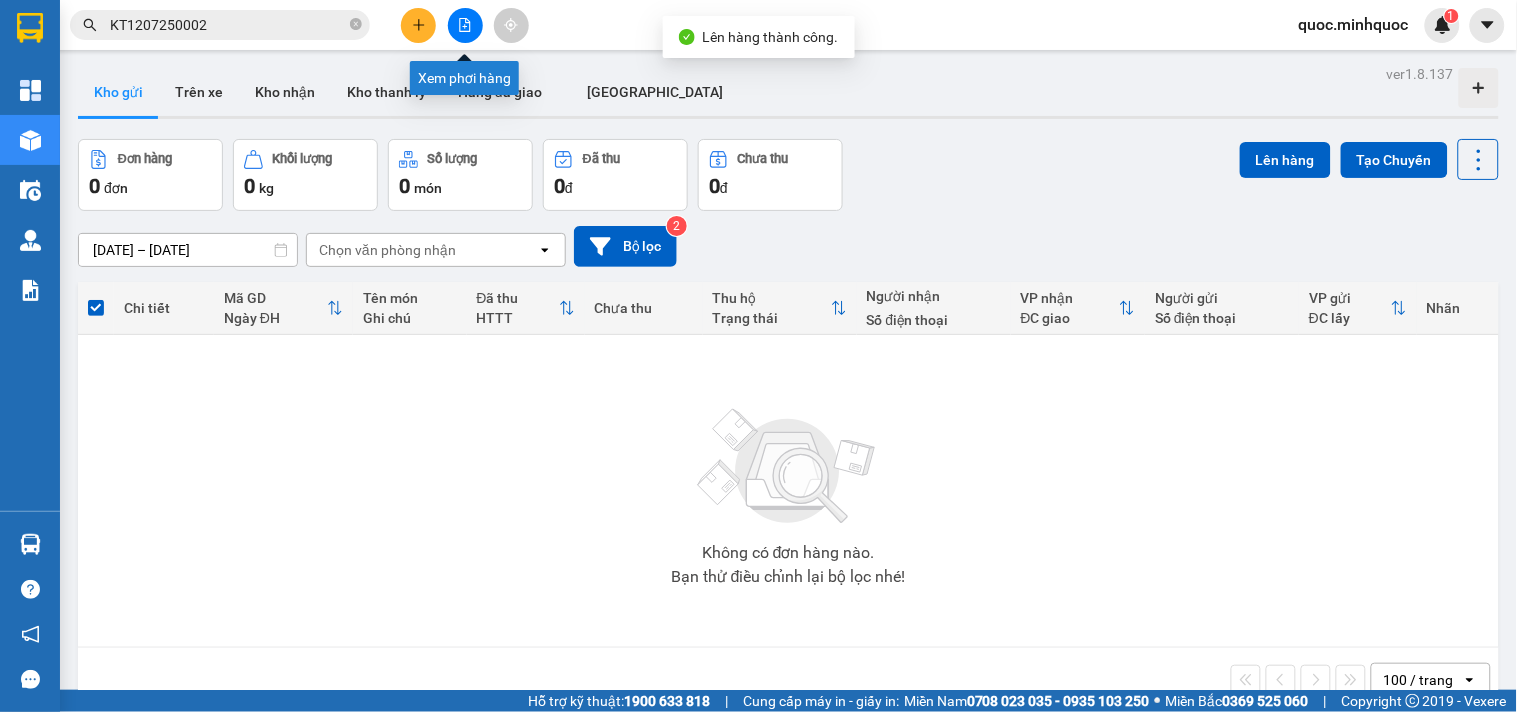 click 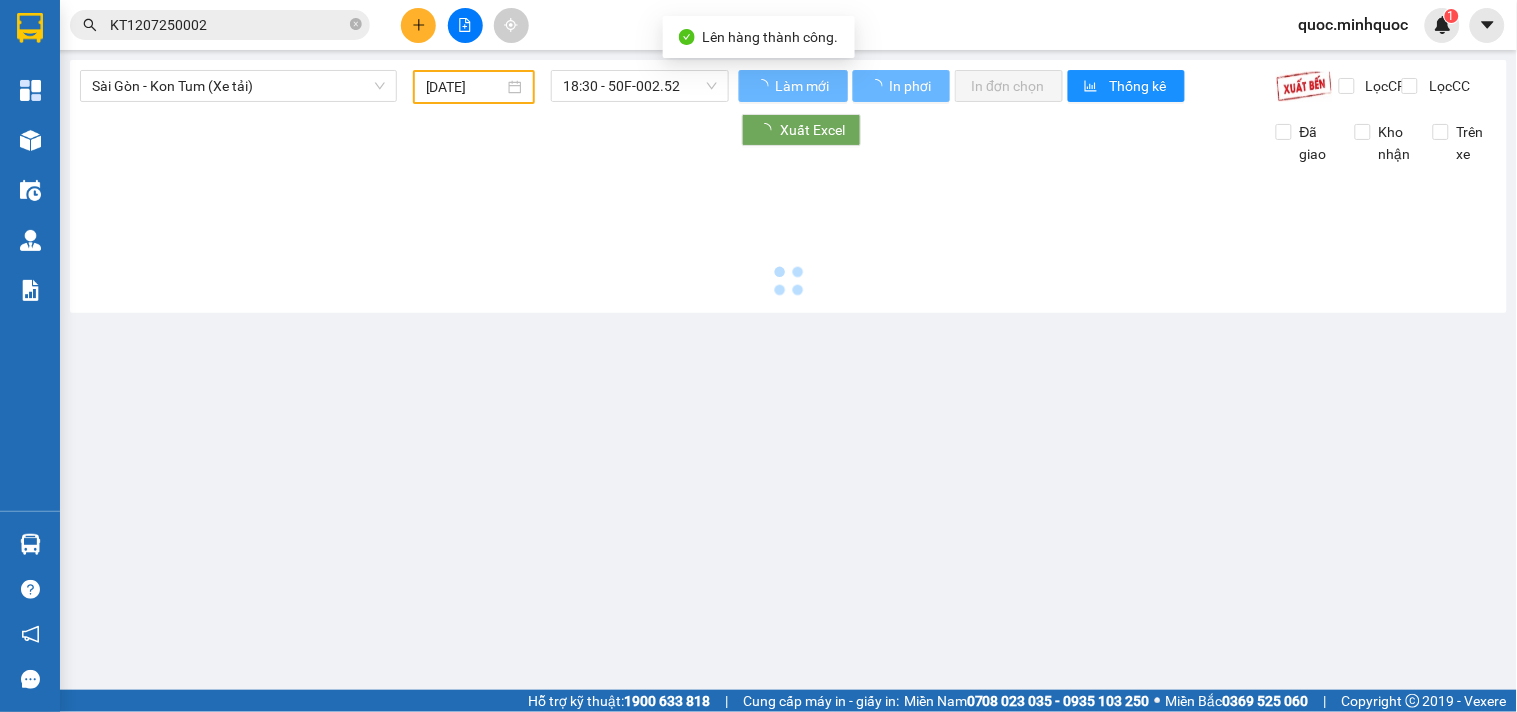 type on "13/07/2025" 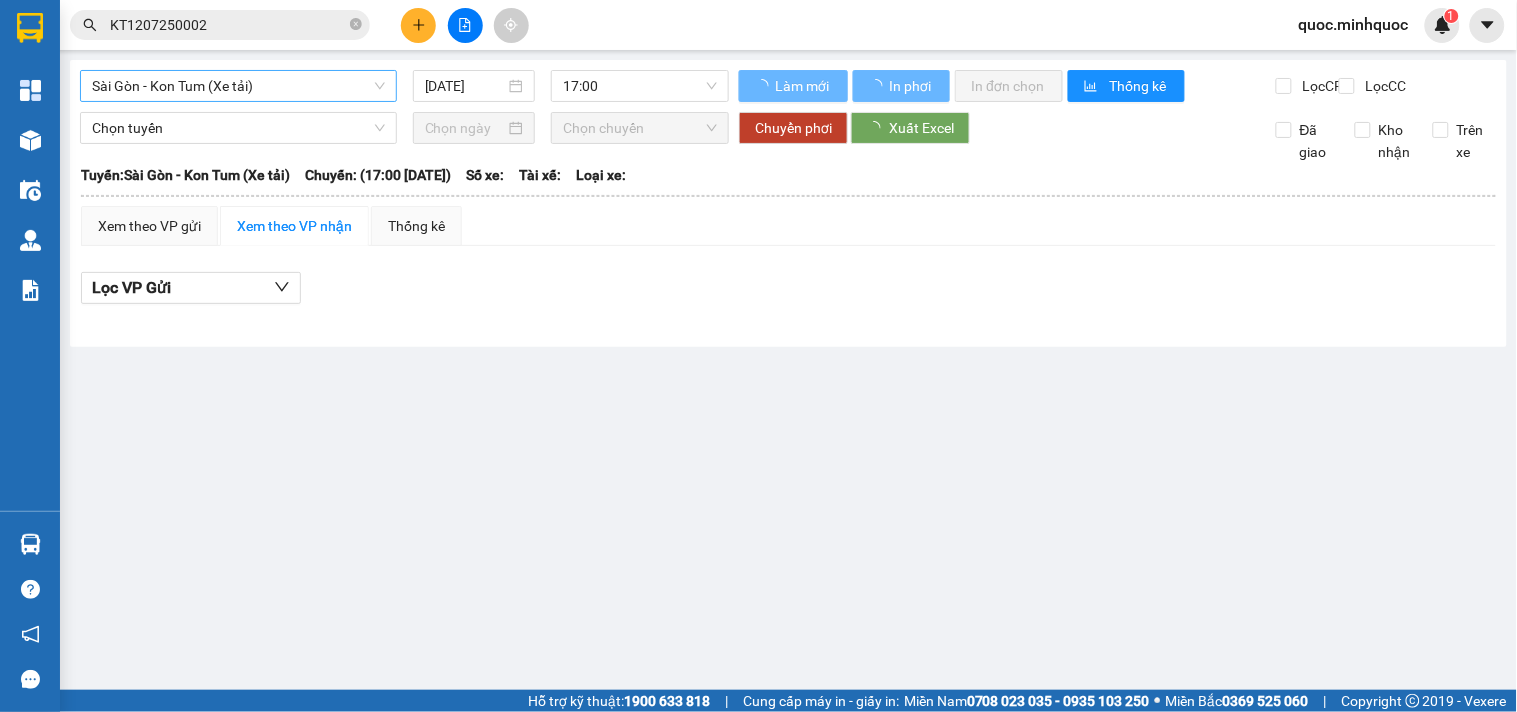 click on "Sài Gòn - Kon Tum (Xe tải)" at bounding box center [238, 86] 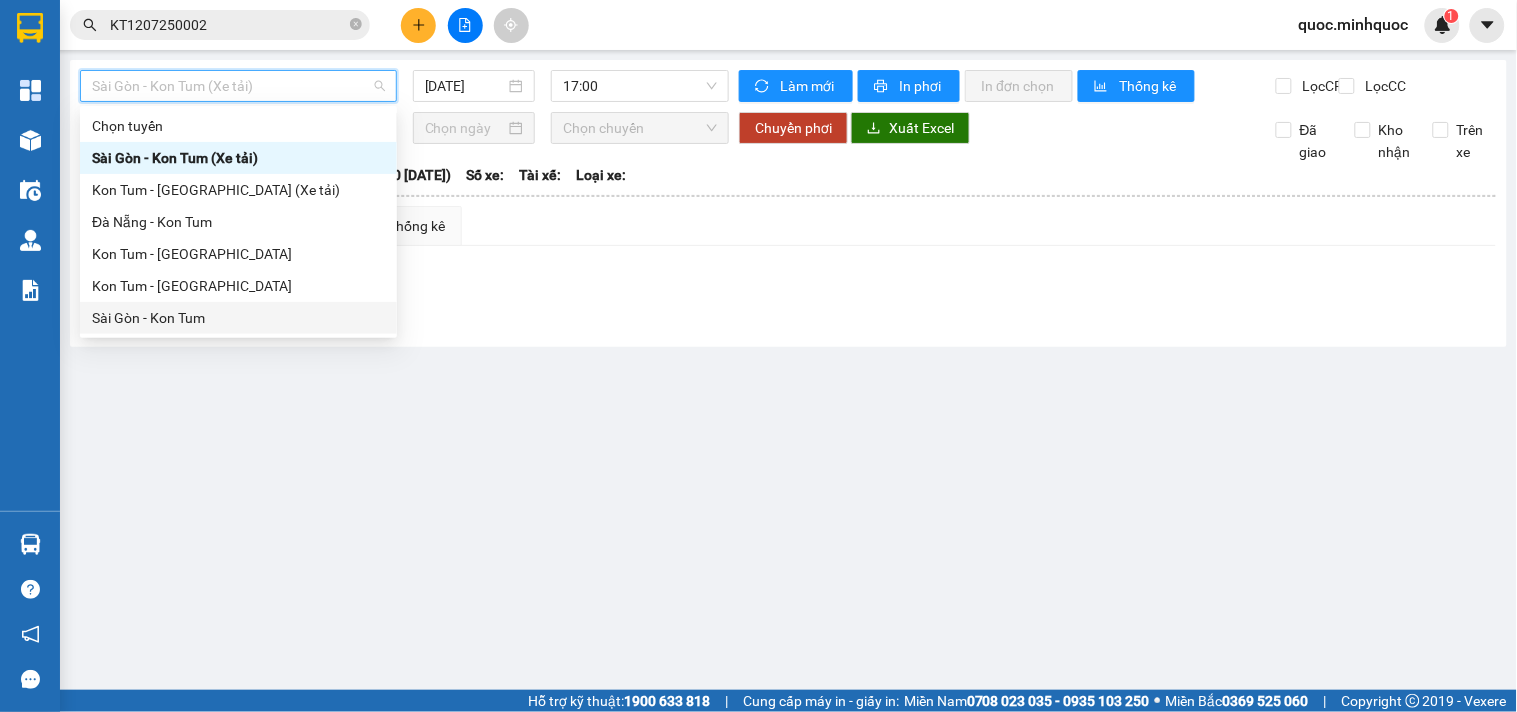 click on "Sài Gòn - Kon Tum" at bounding box center [238, 318] 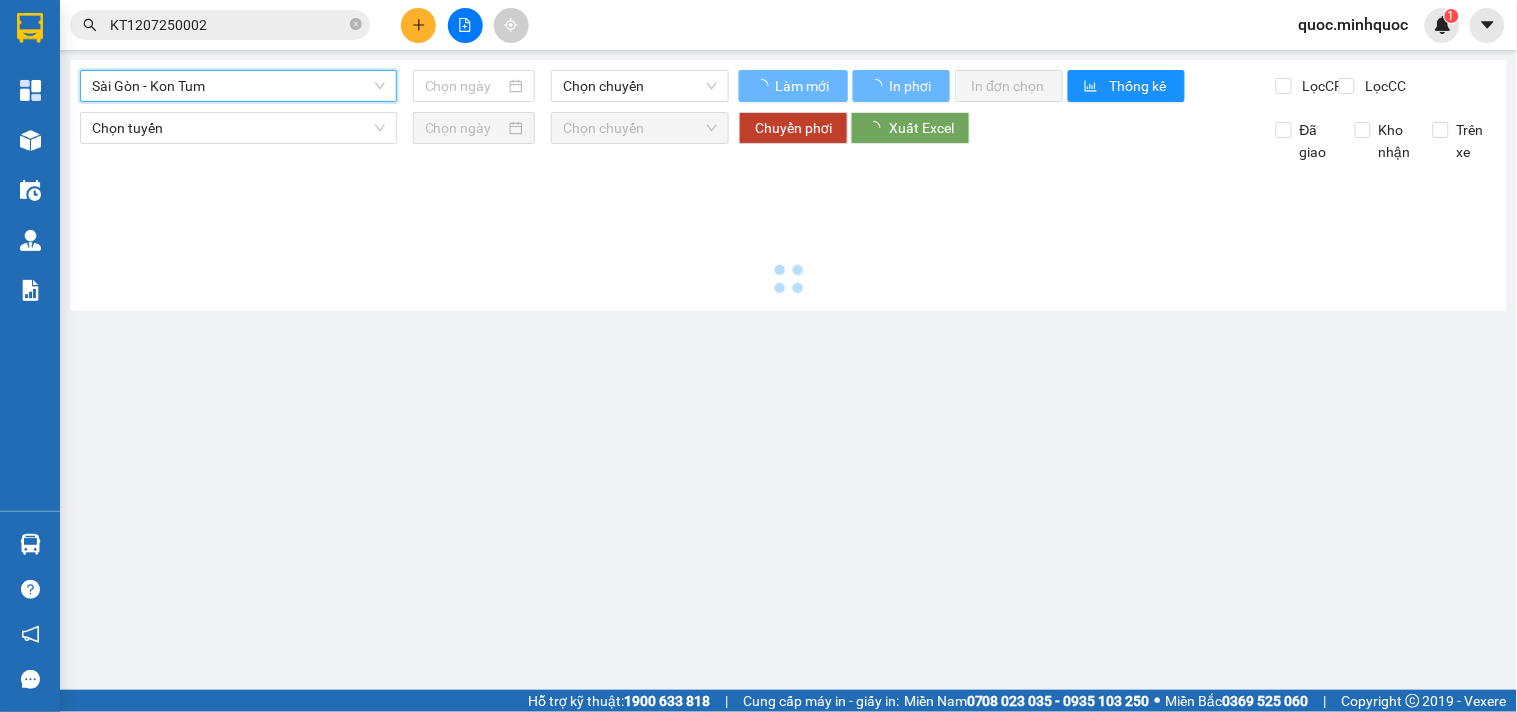 type on "13/07/2025" 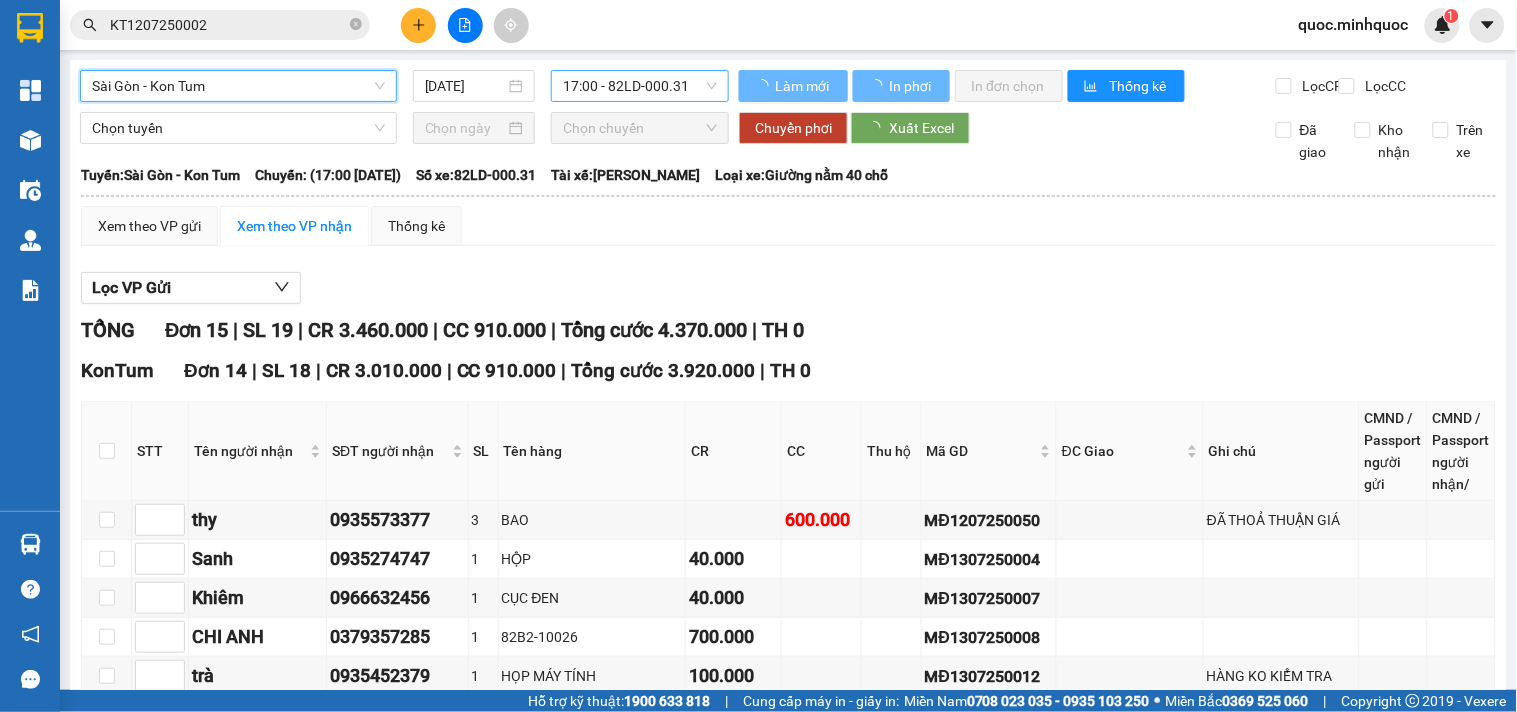 click on "17:00     - 82LD-000.31" at bounding box center (640, 86) 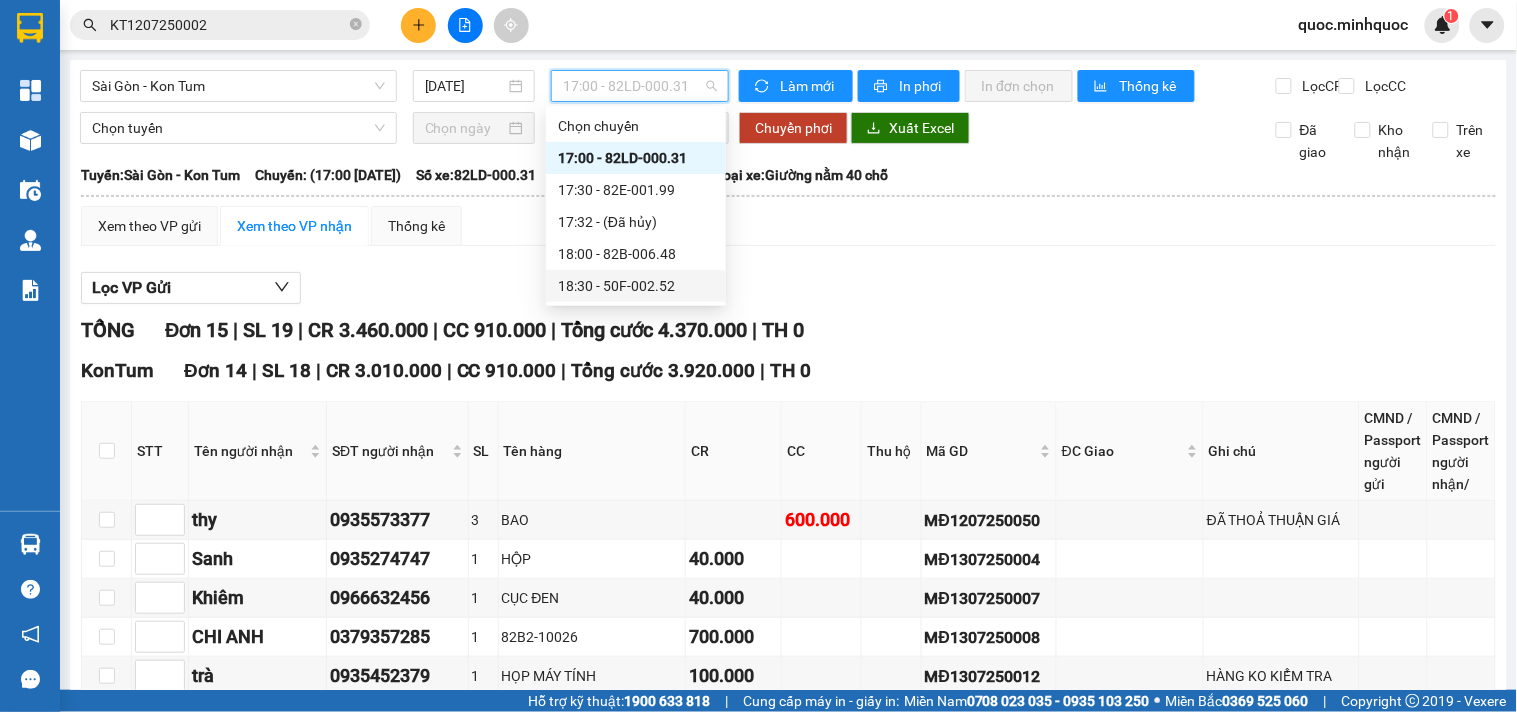 click on "18:30     - 50F-002.52" at bounding box center (636, 286) 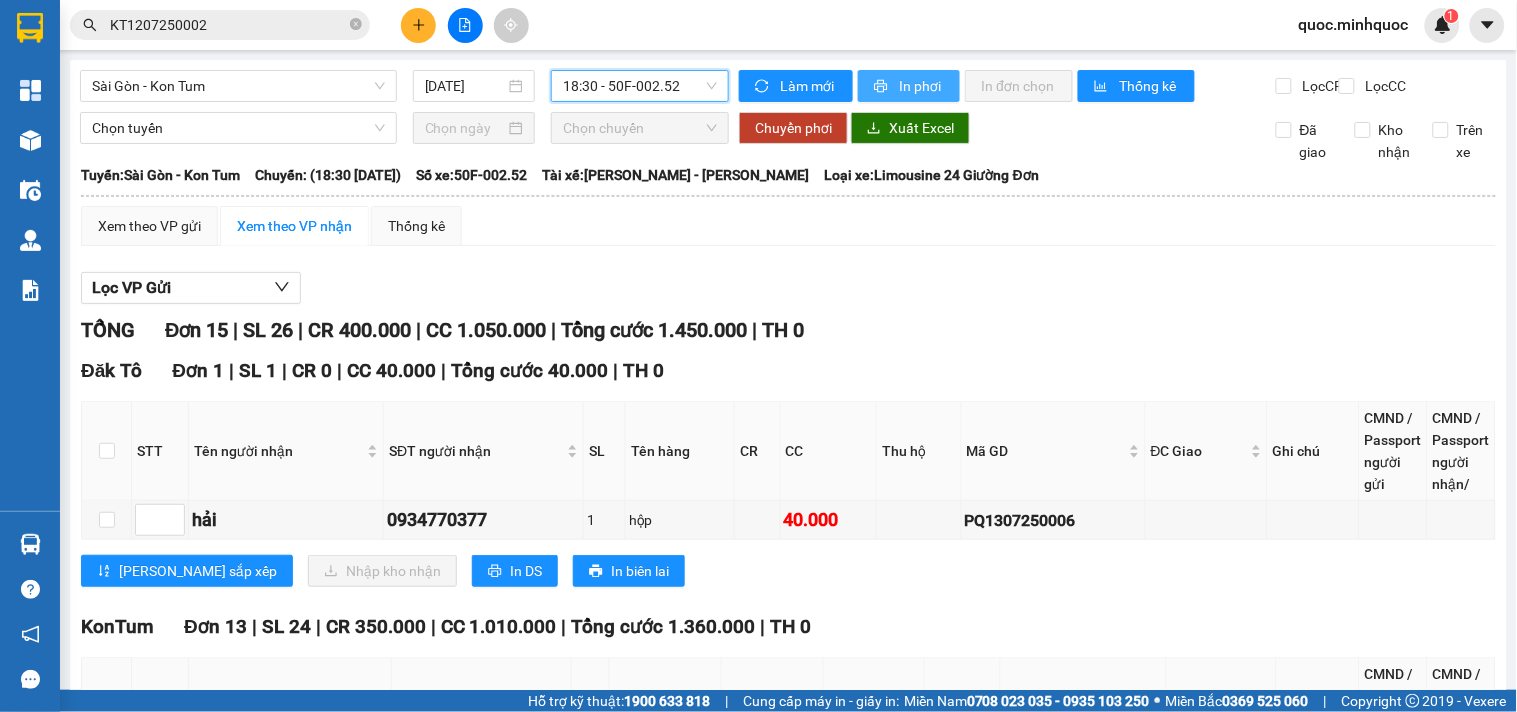 click on "In phơi" at bounding box center (921, 86) 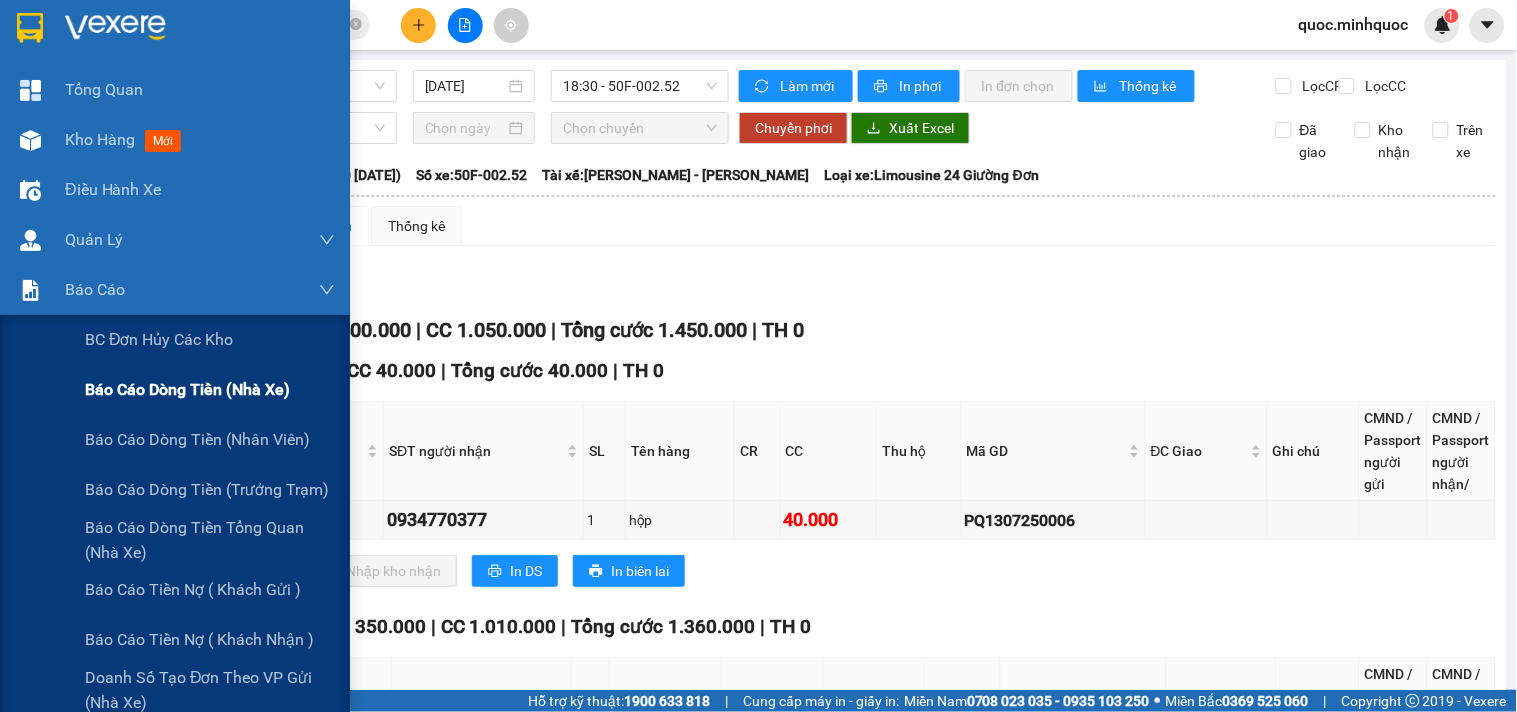 click on "Báo cáo dòng tiền (nhà xe)" at bounding box center [187, 389] 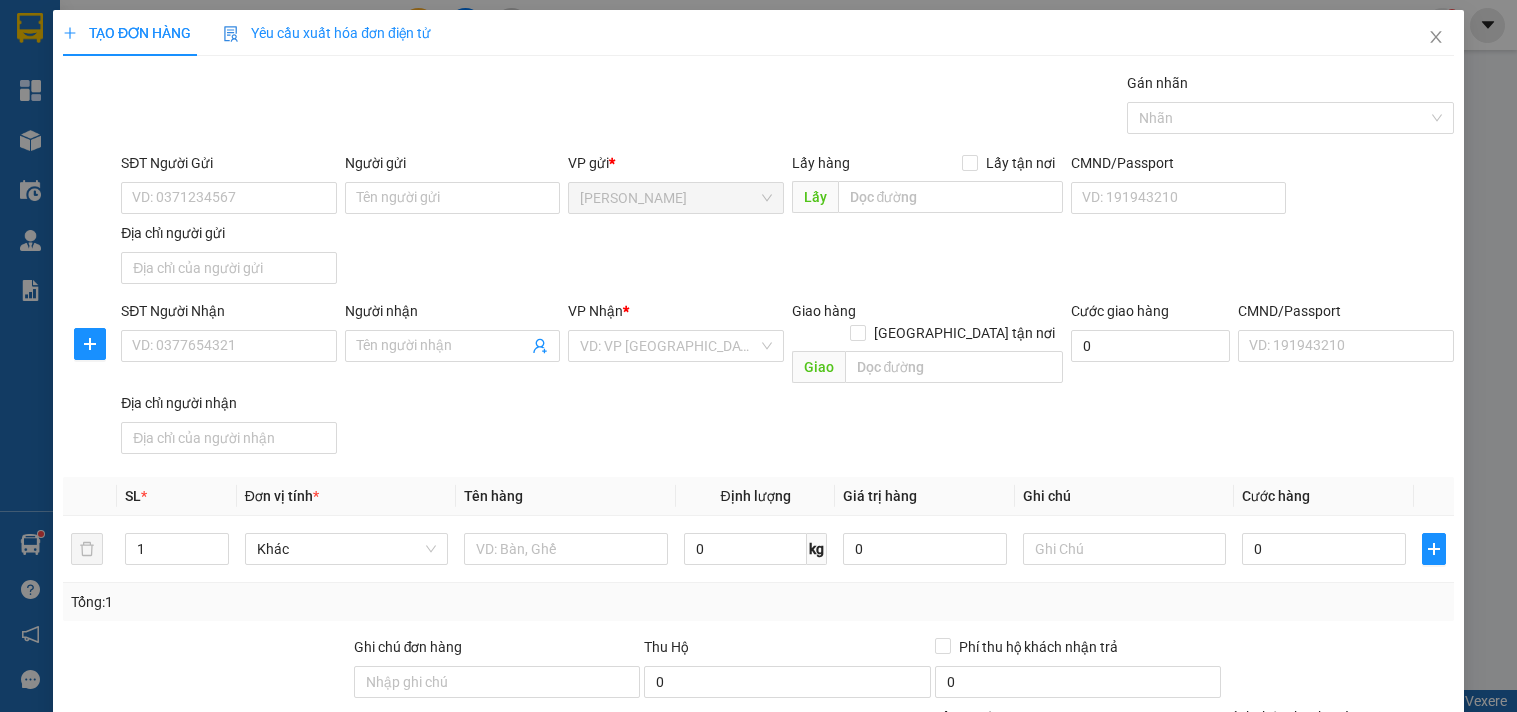 scroll, scrollTop: 0, scrollLeft: 0, axis: both 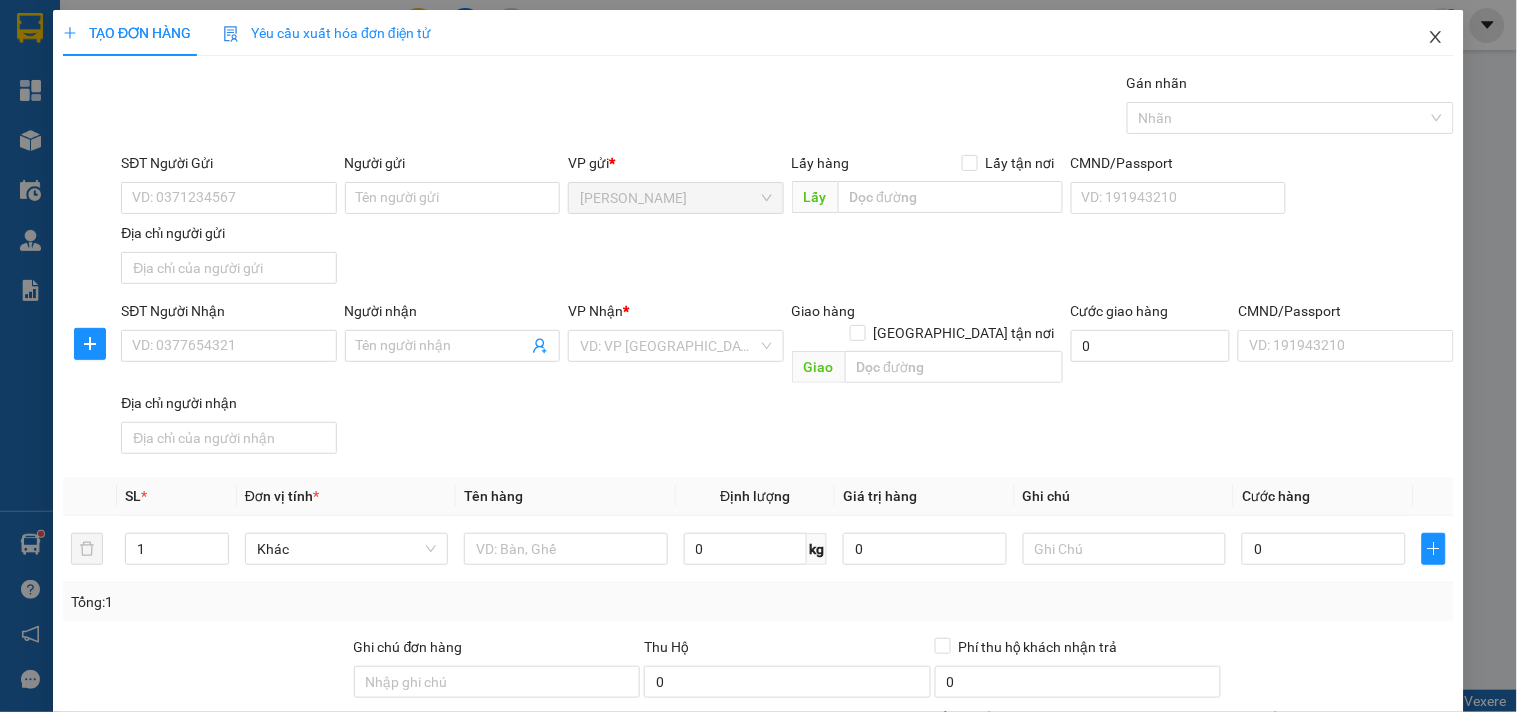 click at bounding box center [1436, 38] 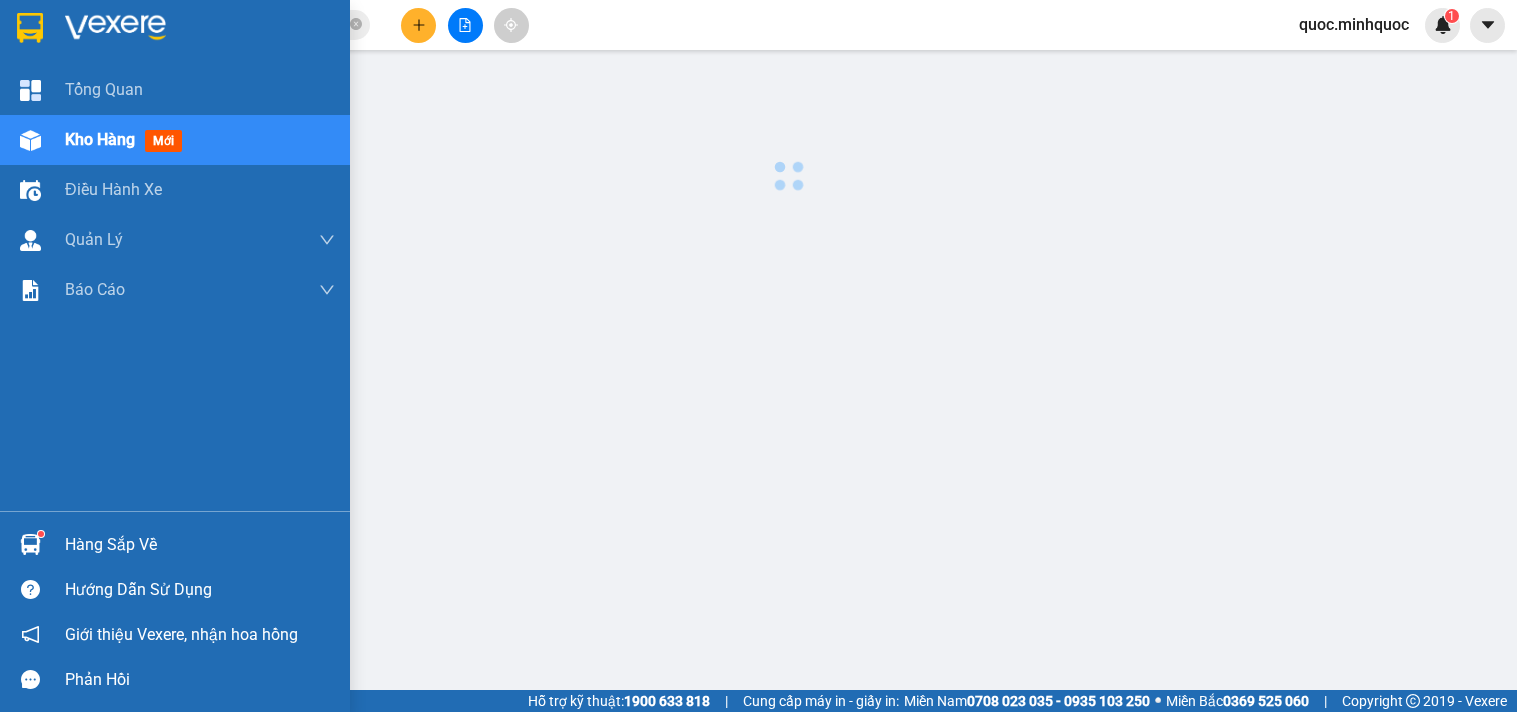 scroll, scrollTop: 0, scrollLeft: 0, axis: both 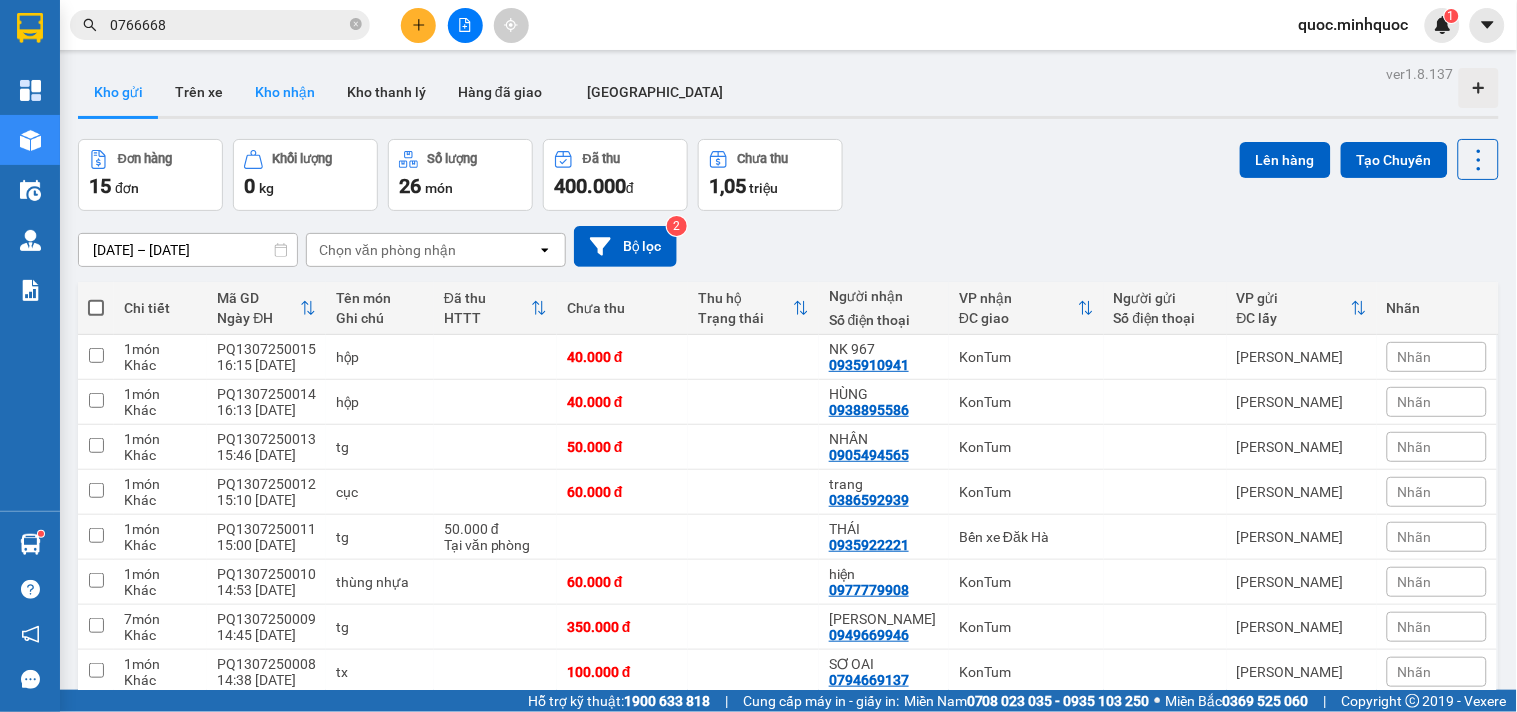 click on "Kho nhận" at bounding box center [285, 92] 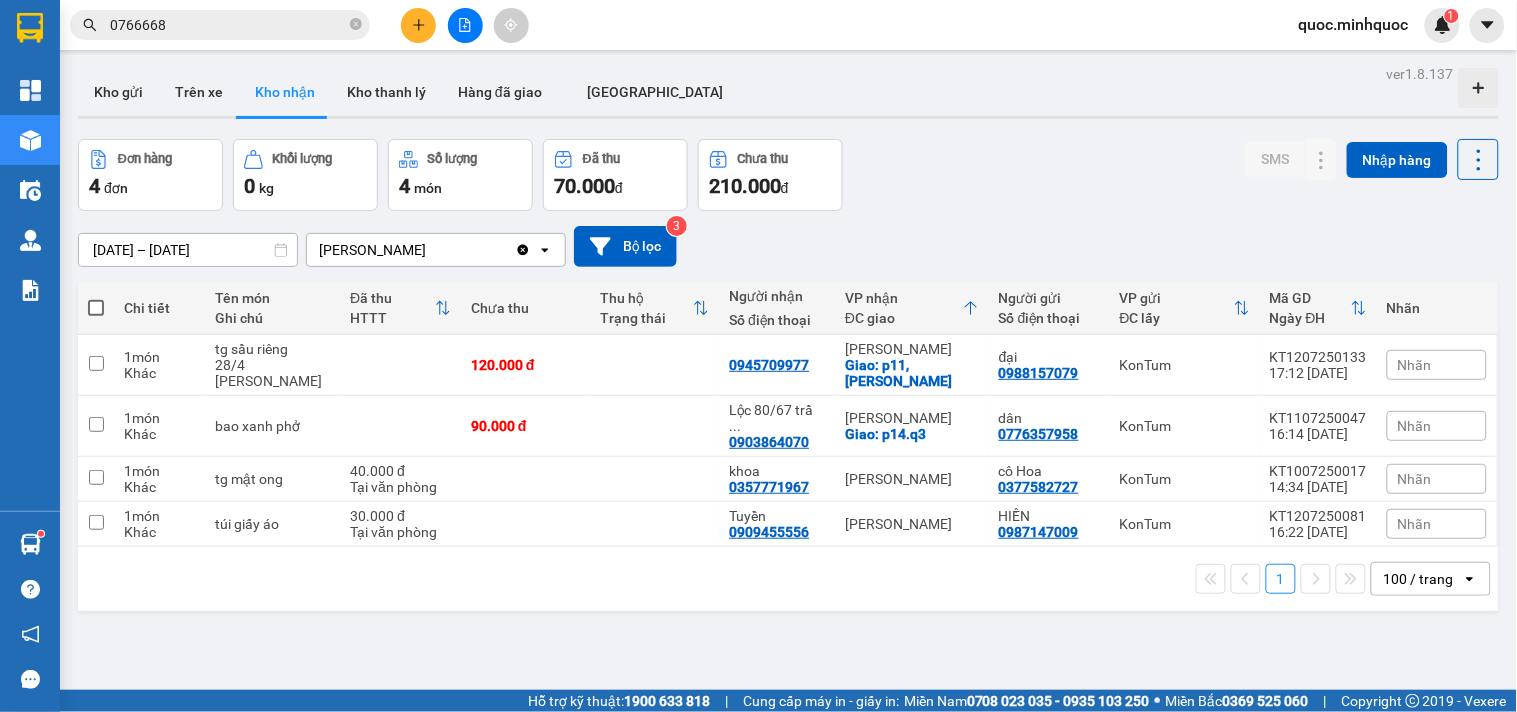 click on "[DATE] – [DATE]" at bounding box center [188, 250] 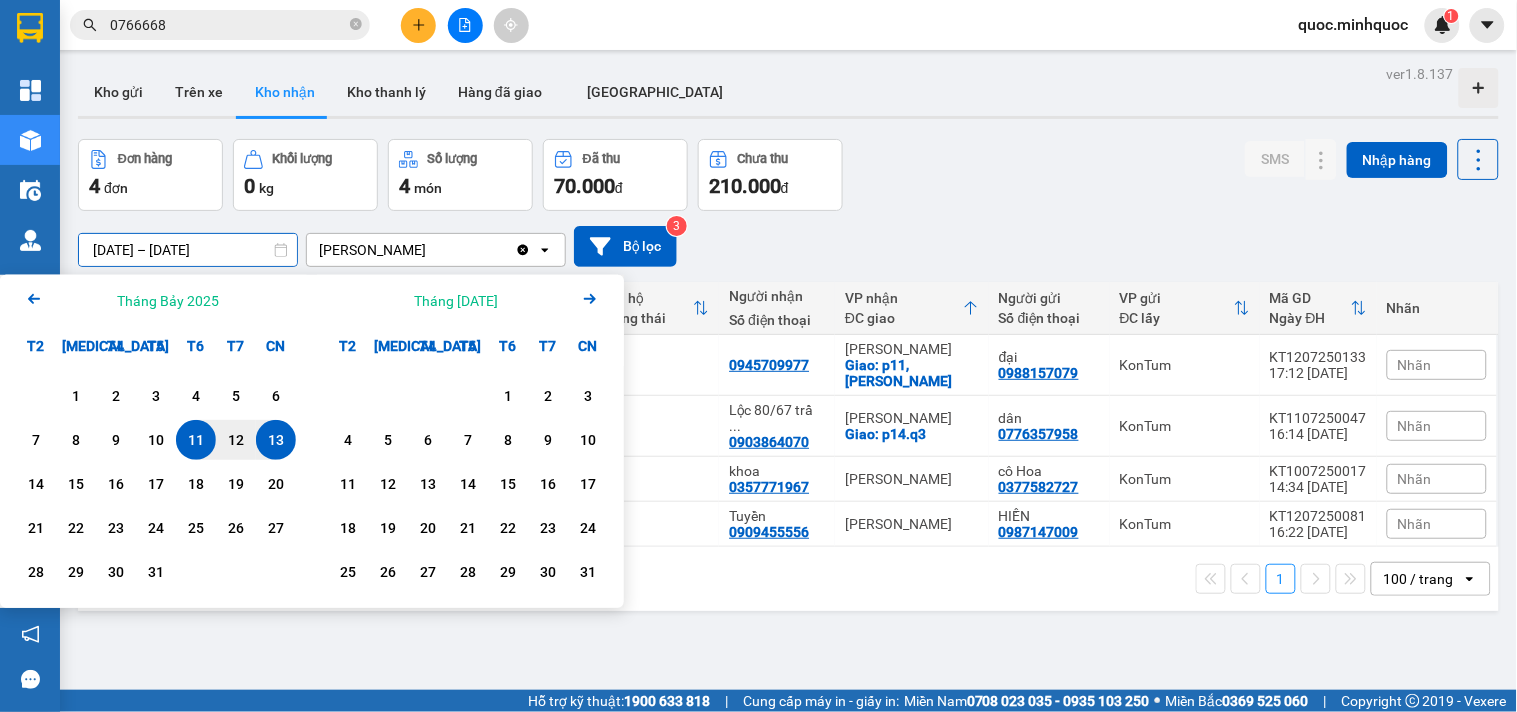 click on "Arrow Left" 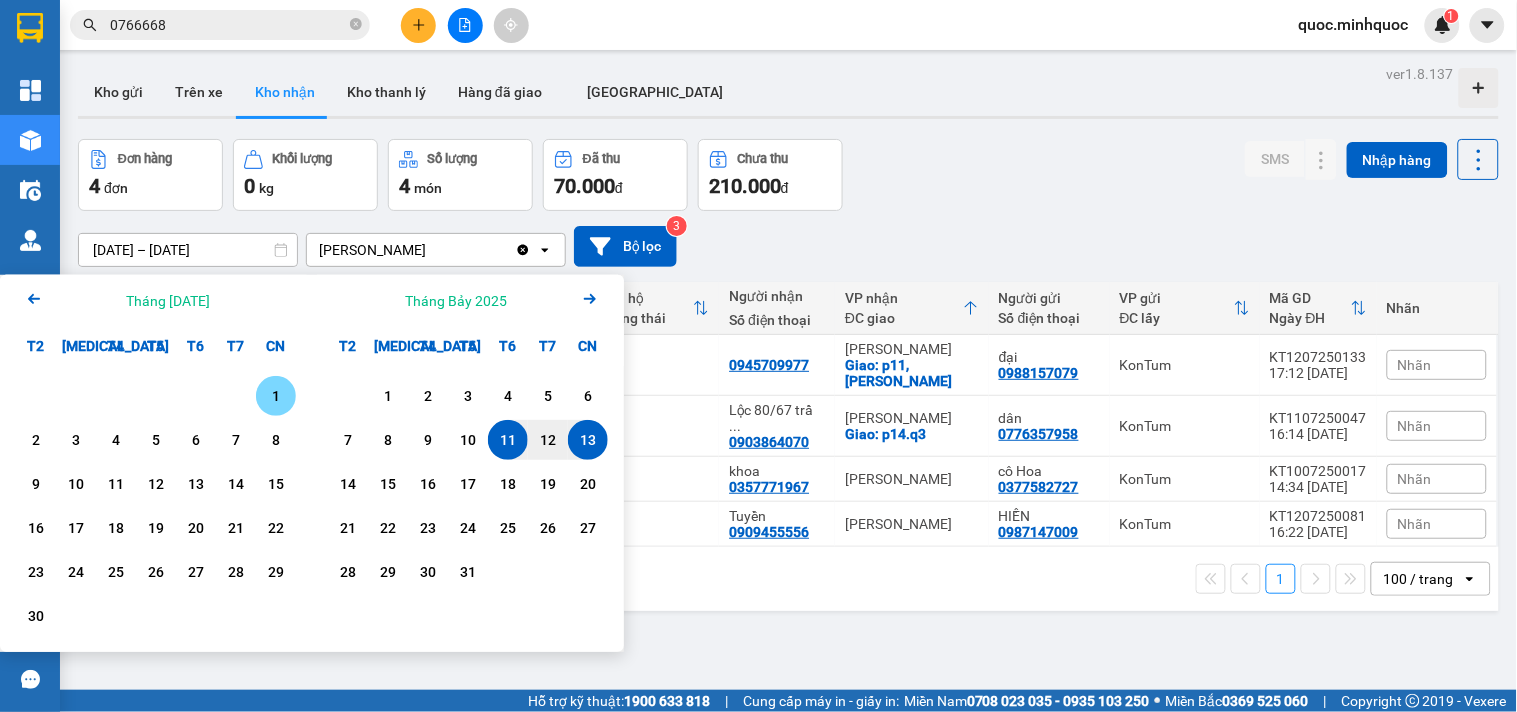 click on "Arrow Left" 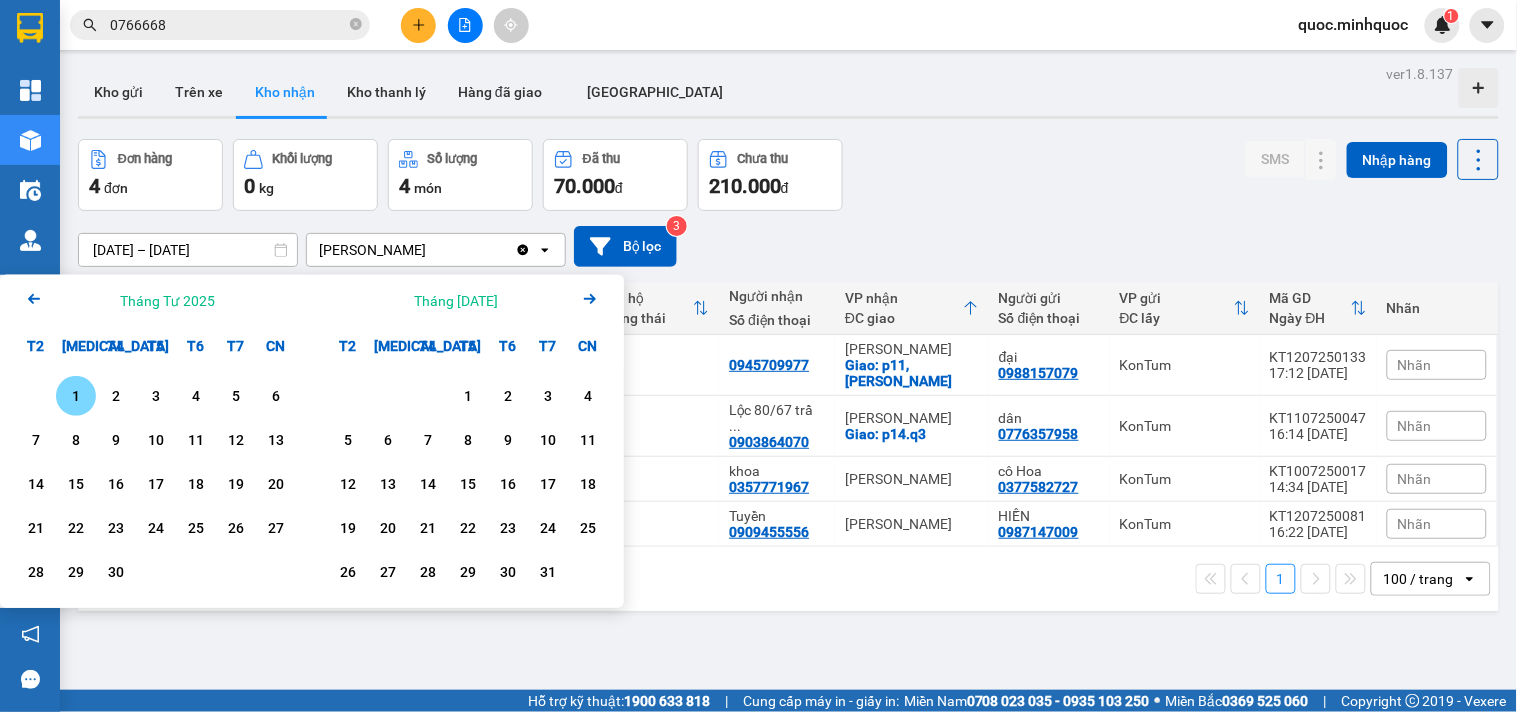 click on "Arrow Left" 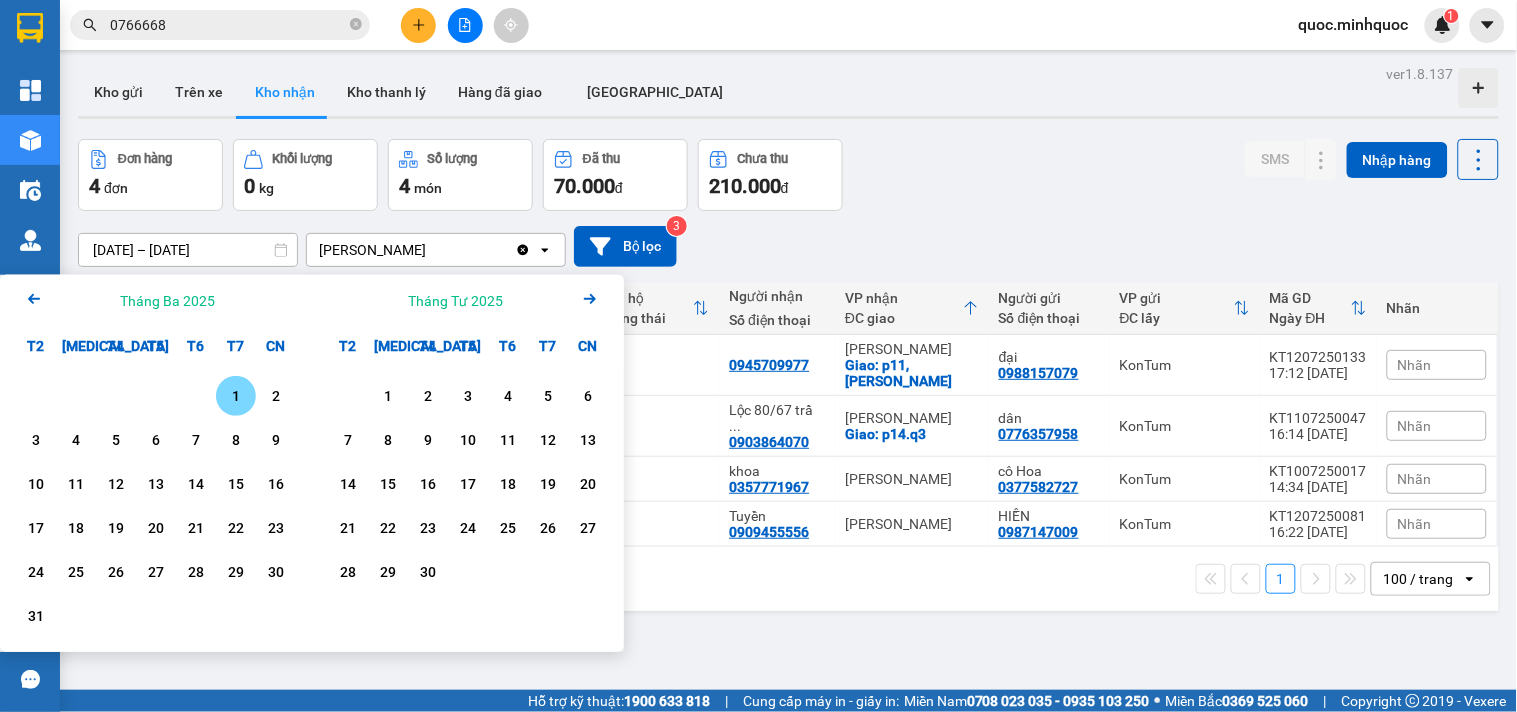 click on "Arrow Left" 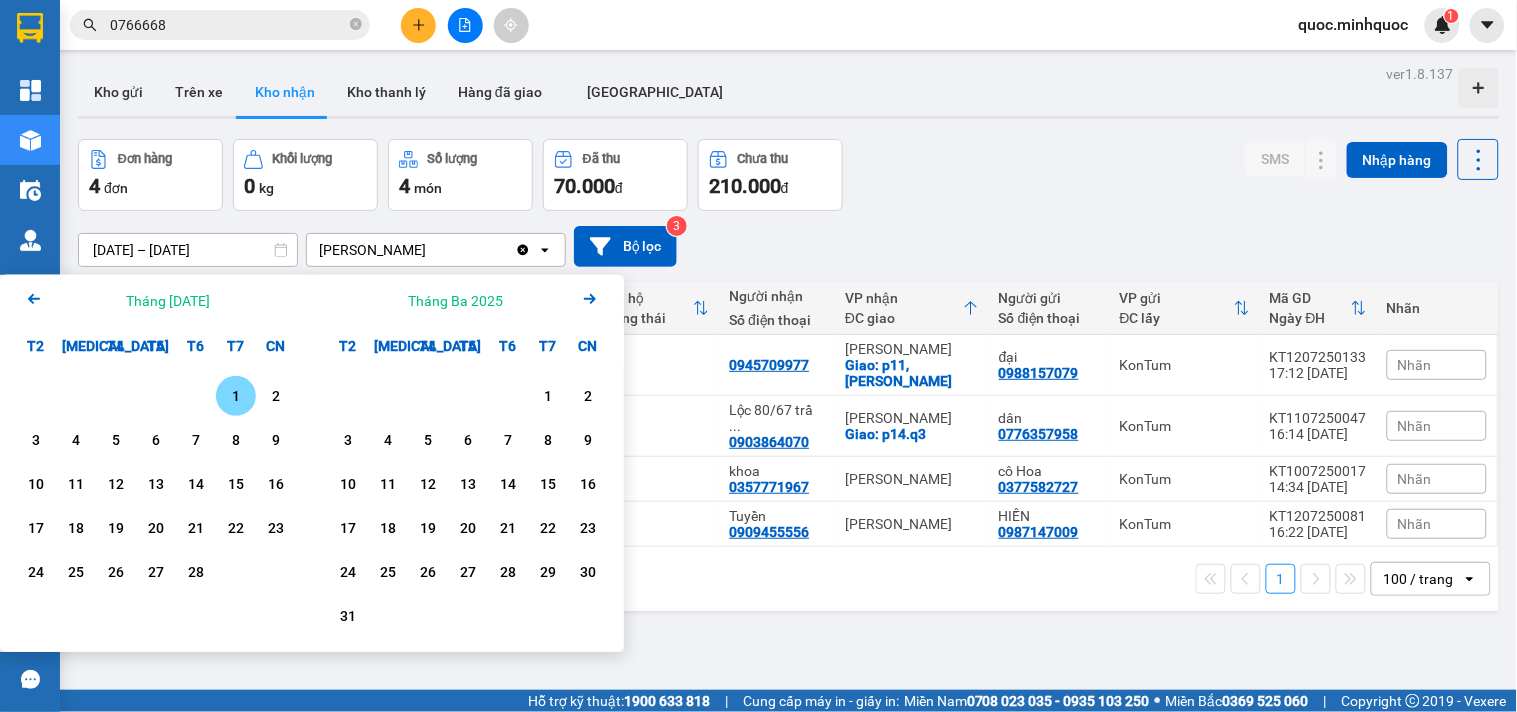 click on "Arrow Left" 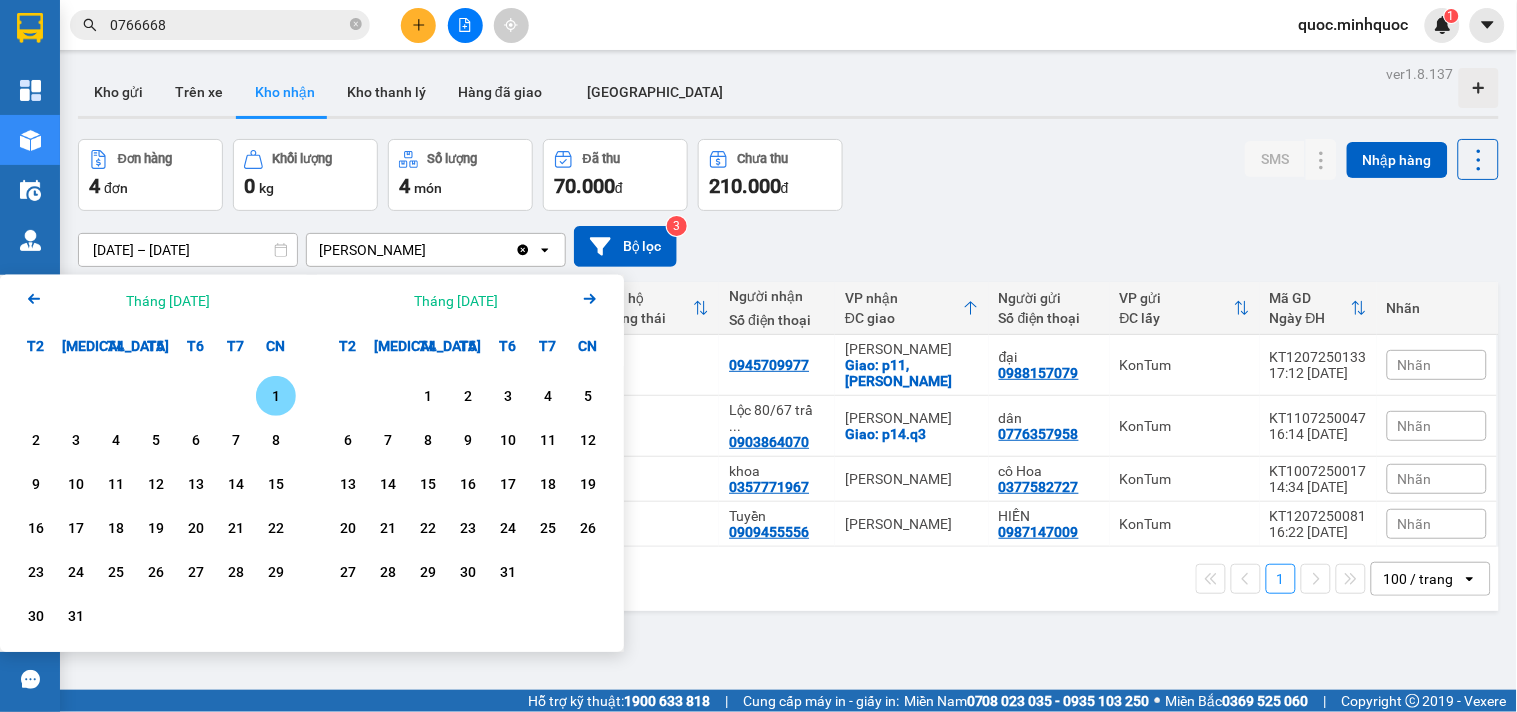 click on "Arrow Left" 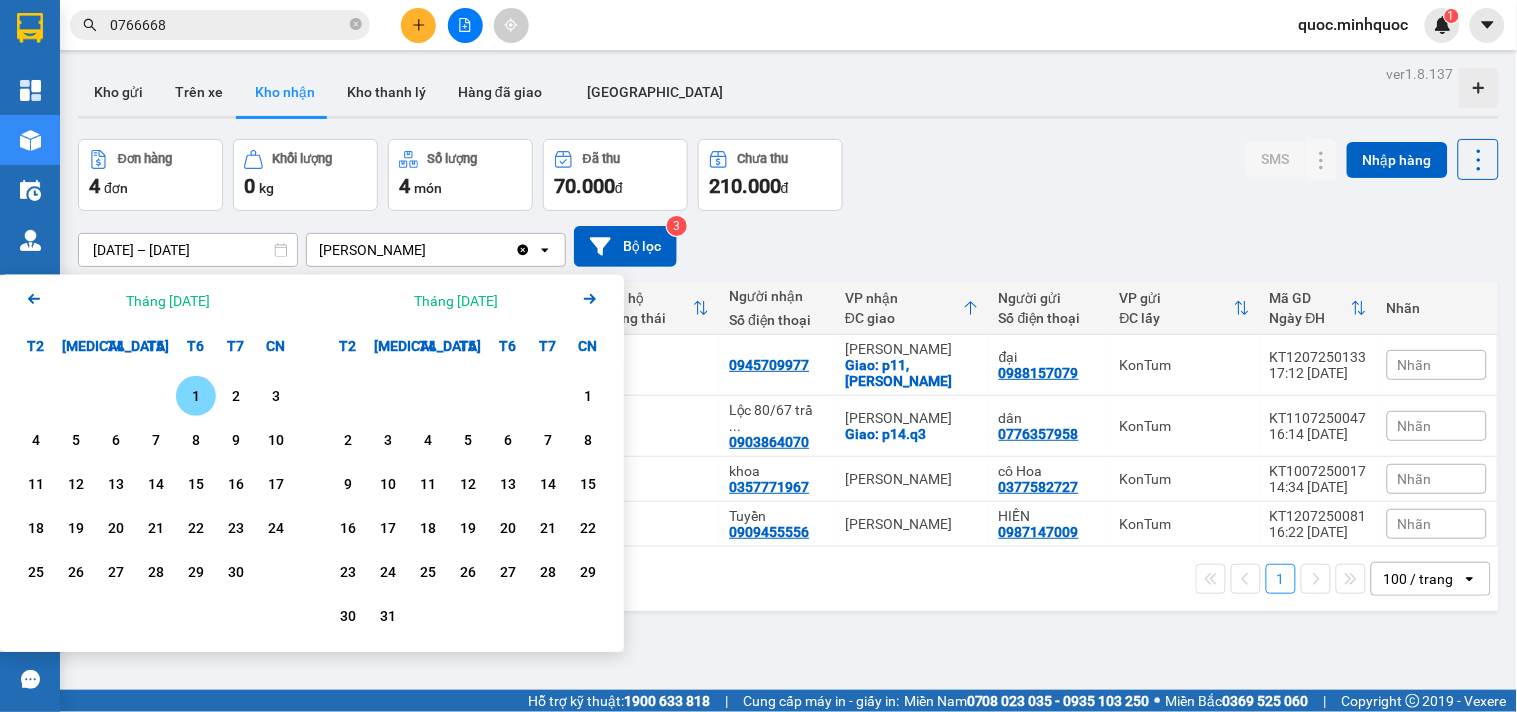 click on "Arrow Left" 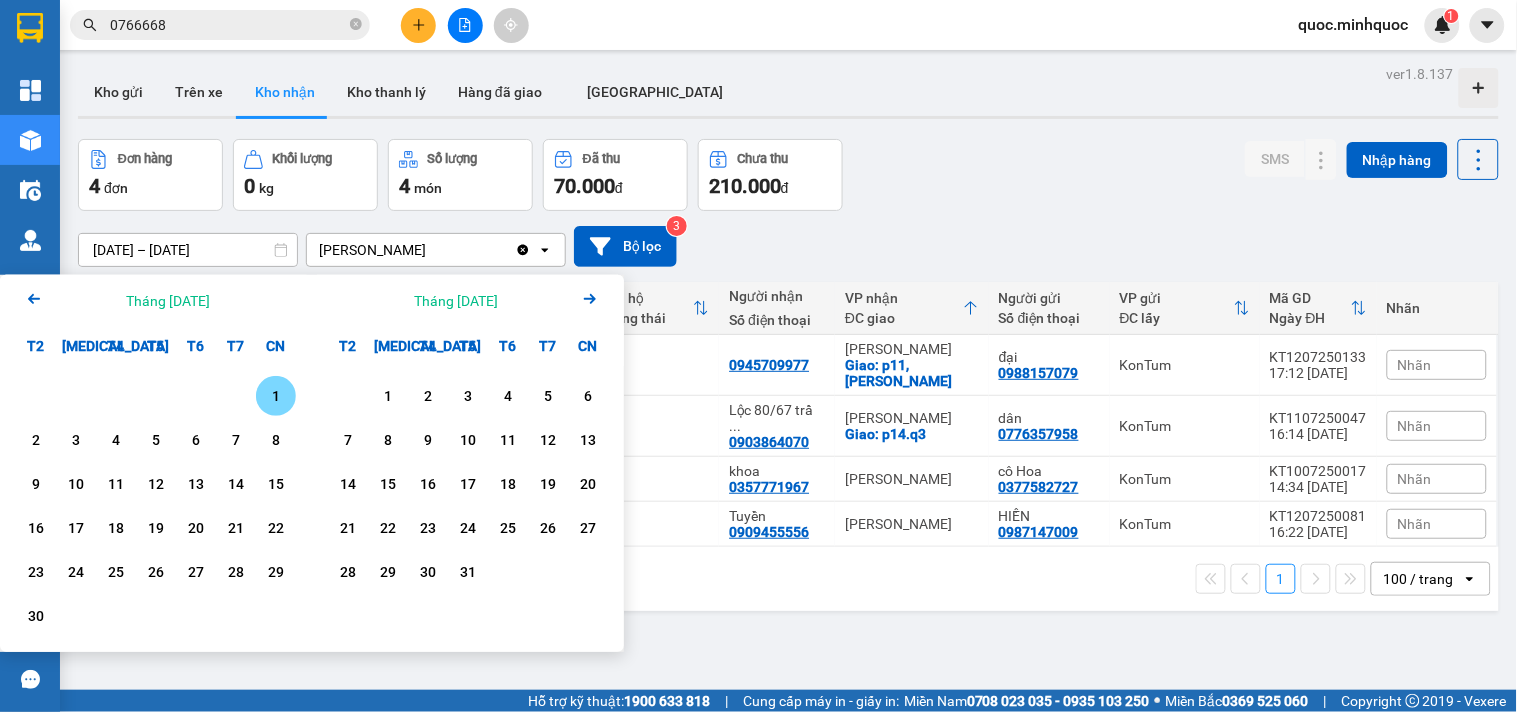 click on "Arrow Left" 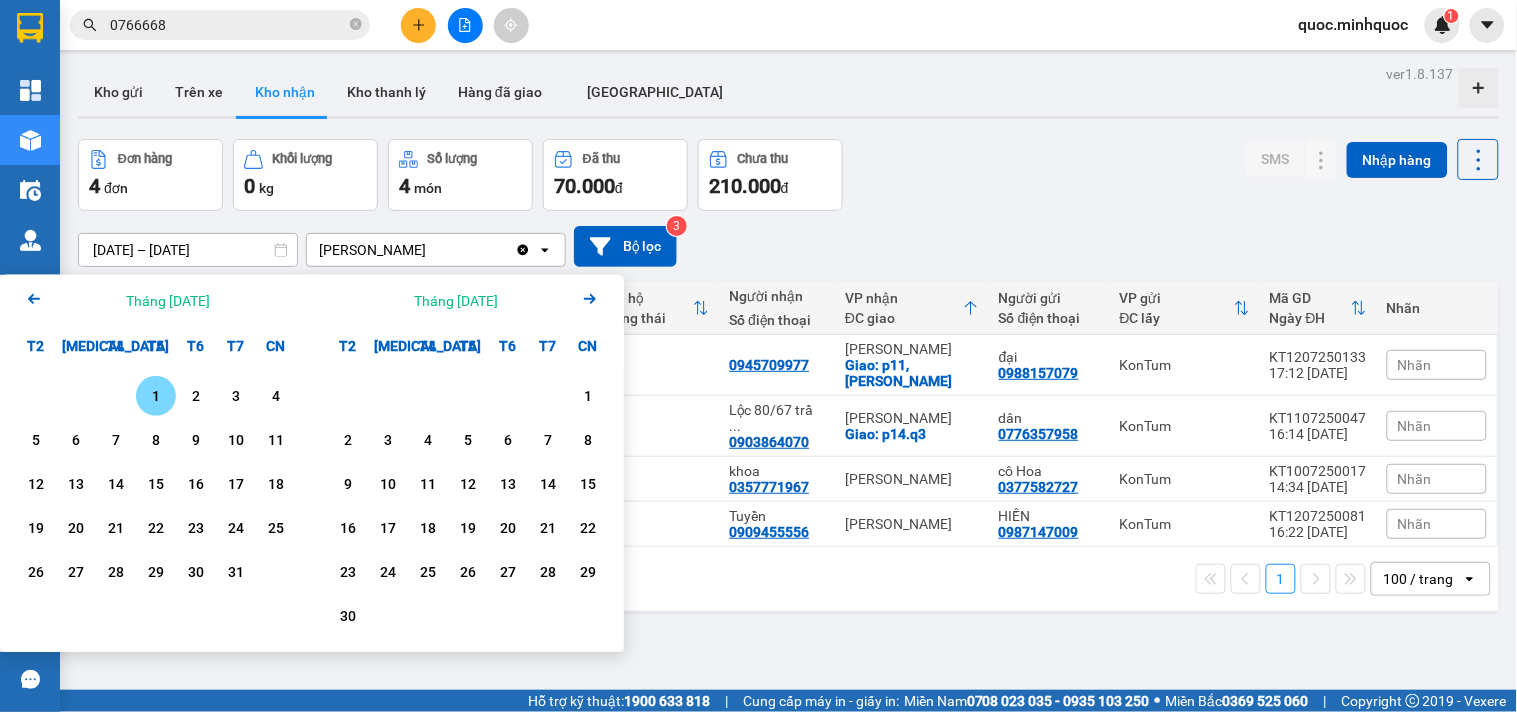 click on "1" at bounding box center [156, 396] 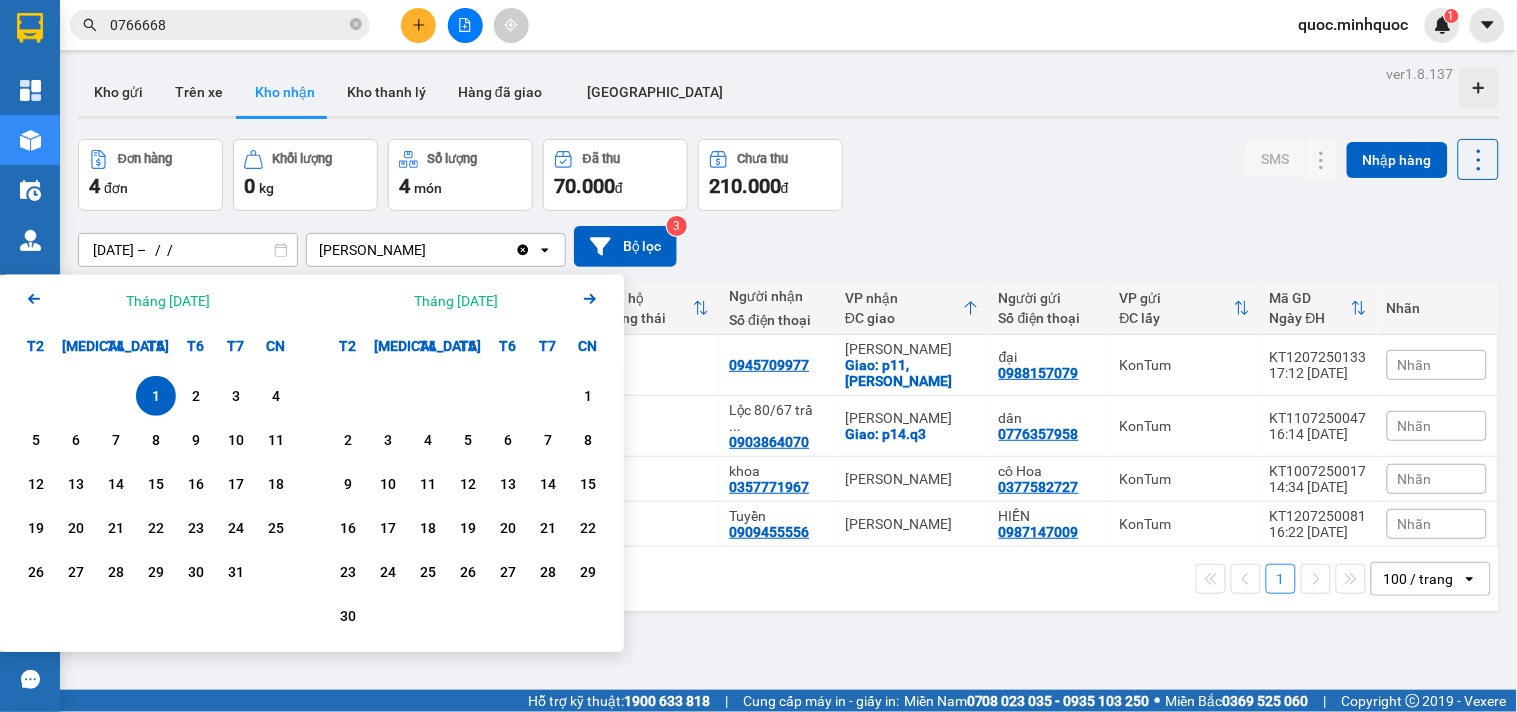click on "Arrow Right" 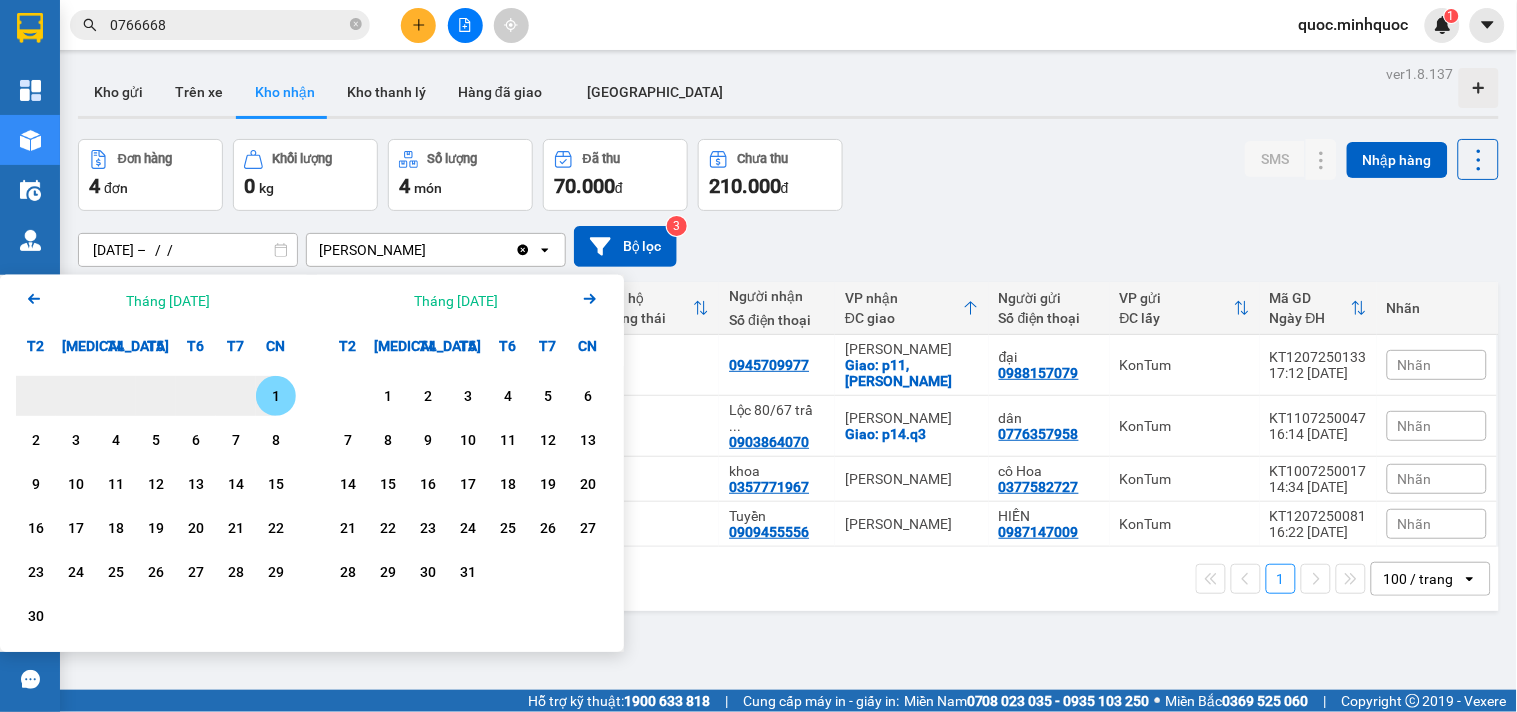 click on "Arrow Right" 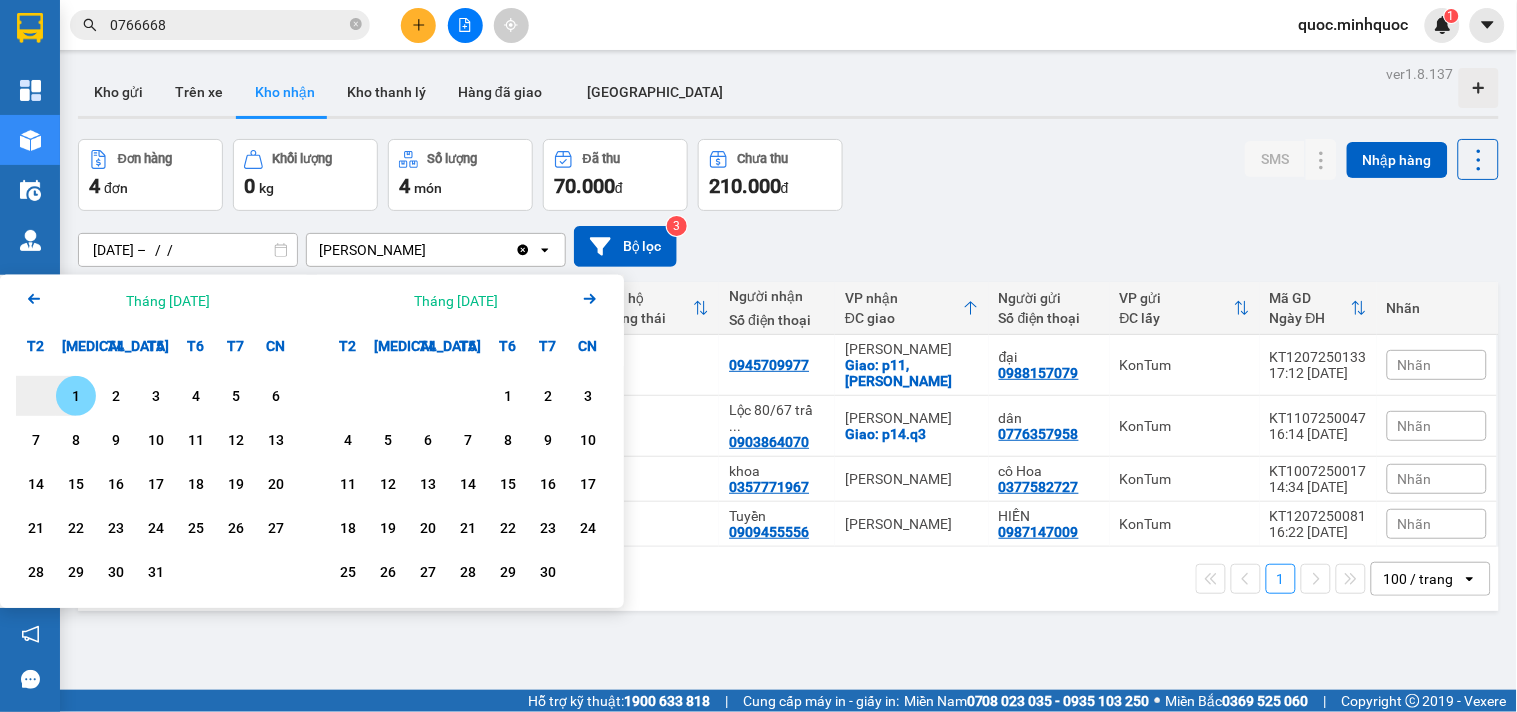 click on "Arrow Right" 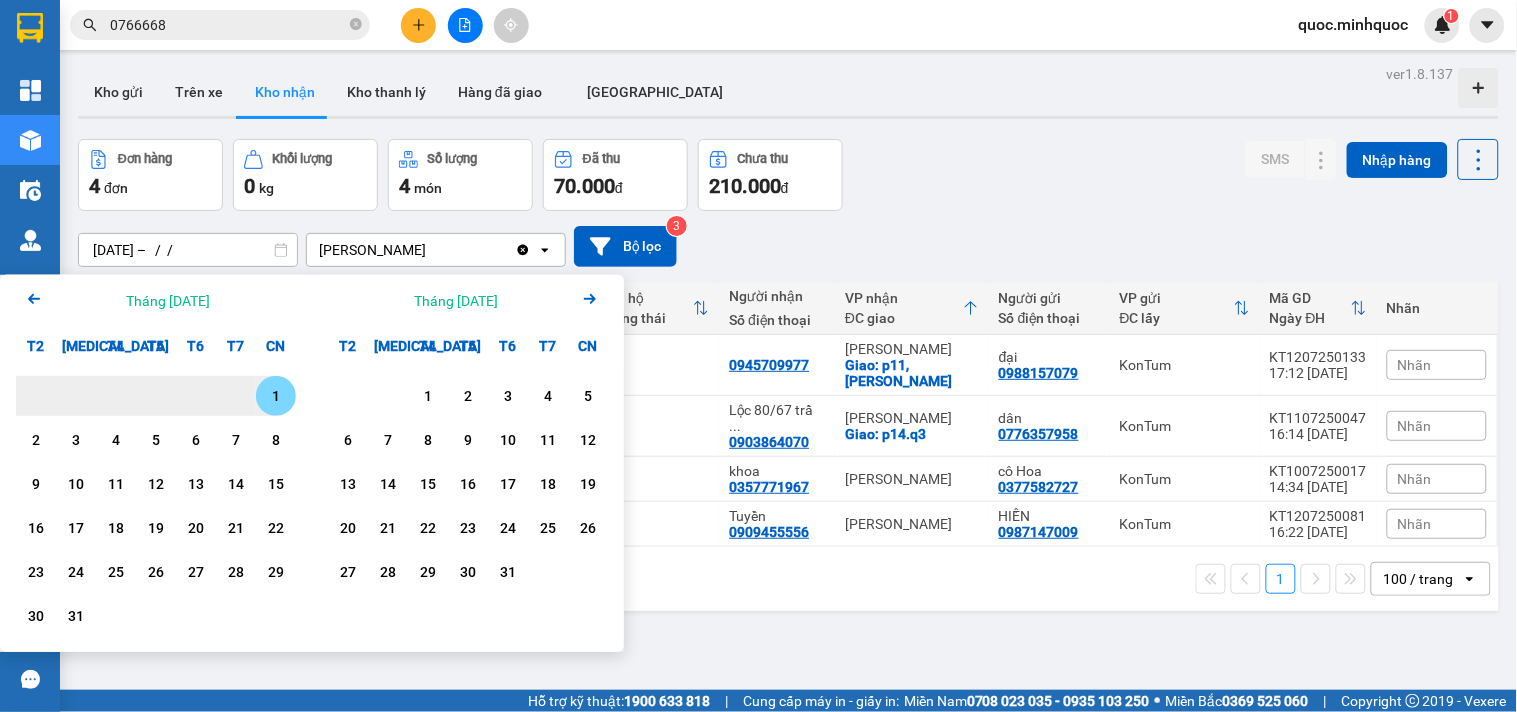 click on "Arrow Right" 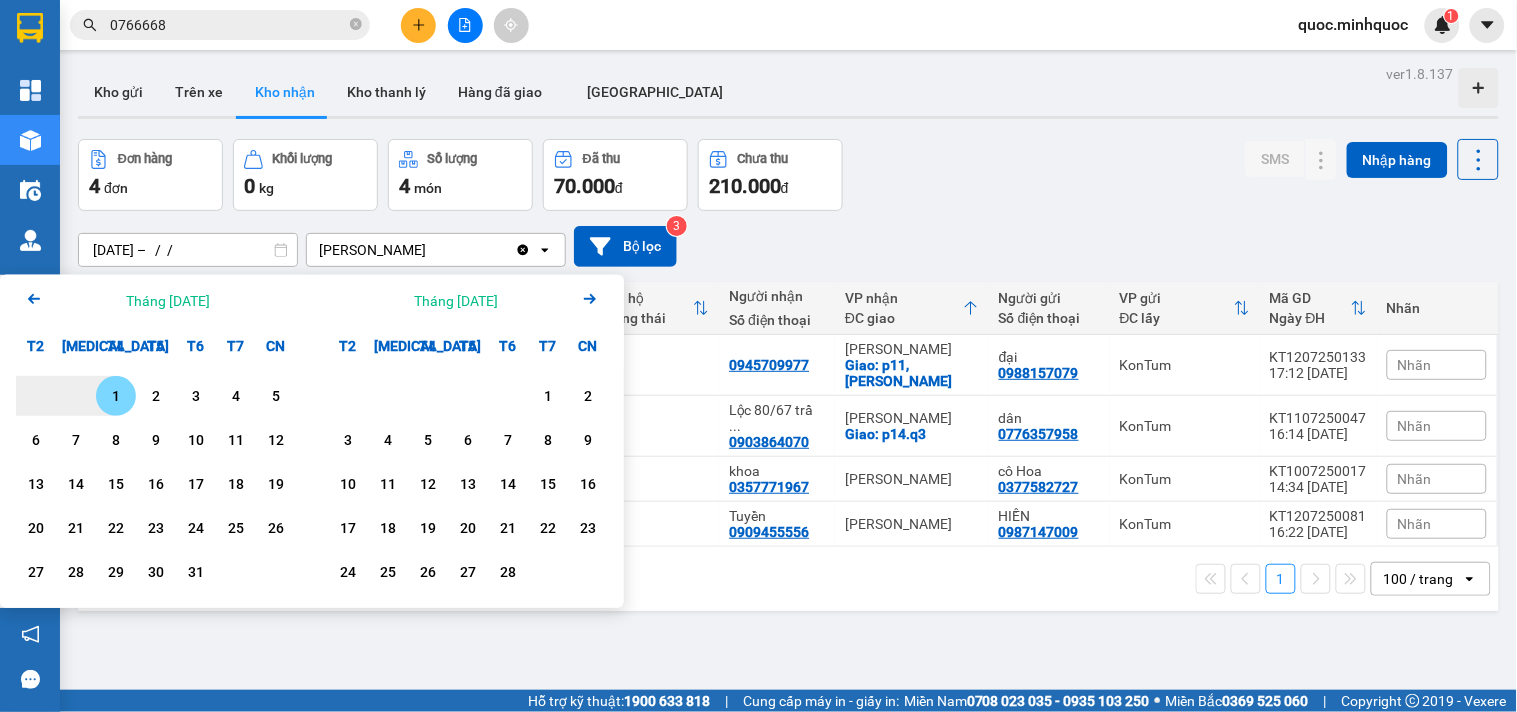 click on "Arrow Right" 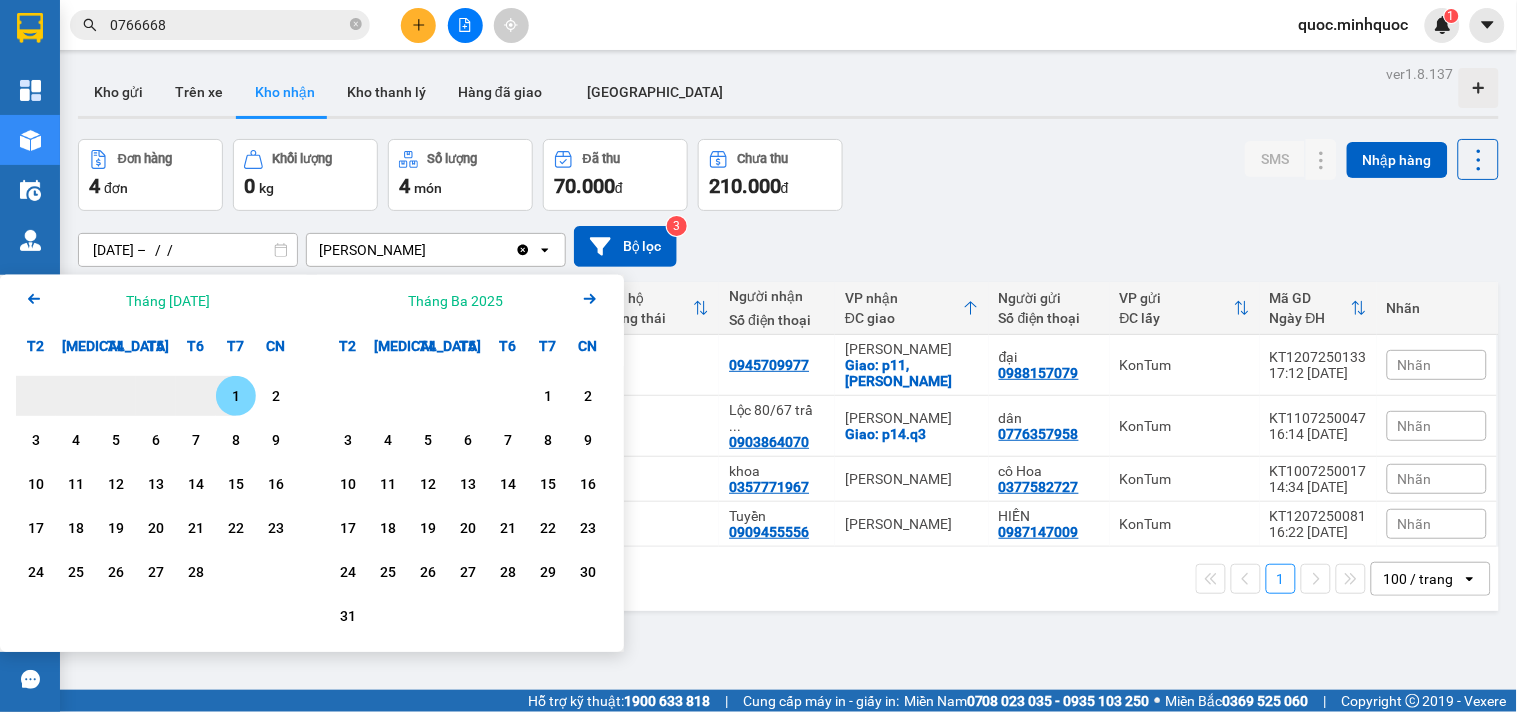 click on "Arrow Right" 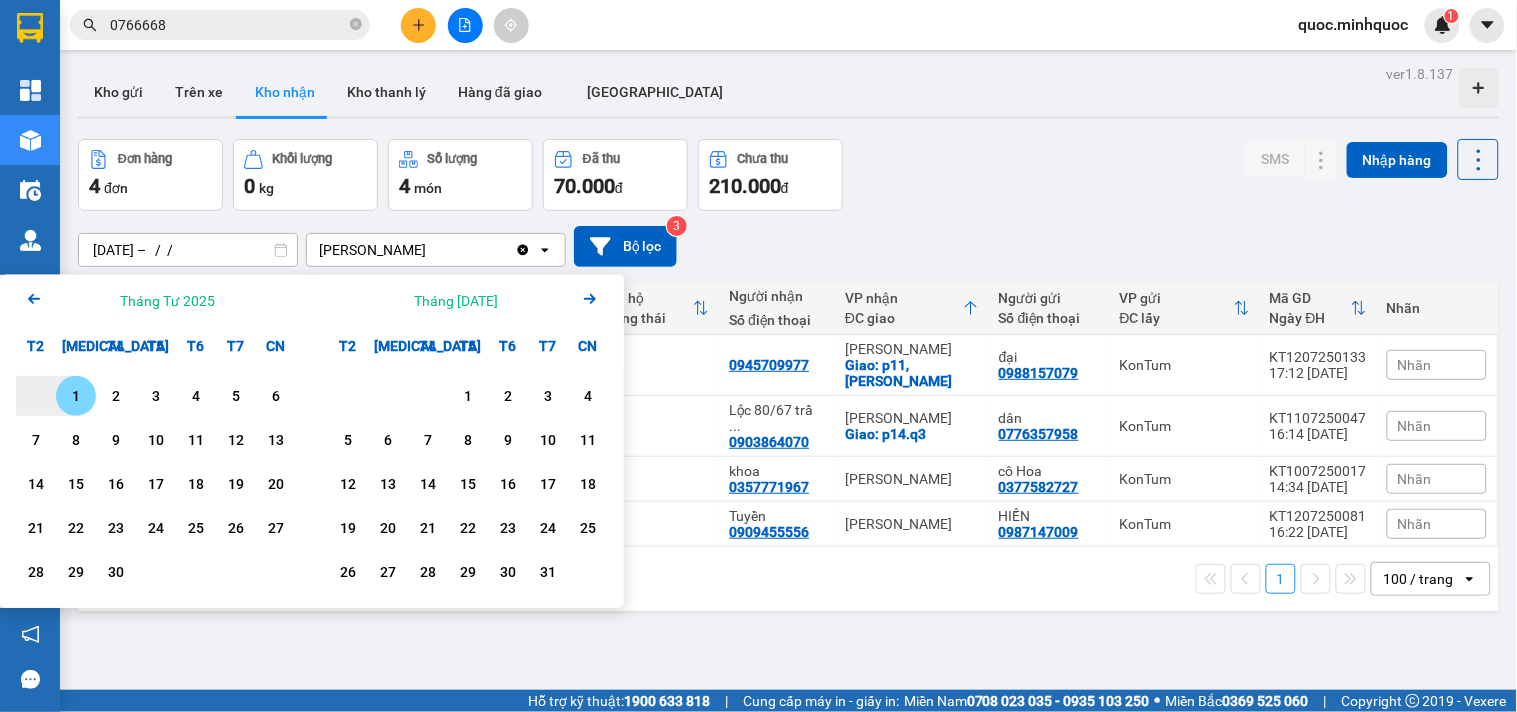 click on "Arrow Right" 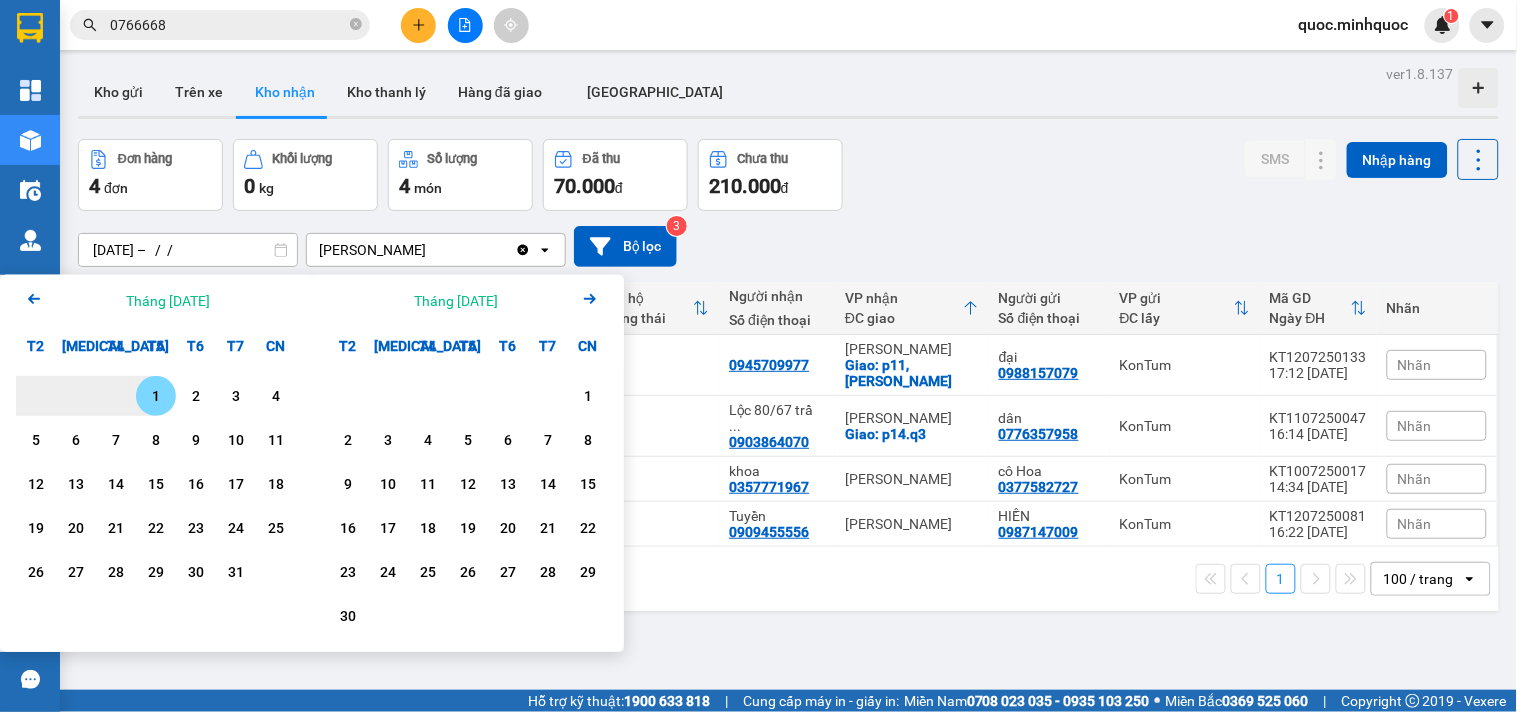 click on "Arrow Right" 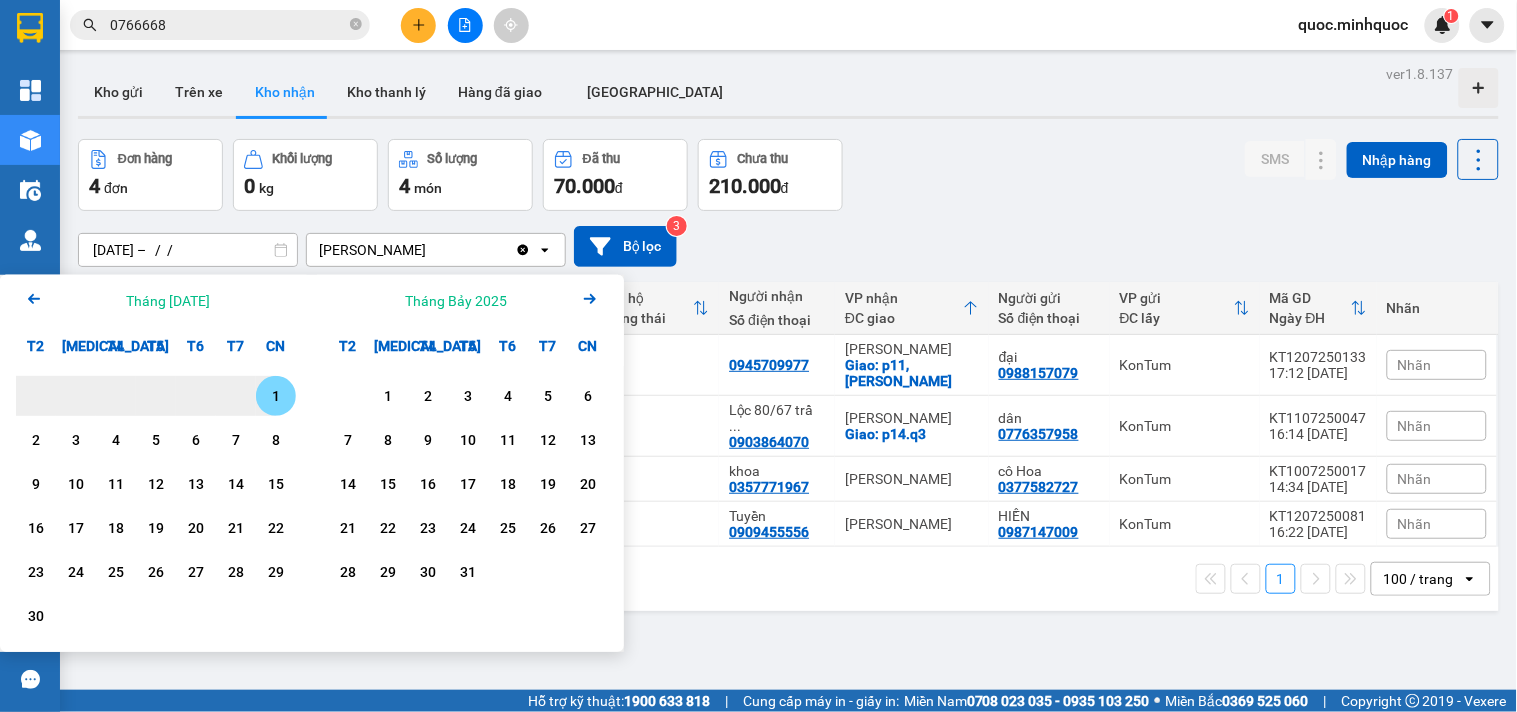 click on "Arrow Right" 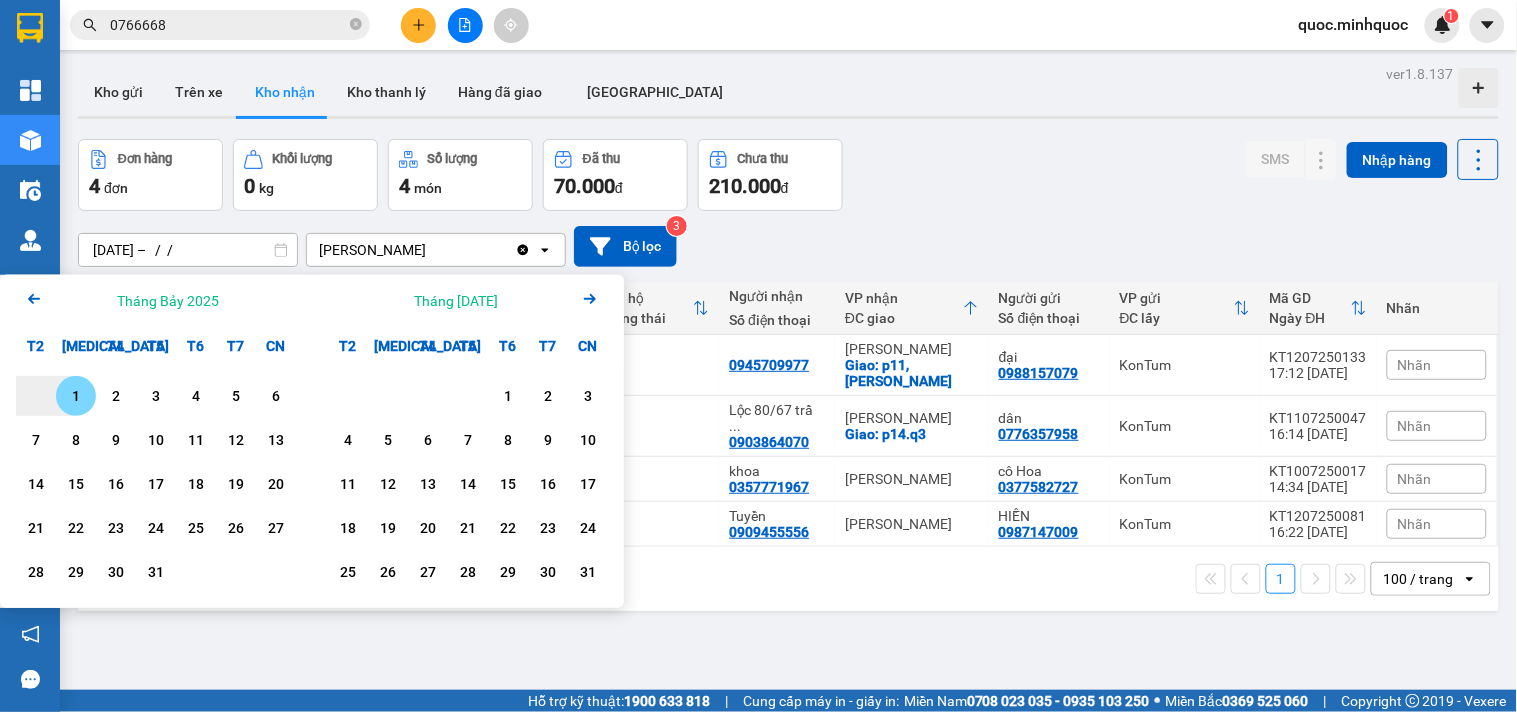 click on "Arrow Right" 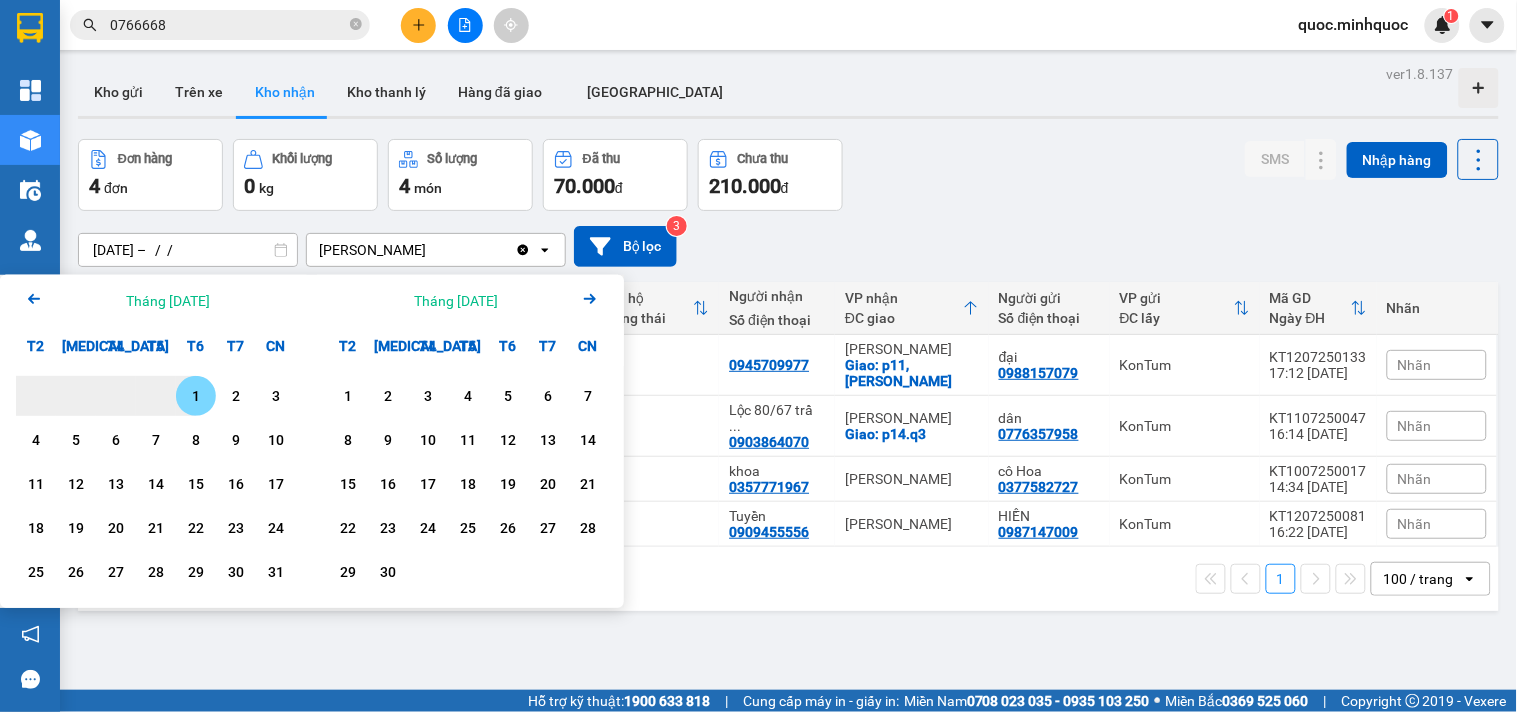 click on "Arrow Left" 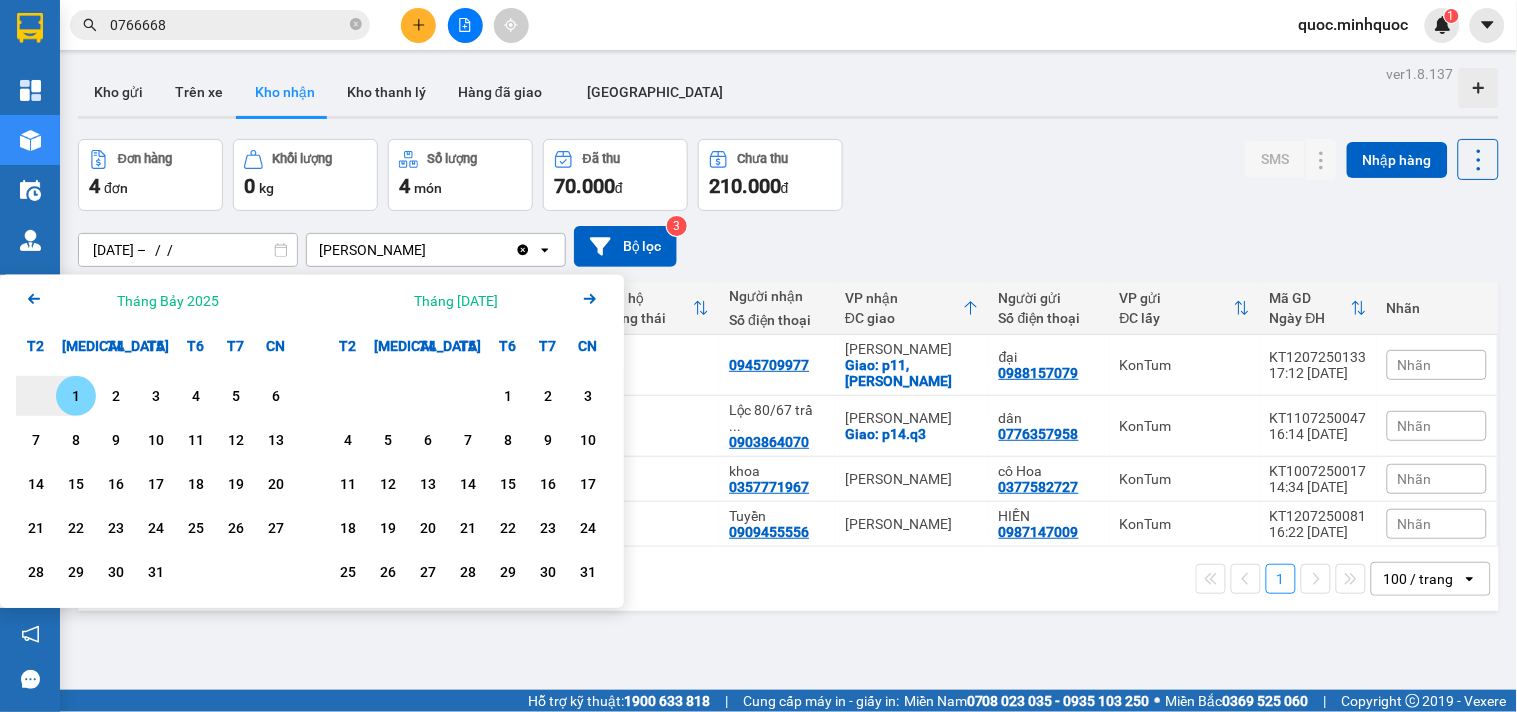 click on "Arrow Left" 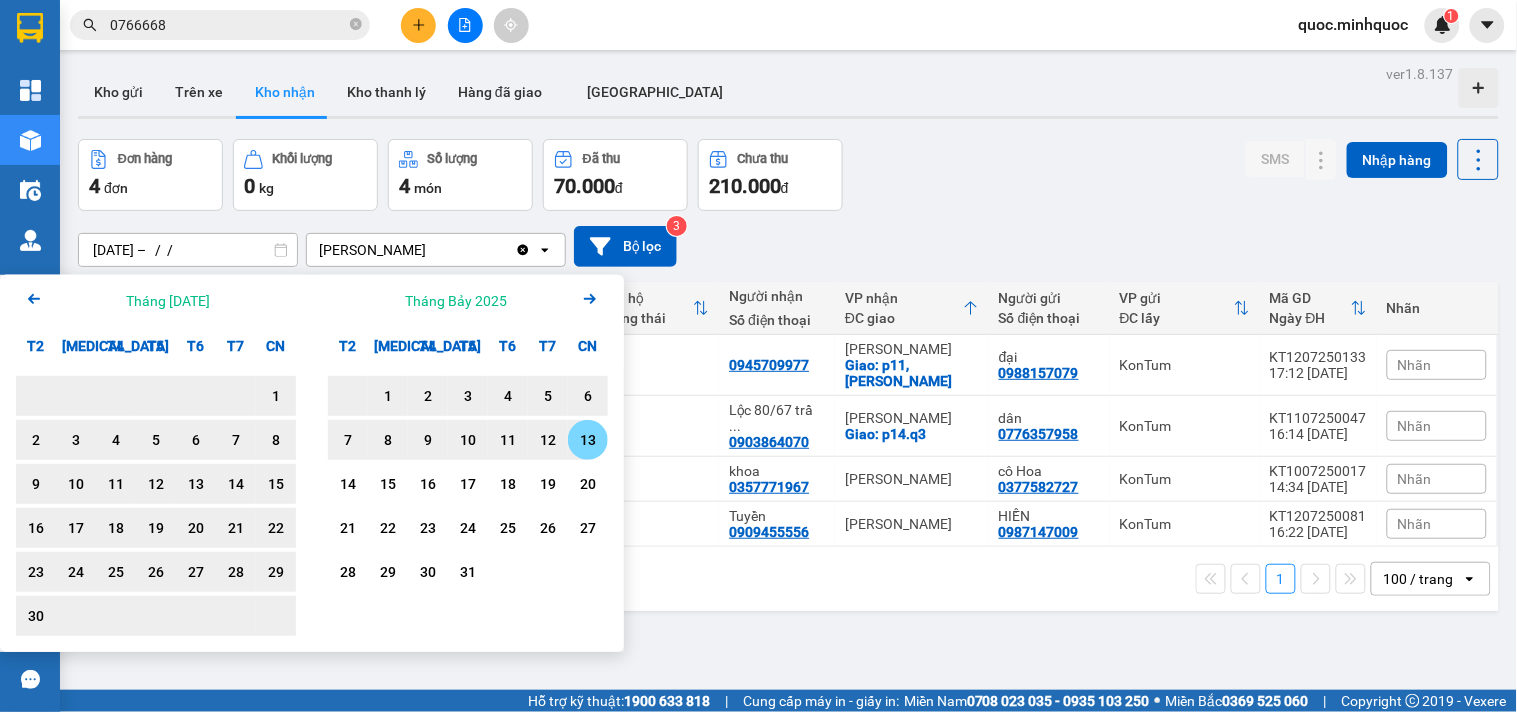 click on "13" at bounding box center [588, 440] 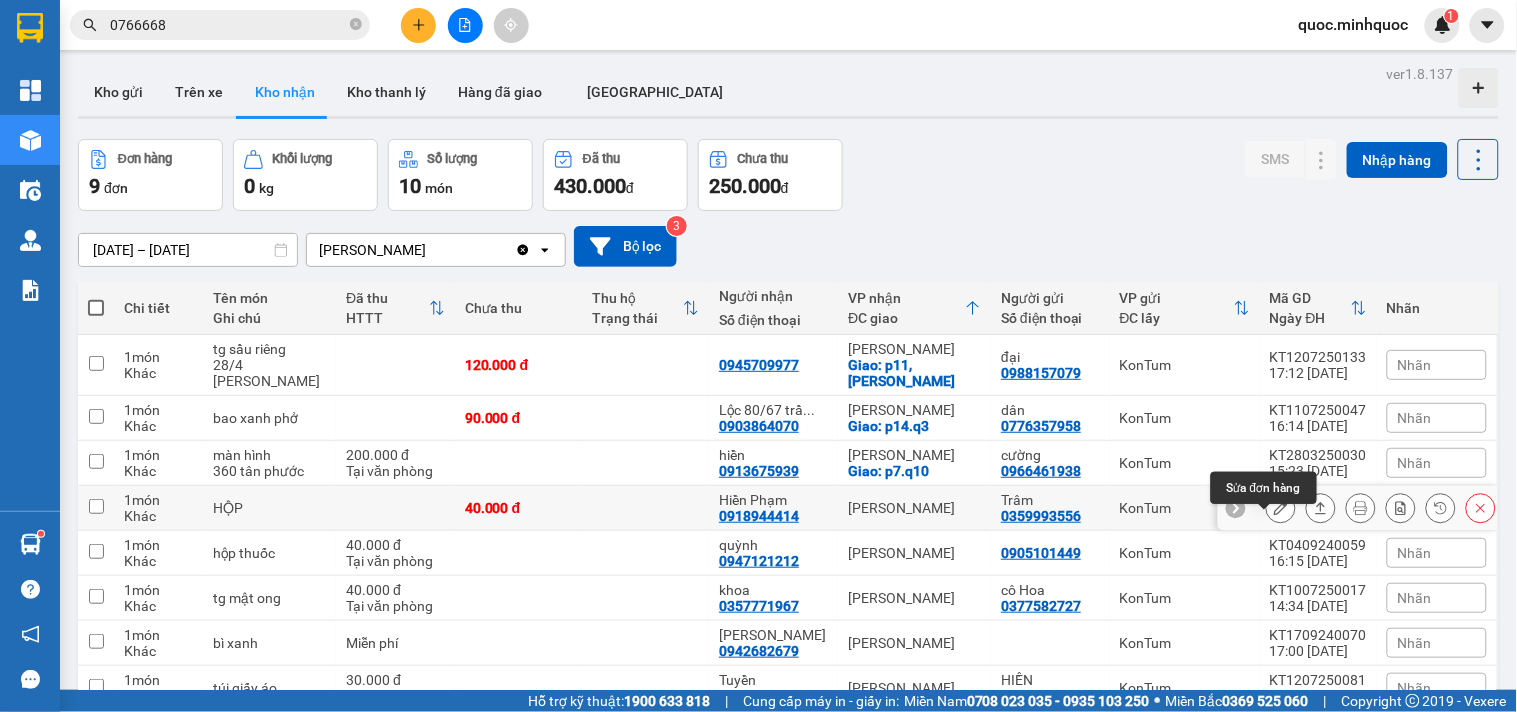 click 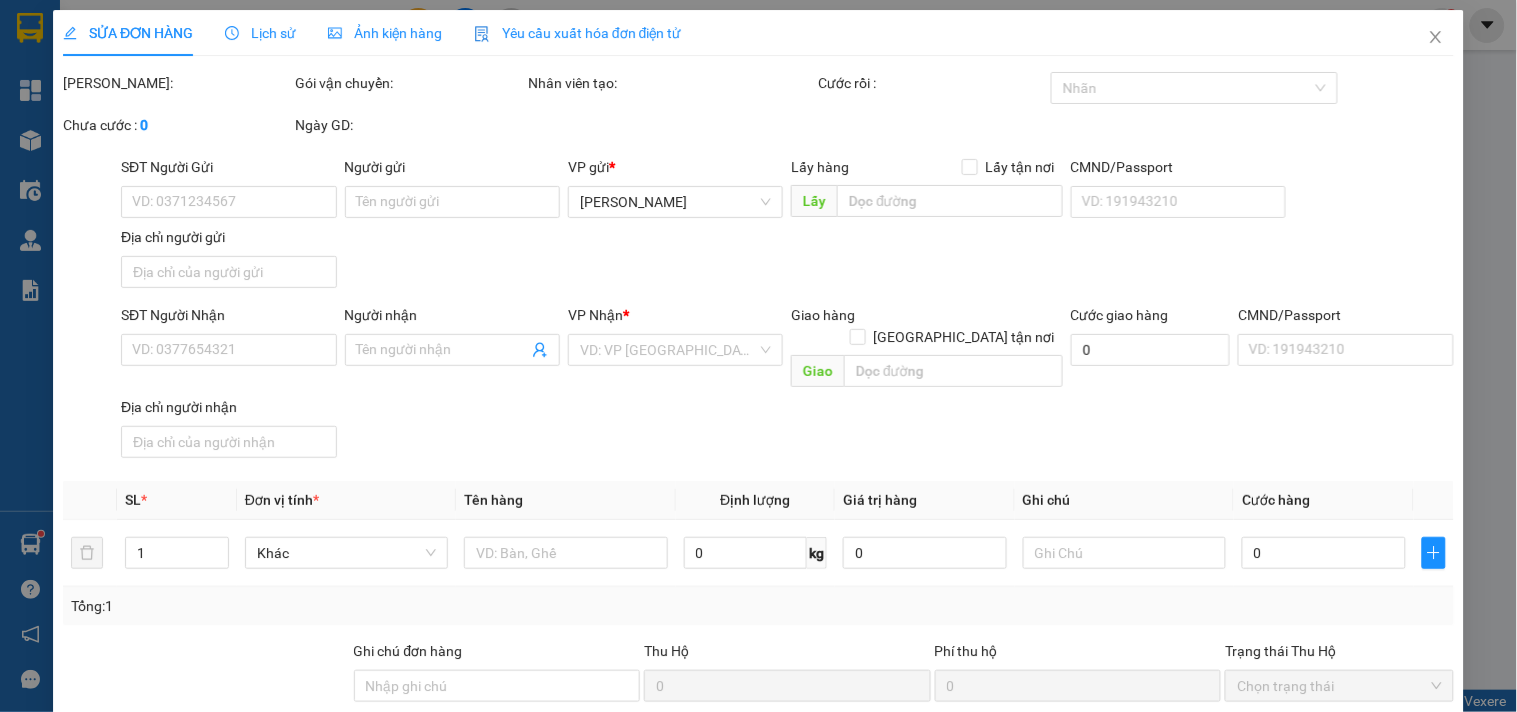 type on "0359993556" 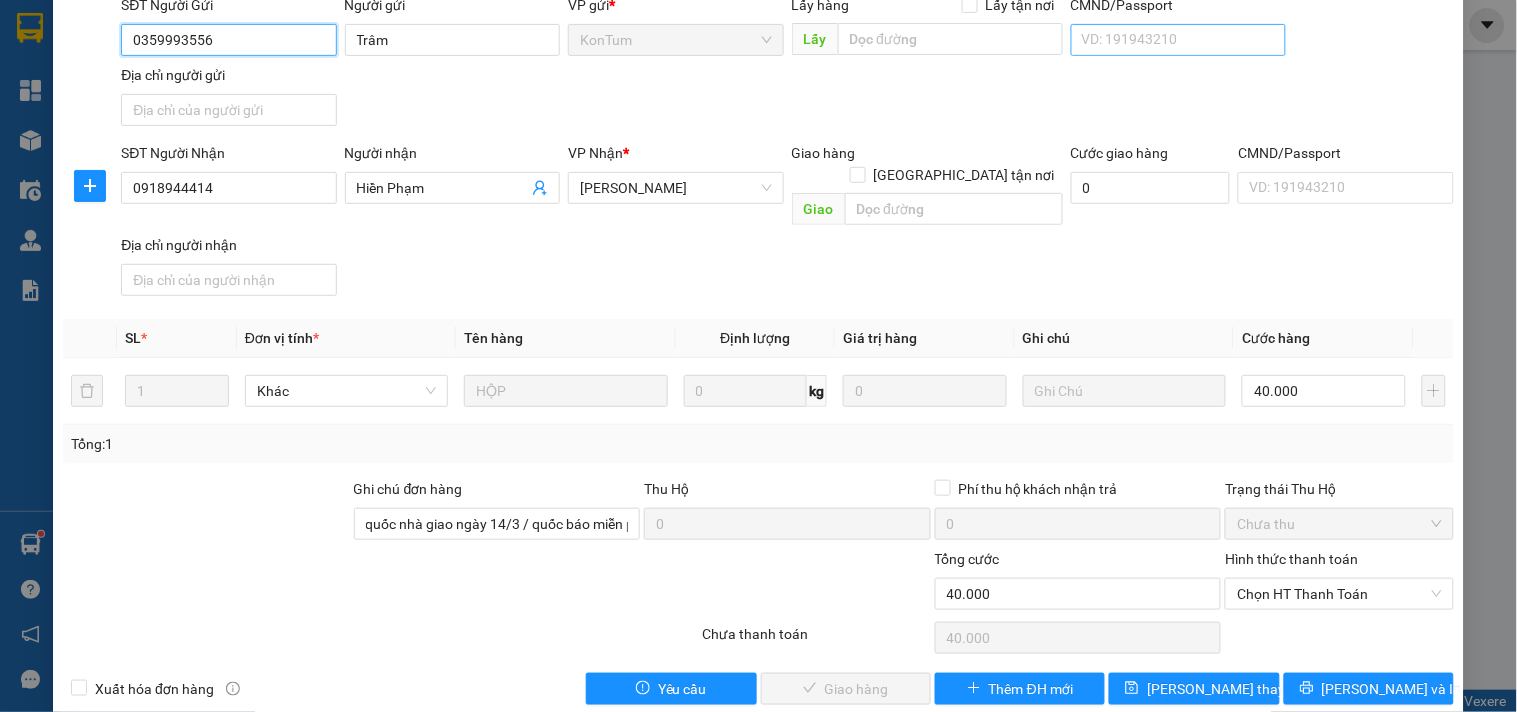 scroll, scrollTop: 0, scrollLeft: 0, axis: both 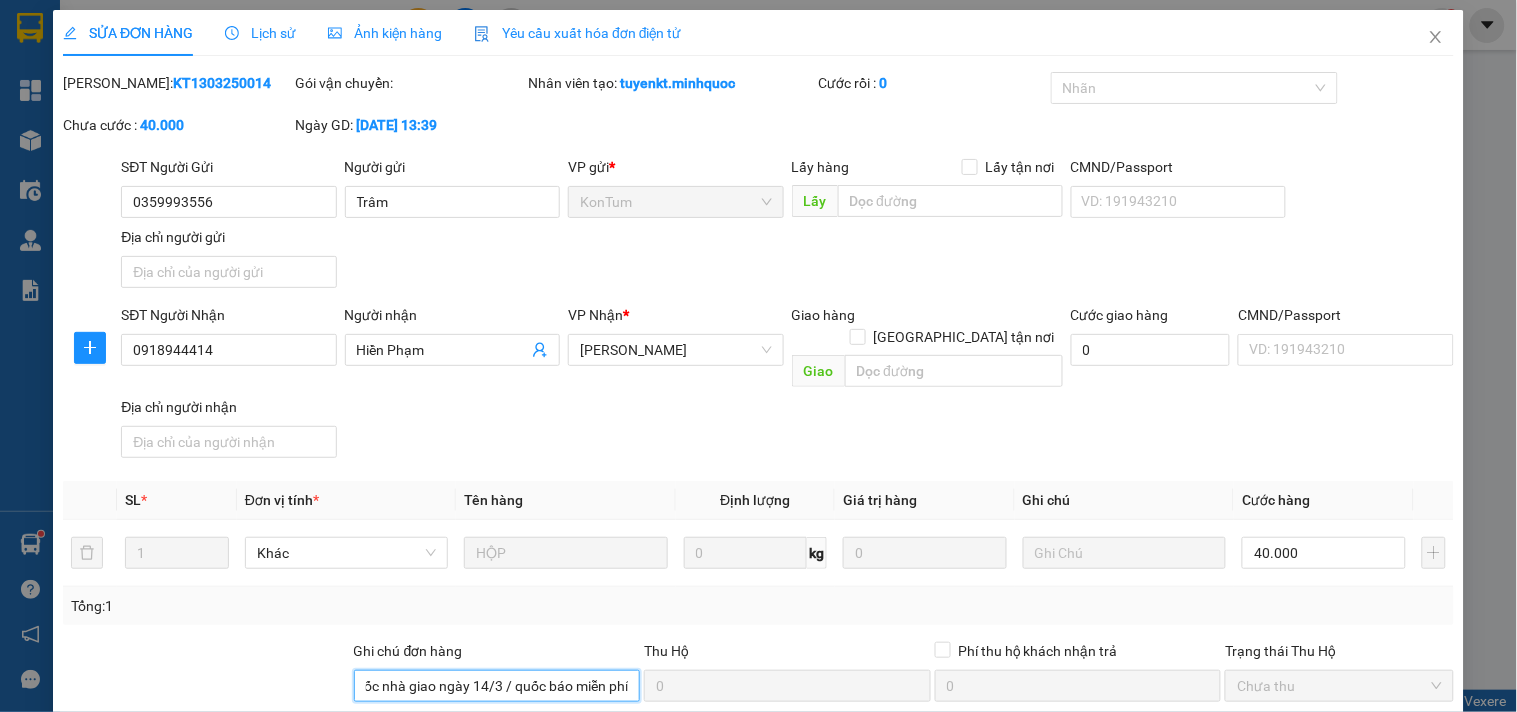 click on "Ghi chú đơn hàng quốc nhà giao ngày 14/3 / quốc báo miễn phí Thu Hộ 0 Phí thu hộ khách nhận trả 0 Trạng thái Thu Hộ   Chưa thu" at bounding box center [758, 675] 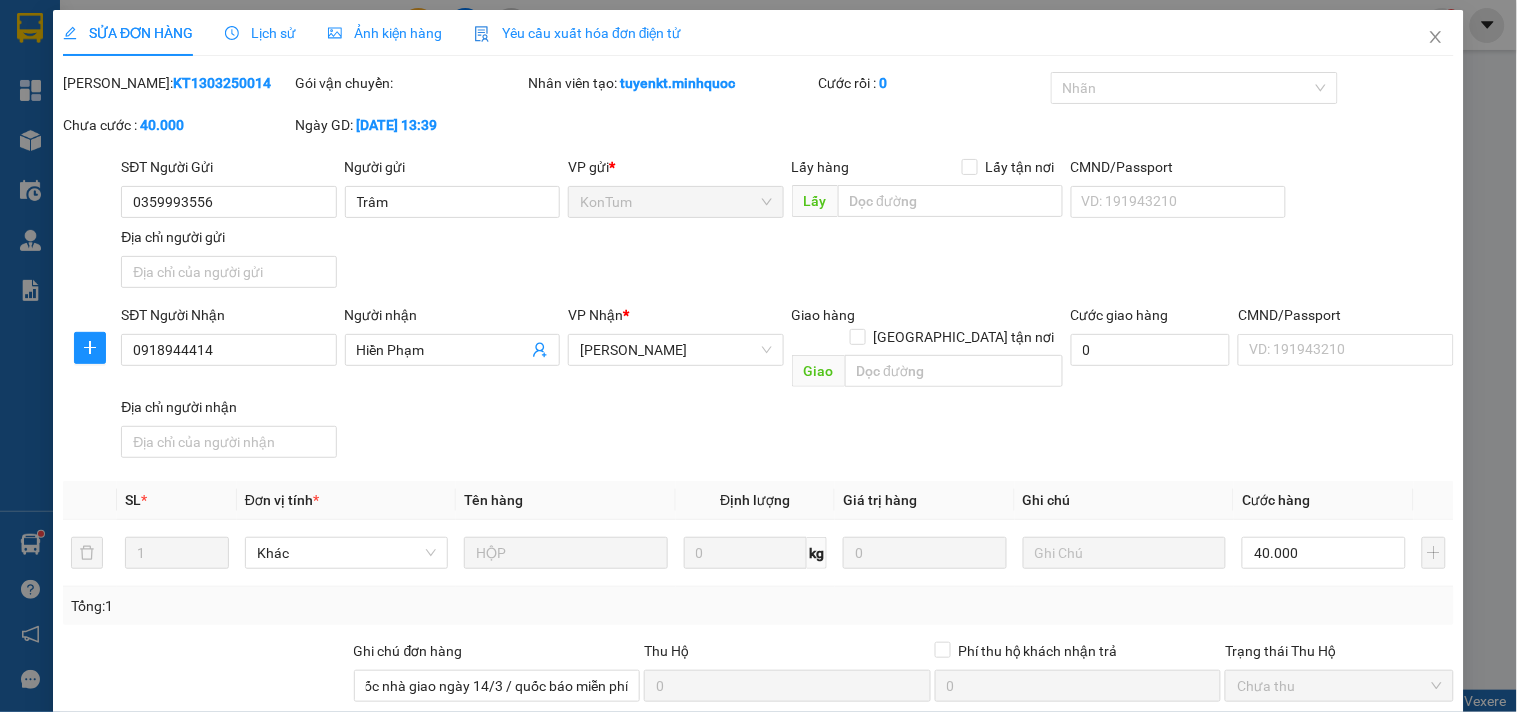 click on "Tổng:  1" at bounding box center (758, 606) 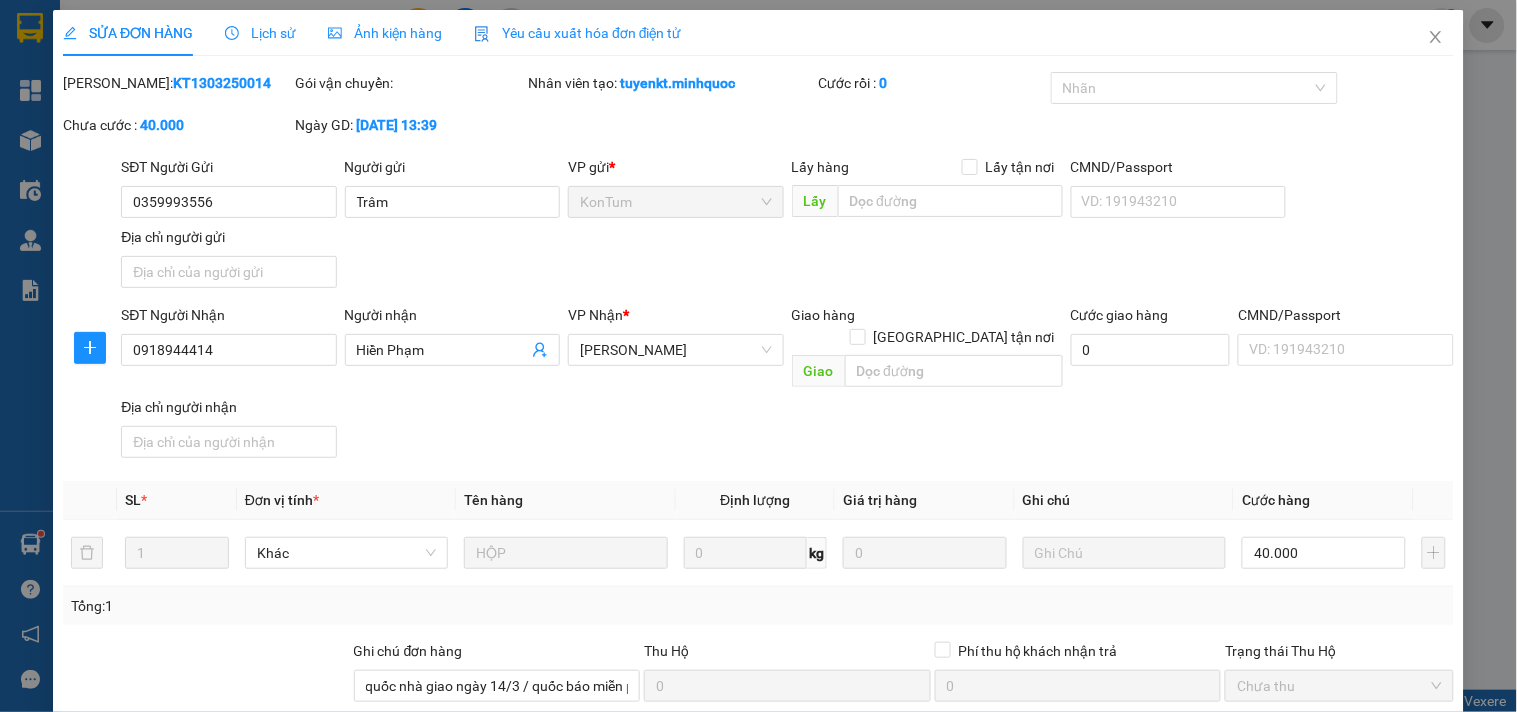 scroll, scrollTop: 172, scrollLeft: 0, axis: vertical 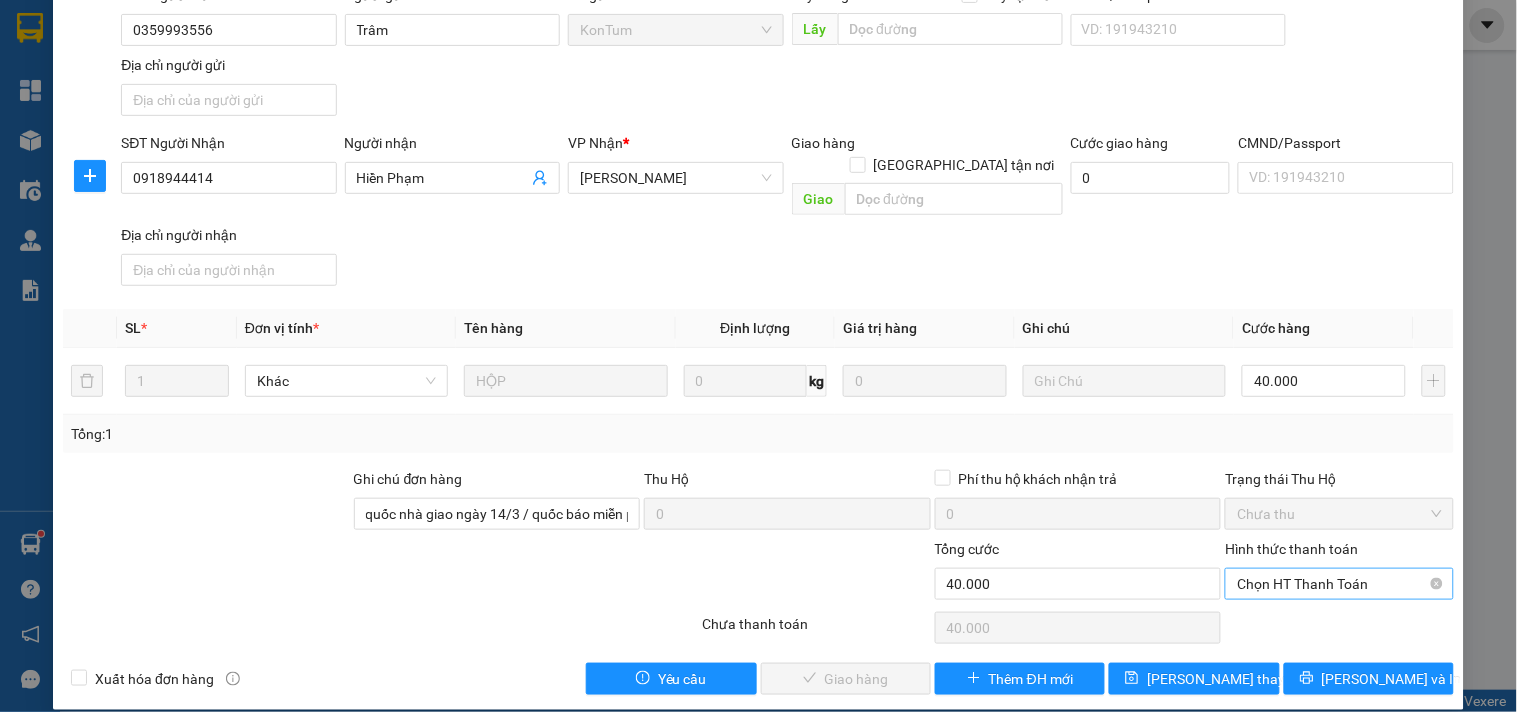 click on "Chọn HT Thanh Toán" at bounding box center [1339, 584] 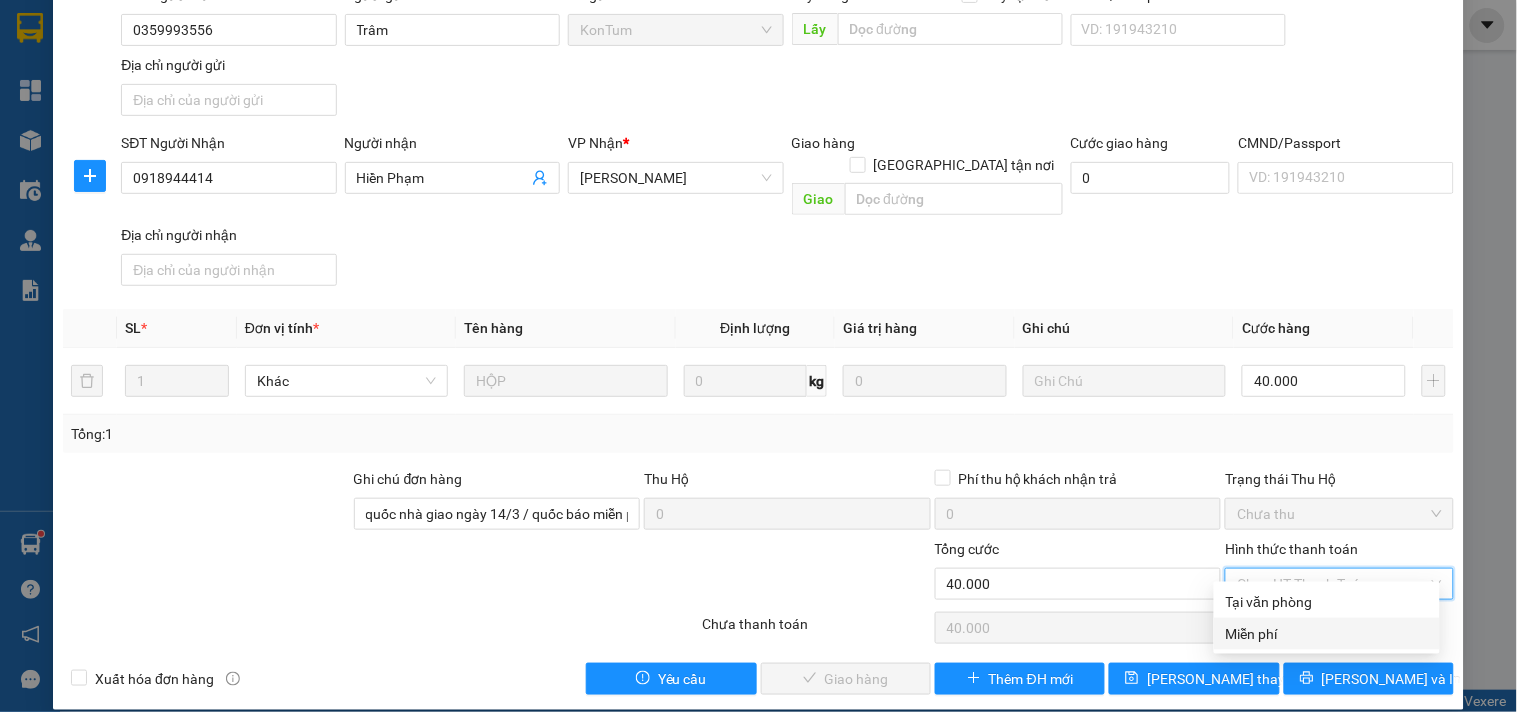 click on "Miễn phí" at bounding box center (1327, 634) 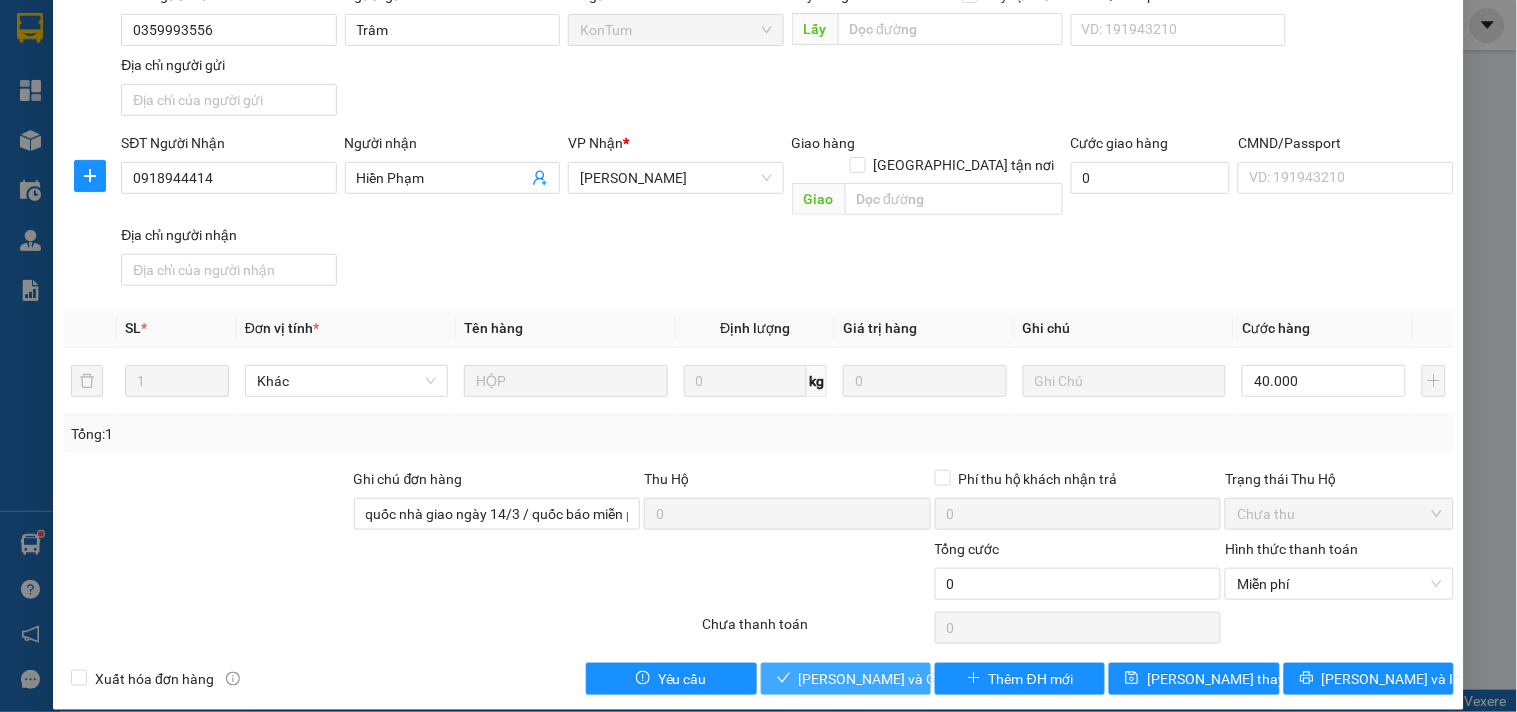 click on "[PERSON_NAME] và Giao hàng" at bounding box center (895, 679) 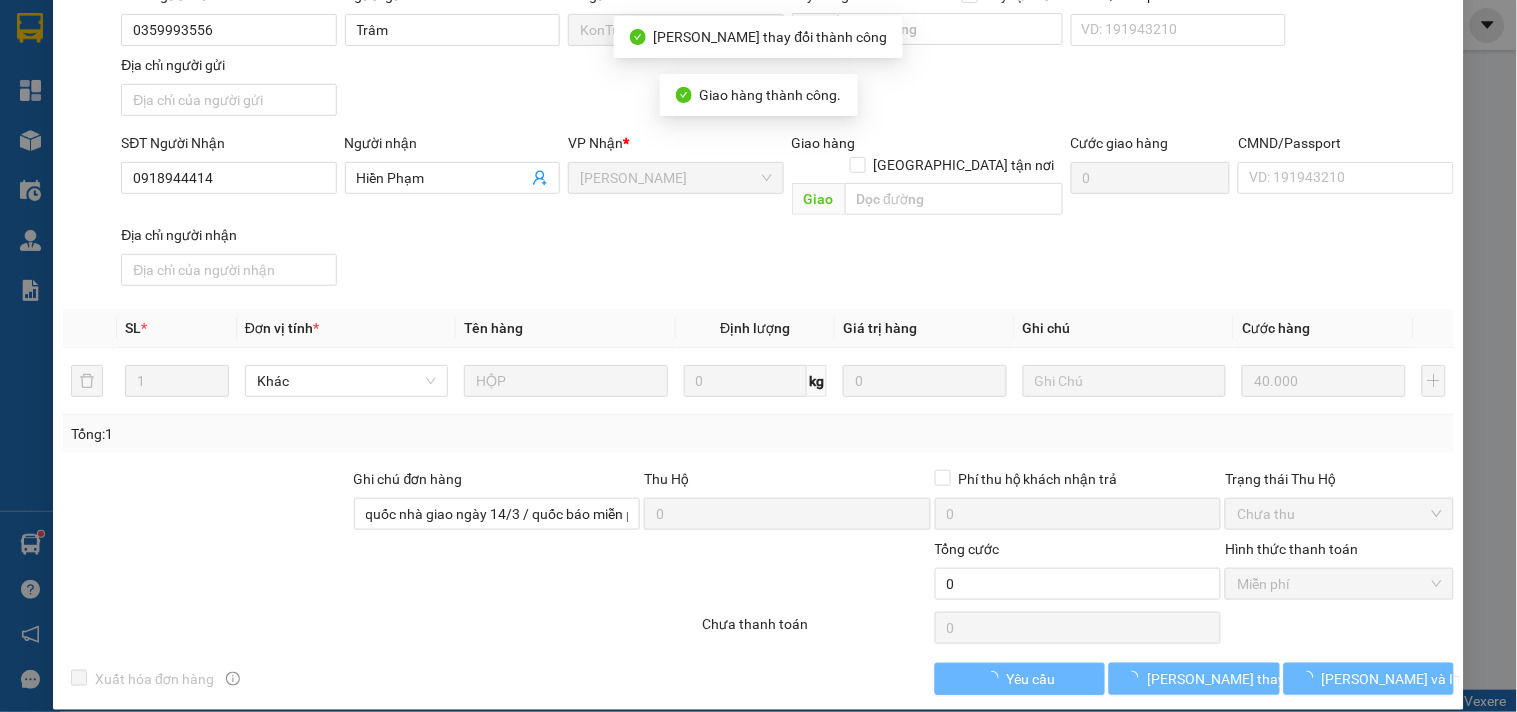 scroll, scrollTop: 0, scrollLeft: 0, axis: both 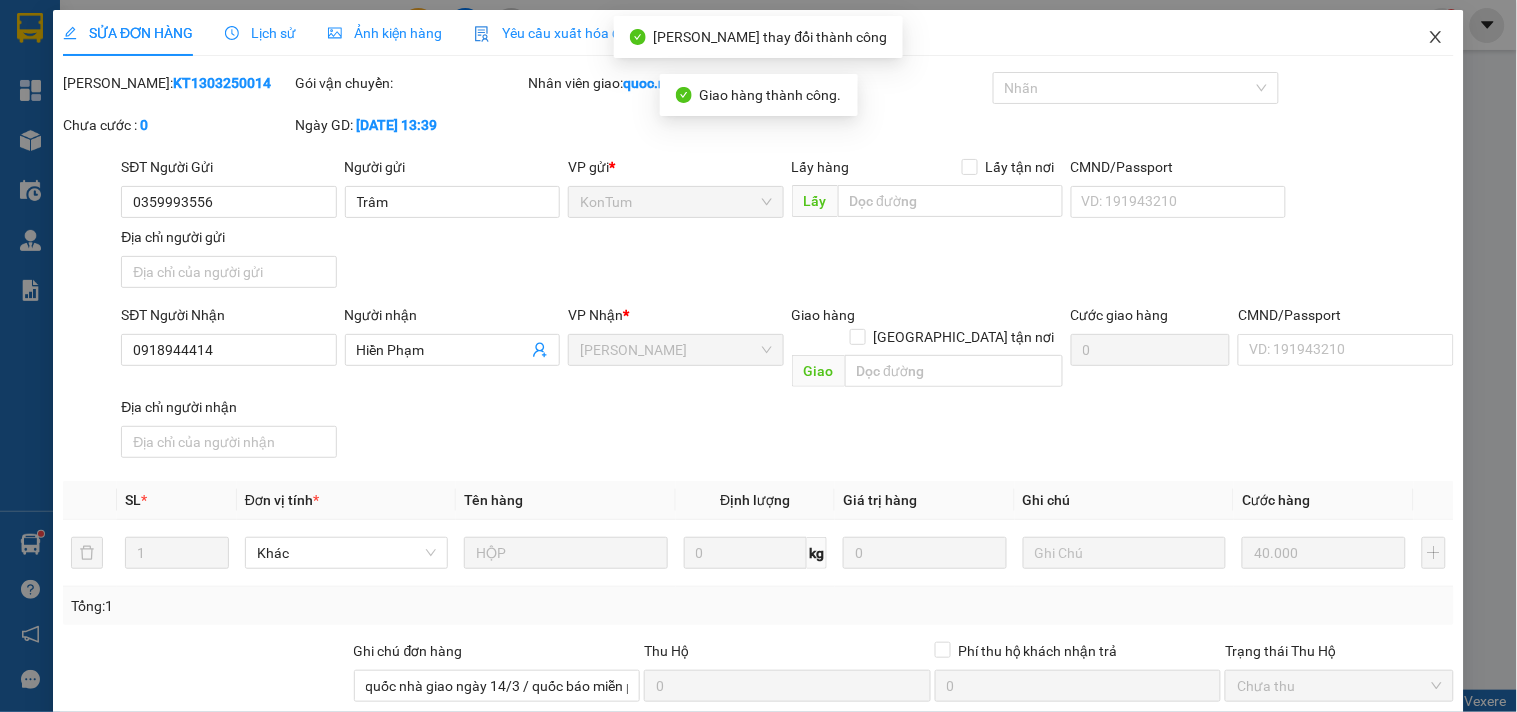 click 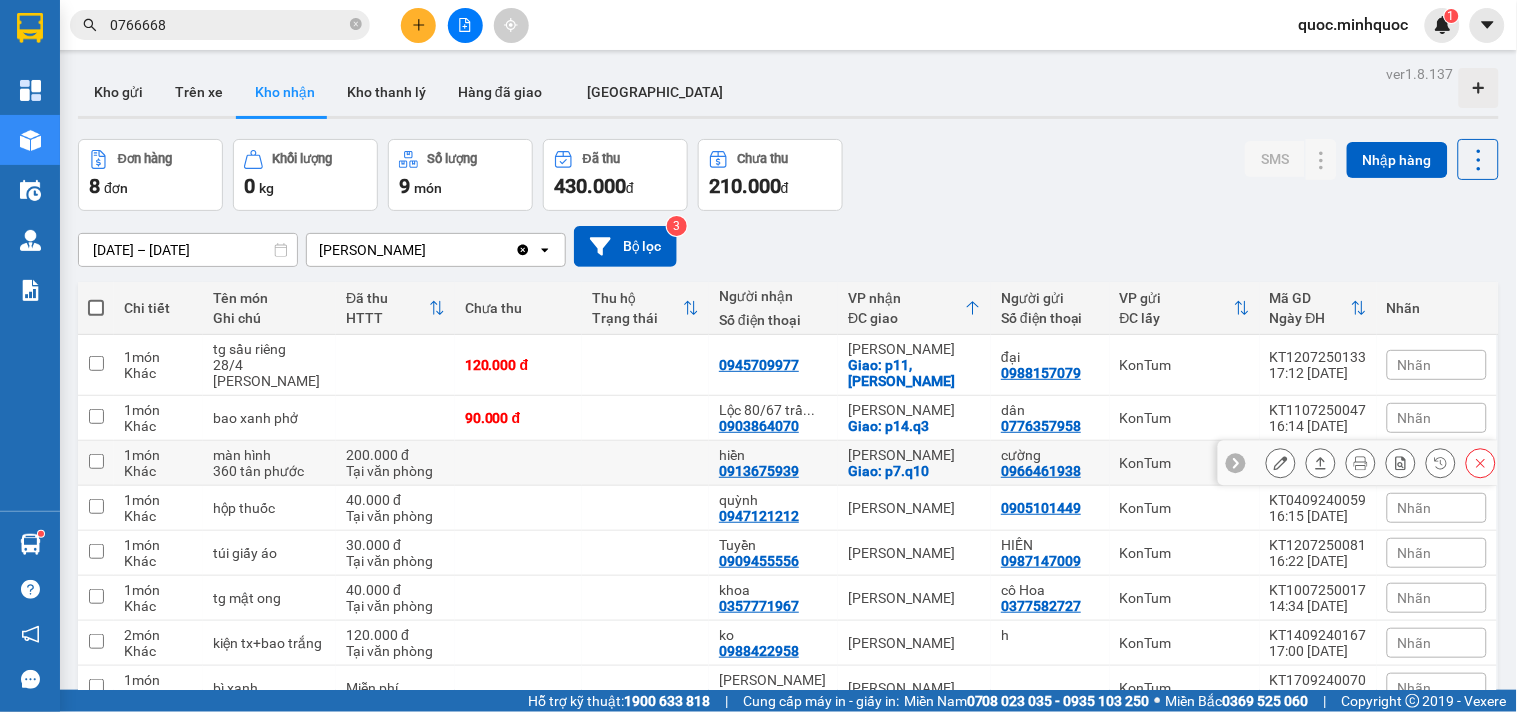 scroll, scrollTop: 121, scrollLeft: 0, axis: vertical 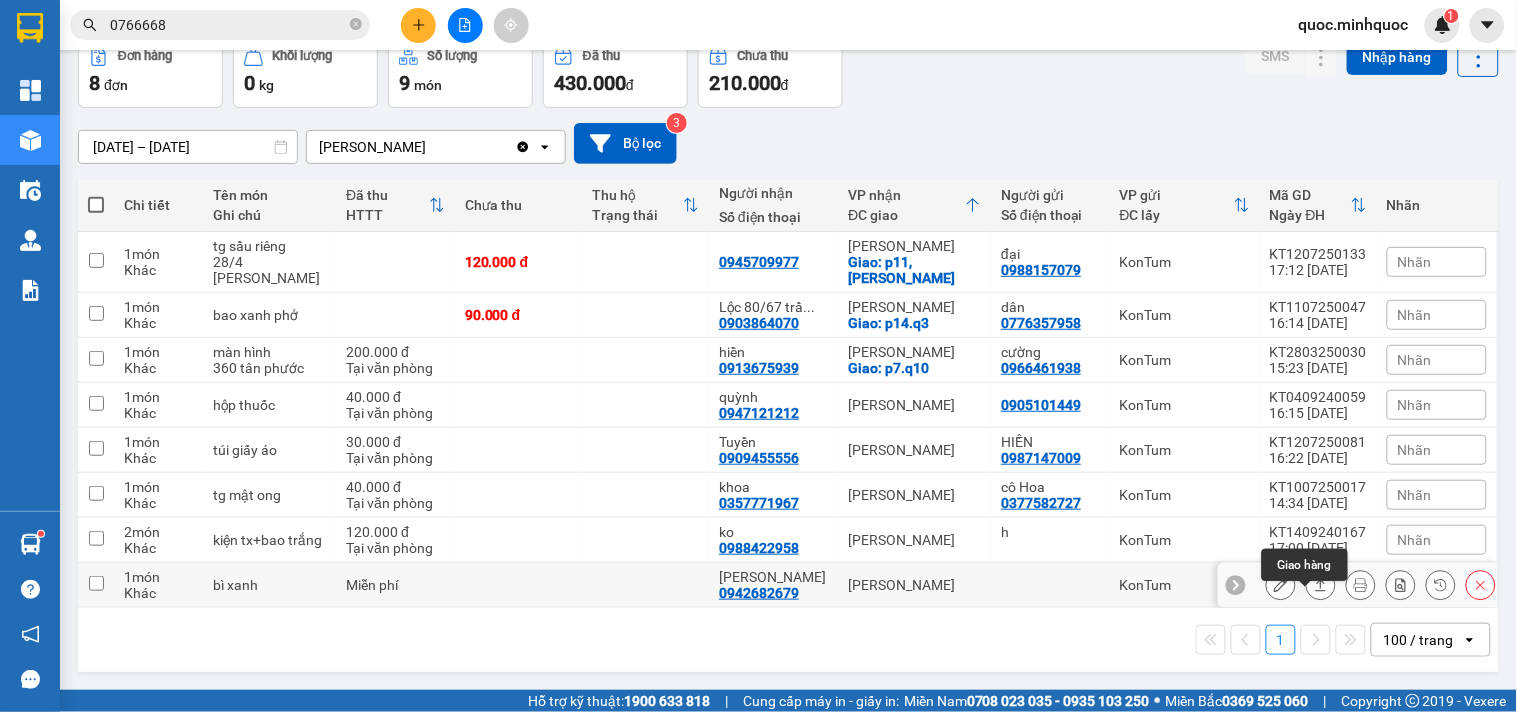 click 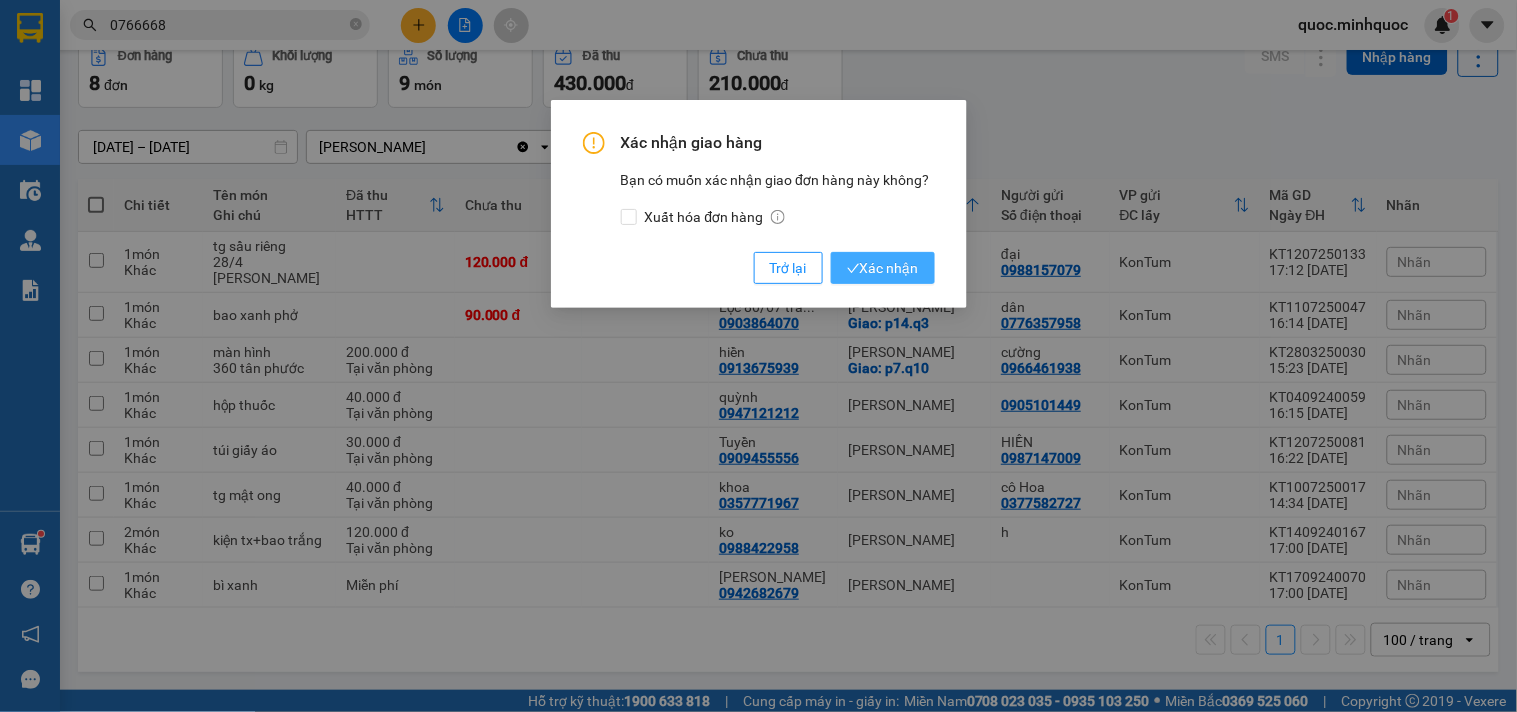 click on "Xác nhận" at bounding box center (883, 268) 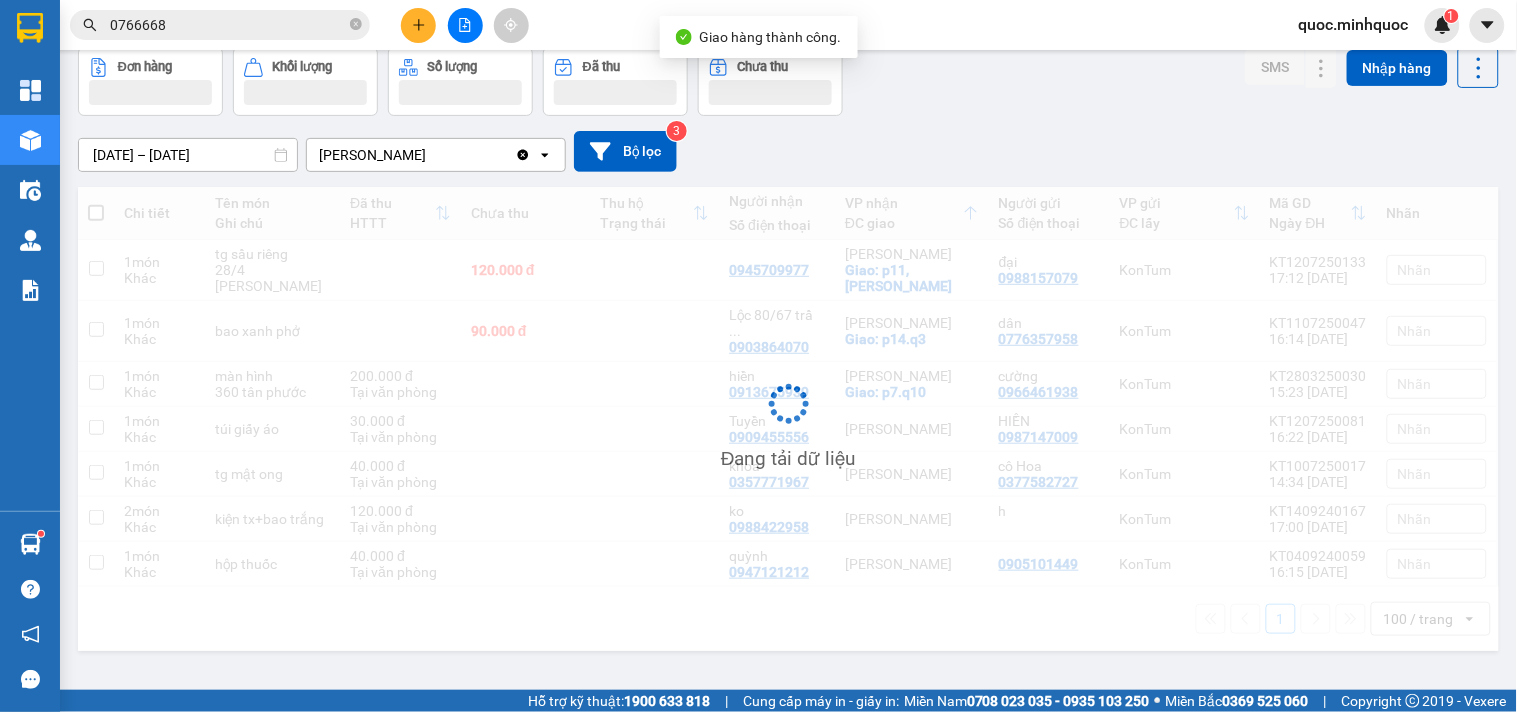 scroll, scrollTop: 92, scrollLeft: 0, axis: vertical 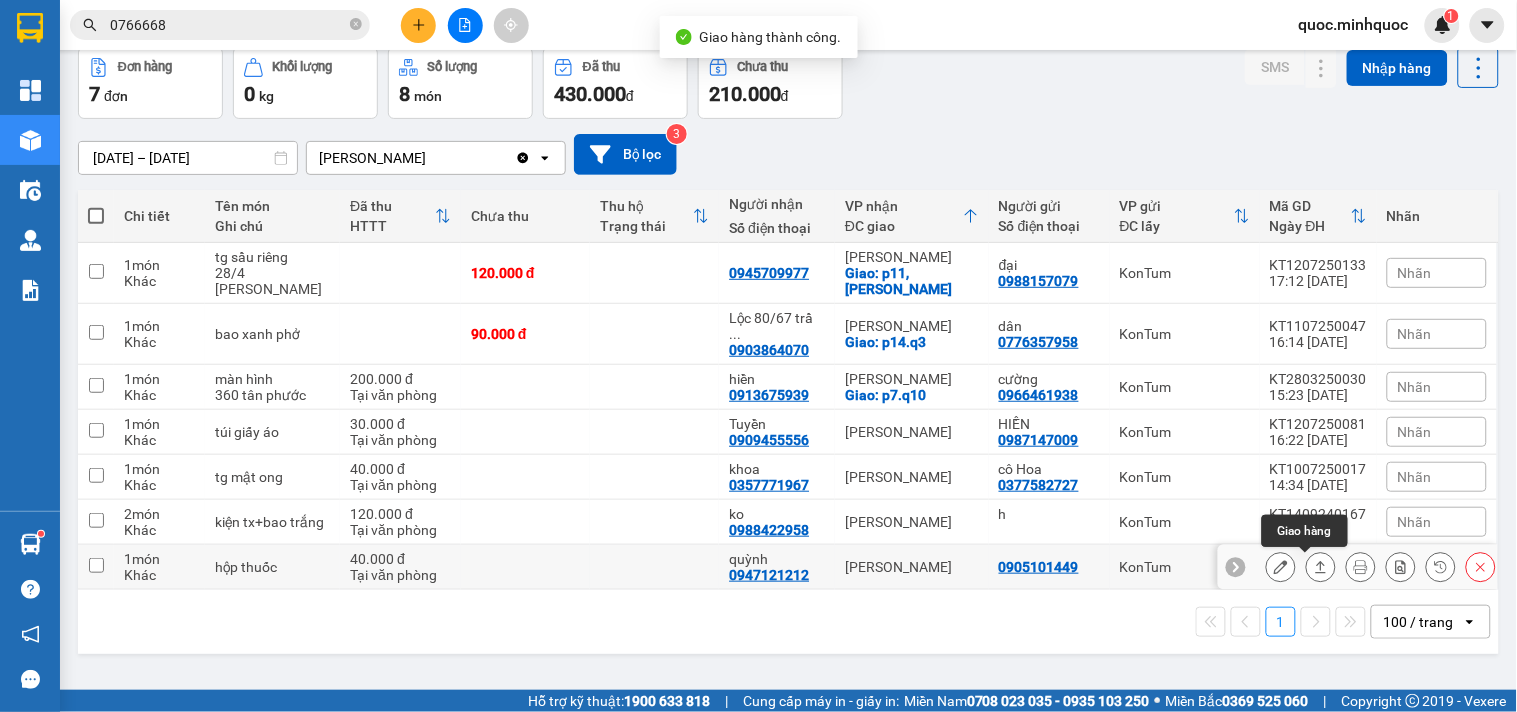 click 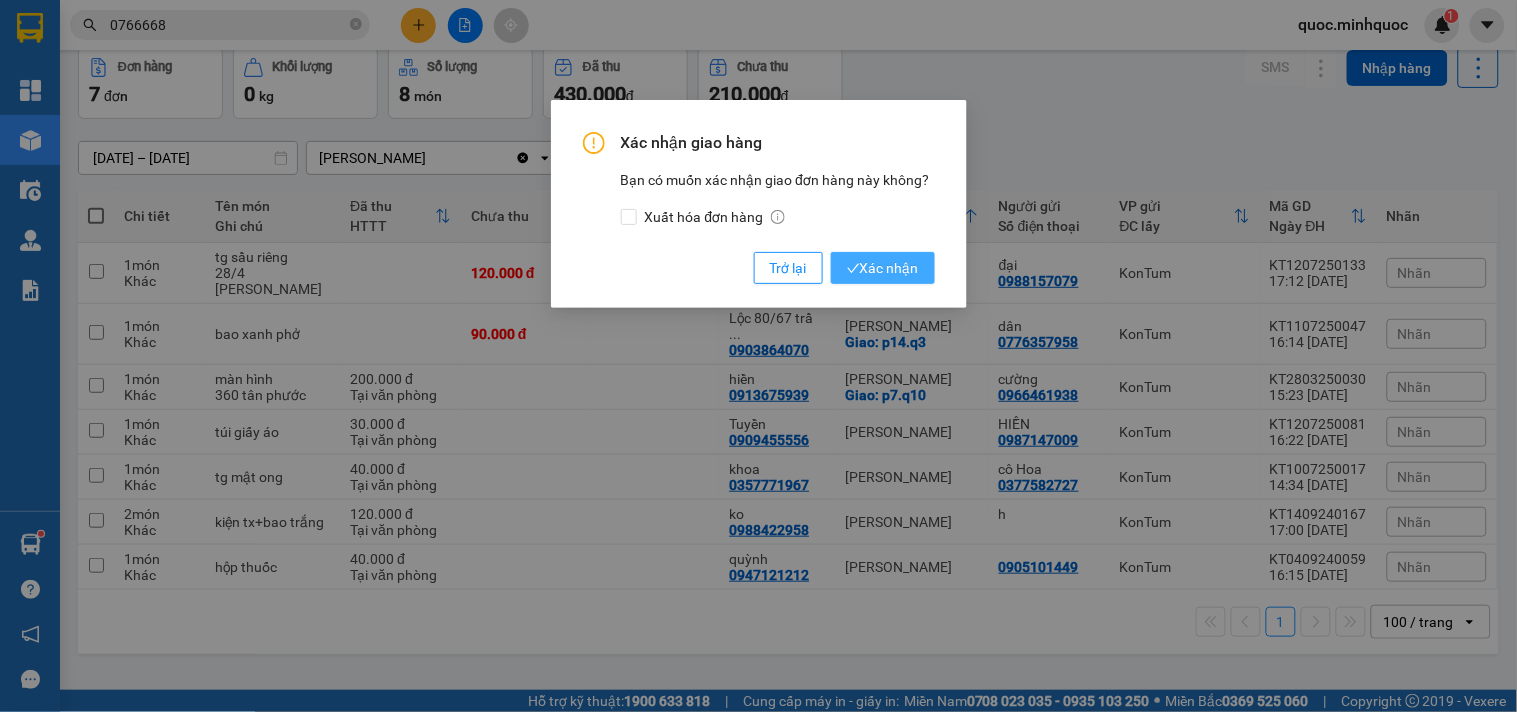 click on "Xác nhận" at bounding box center (883, 268) 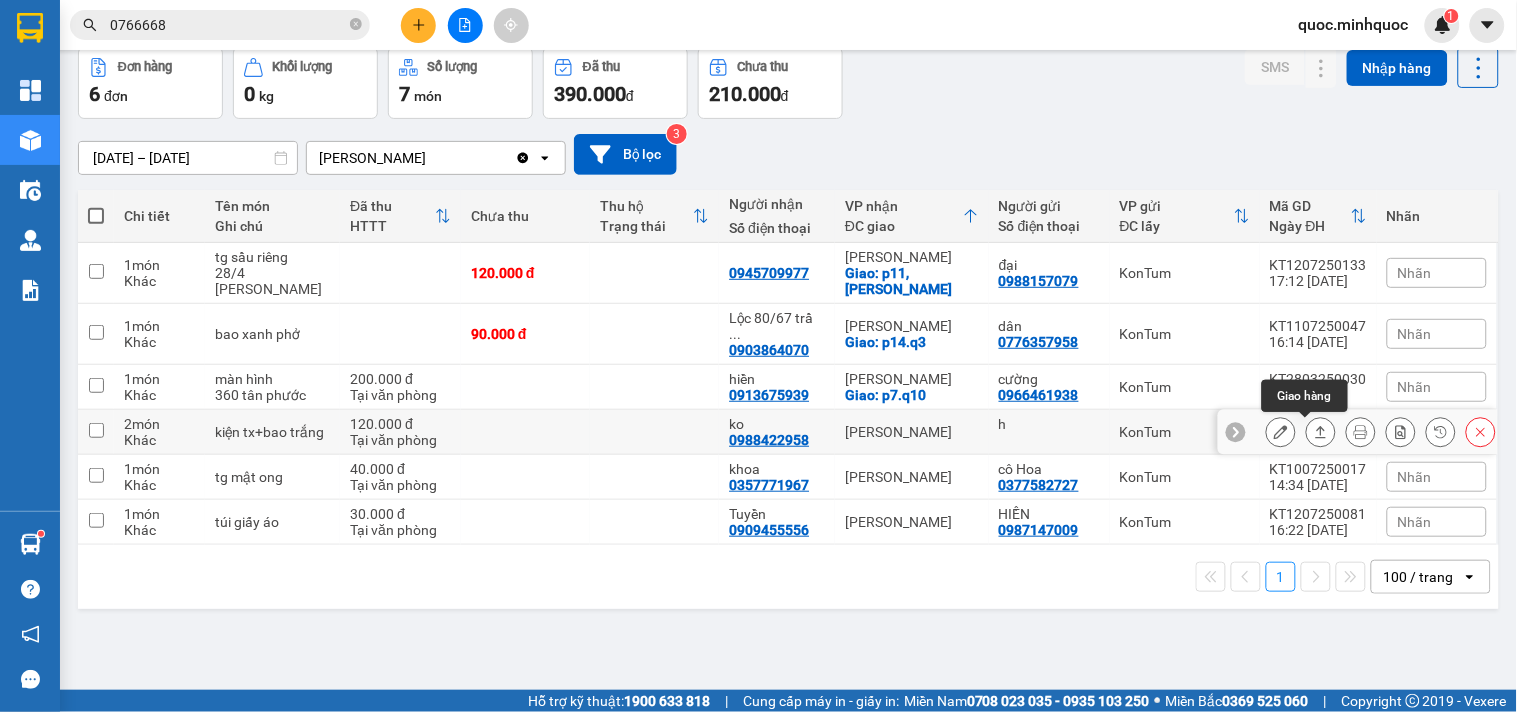 click at bounding box center (1321, 432) 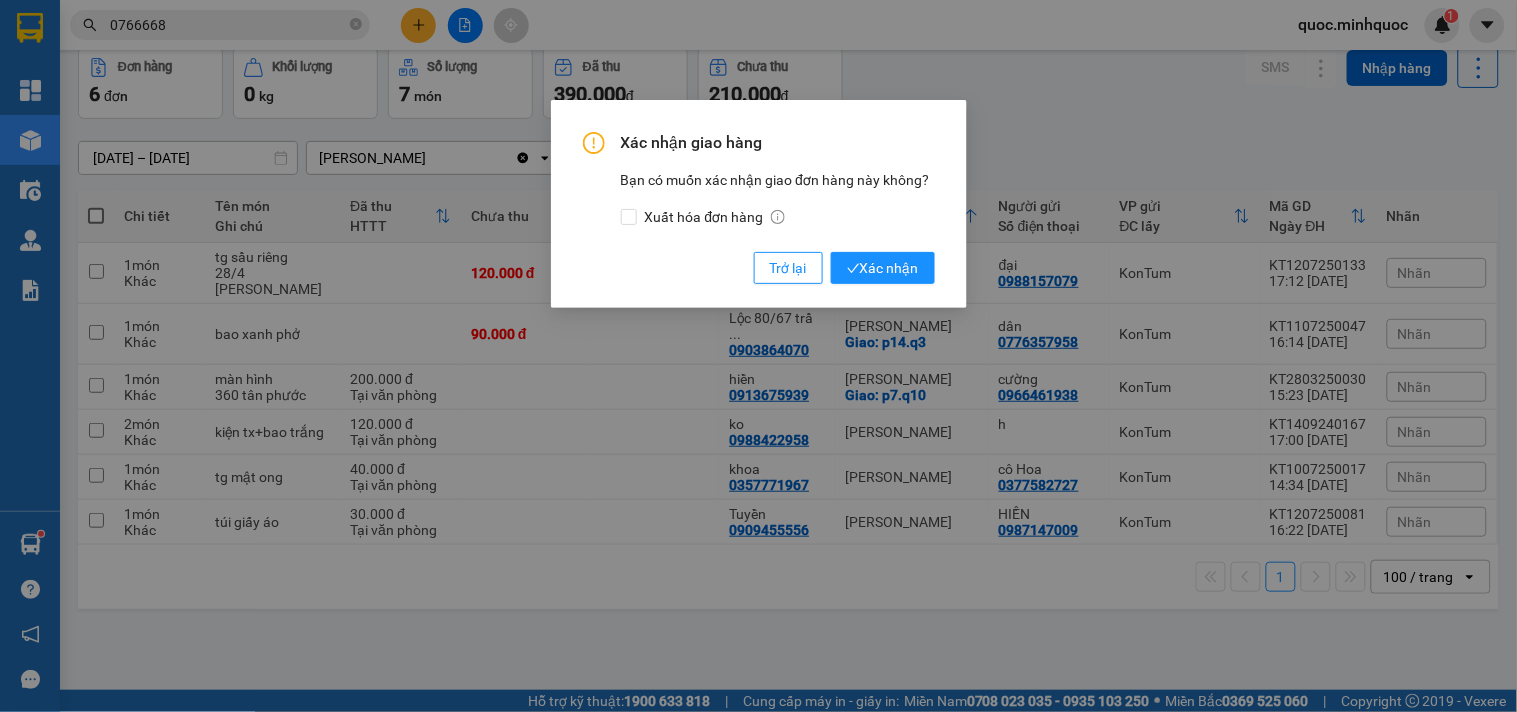 click on "Xác nhận giao hàng Bạn có muốn xác nhận giao đơn hàng này không? Xuất hóa đơn hàng Trở lại  Xác nhận" at bounding box center (759, 204) 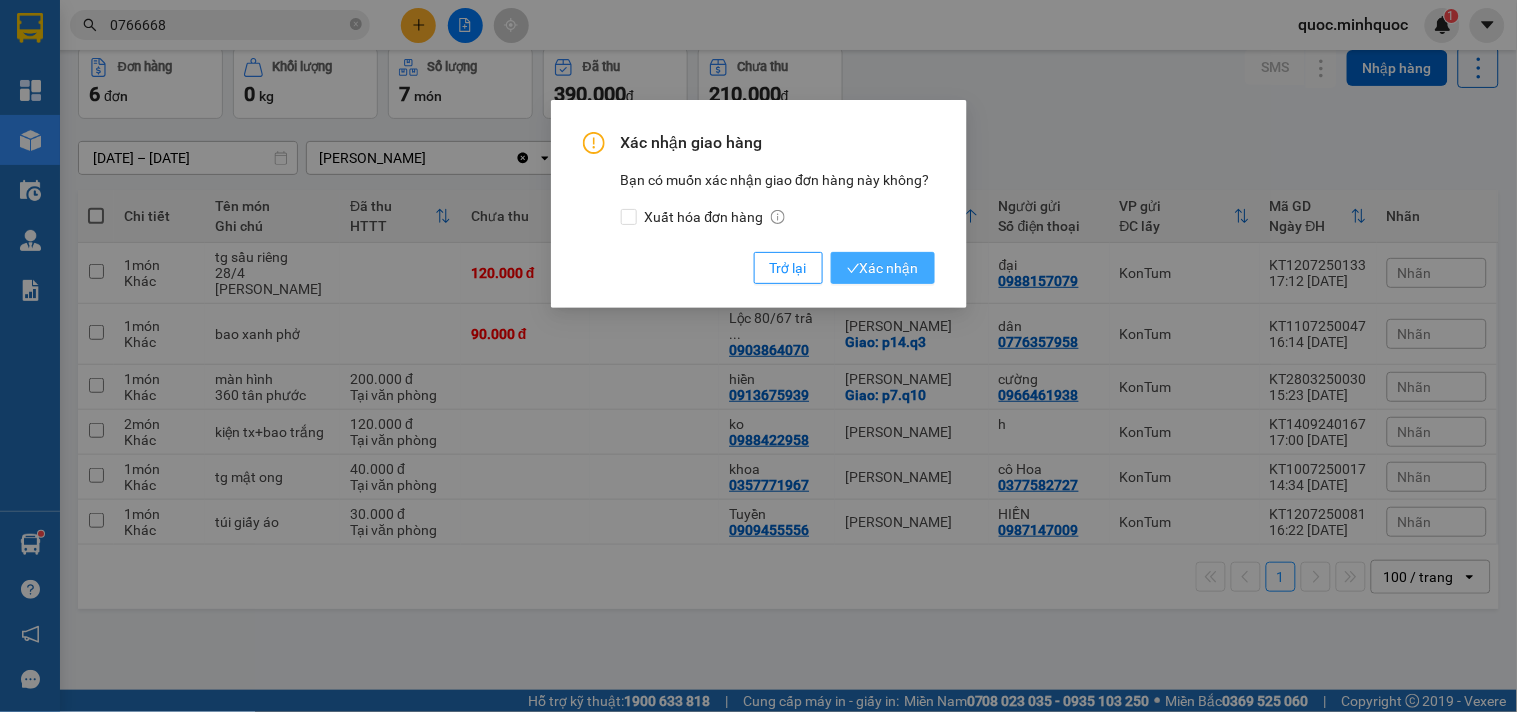 click on "Xác nhận" at bounding box center [883, 268] 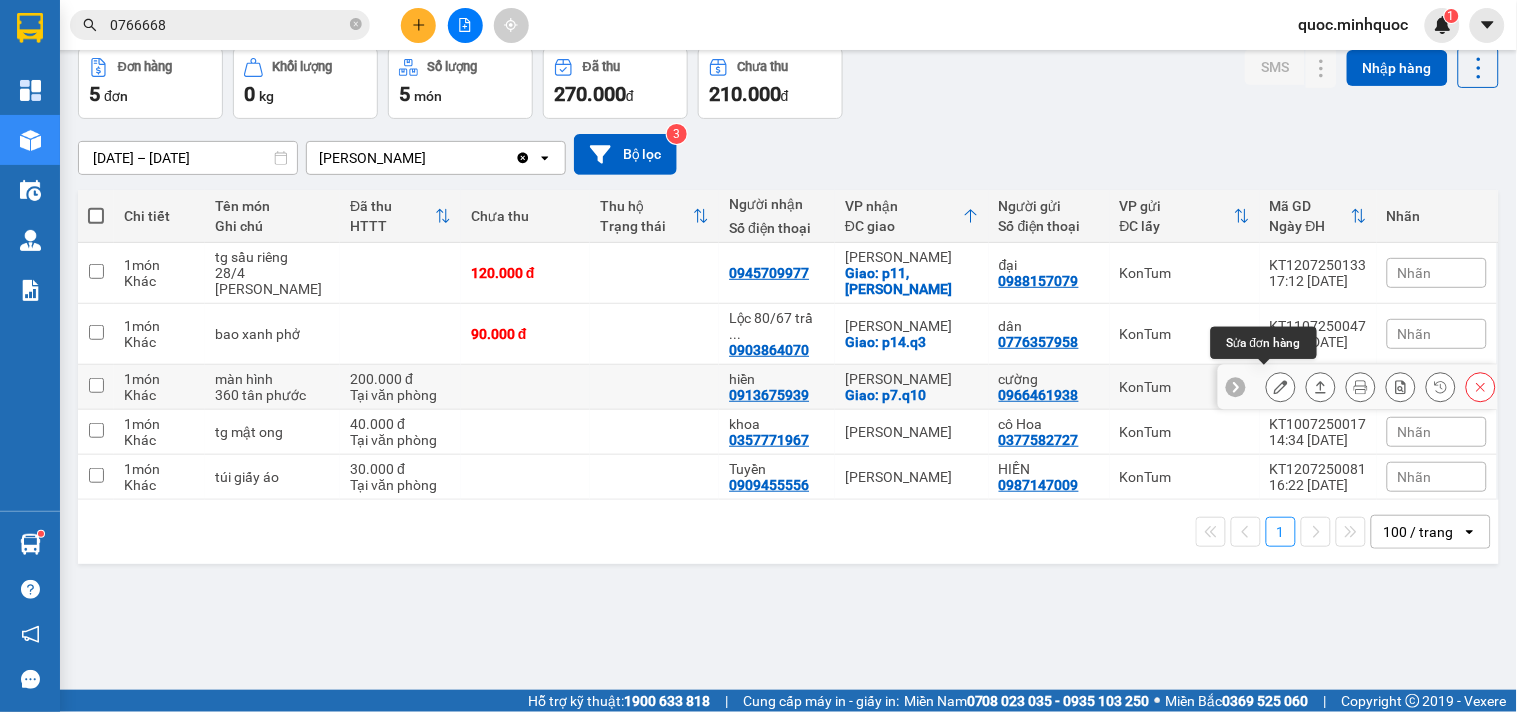 click at bounding box center [1281, 387] 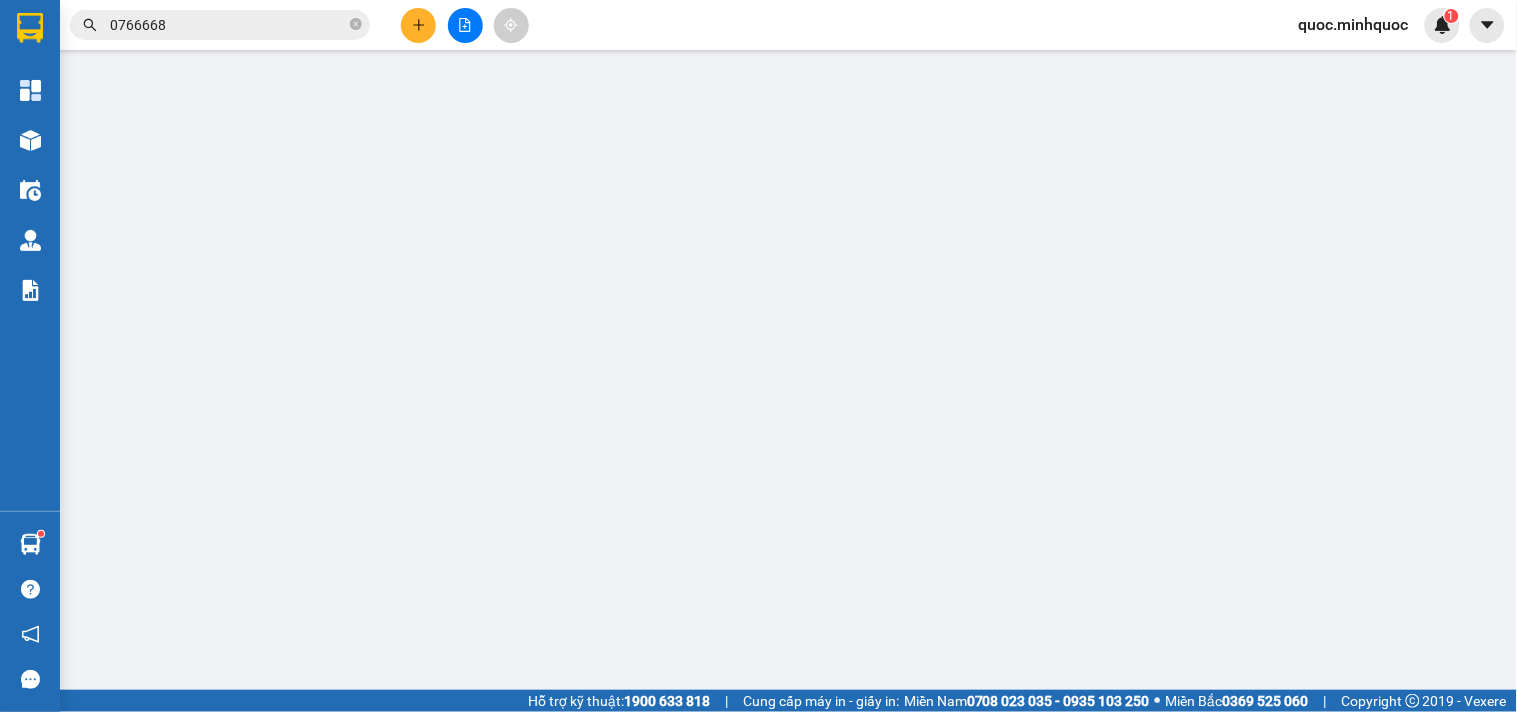 type on "0966461938" 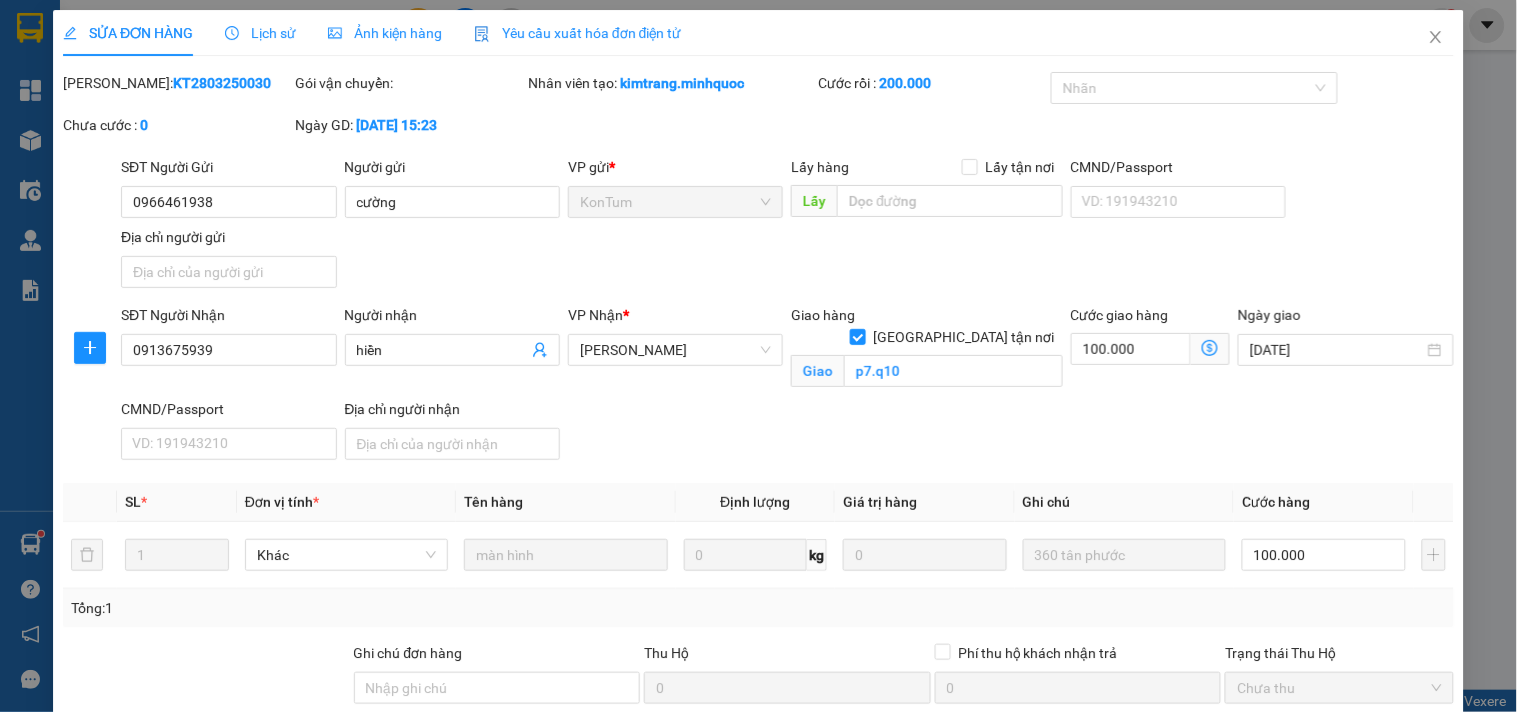 scroll, scrollTop: 0, scrollLeft: 0, axis: both 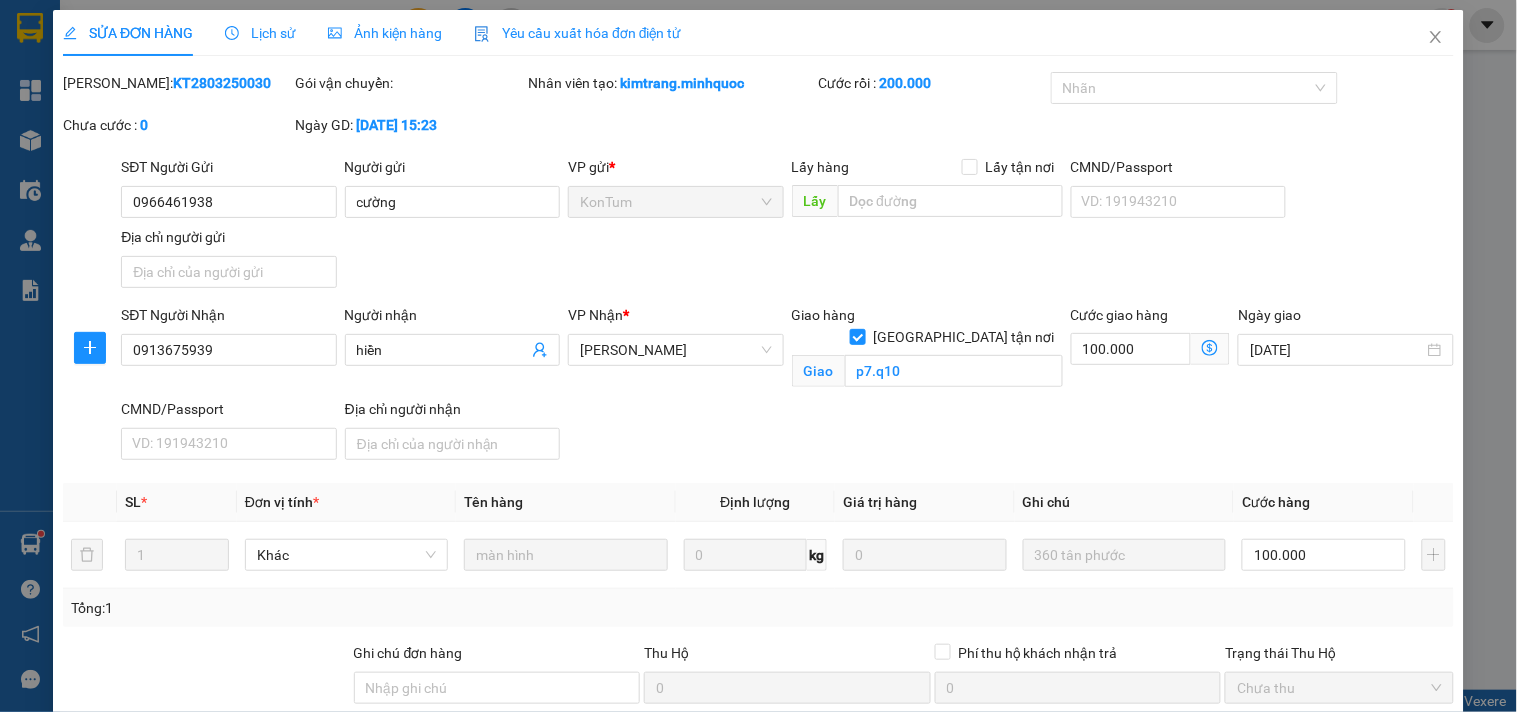 click on "Lịch sử" at bounding box center [260, 33] 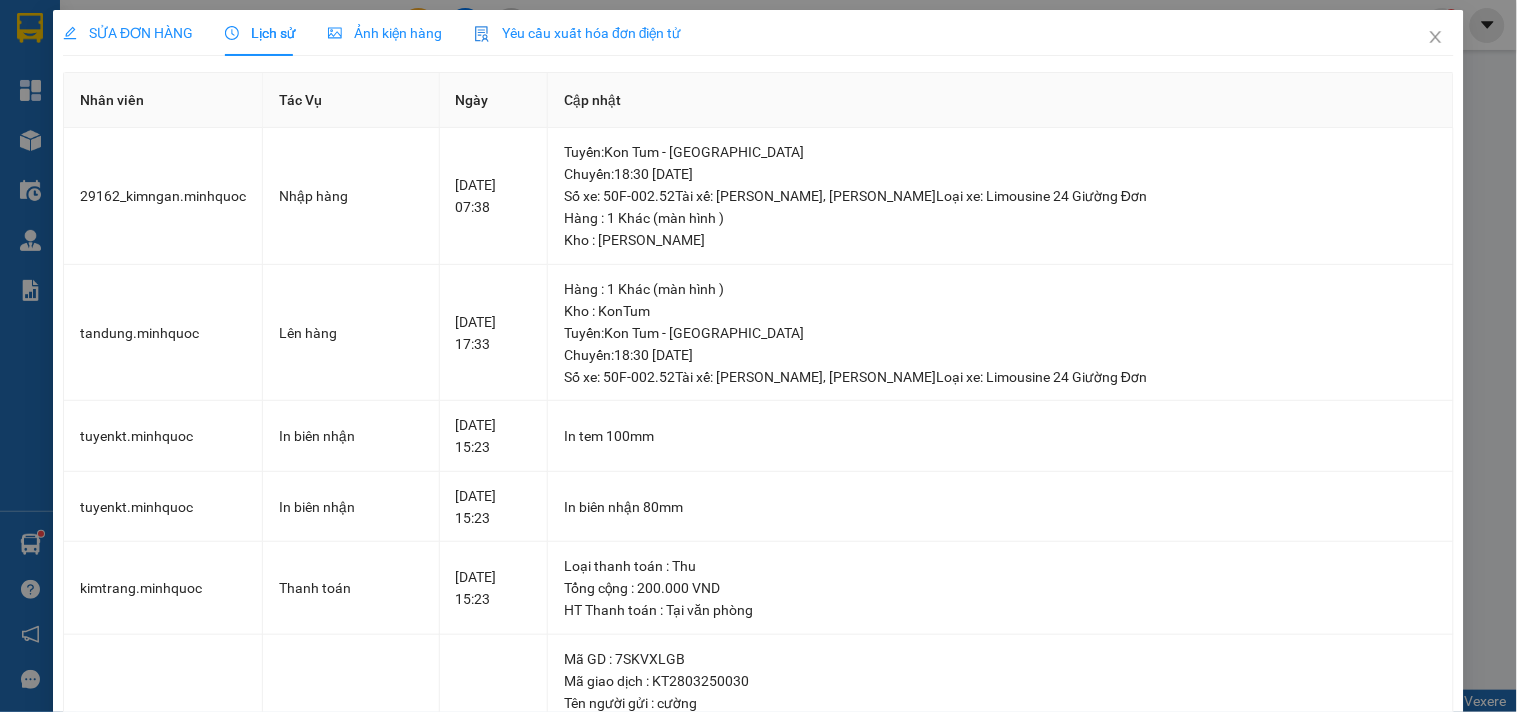 click on "SỬA ĐƠN HÀNG" at bounding box center [128, 33] 